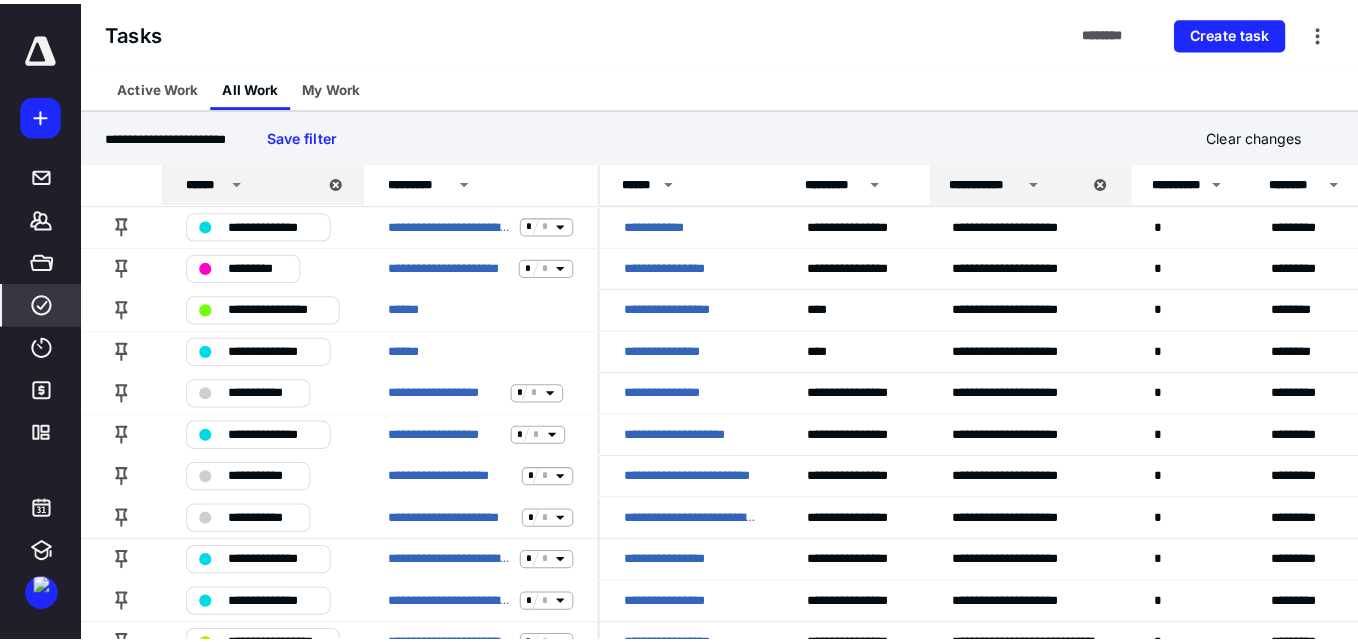scroll, scrollTop: 0, scrollLeft: 0, axis: both 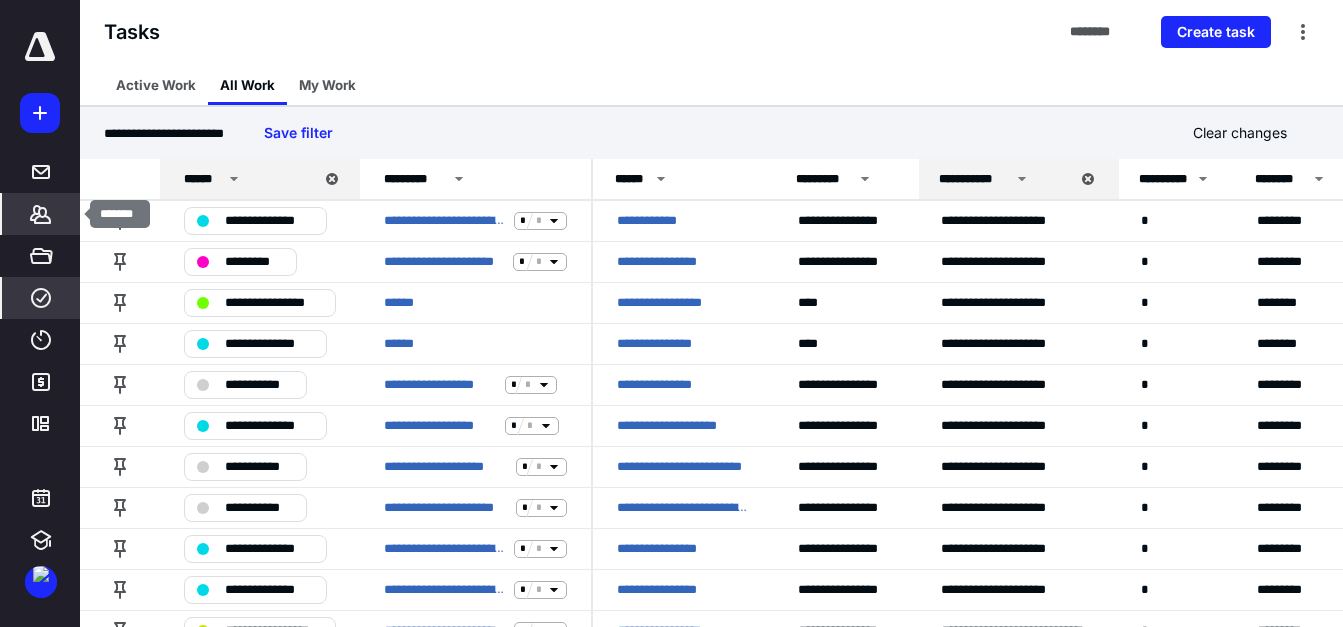 click 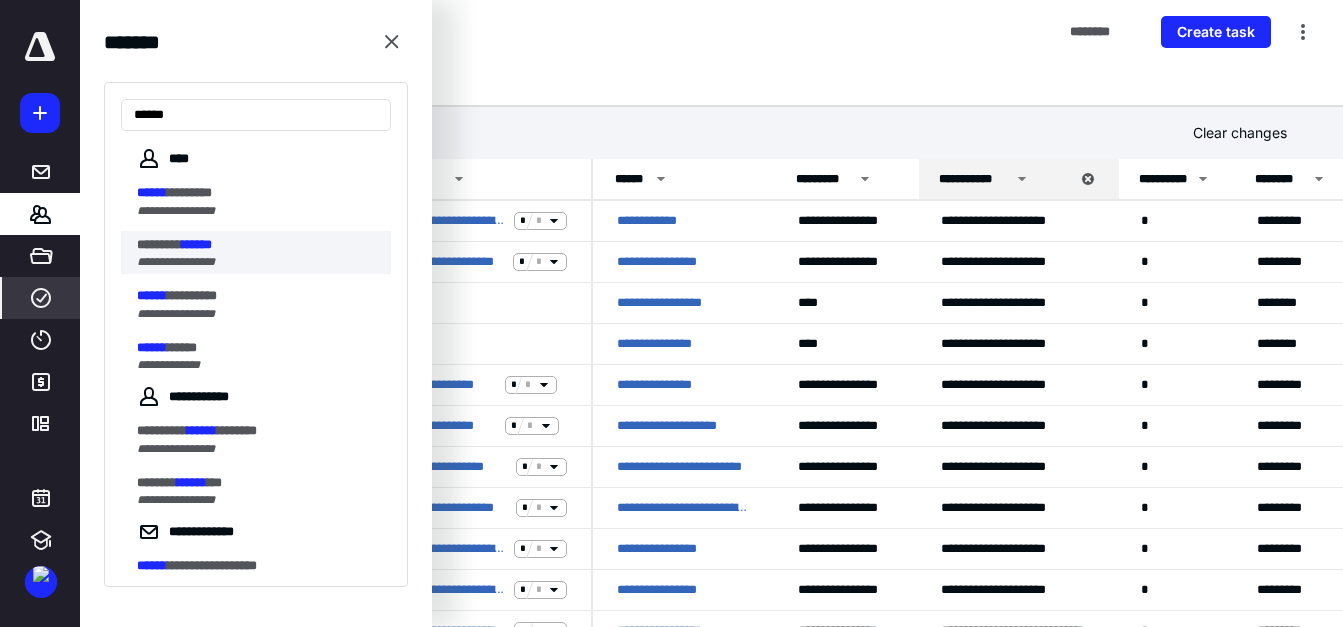 type on "******" 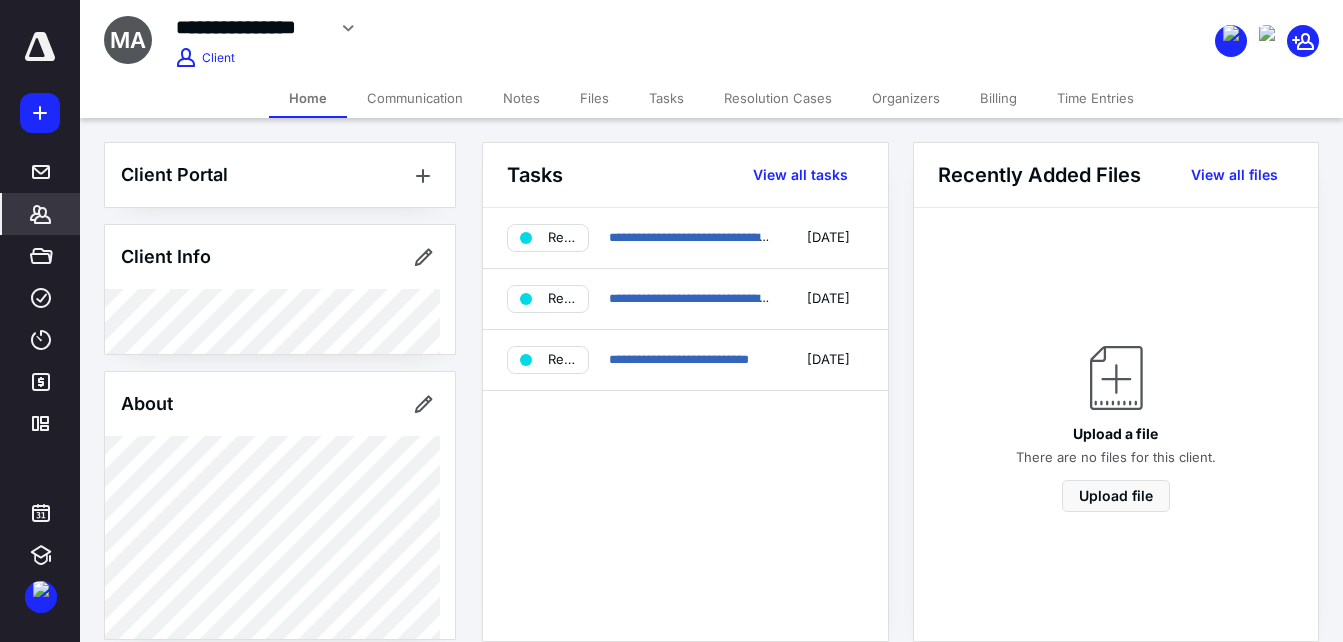 click on "Files" at bounding box center (594, 98) 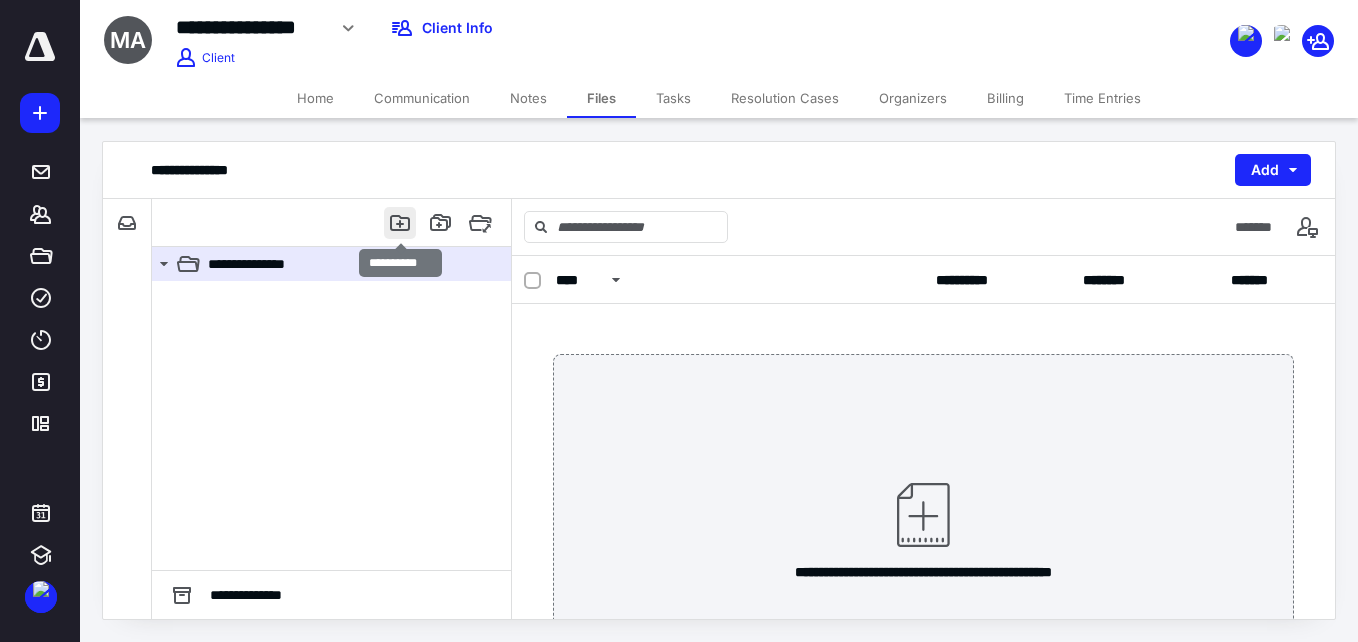 click at bounding box center [400, 223] 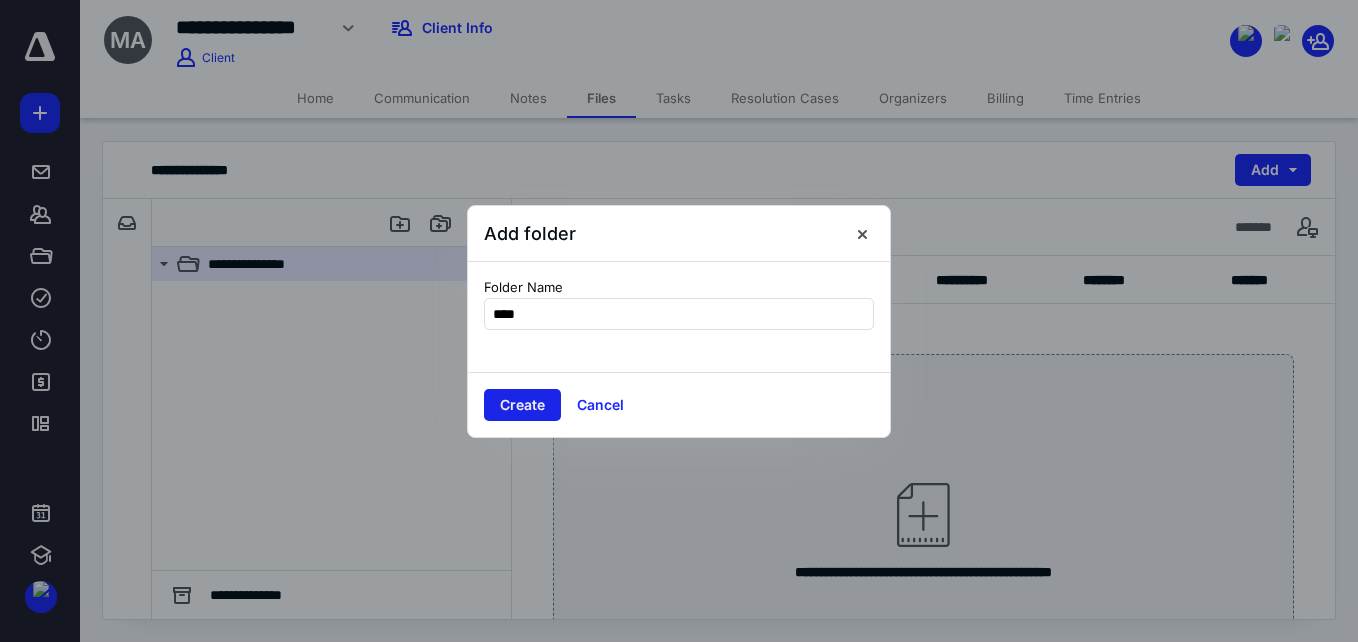 type on "****" 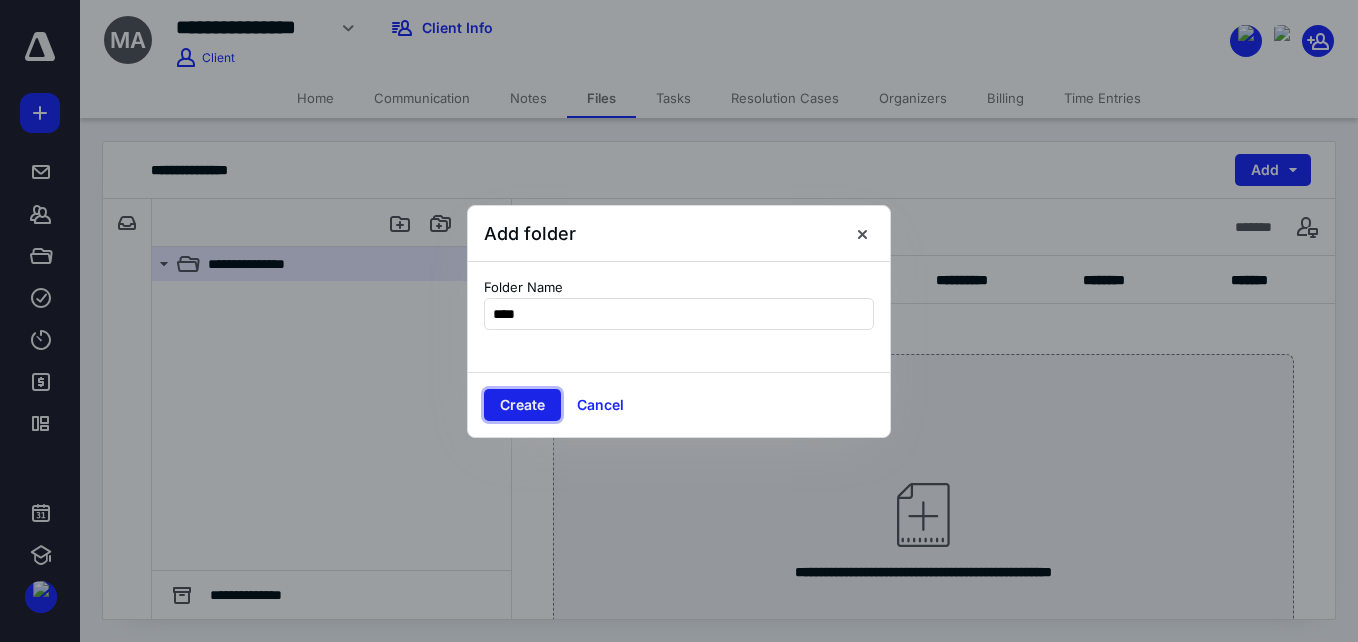 click on "Create" at bounding box center [522, 405] 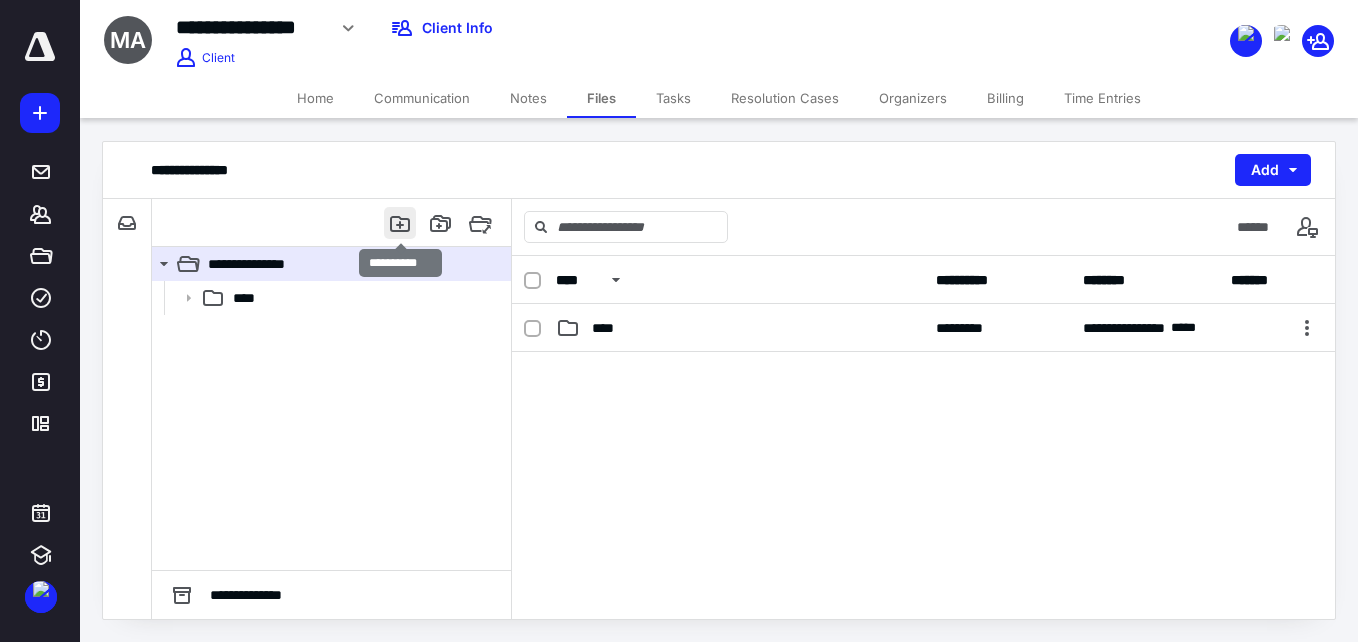 click at bounding box center [400, 223] 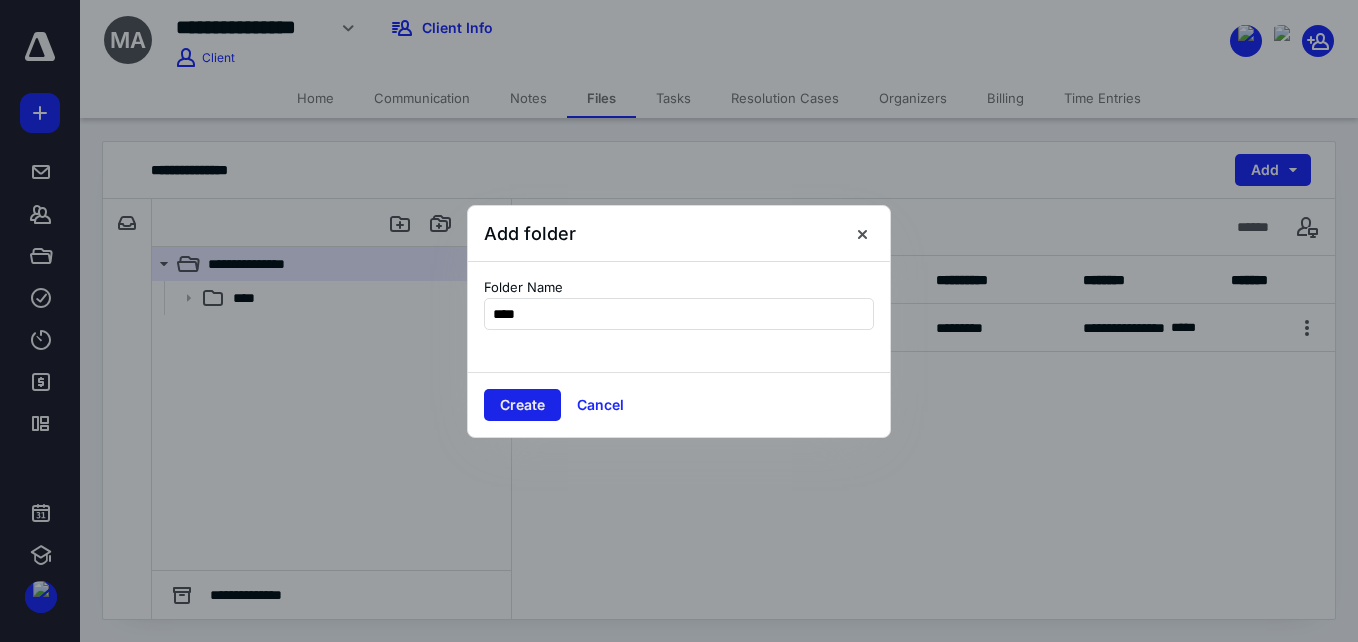 type on "****" 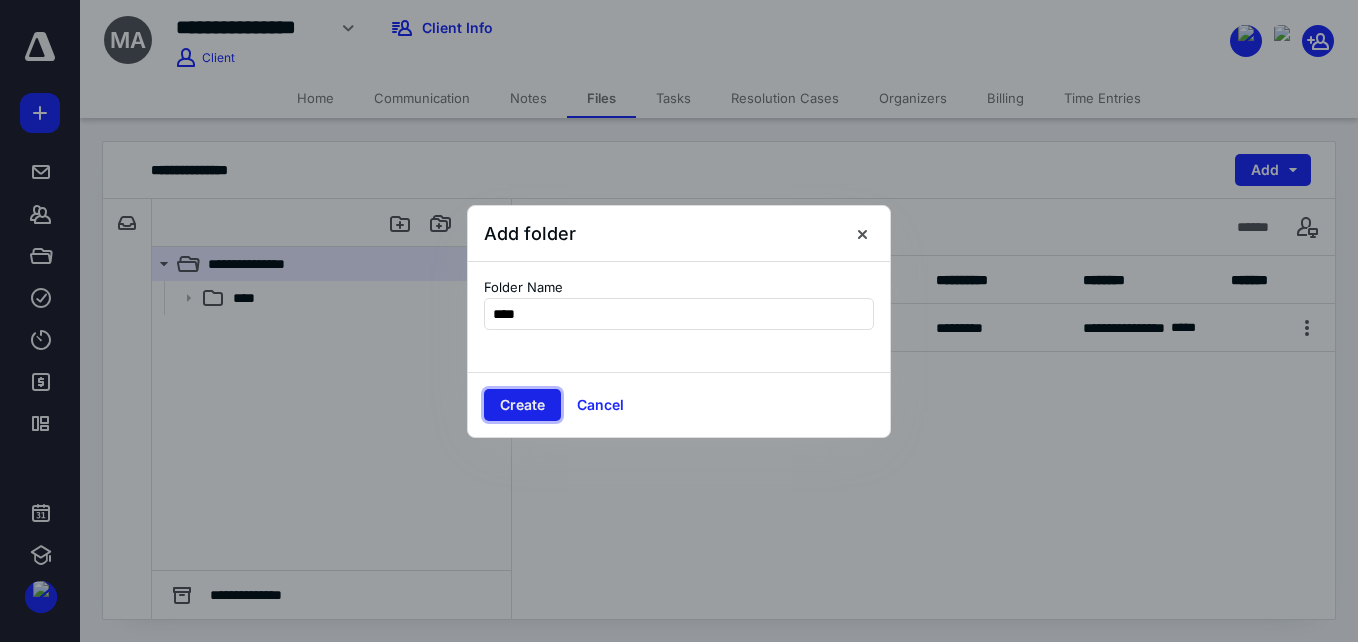 click on "Create" at bounding box center (522, 405) 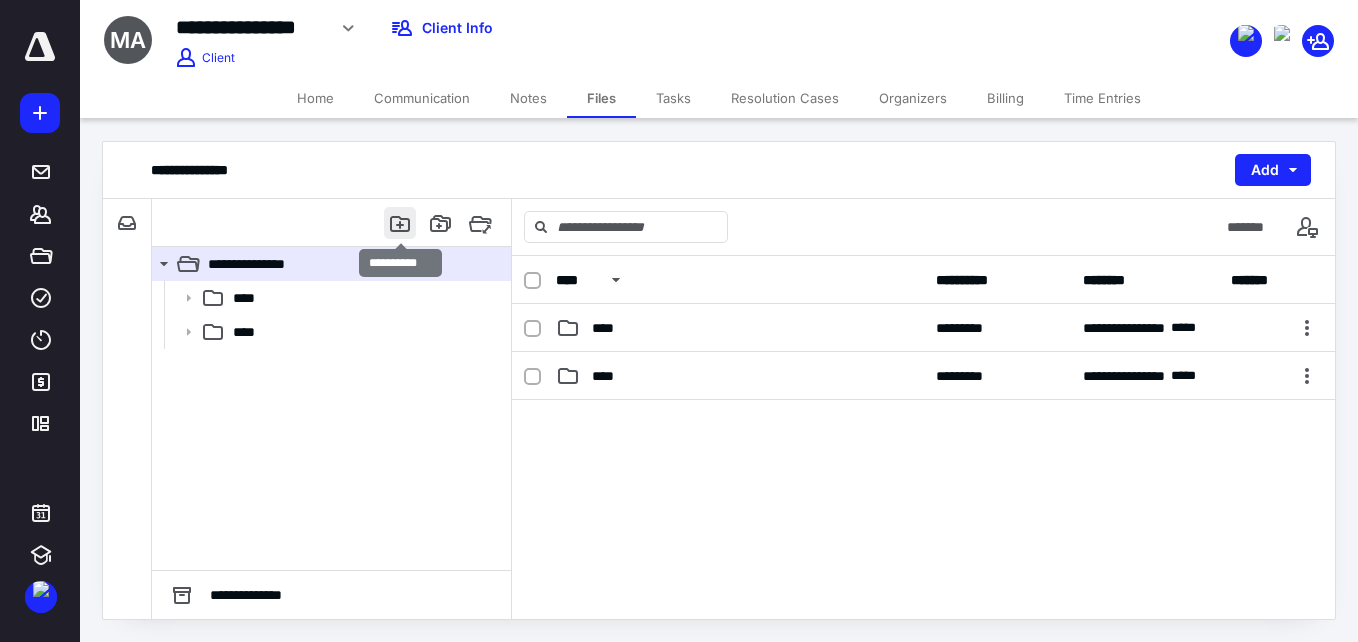 click at bounding box center (400, 223) 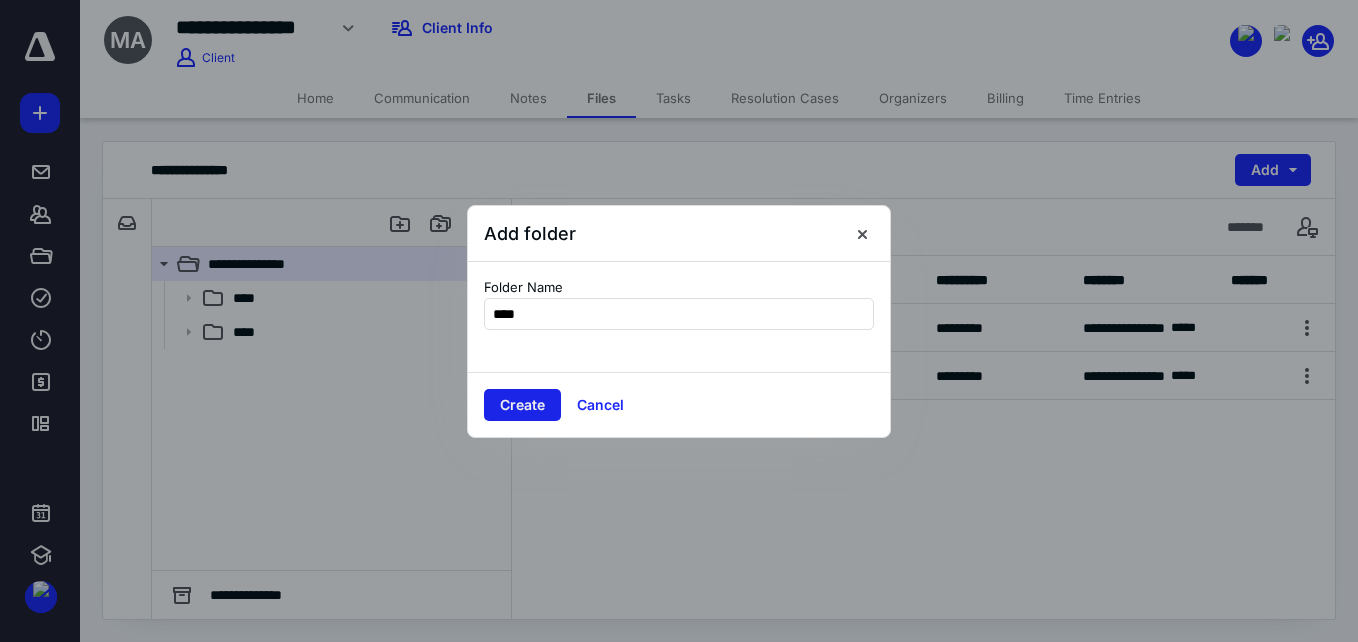 type on "****" 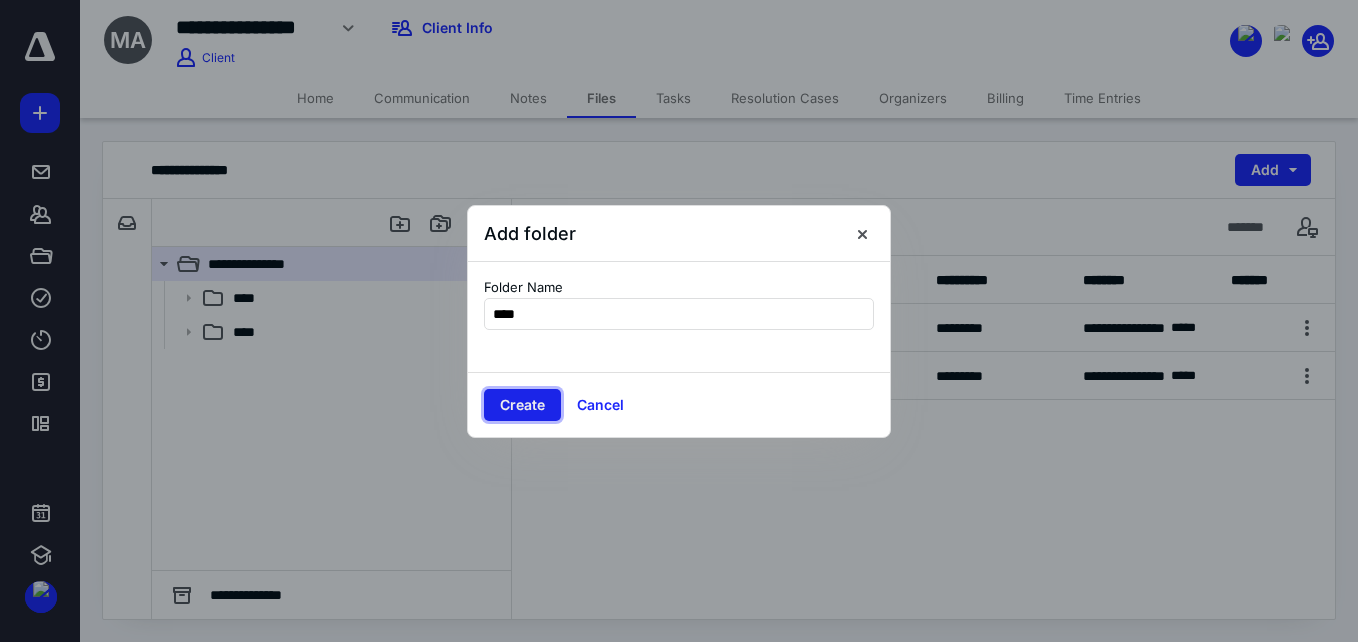 click on "Create" at bounding box center [522, 405] 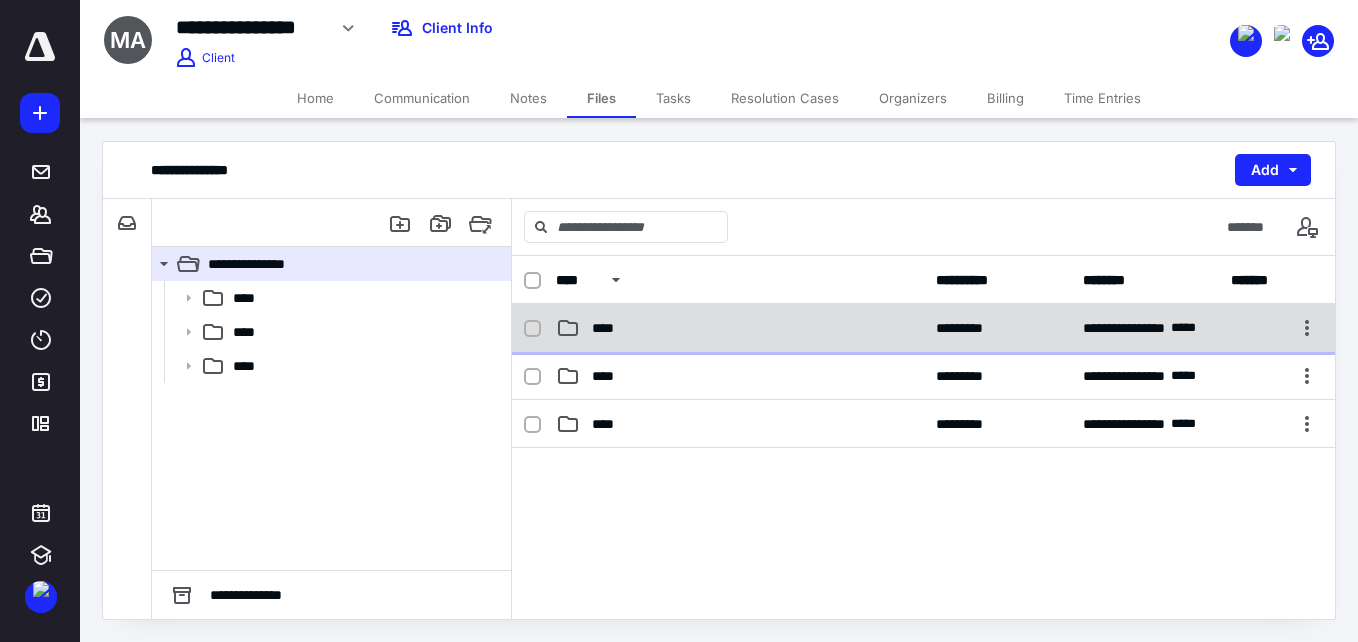 click on "**********" at bounding box center (923, 328) 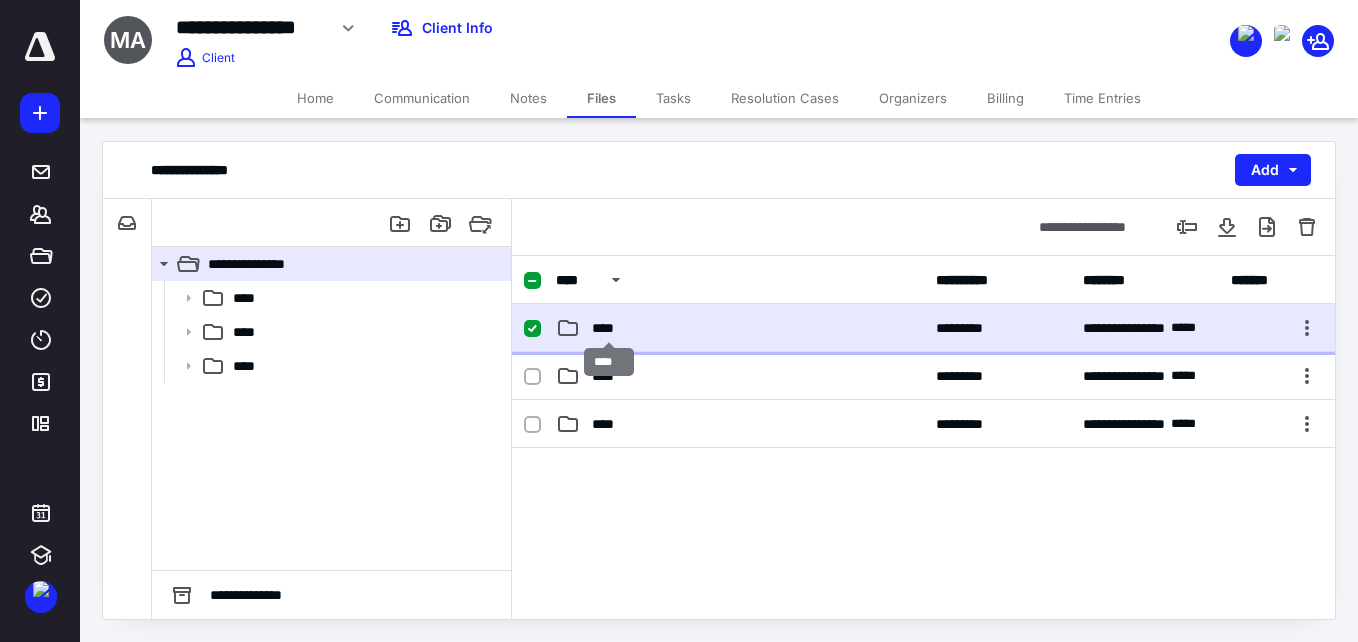 click on "****" at bounding box center (609, 328) 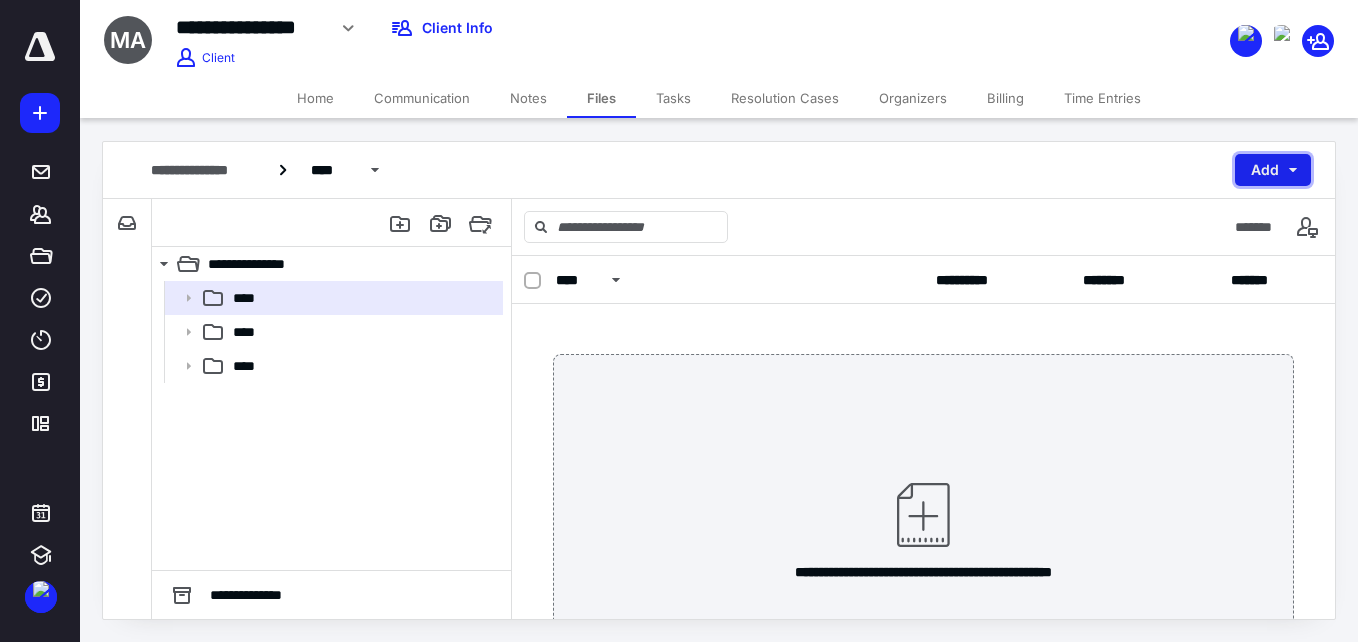 click on "Add" at bounding box center [1273, 170] 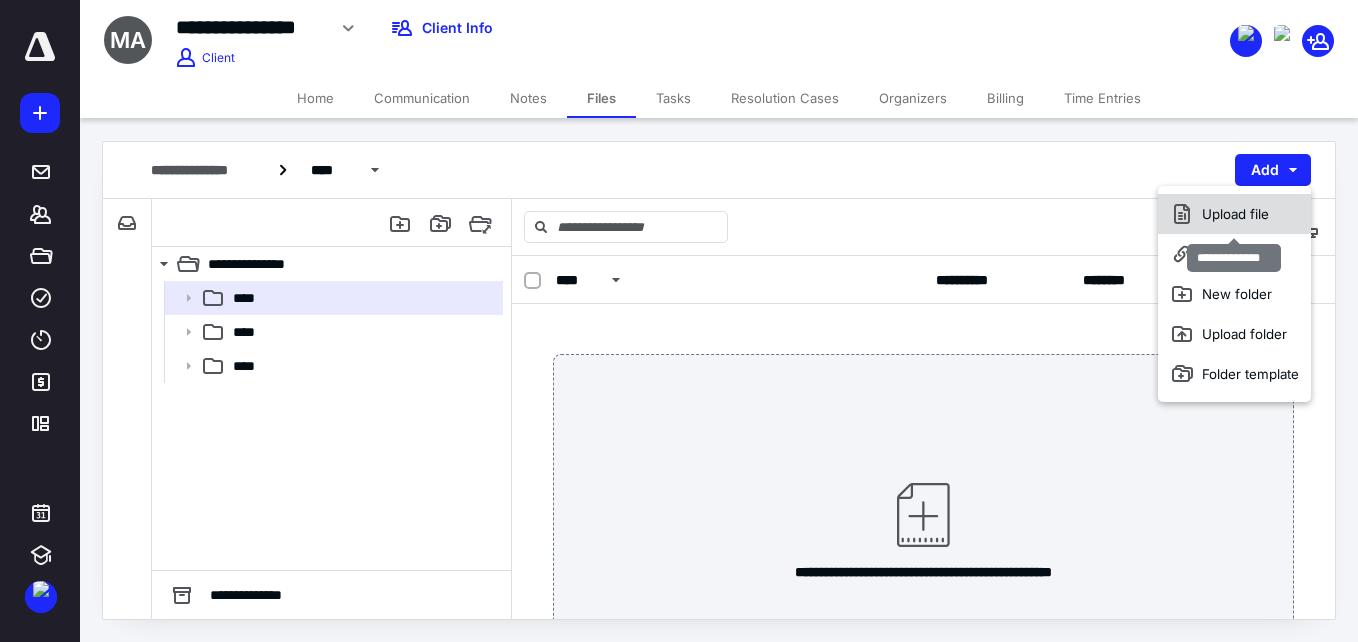click on "Upload file" at bounding box center (1234, 214) 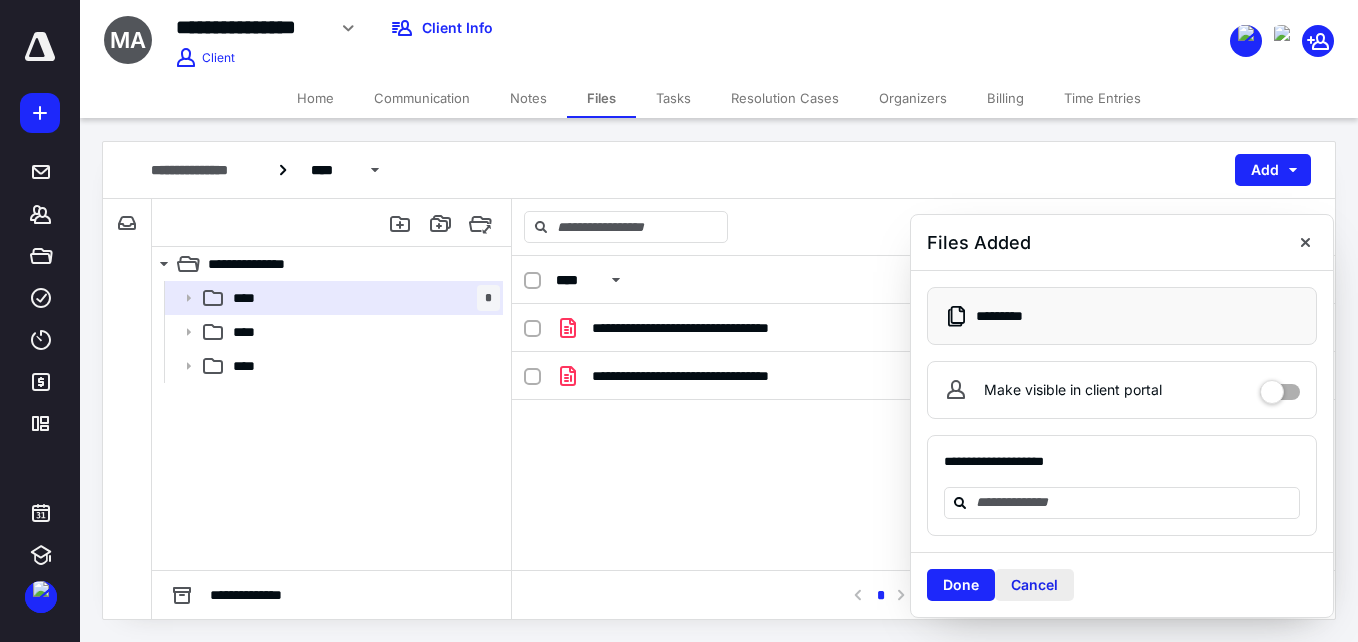 click on "Cancel" at bounding box center (1034, 585) 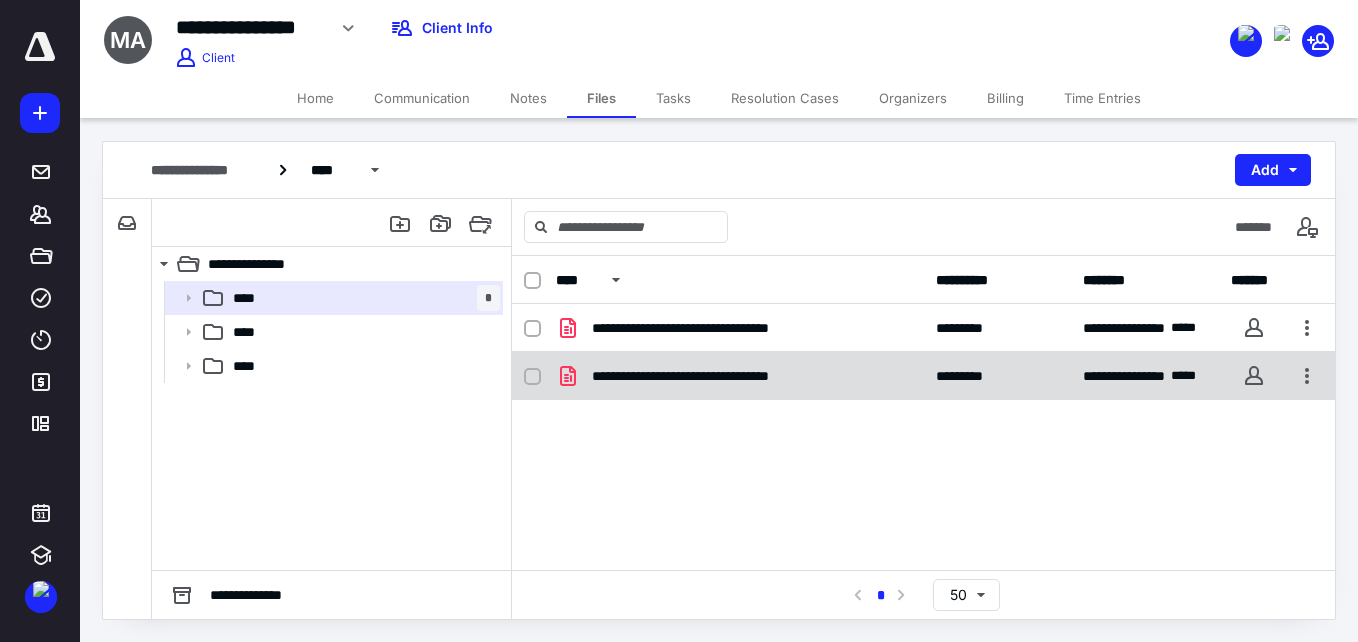 click on "**********" at bounding box center (717, 376) 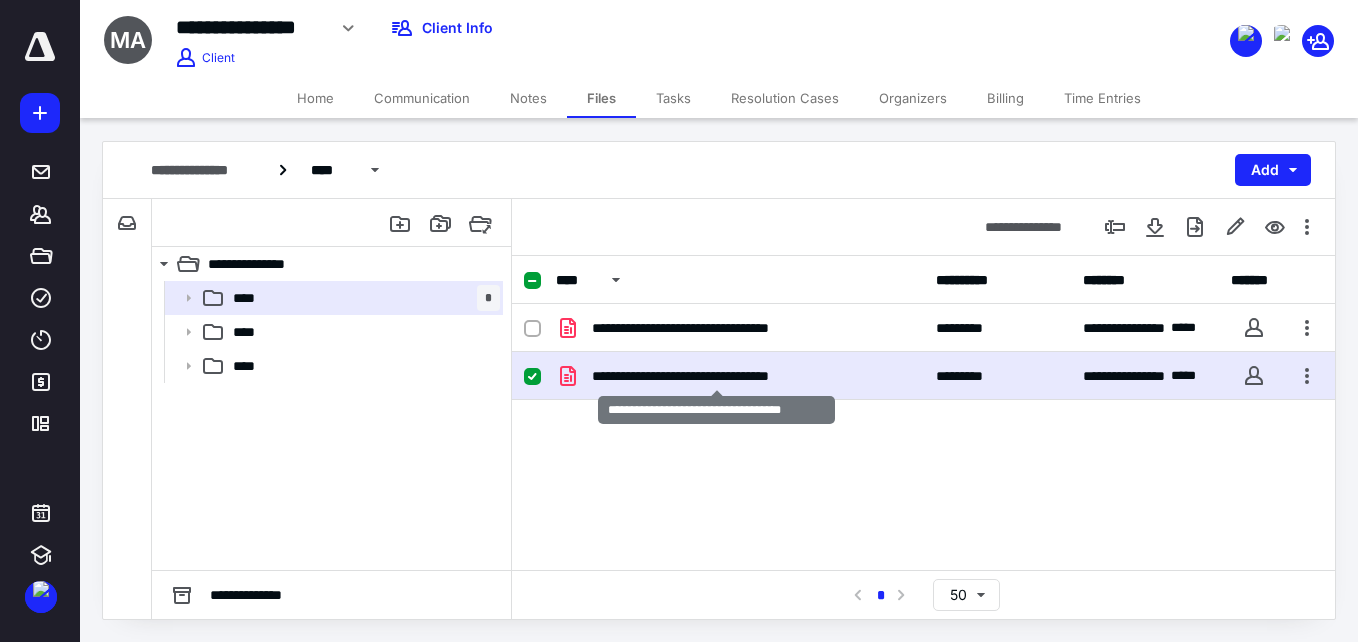 click on "**********" at bounding box center (717, 376) 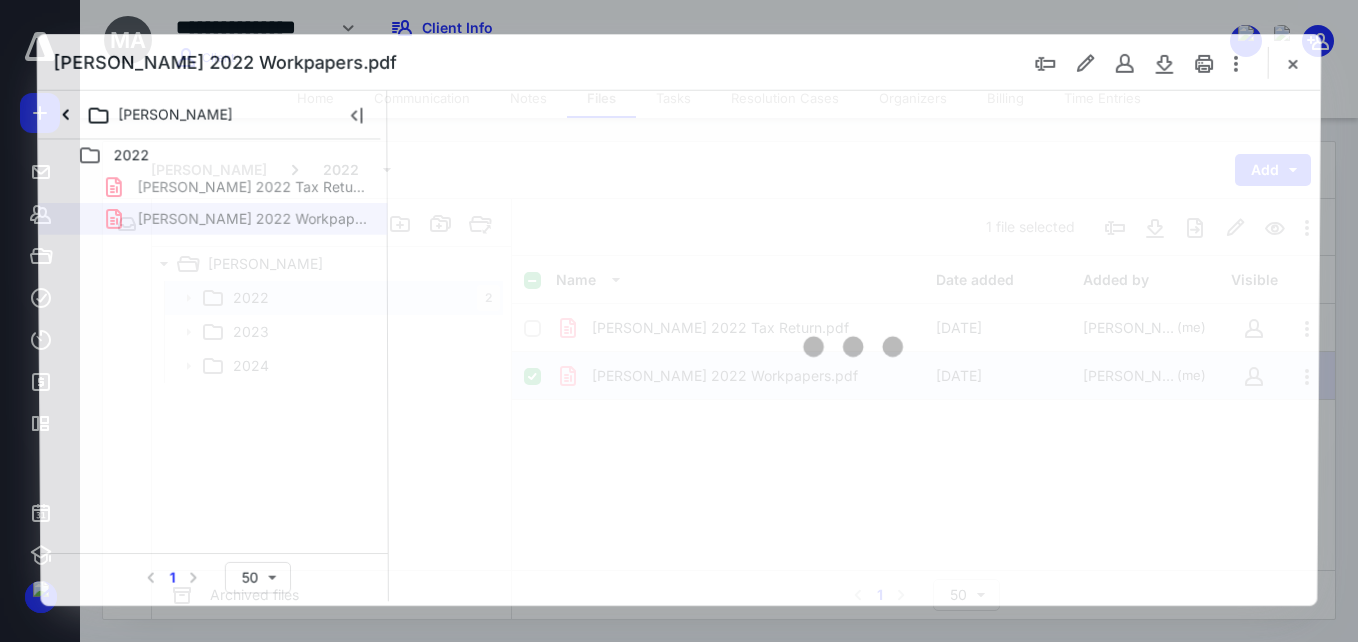 scroll, scrollTop: 0, scrollLeft: 0, axis: both 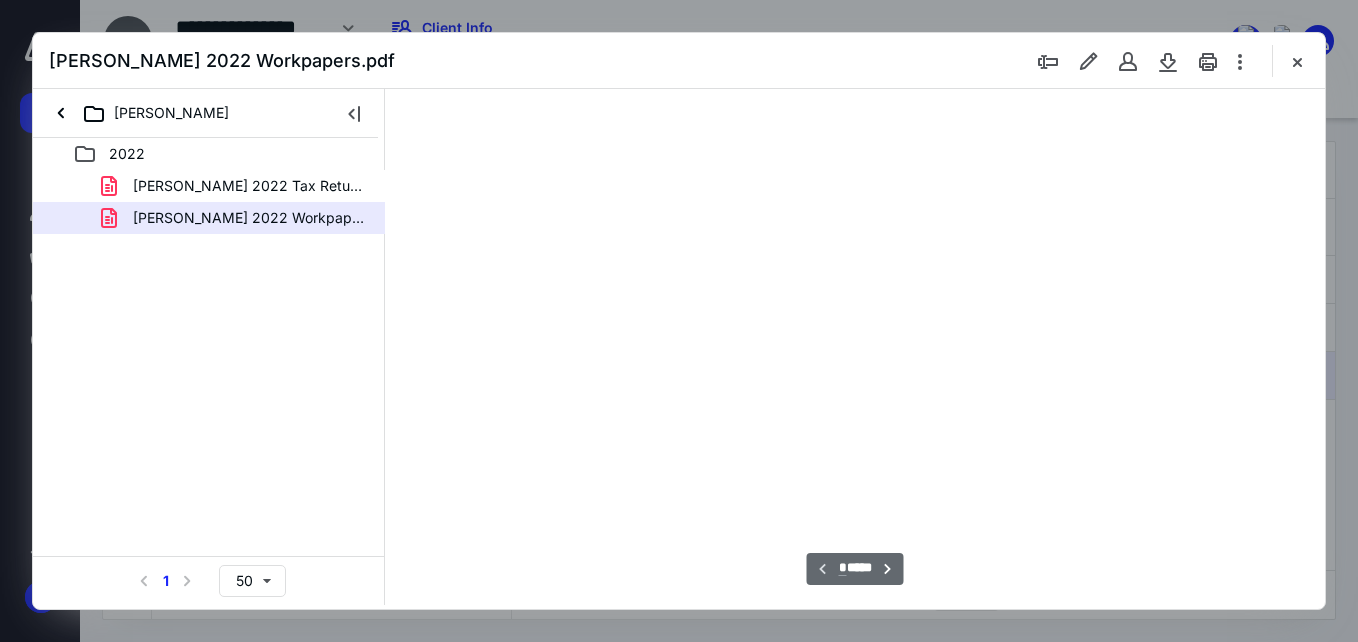 type on "56" 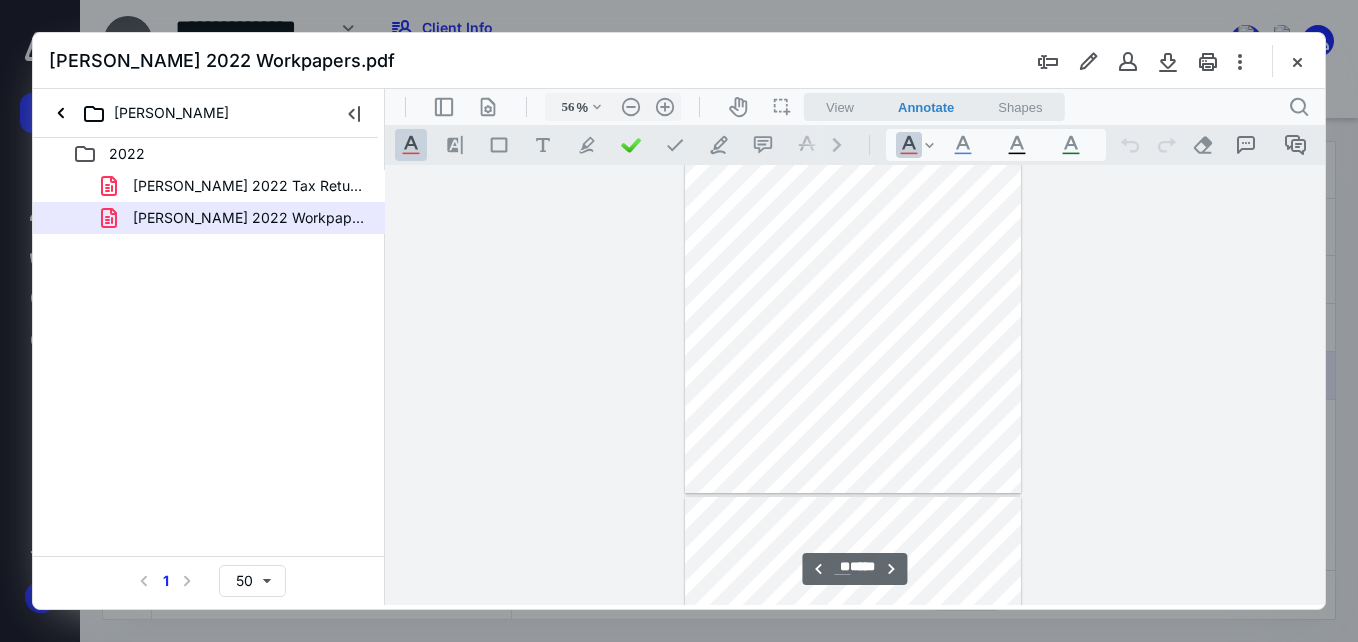 type on "**" 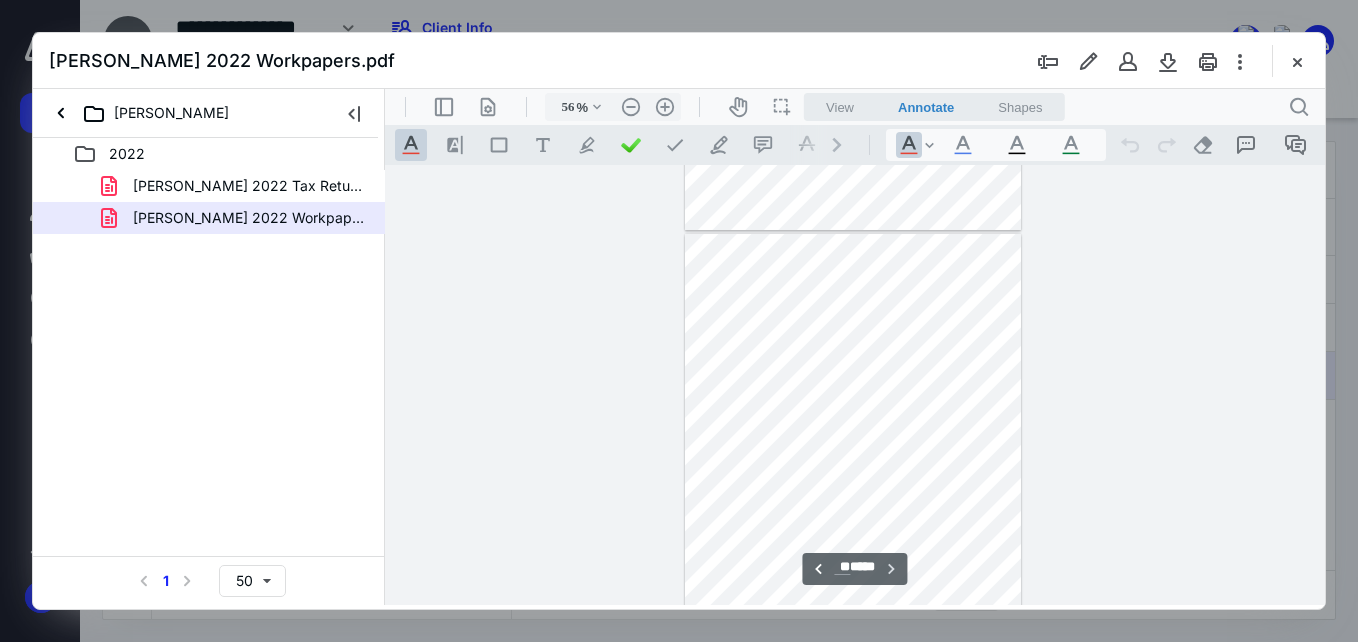 scroll, scrollTop: 9218, scrollLeft: 0, axis: vertical 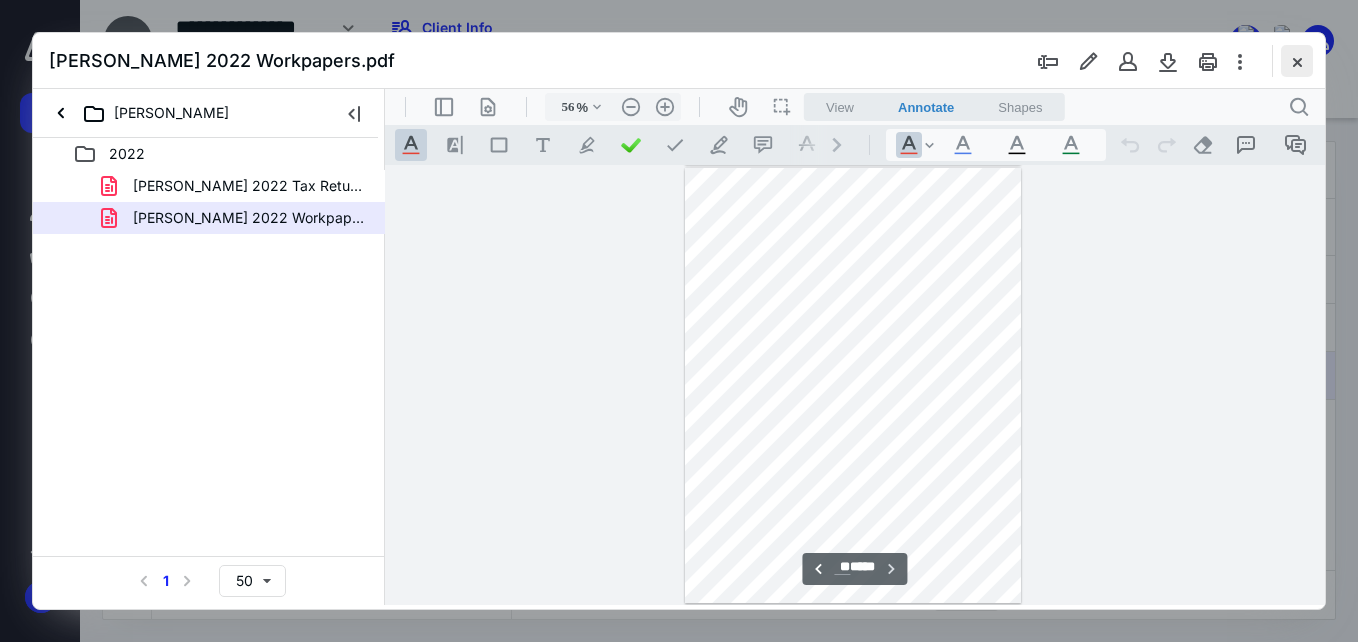 click at bounding box center [1297, 61] 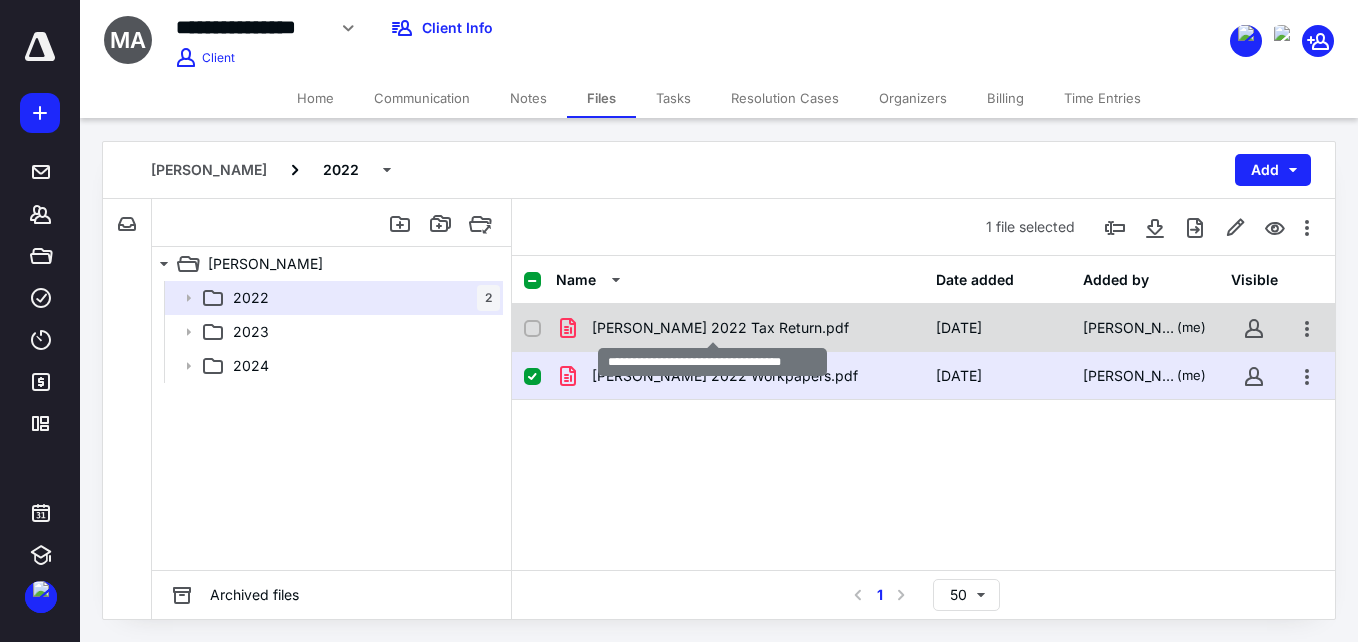 click on "Michelle Austin 2022 Tax Return.pdf" at bounding box center (720, 328) 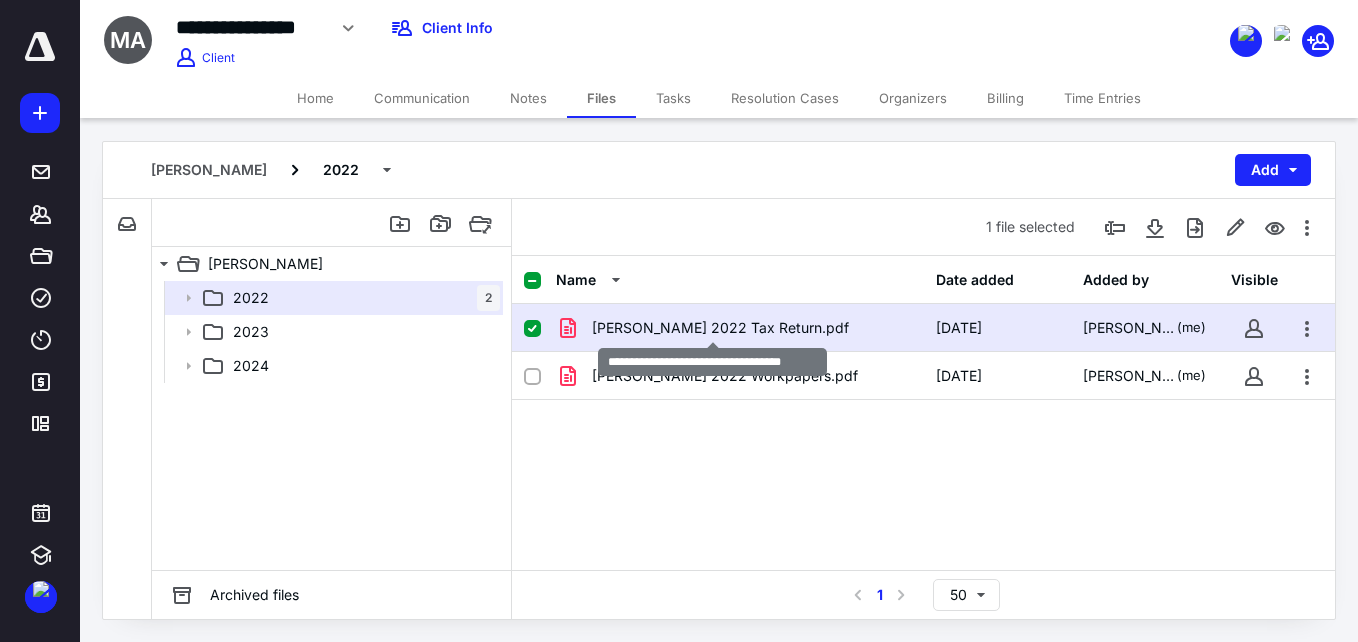 click on "Michelle Austin 2022 Tax Return.pdf" at bounding box center (720, 328) 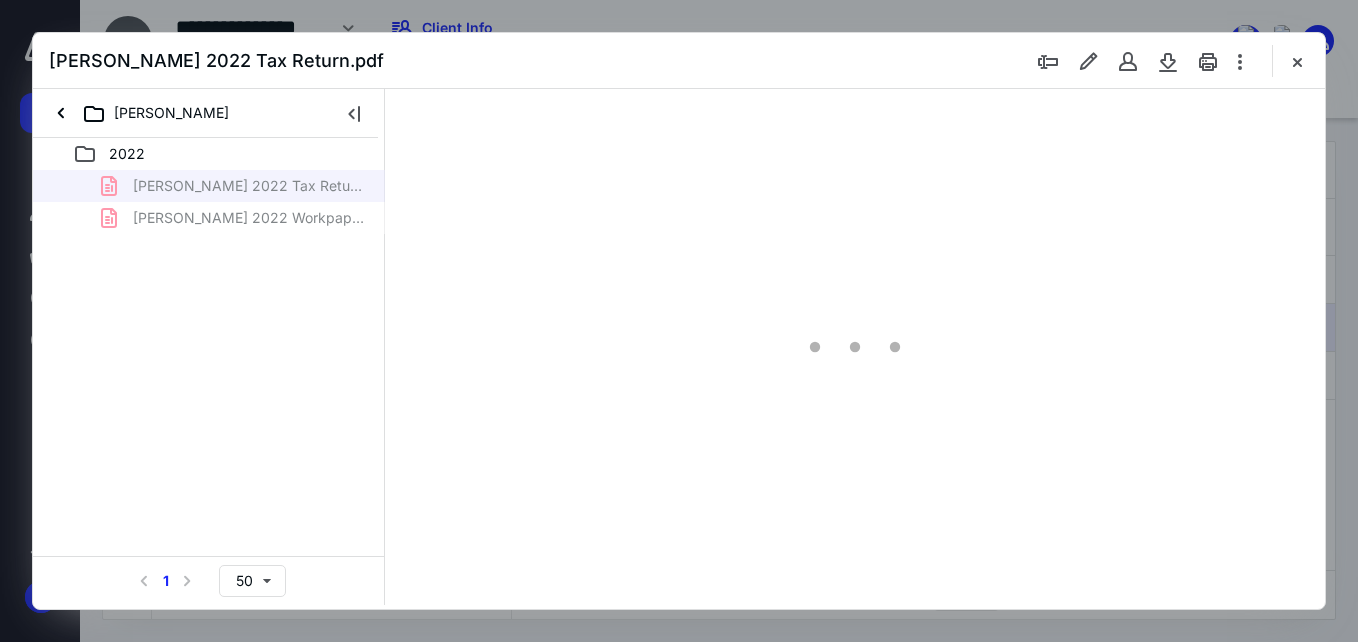 scroll, scrollTop: 0, scrollLeft: 0, axis: both 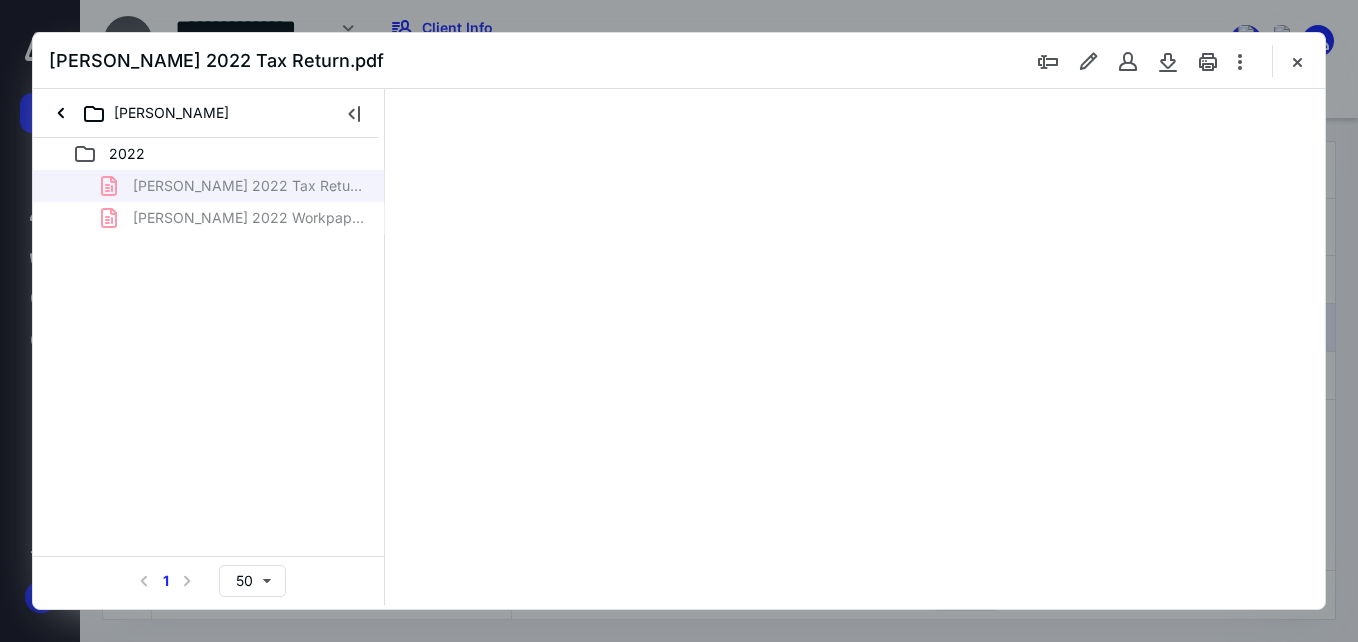 type on "56" 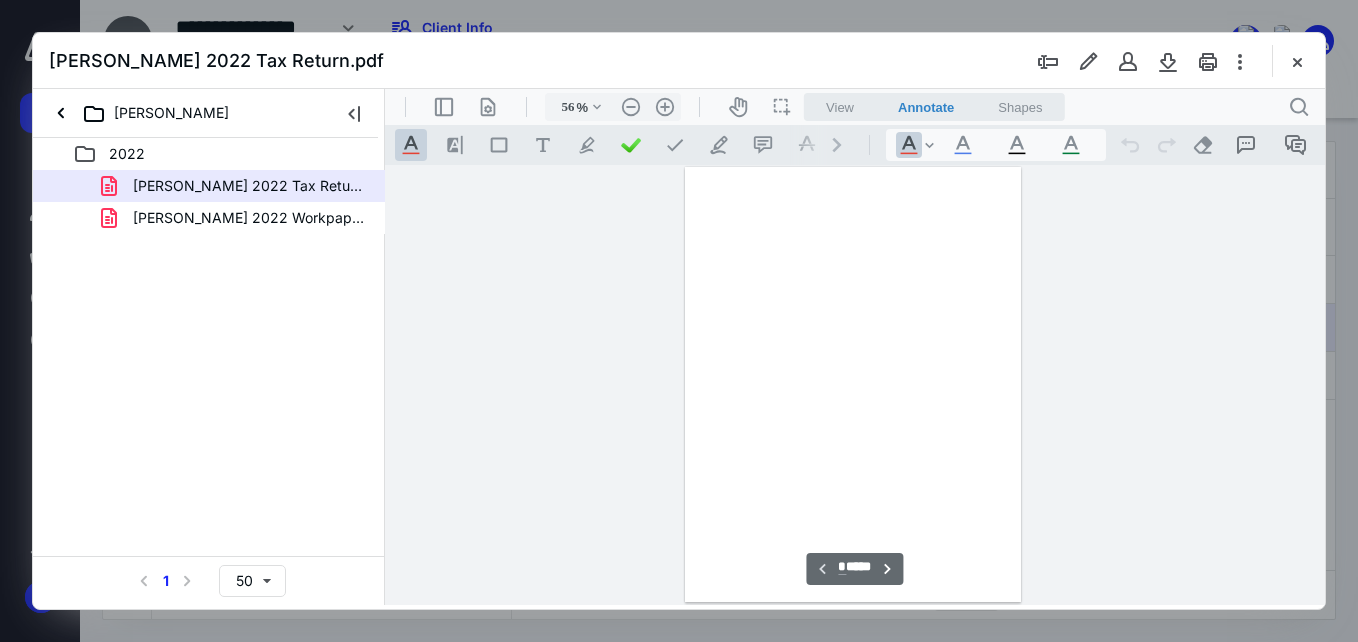 scroll, scrollTop: 78, scrollLeft: 0, axis: vertical 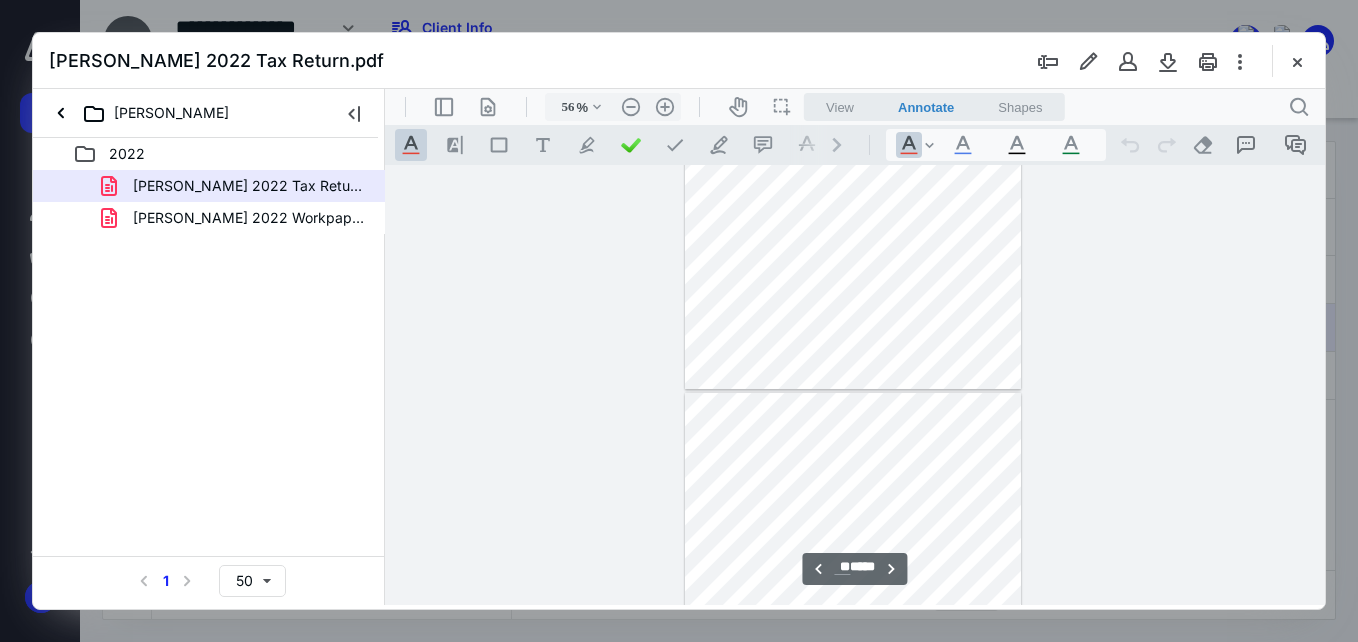 type on "**" 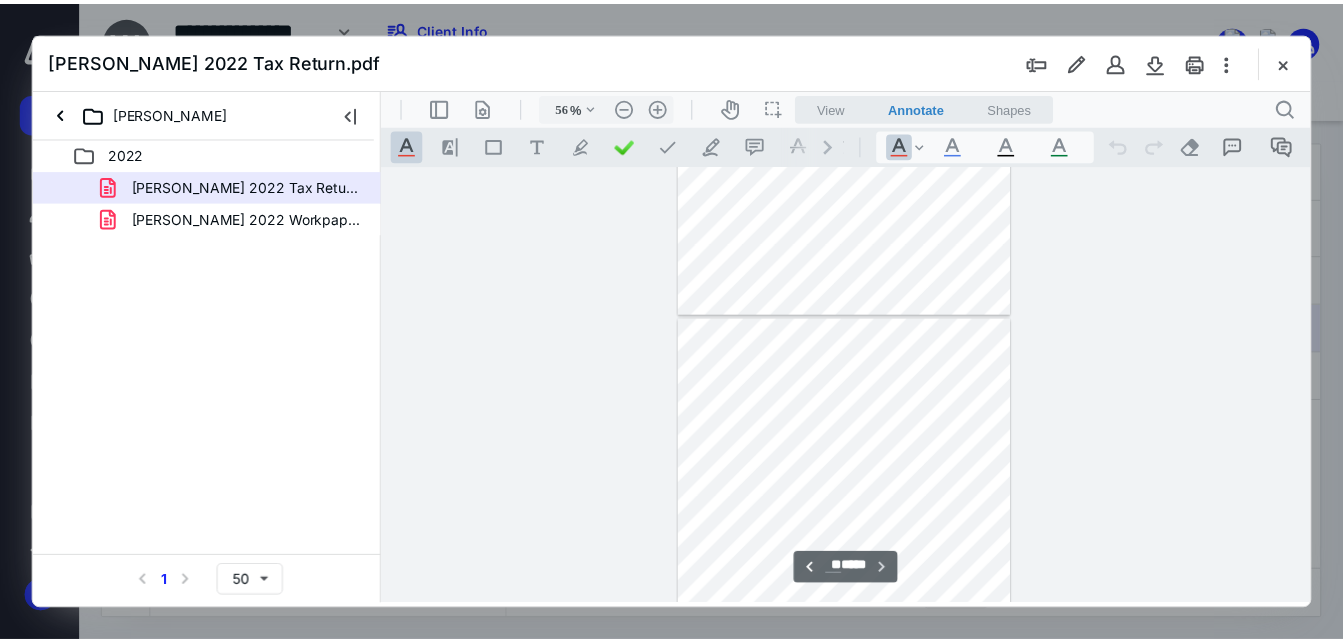 scroll, scrollTop: 10535, scrollLeft: 0, axis: vertical 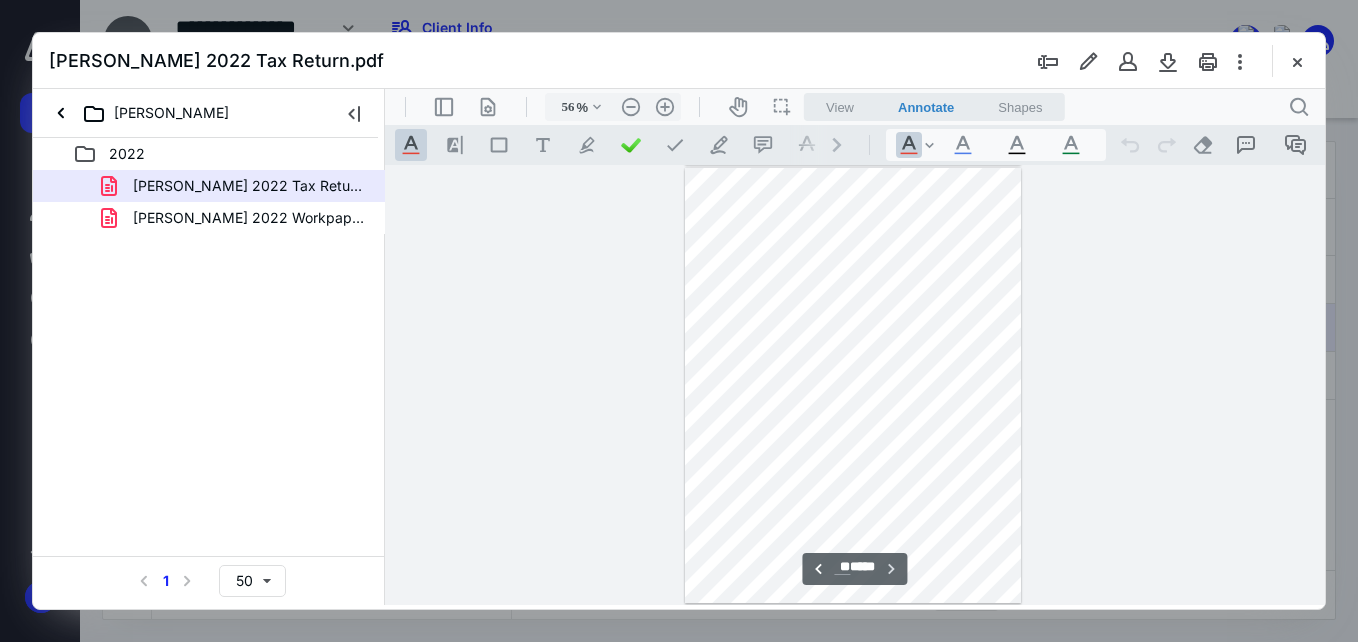 drag, startPoint x: 1319, startPoint y: 182, endPoint x: 1688, endPoint y: 696, distance: 632.73773 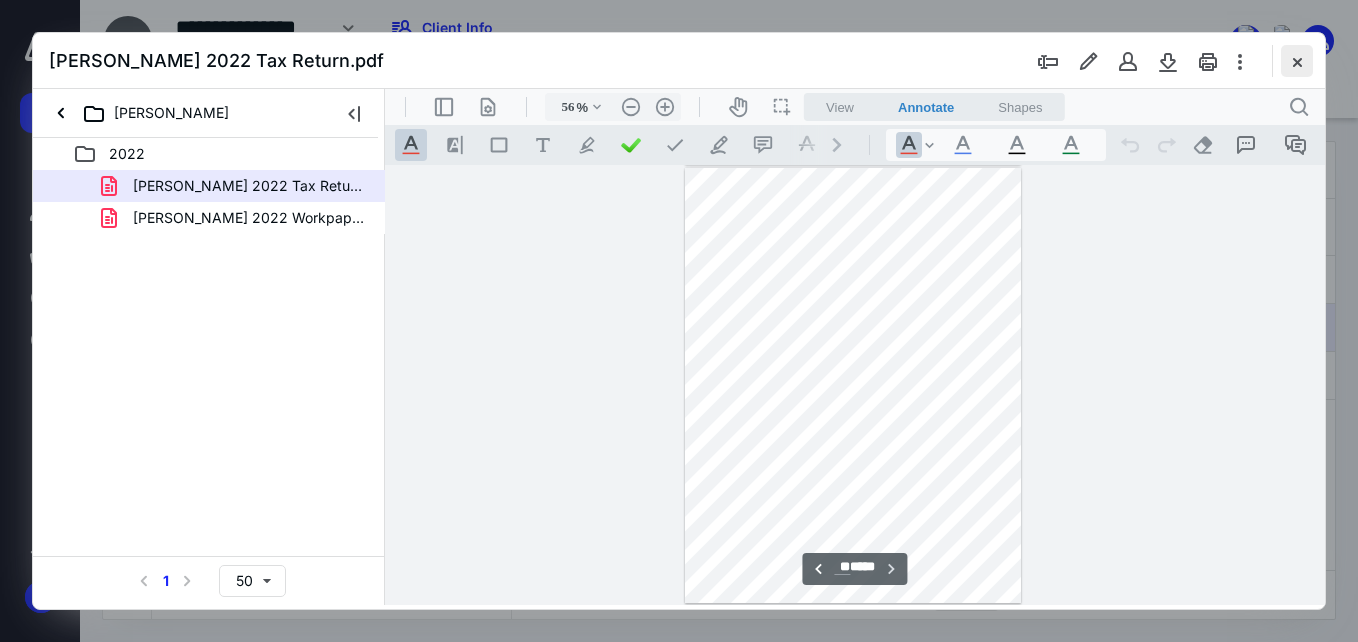 click at bounding box center [1297, 61] 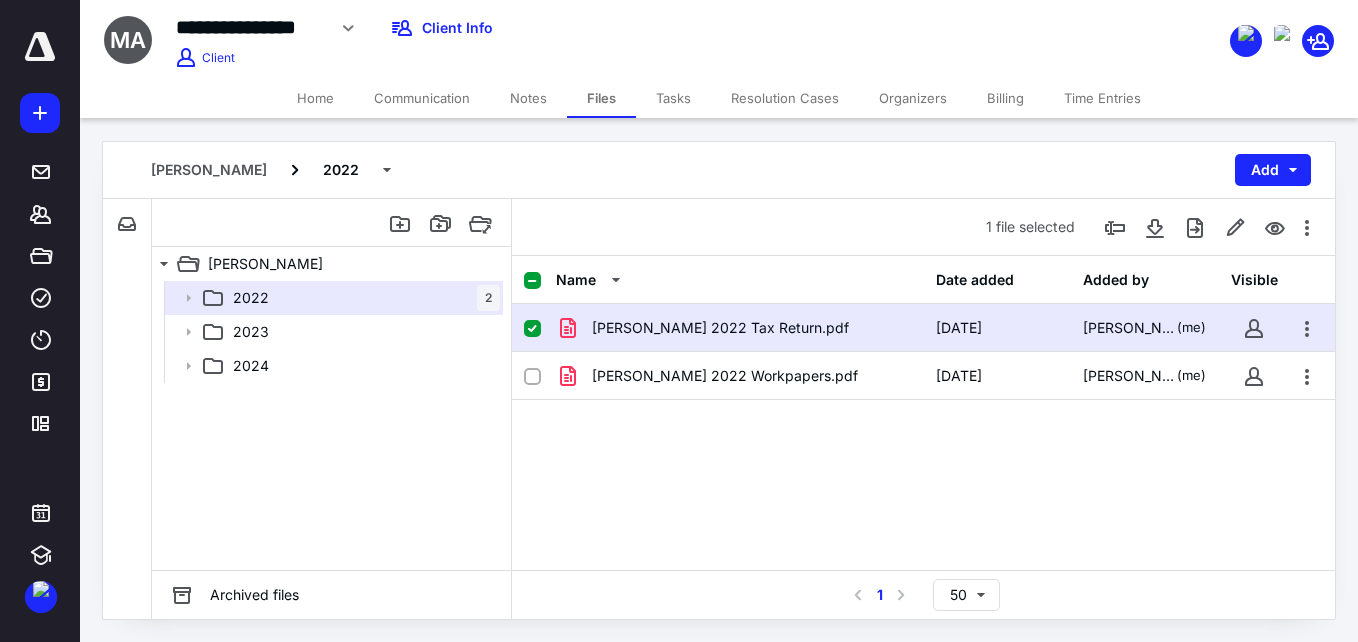 click on "Tasks" at bounding box center [673, 98] 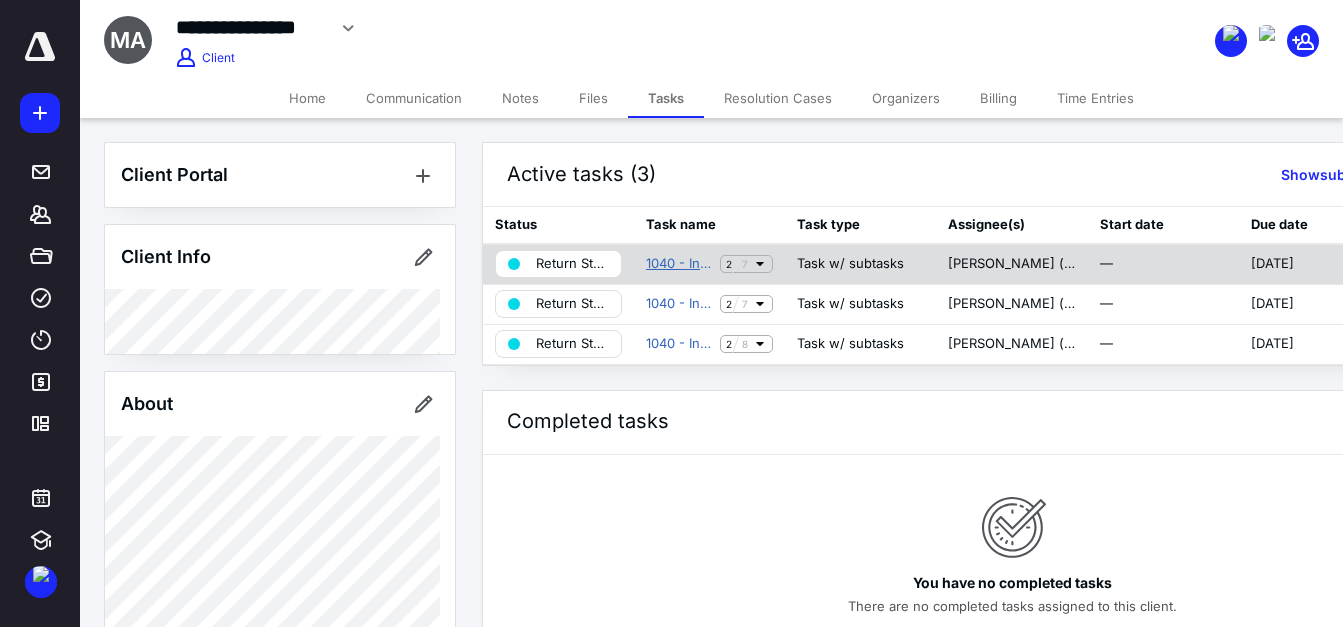 click on "1040 - Individual - 2022 Tax Return" at bounding box center [679, 264] 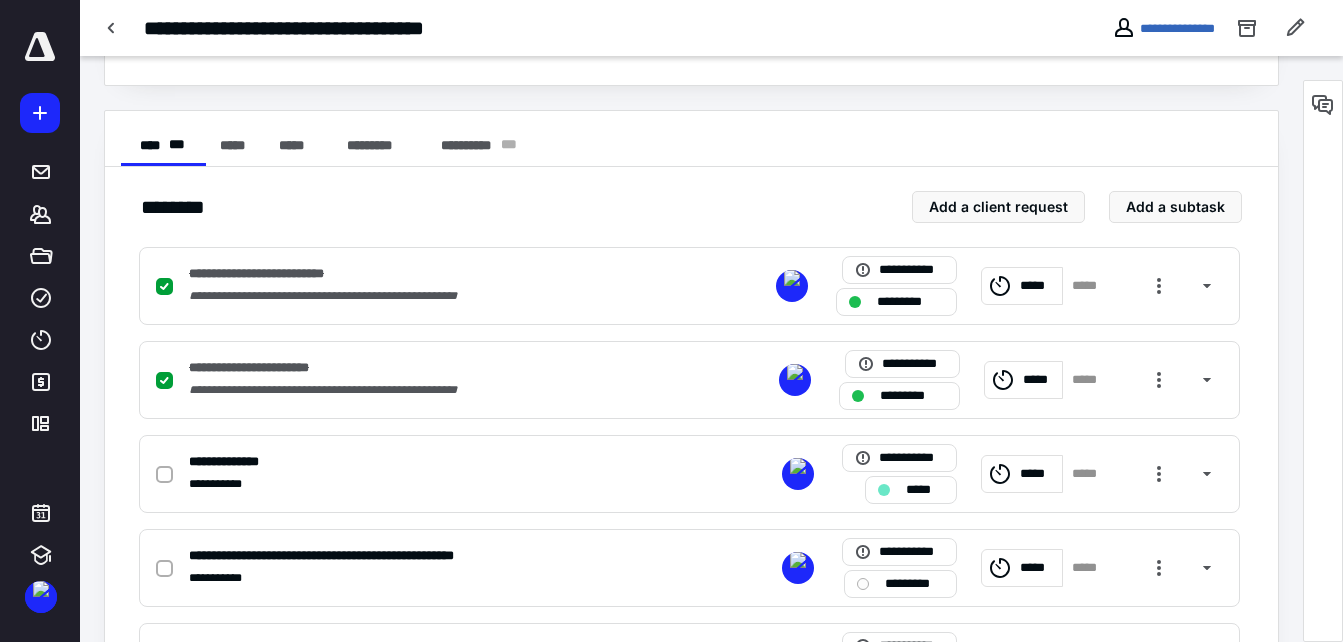 scroll, scrollTop: 400, scrollLeft: 0, axis: vertical 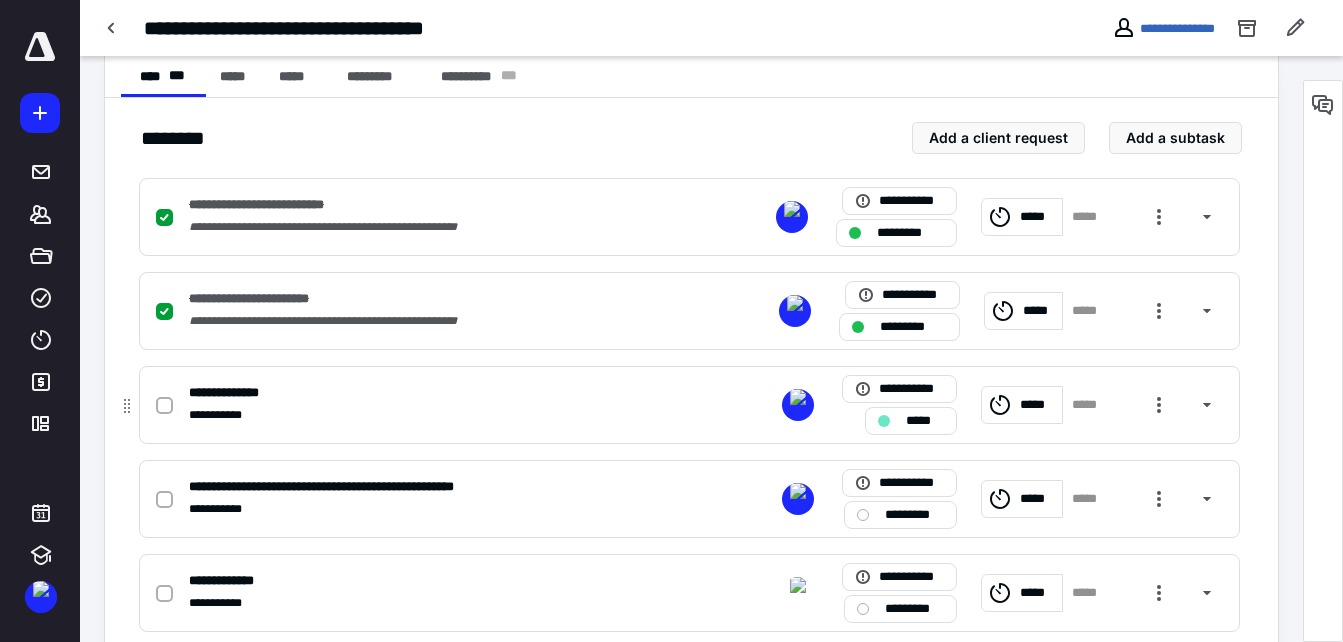 click on "*****" at bounding box center (1038, 405) 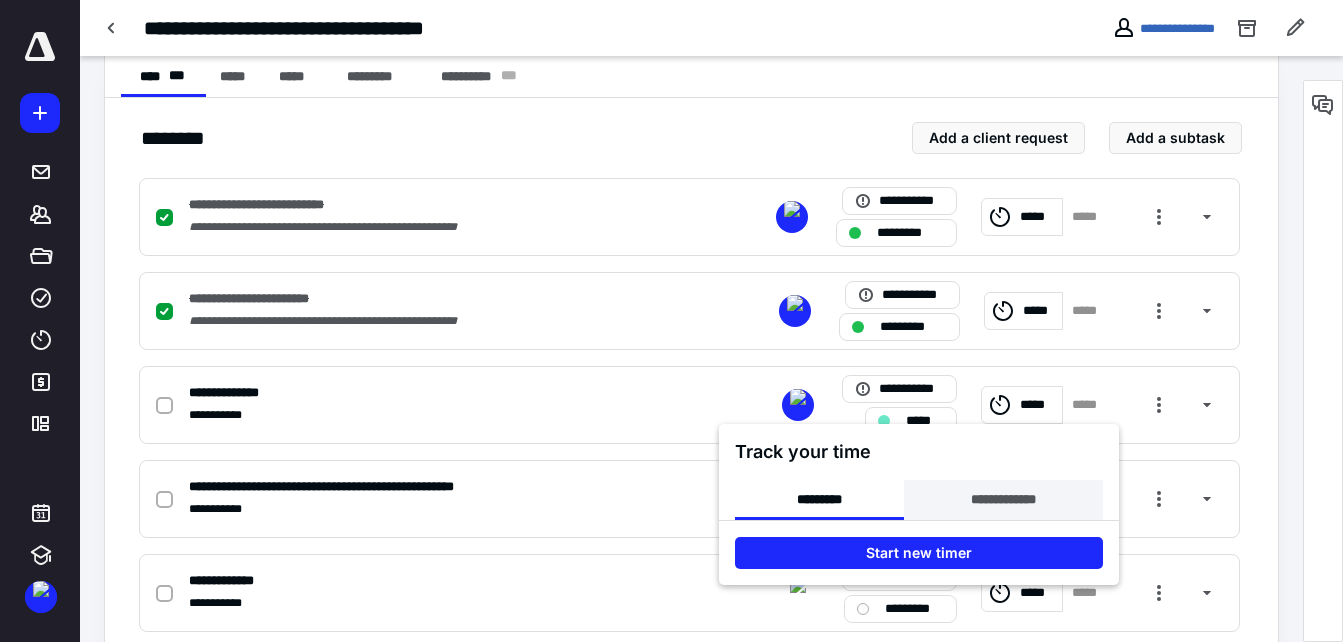 click on "**********" at bounding box center (1003, 500) 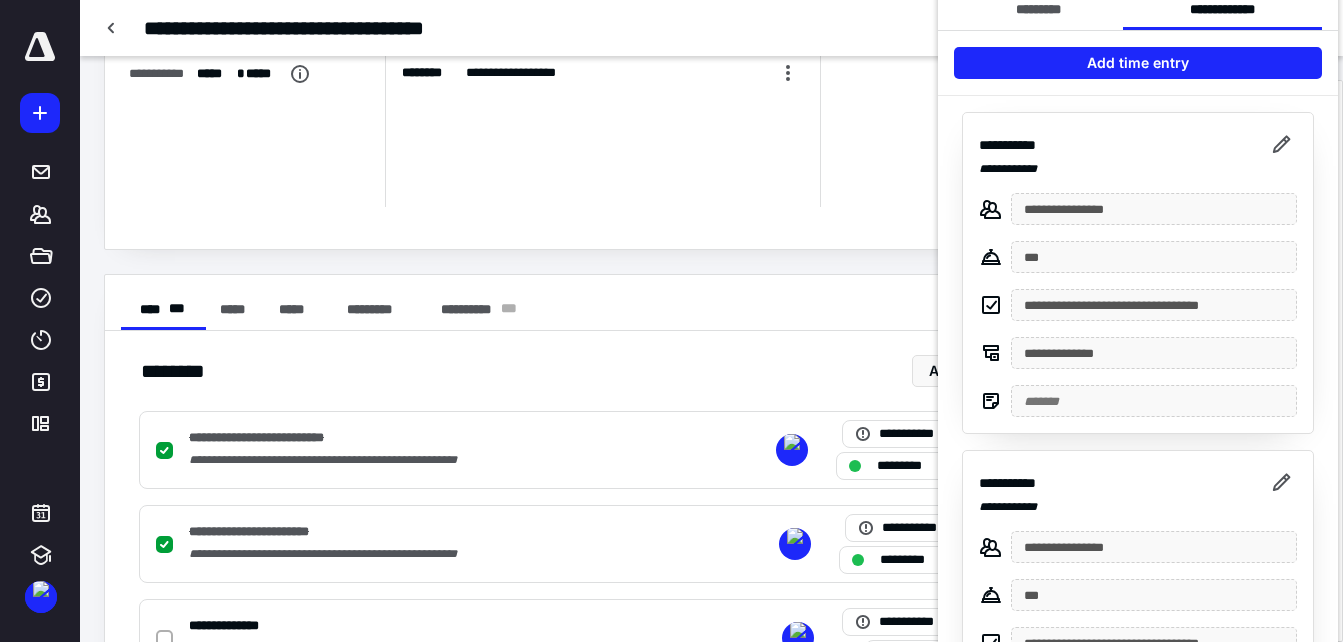 scroll, scrollTop: 100, scrollLeft: 0, axis: vertical 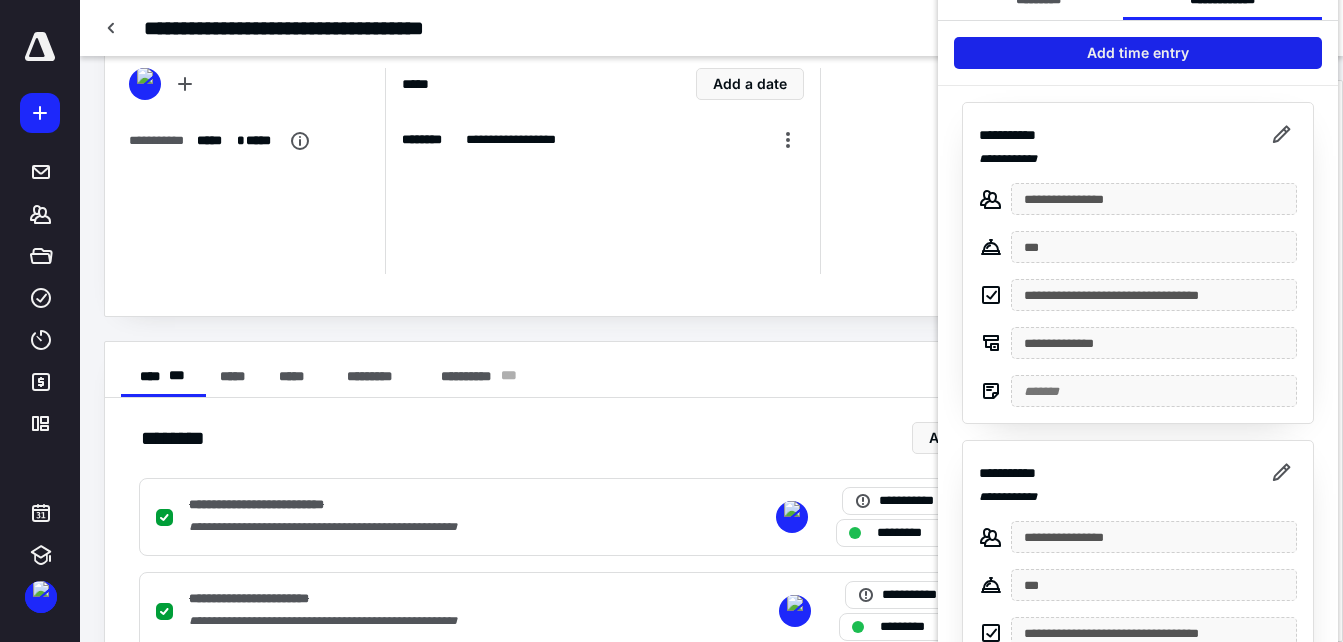 click on "Add time entry" at bounding box center (1138, 53) 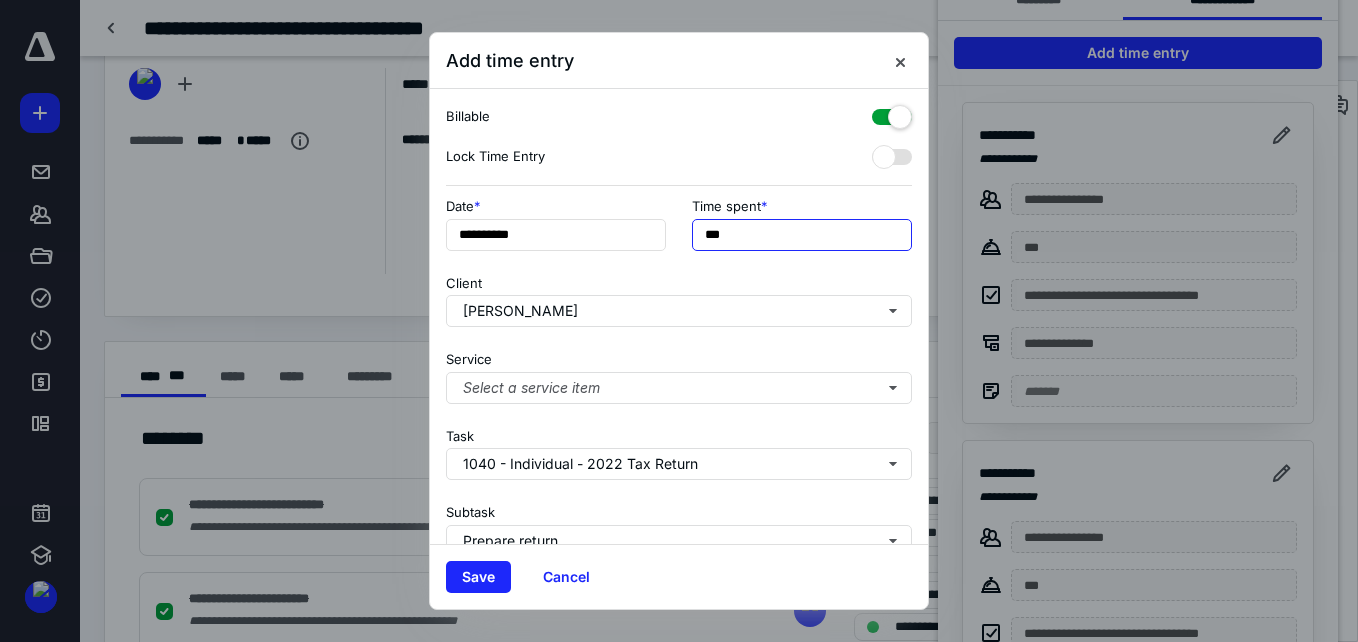 drag, startPoint x: 720, startPoint y: 235, endPoint x: 678, endPoint y: 233, distance: 42.047592 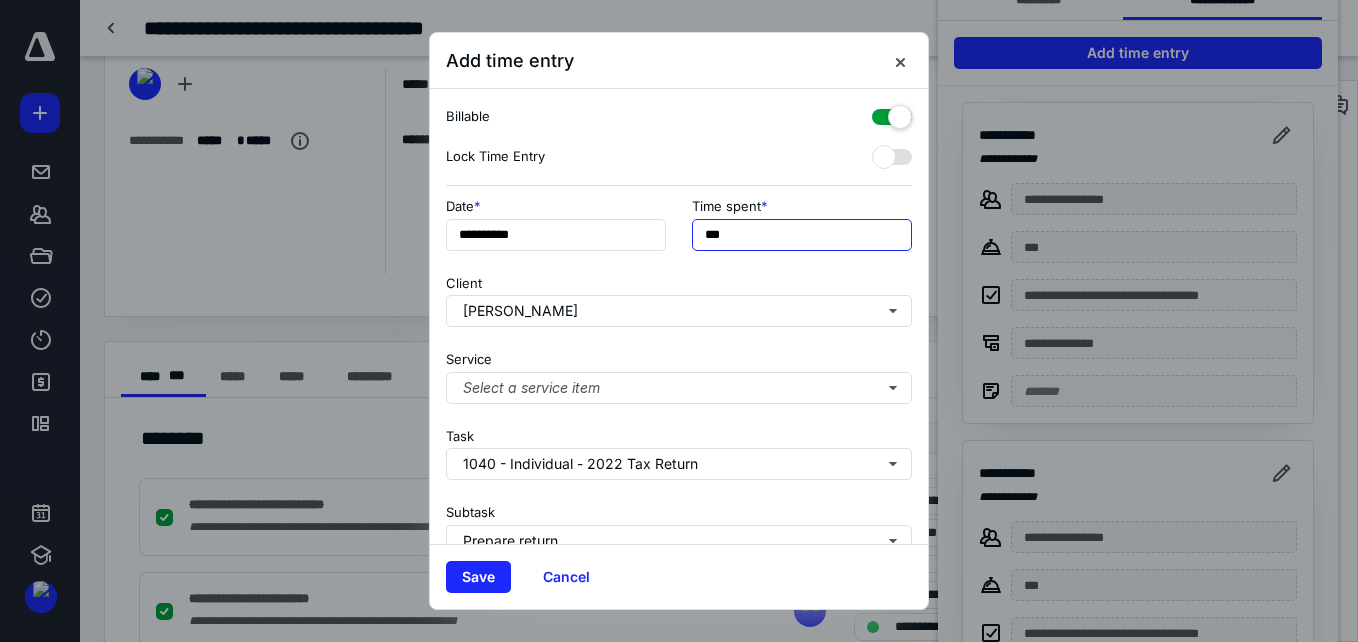 click on "**********" at bounding box center [679, 230] 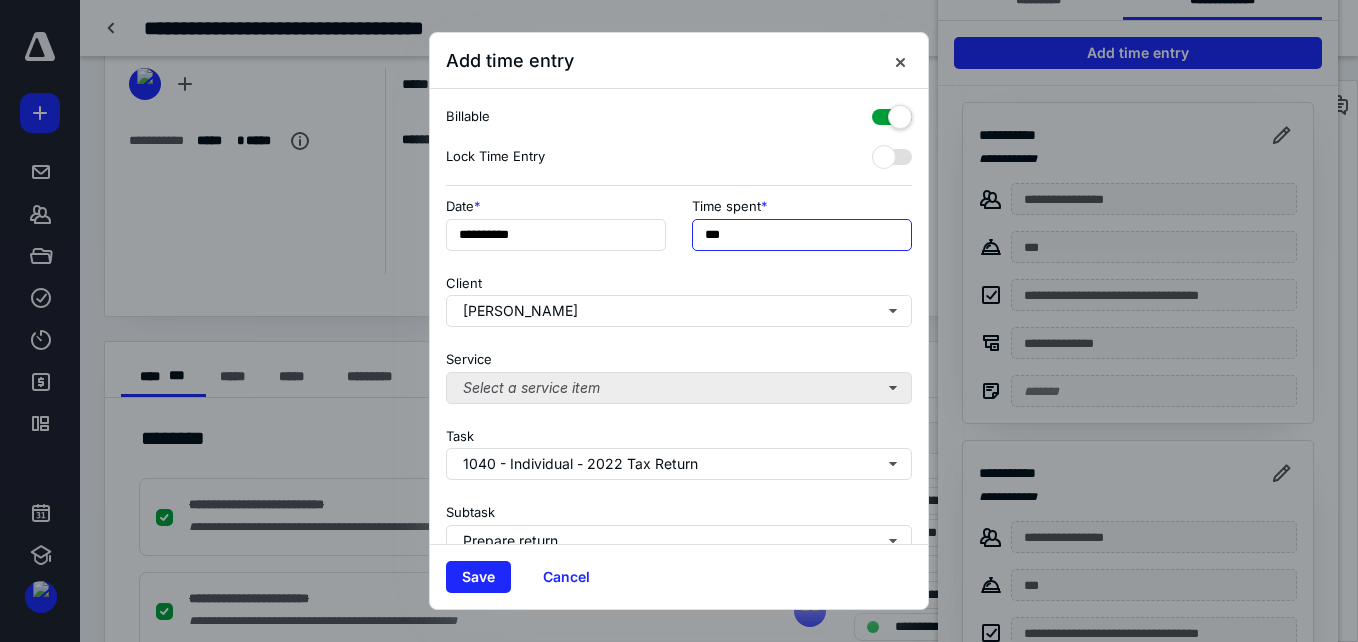 type on "***" 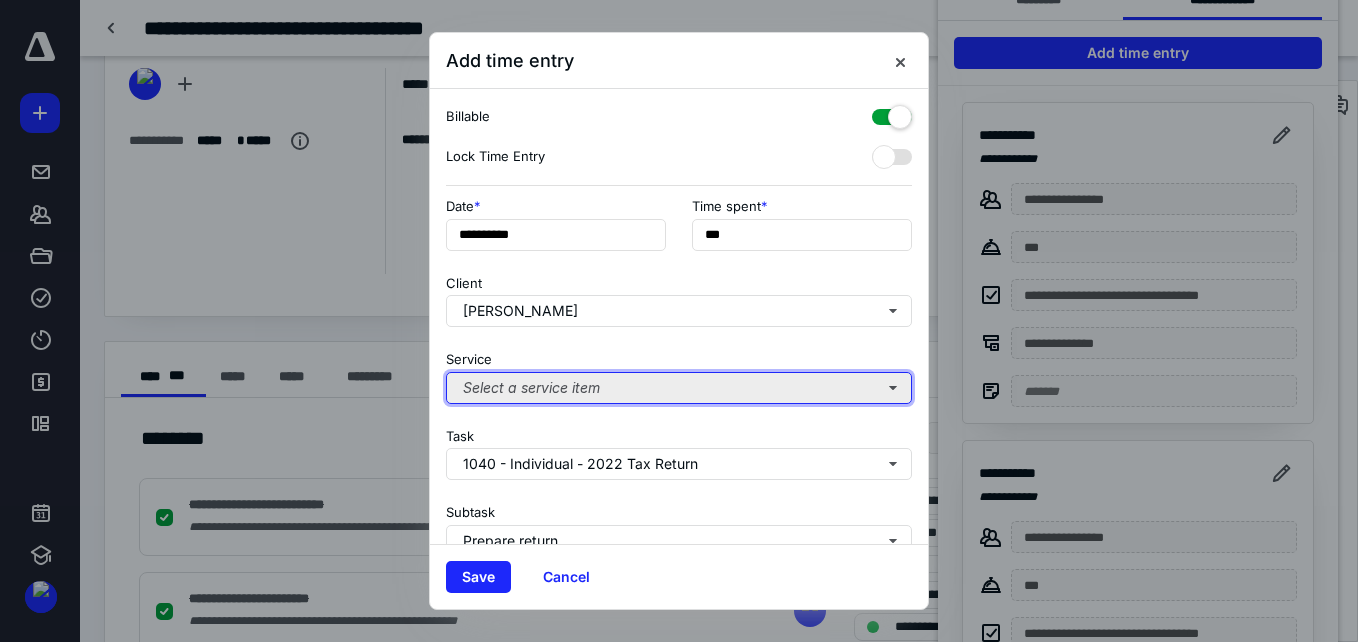 click on "Select a service item" at bounding box center (679, 388) 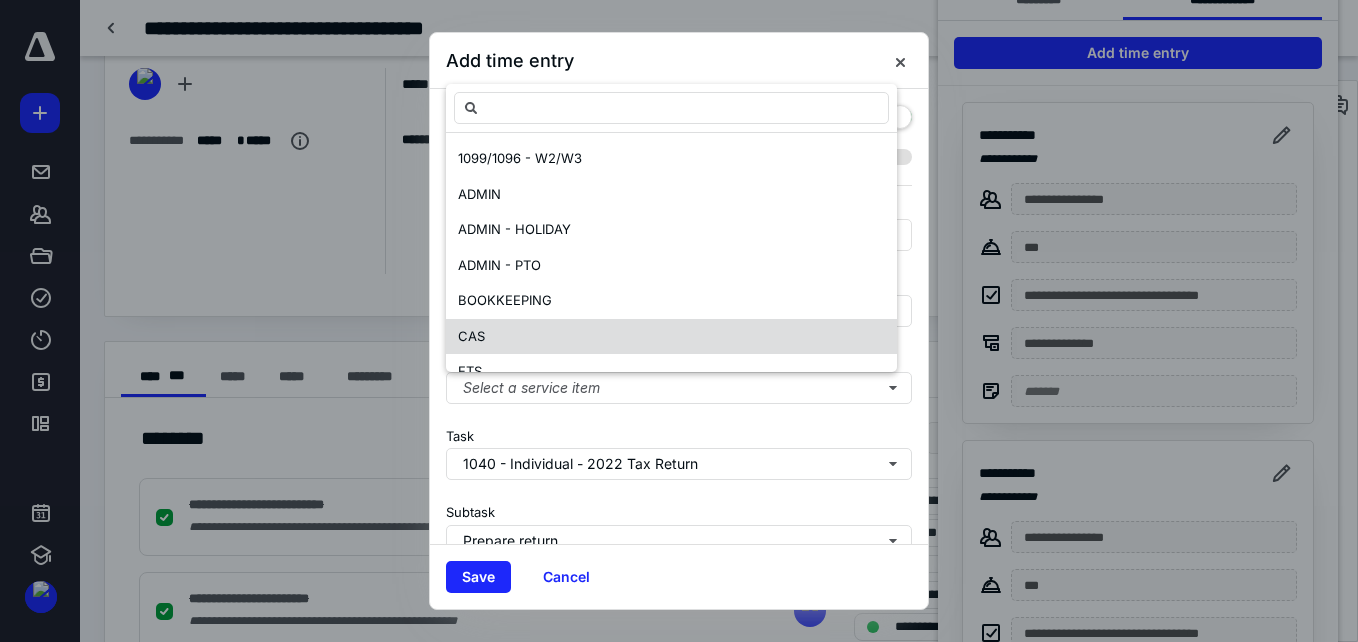 scroll, scrollTop: 97, scrollLeft: 0, axis: vertical 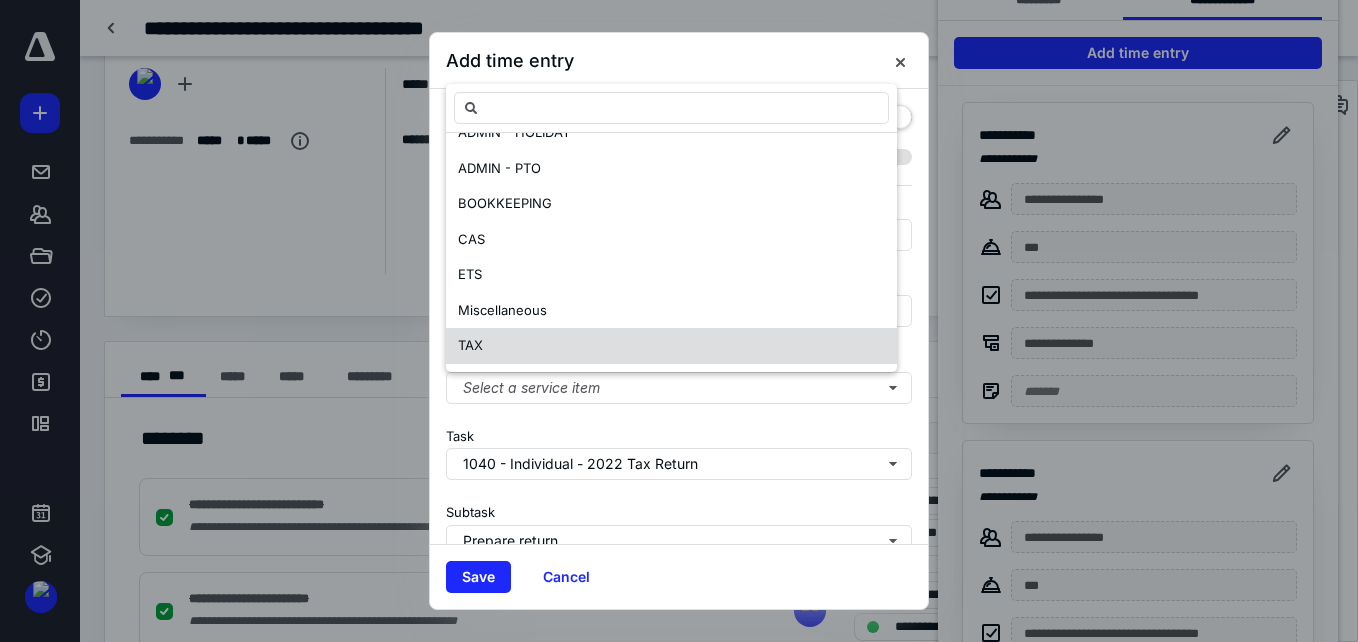 click on "TAX" at bounding box center (671, 346) 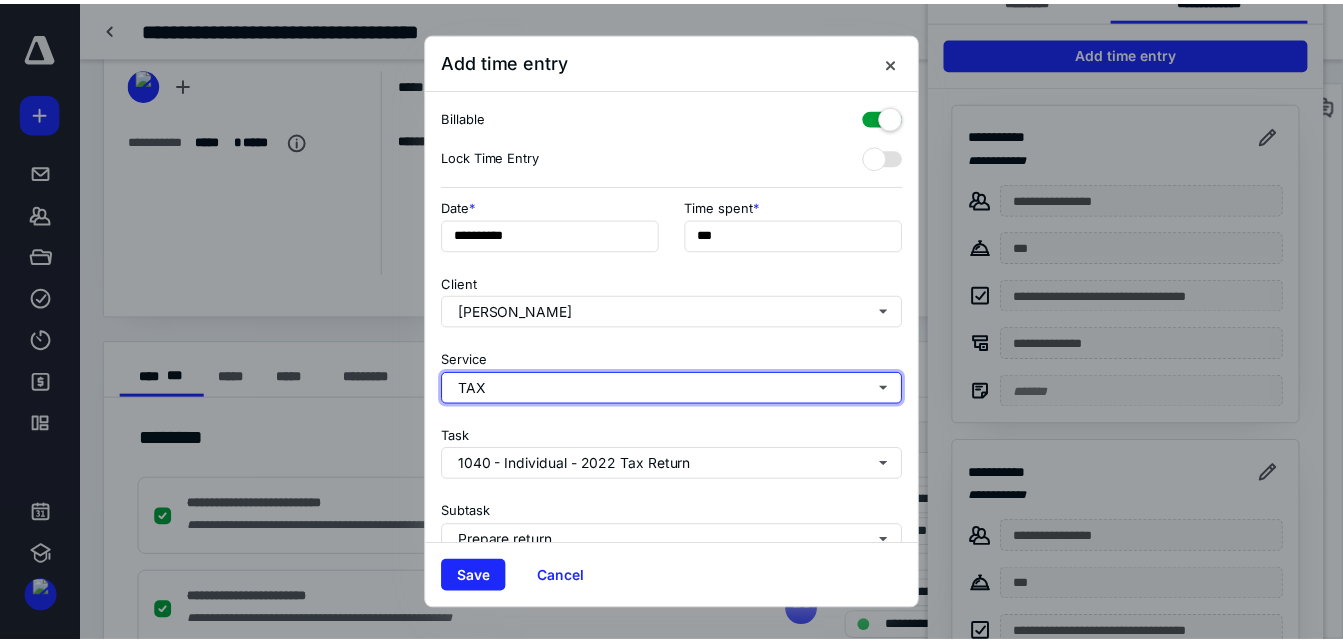 scroll, scrollTop: 0, scrollLeft: 0, axis: both 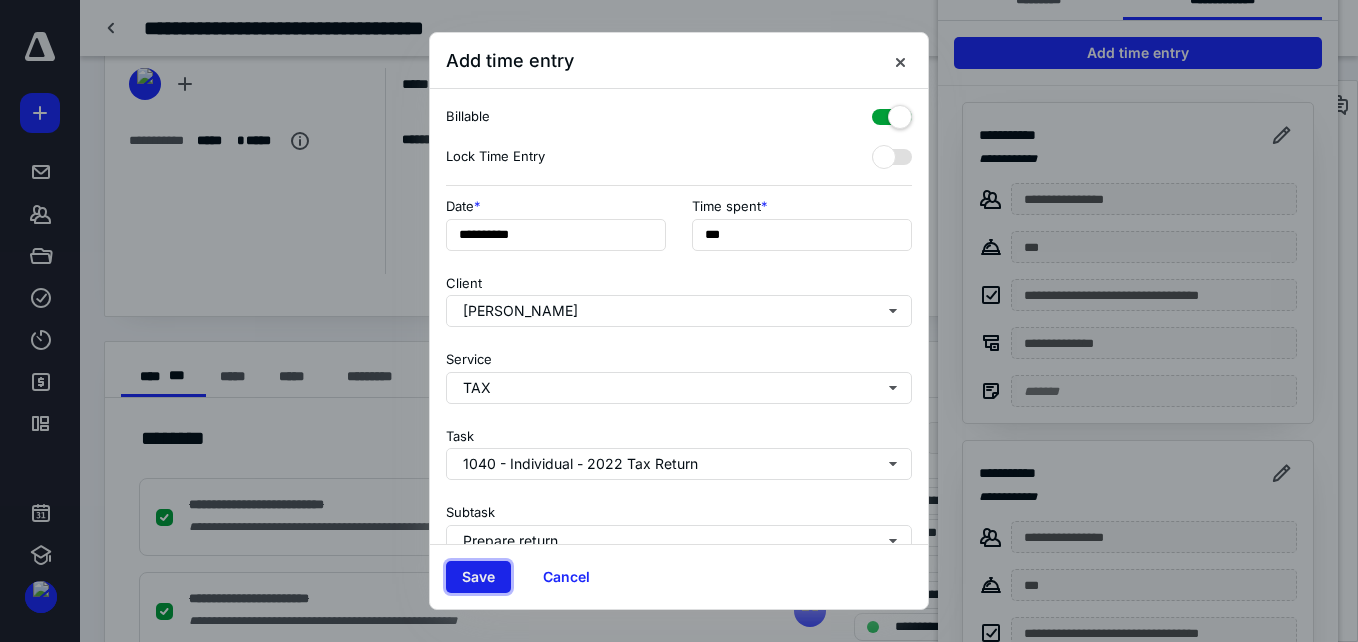click on "Save" at bounding box center [478, 577] 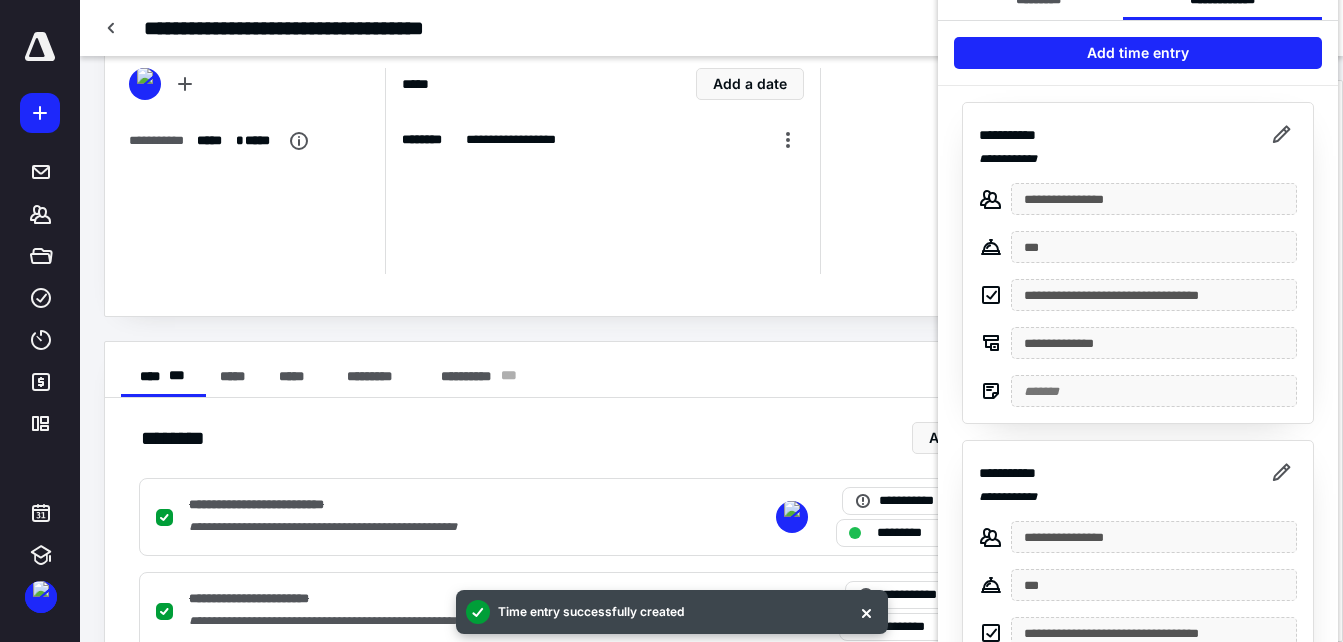 click at bounding box center (671, 321) 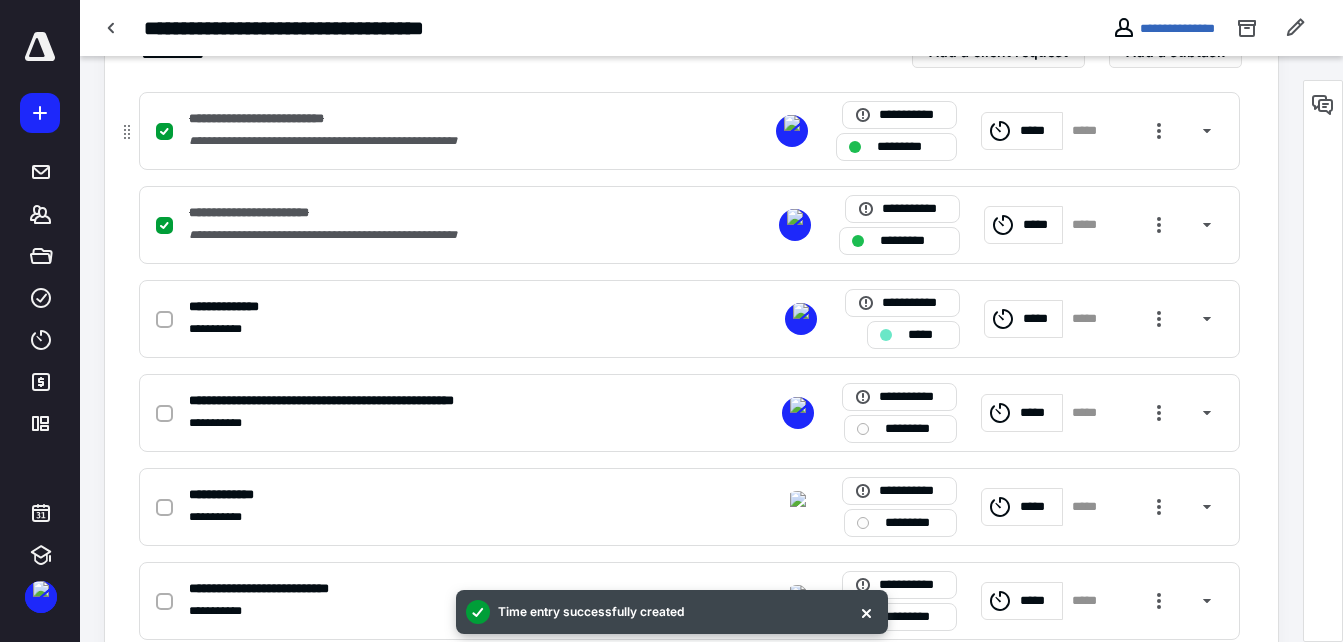 scroll, scrollTop: 500, scrollLeft: 0, axis: vertical 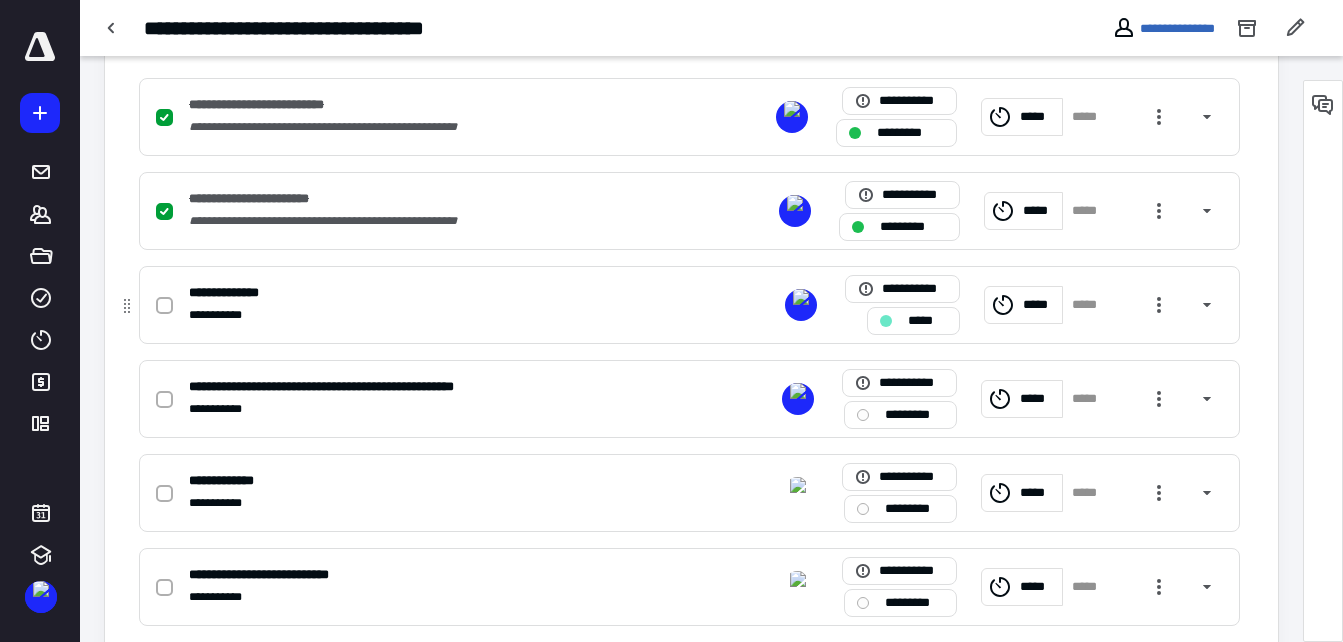 click on "*****" at bounding box center (927, 321) 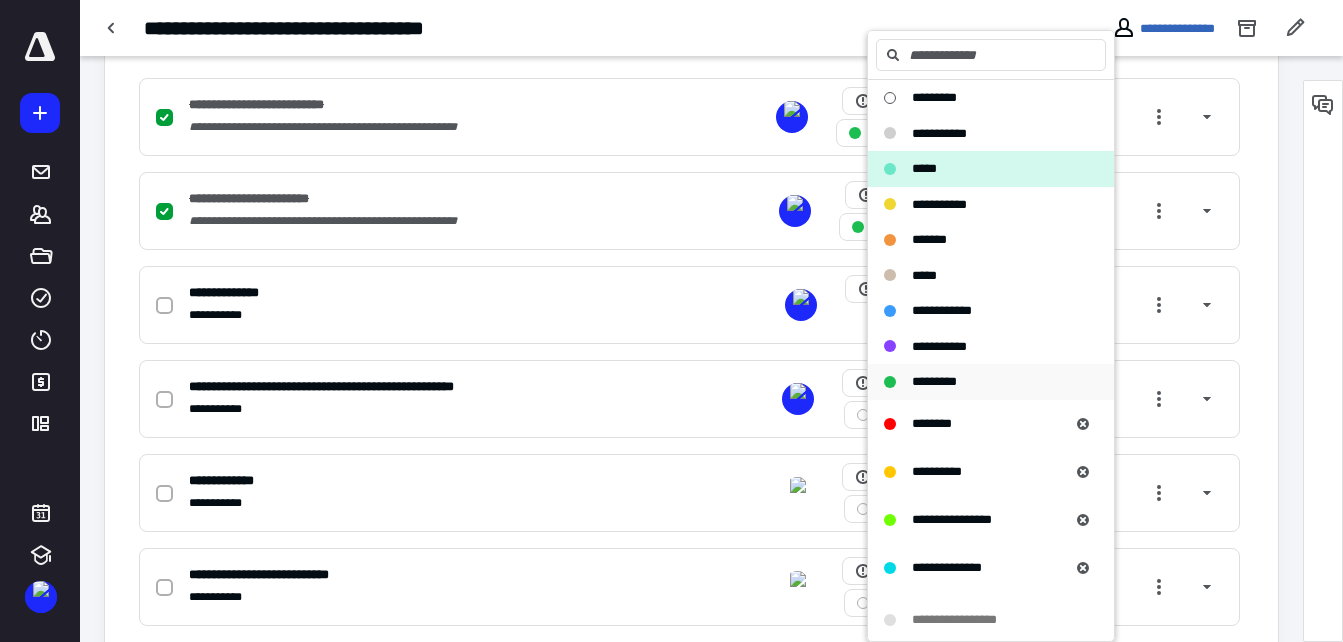 click on "*********" at bounding box center (934, 381) 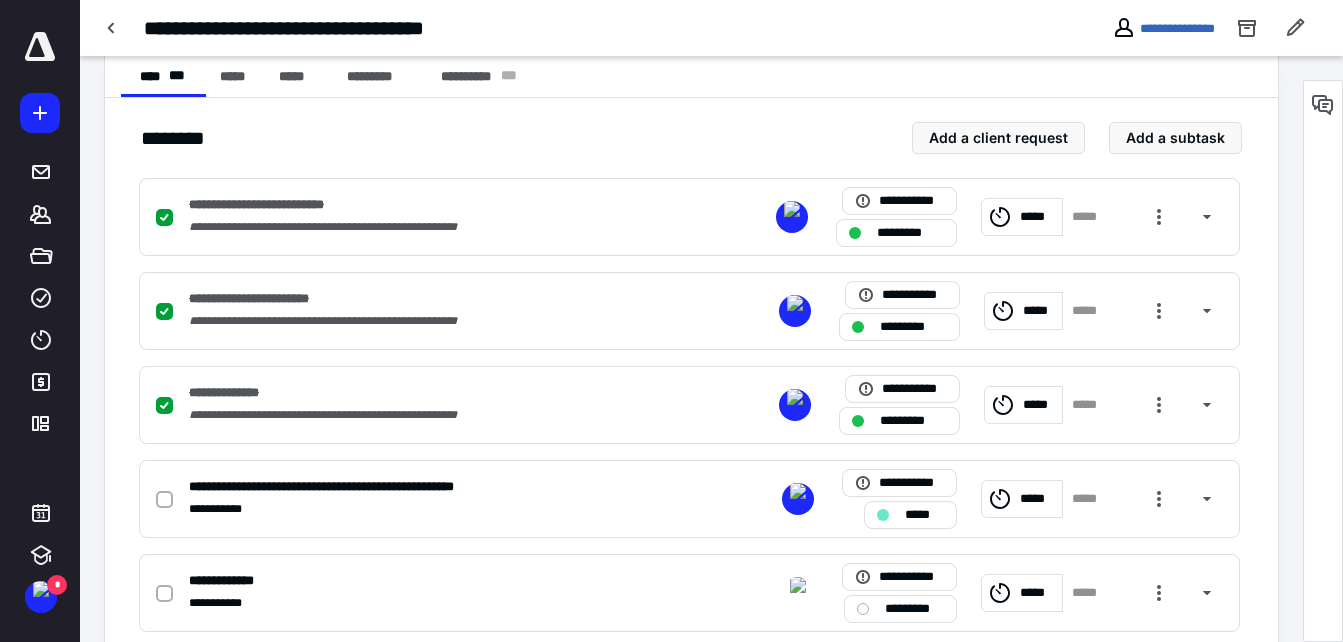 scroll, scrollTop: 500, scrollLeft: 0, axis: vertical 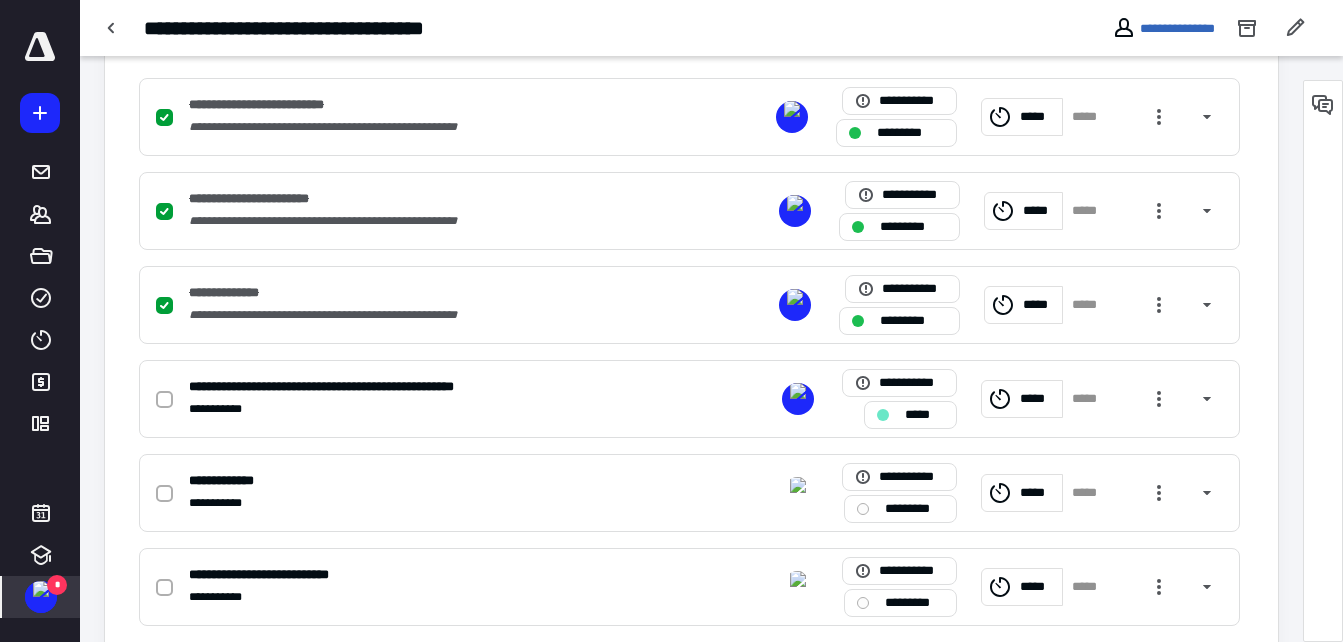 click on "*" at bounding box center [41, 597] 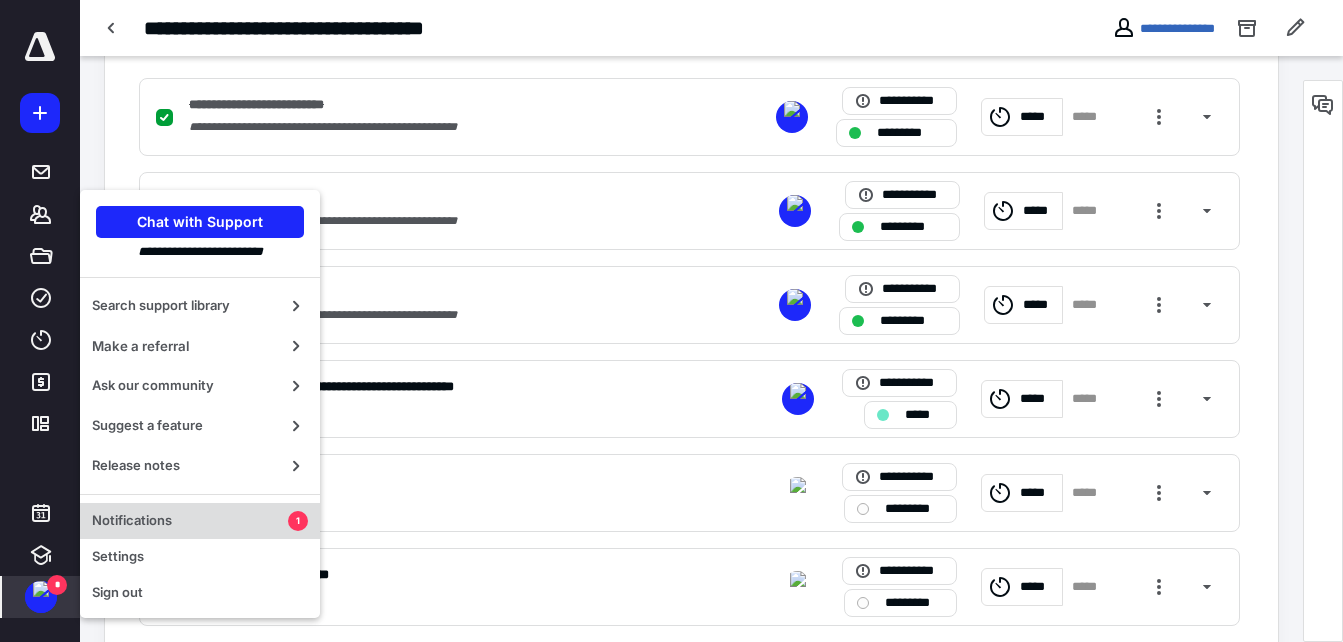 click on "Notifications" at bounding box center [190, 521] 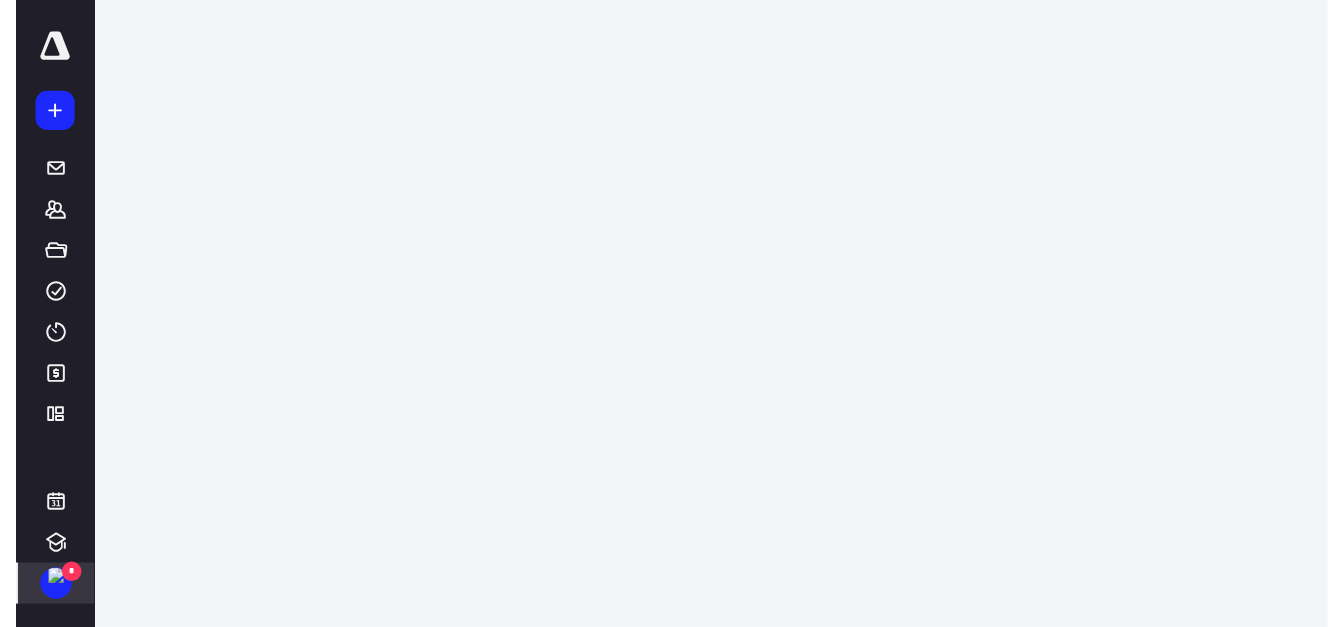 scroll, scrollTop: 0, scrollLeft: 0, axis: both 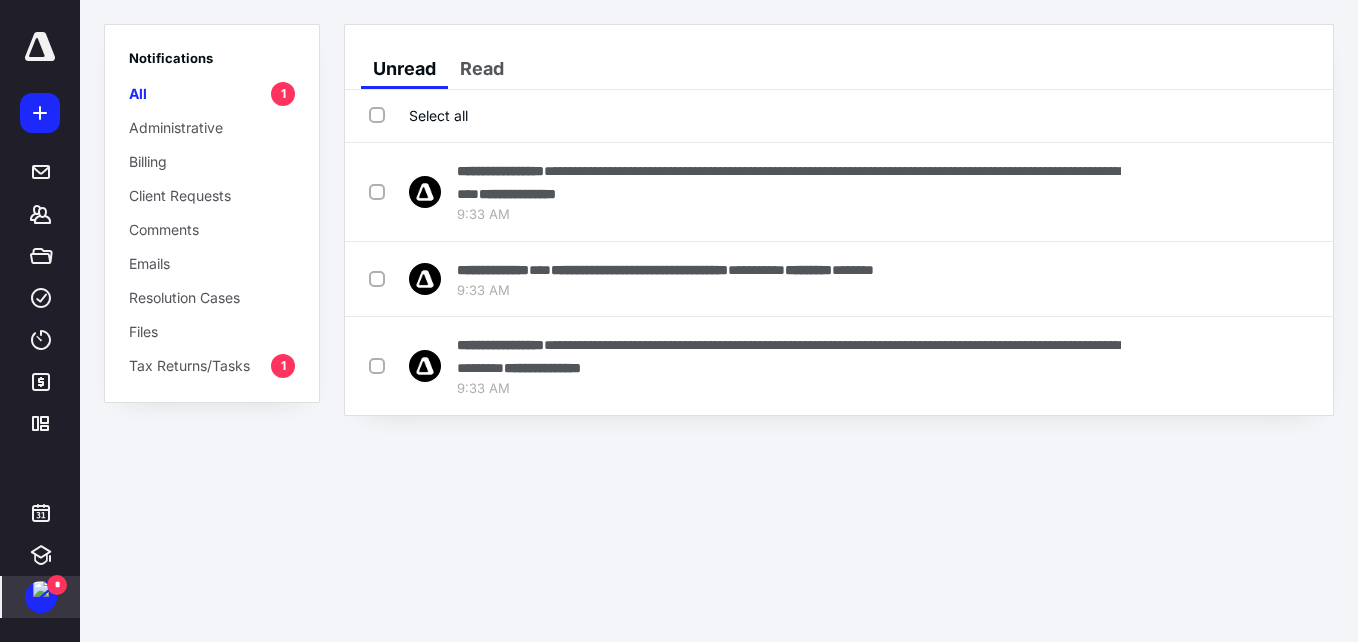 drag, startPoint x: 429, startPoint y: 120, endPoint x: 443, endPoint y: 128, distance: 16.124516 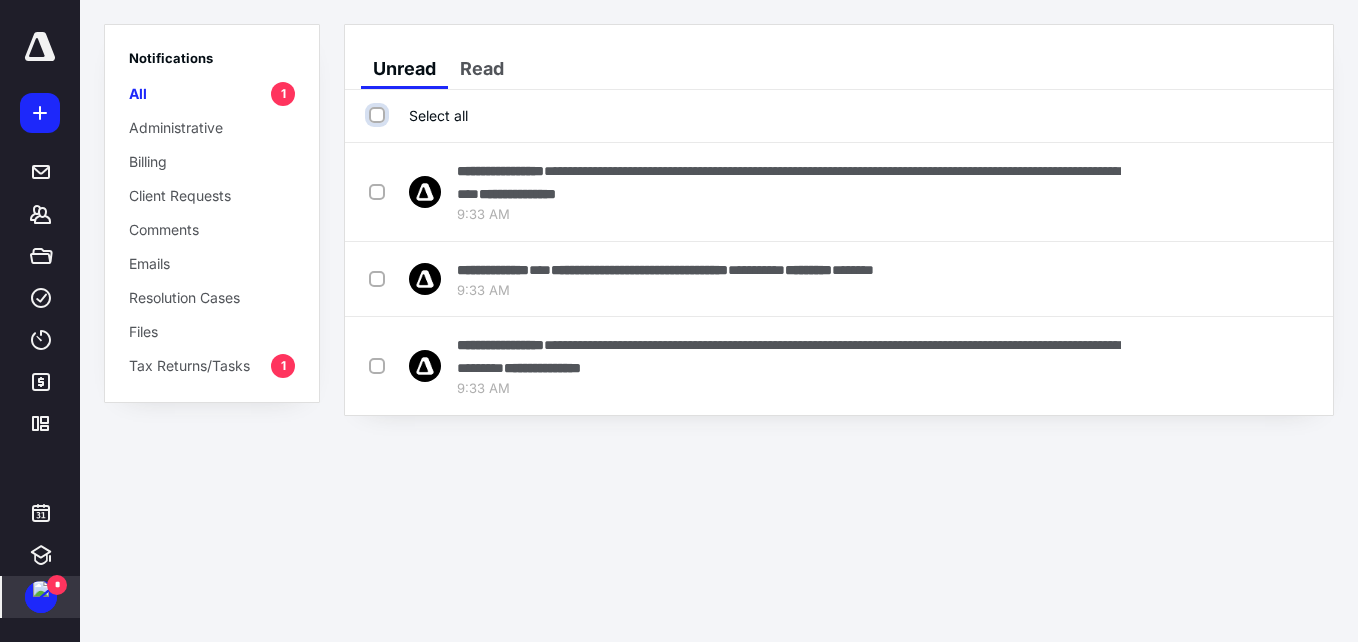 checkbox on "true" 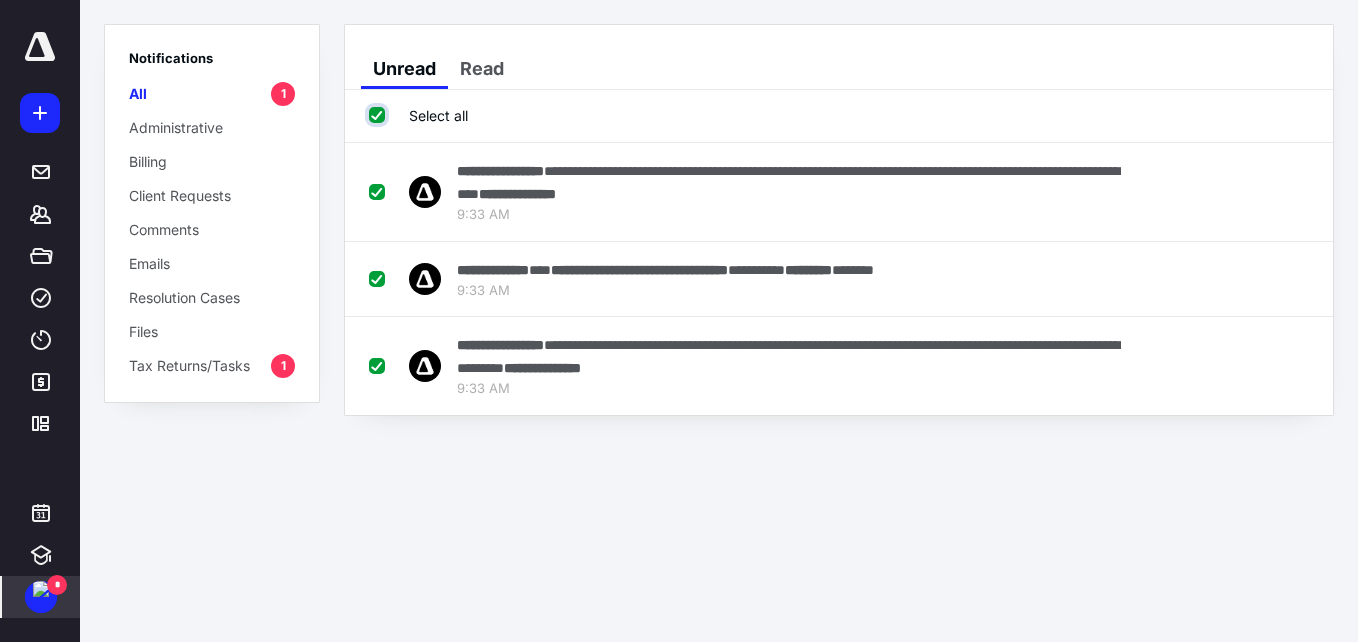 checkbox on "true" 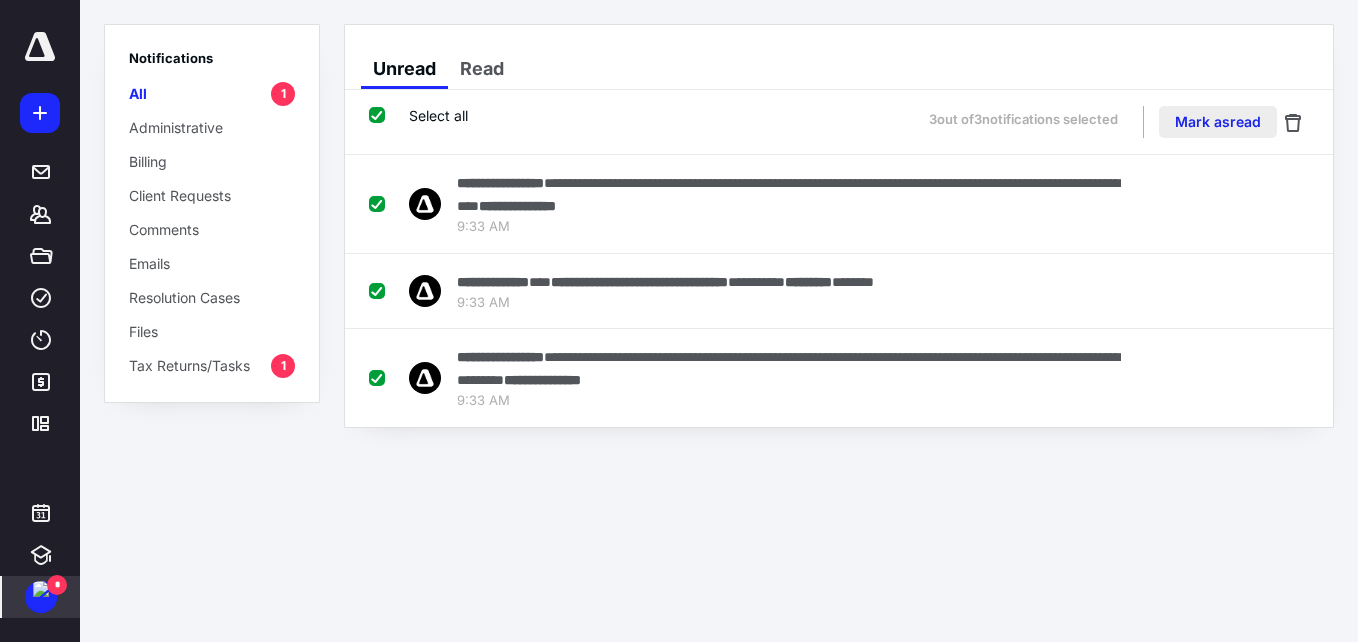 click on "Mark as  read" at bounding box center [1218, 122] 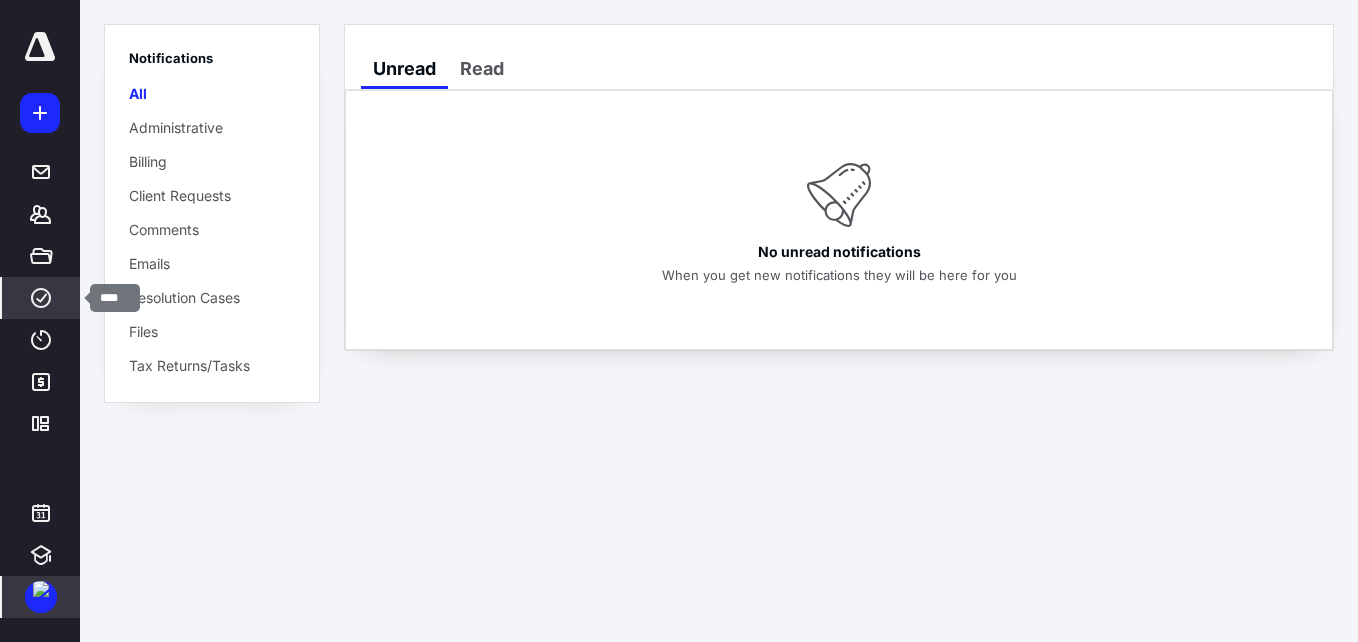 click 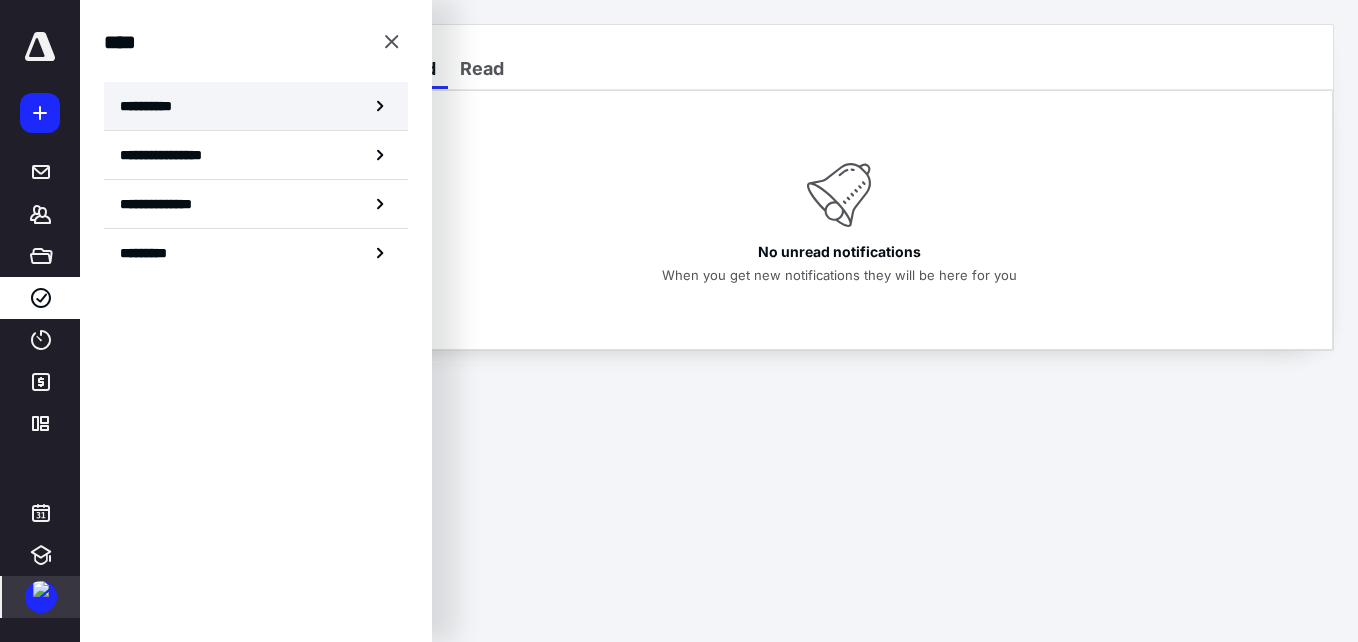 click on "**********" at bounding box center (153, 106) 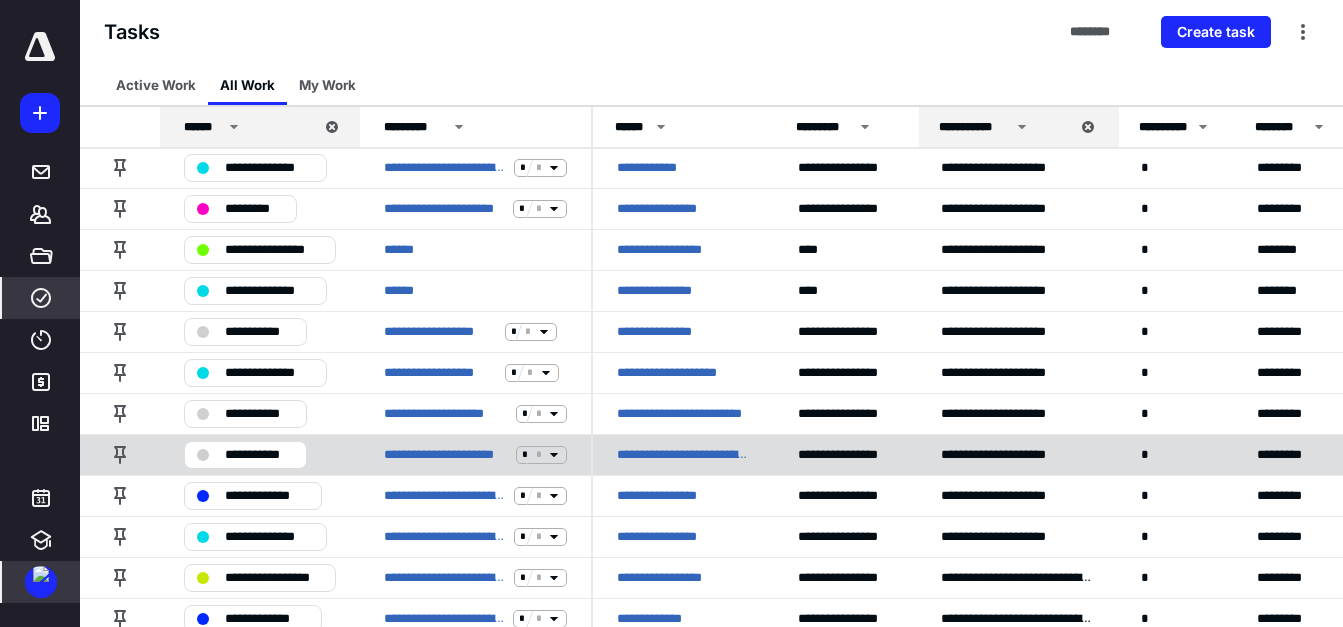 scroll, scrollTop: 100, scrollLeft: 0, axis: vertical 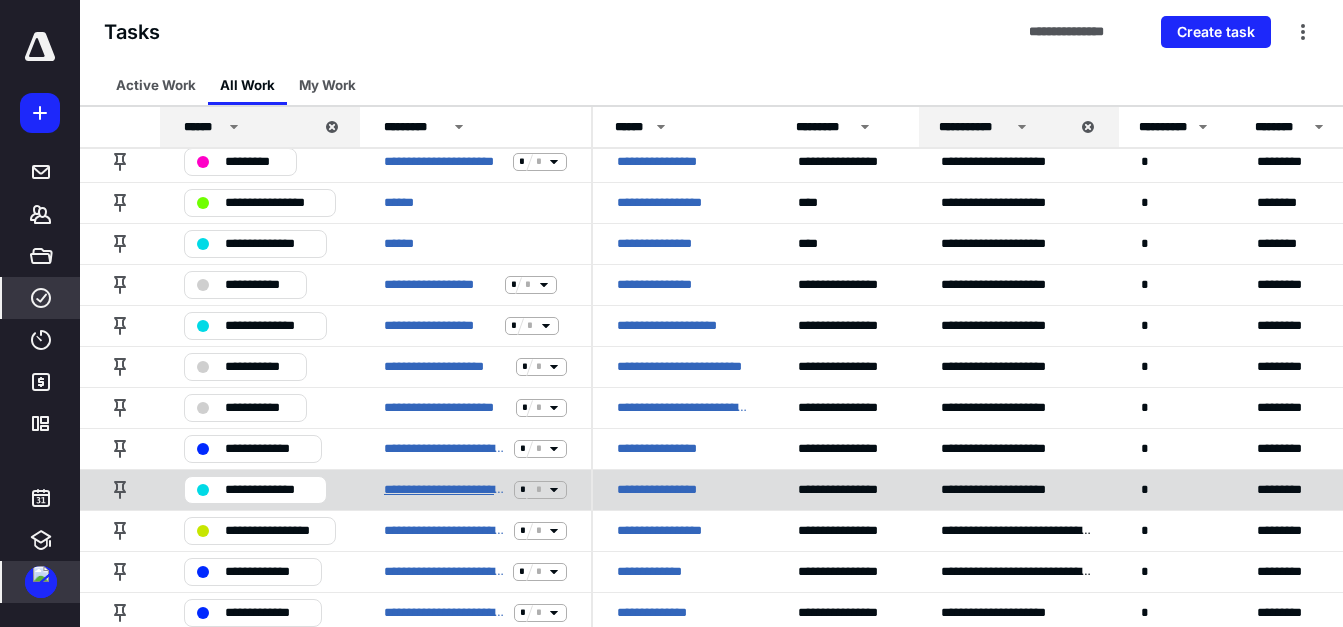 click on "**********" at bounding box center (445, 490) 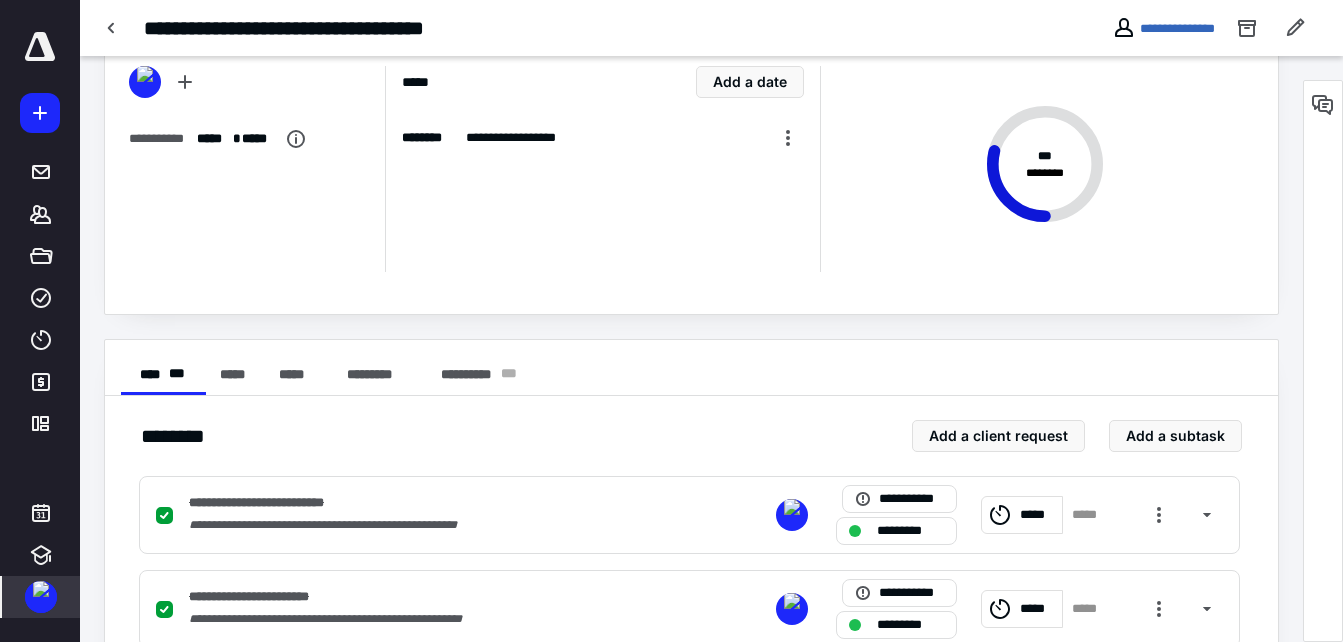 scroll, scrollTop: 400, scrollLeft: 0, axis: vertical 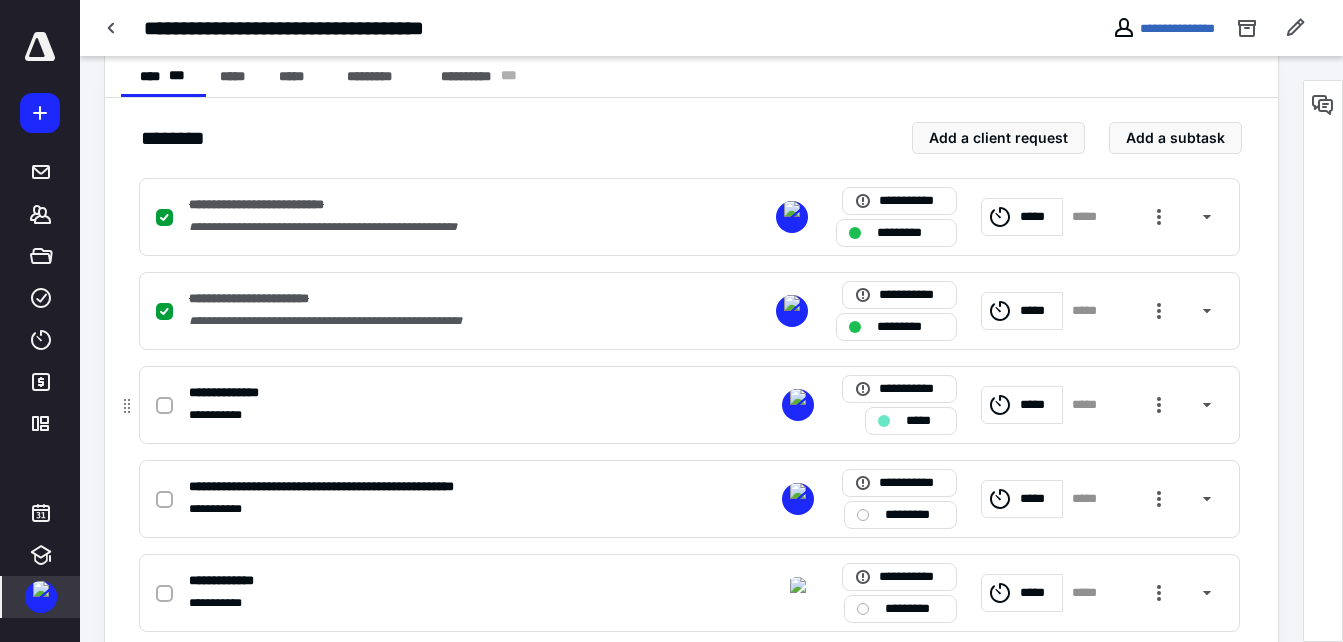 click on "*****" at bounding box center (1038, 405) 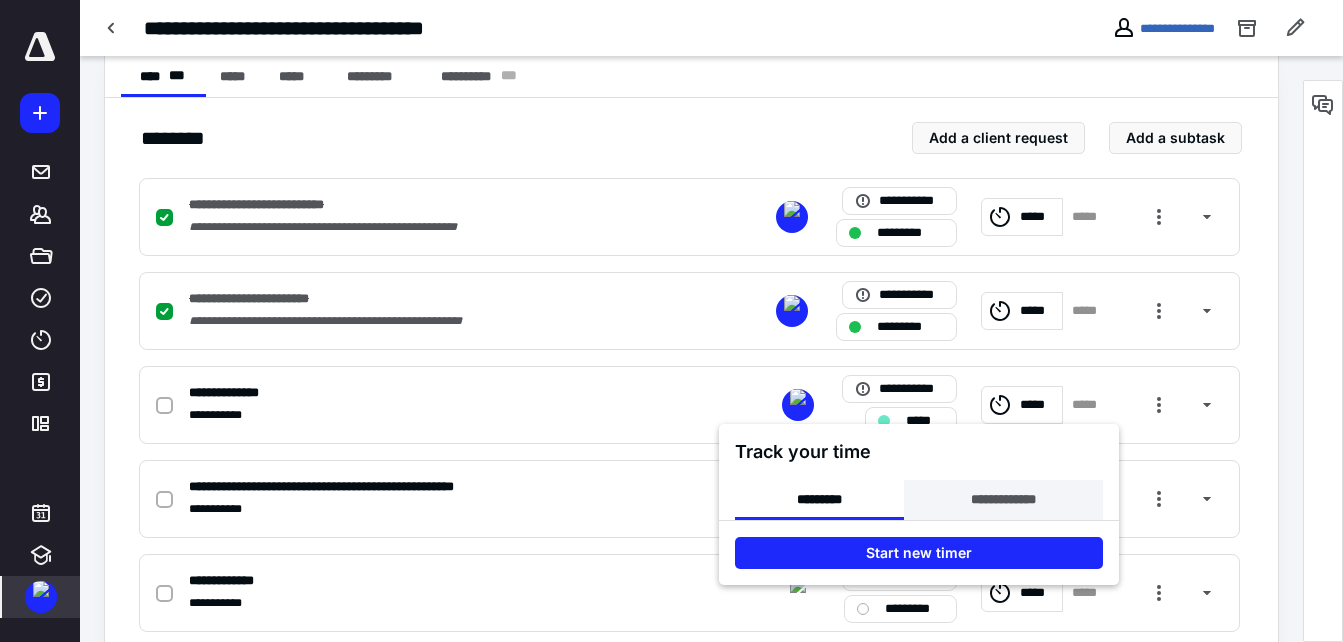 click on "**********" at bounding box center (1003, 500) 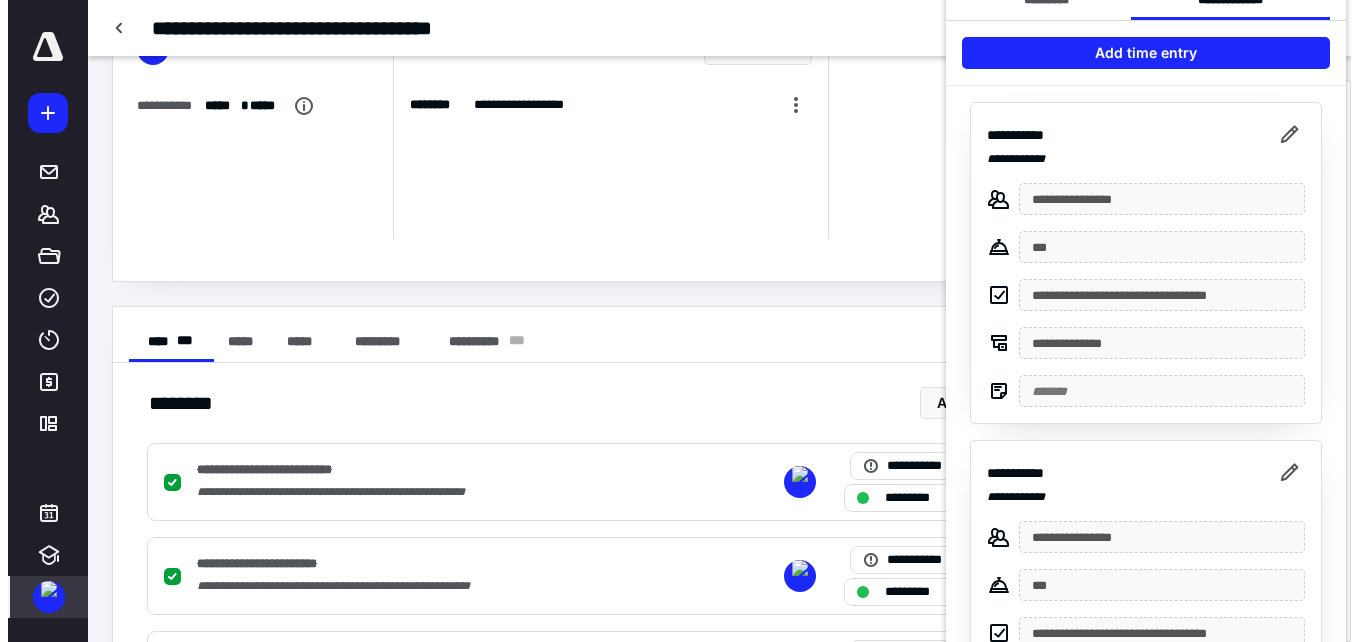 scroll, scrollTop: 100, scrollLeft: 0, axis: vertical 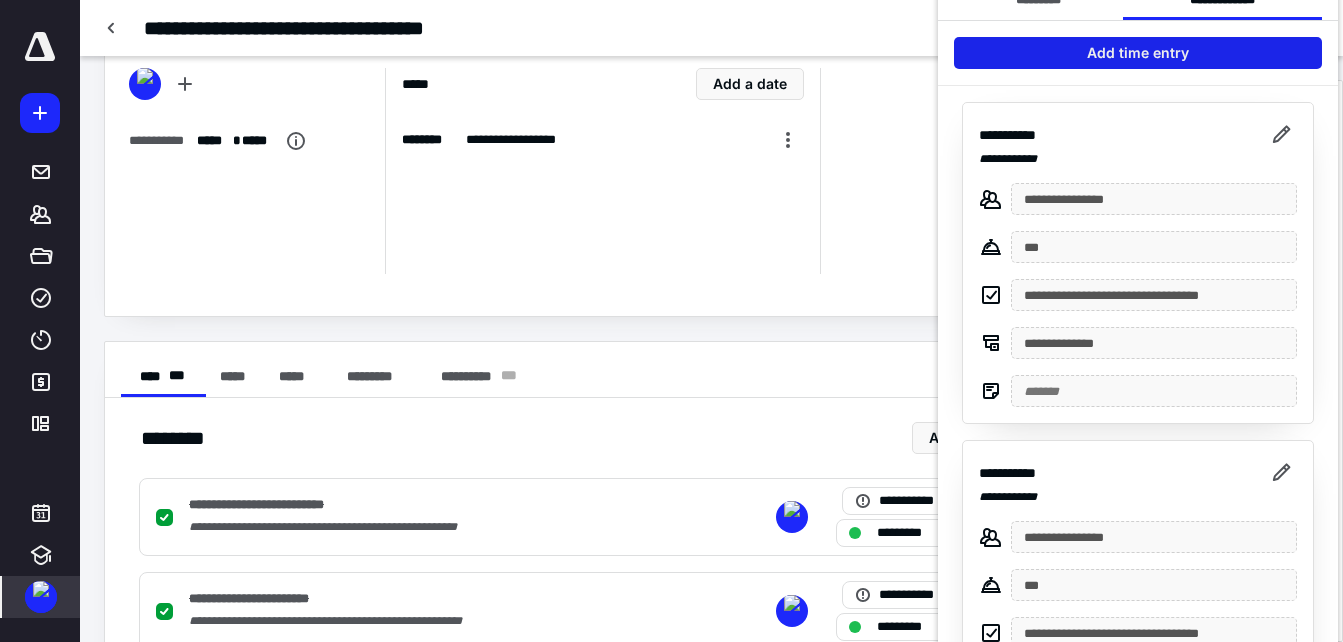 click on "Add time entry" at bounding box center [1138, 53] 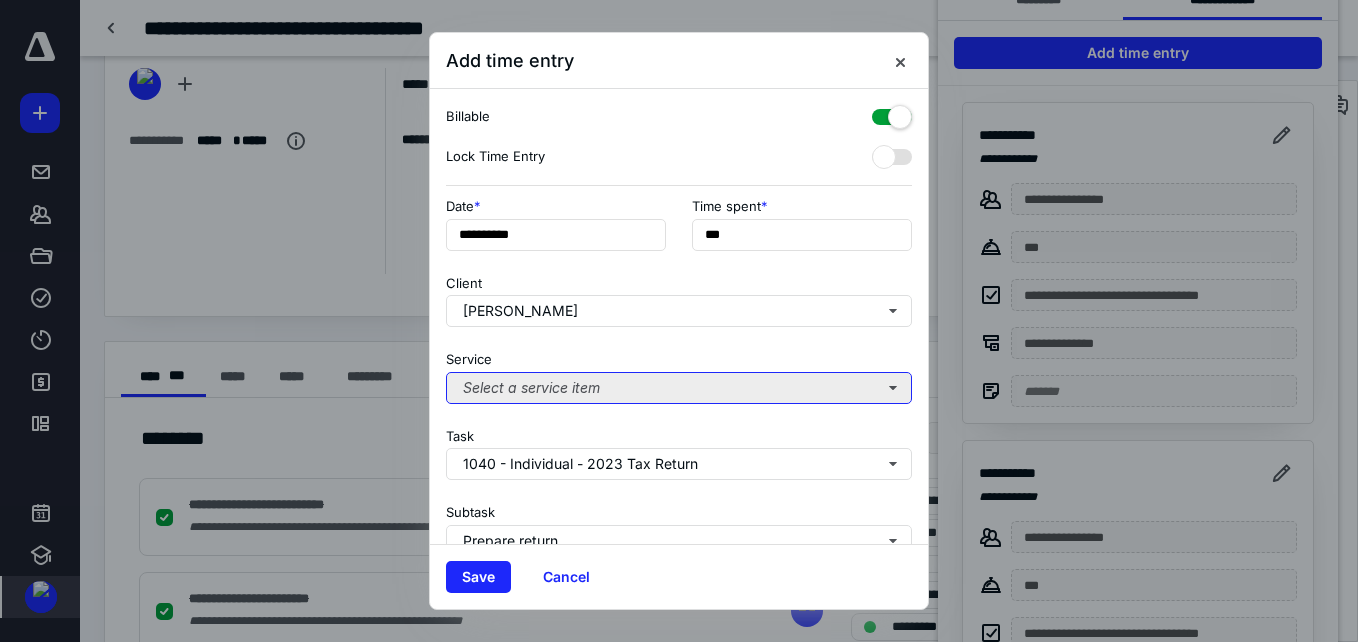 click on "Select a service item" at bounding box center [679, 388] 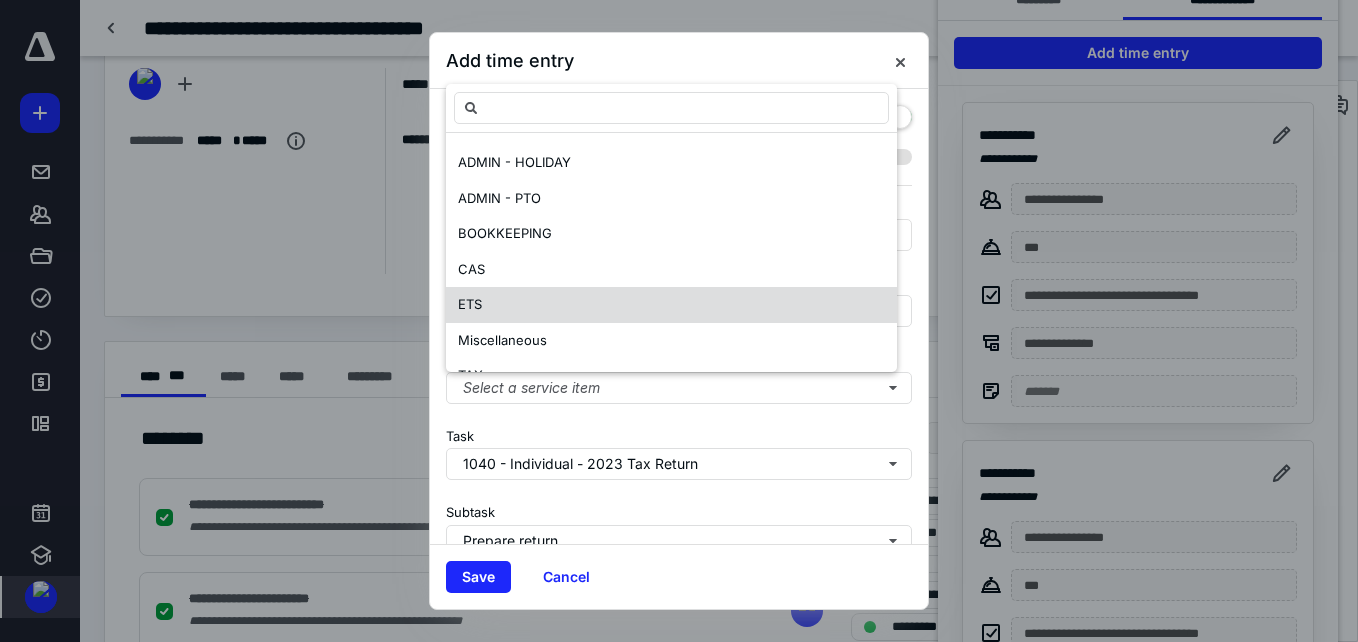 scroll, scrollTop: 97, scrollLeft: 0, axis: vertical 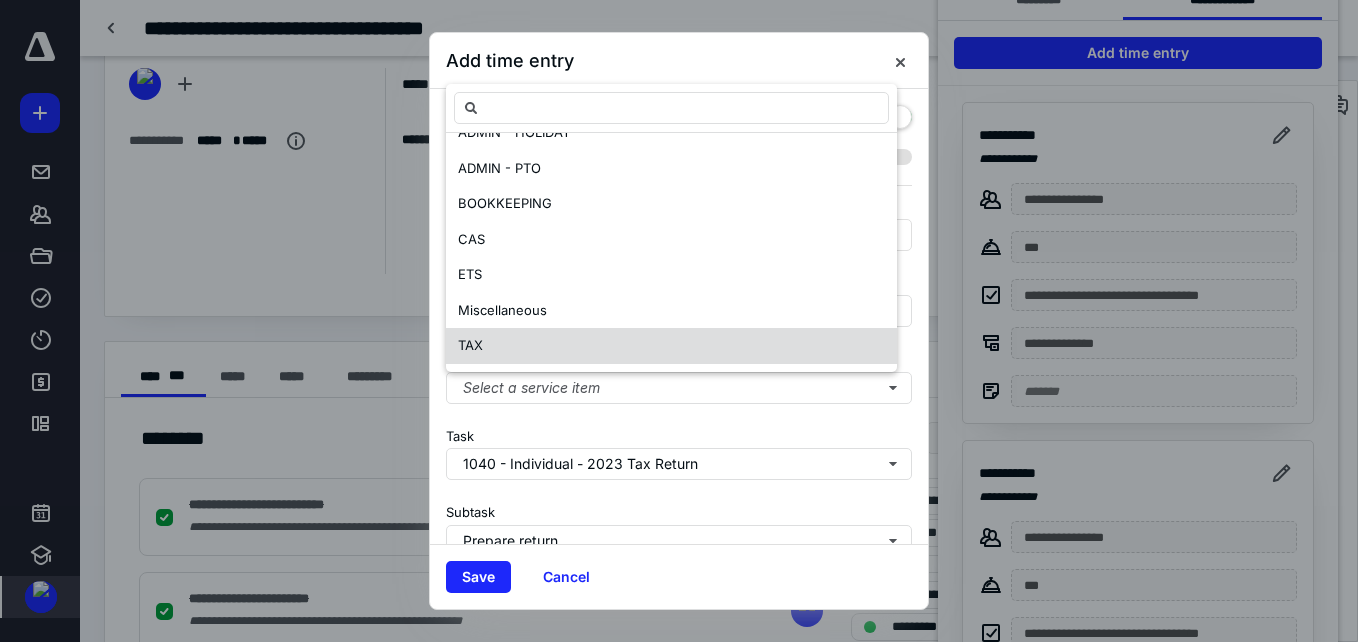 click on "TAX" at bounding box center [470, 345] 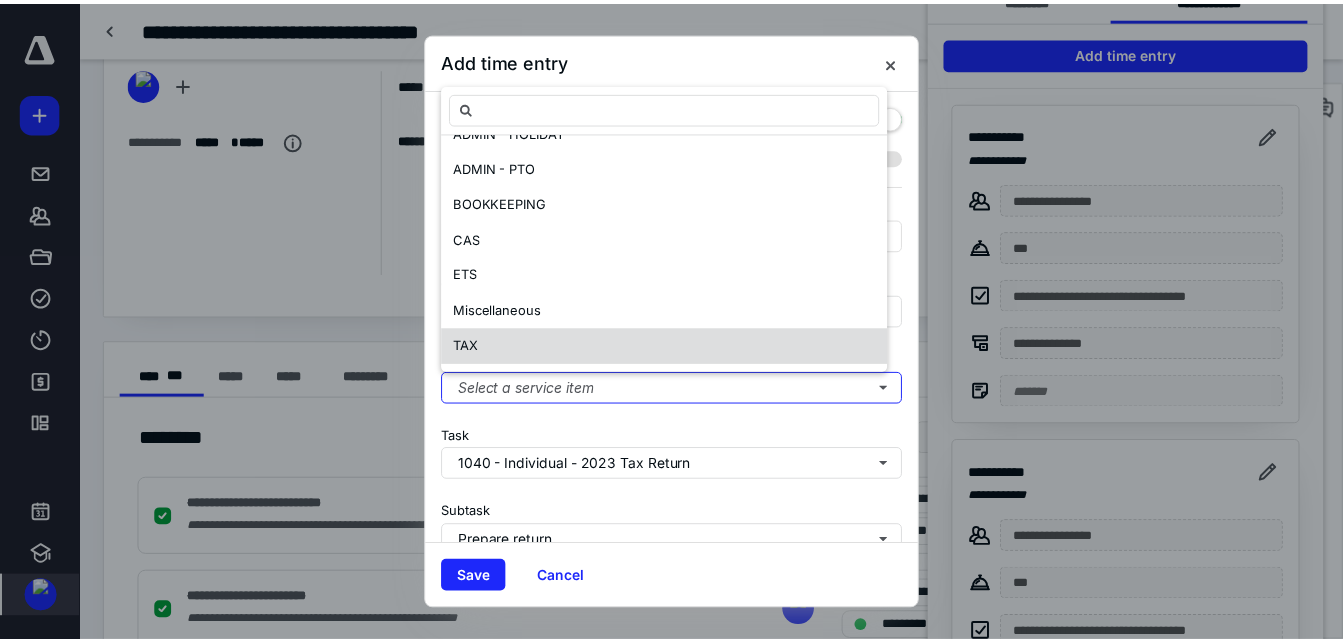 scroll, scrollTop: 0, scrollLeft: 0, axis: both 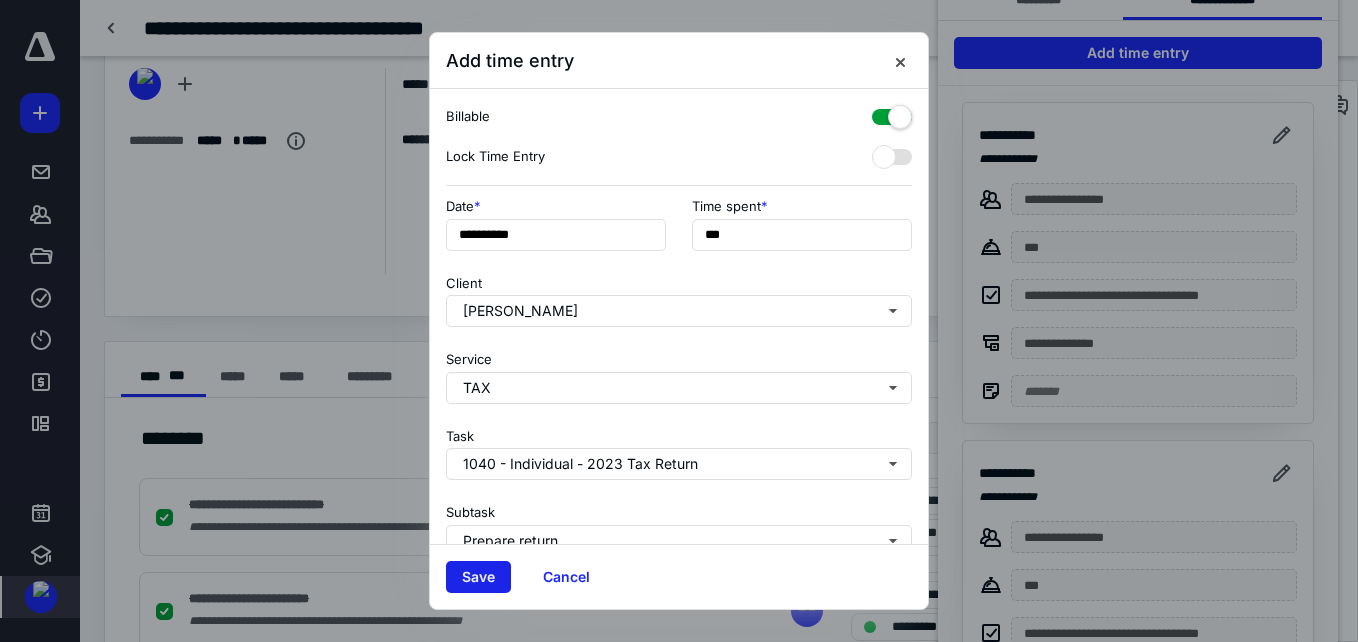 click on "Save" at bounding box center (478, 577) 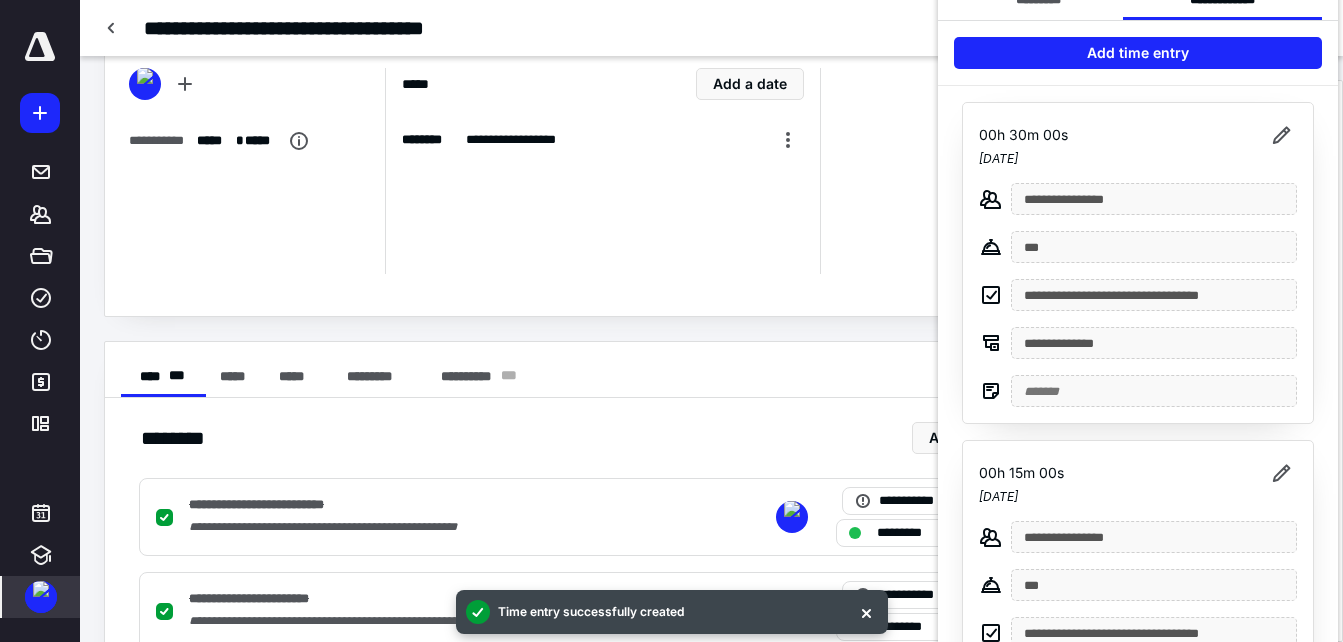 click at bounding box center (671, 321) 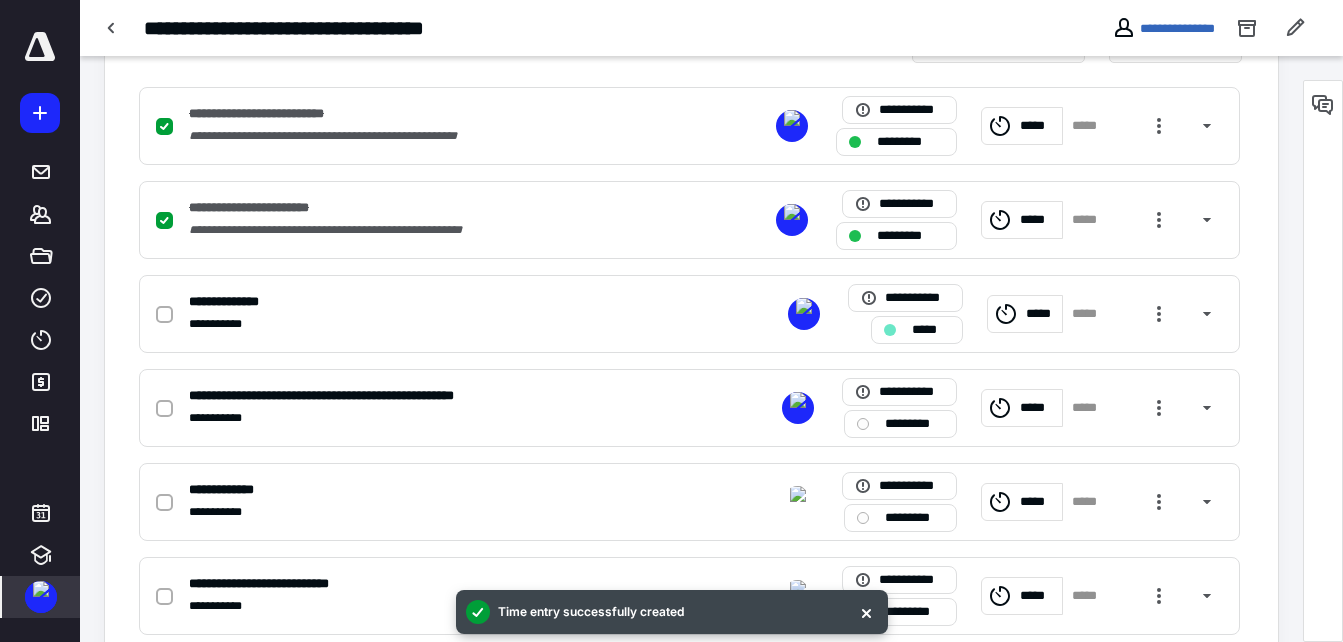 scroll, scrollTop: 500, scrollLeft: 0, axis: vertical 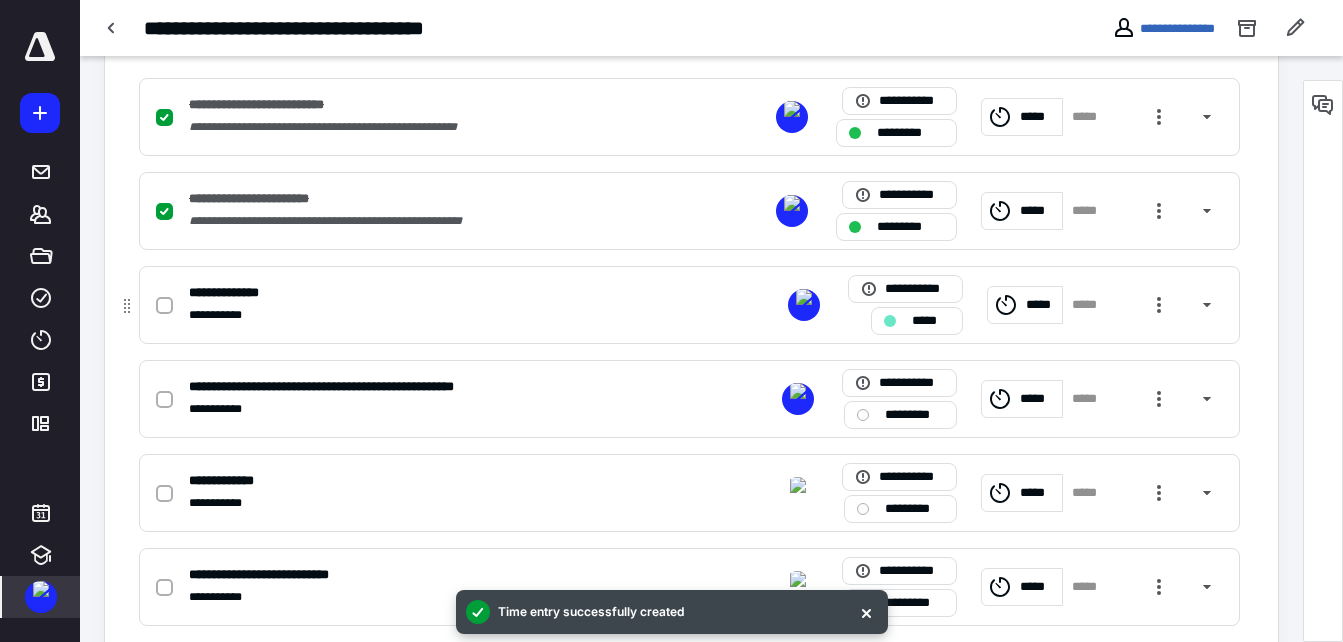 click on "*****" at bounding box center (931, 321) 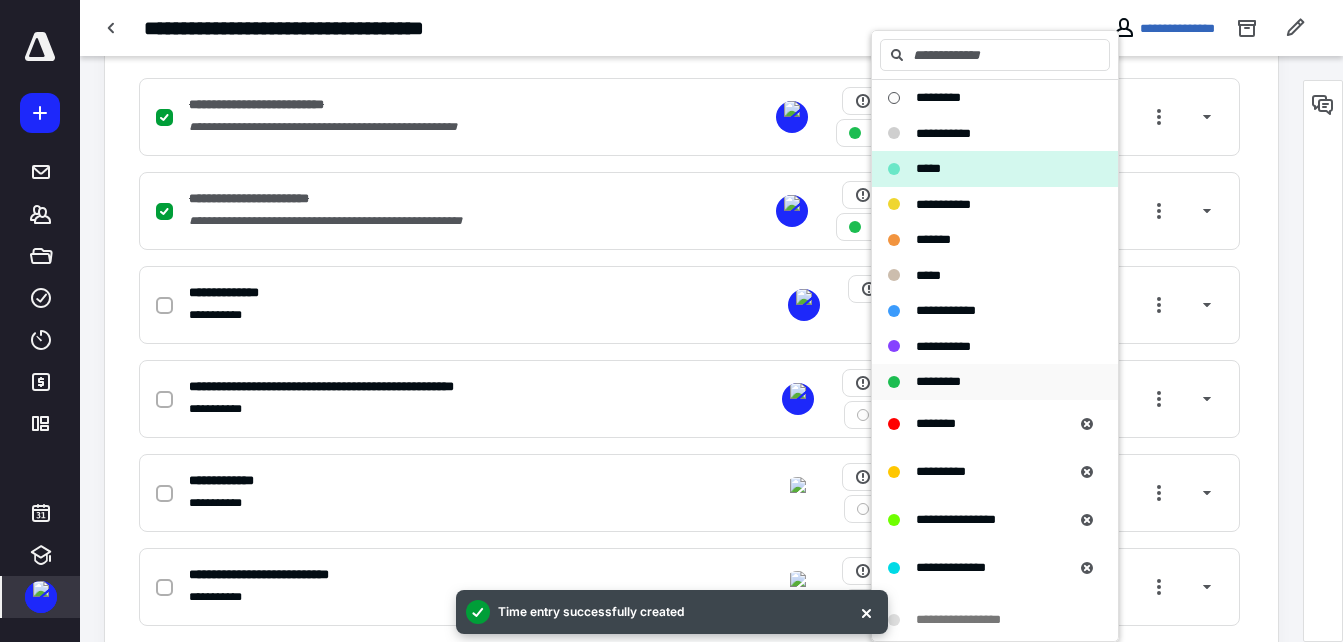click on "*********" at bounding box center (938, 381) 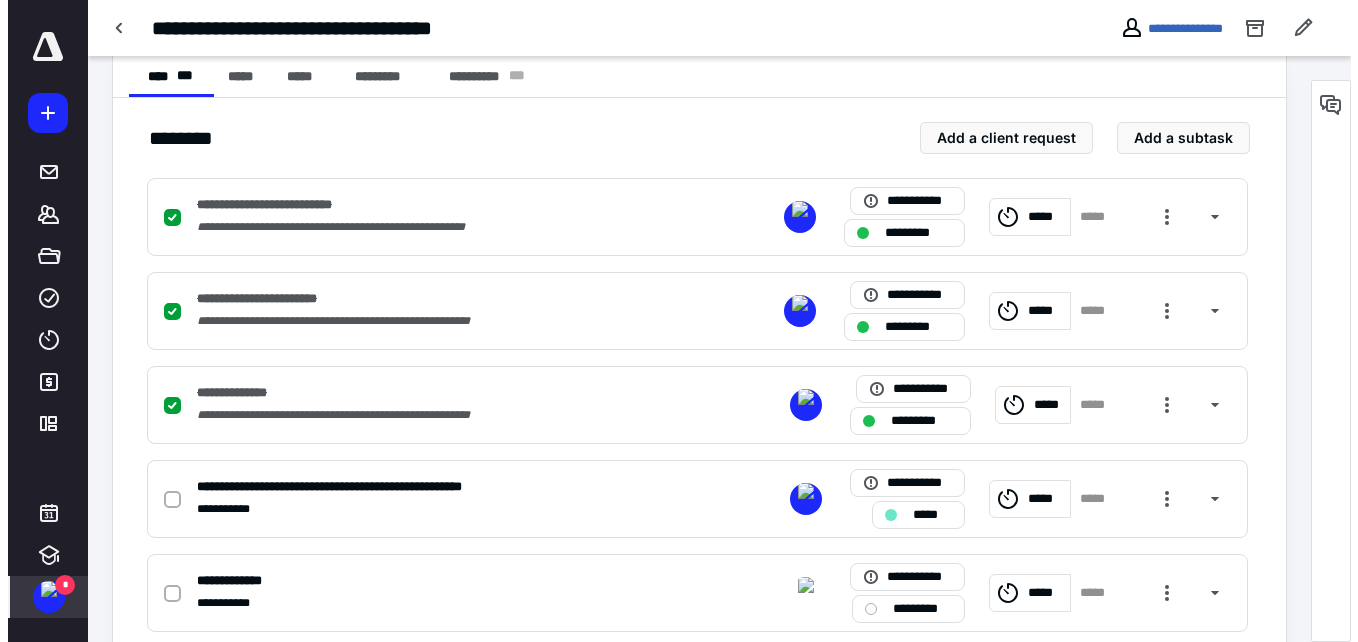 scroll, scrollTop: 0, scrollLeft: 0, axis: both 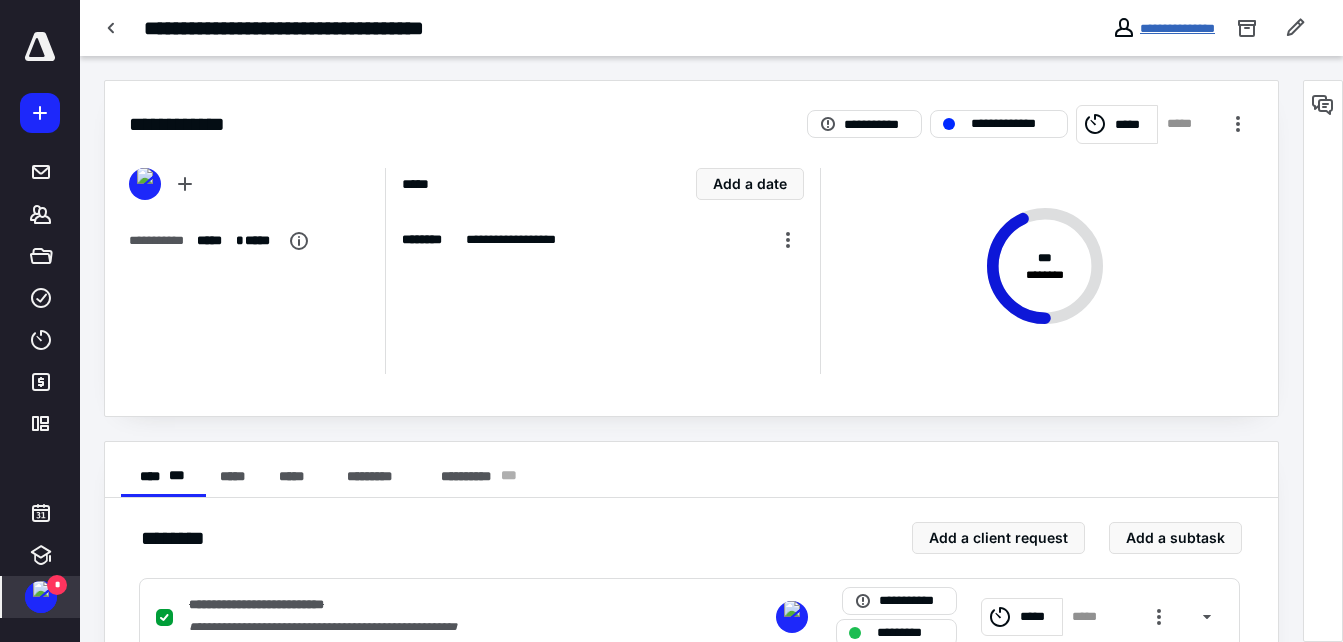 click on "**********" at bounding box center (1177, 28) 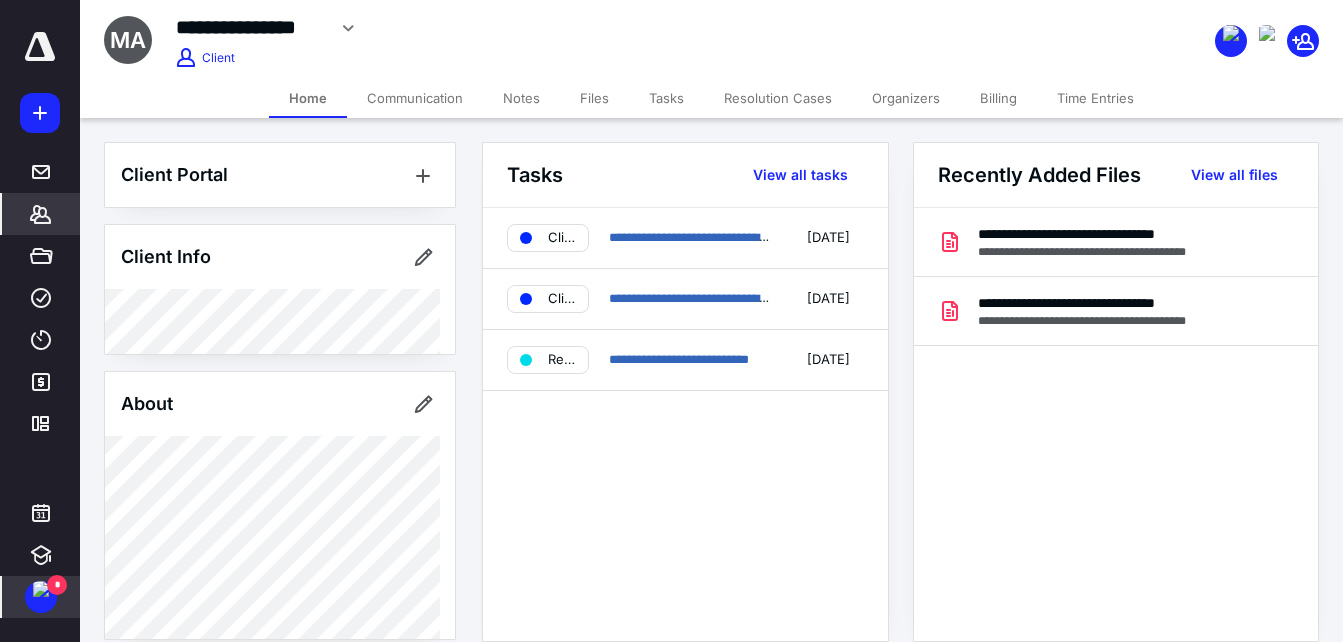 click on "Files" at bounding box center (594, 98) 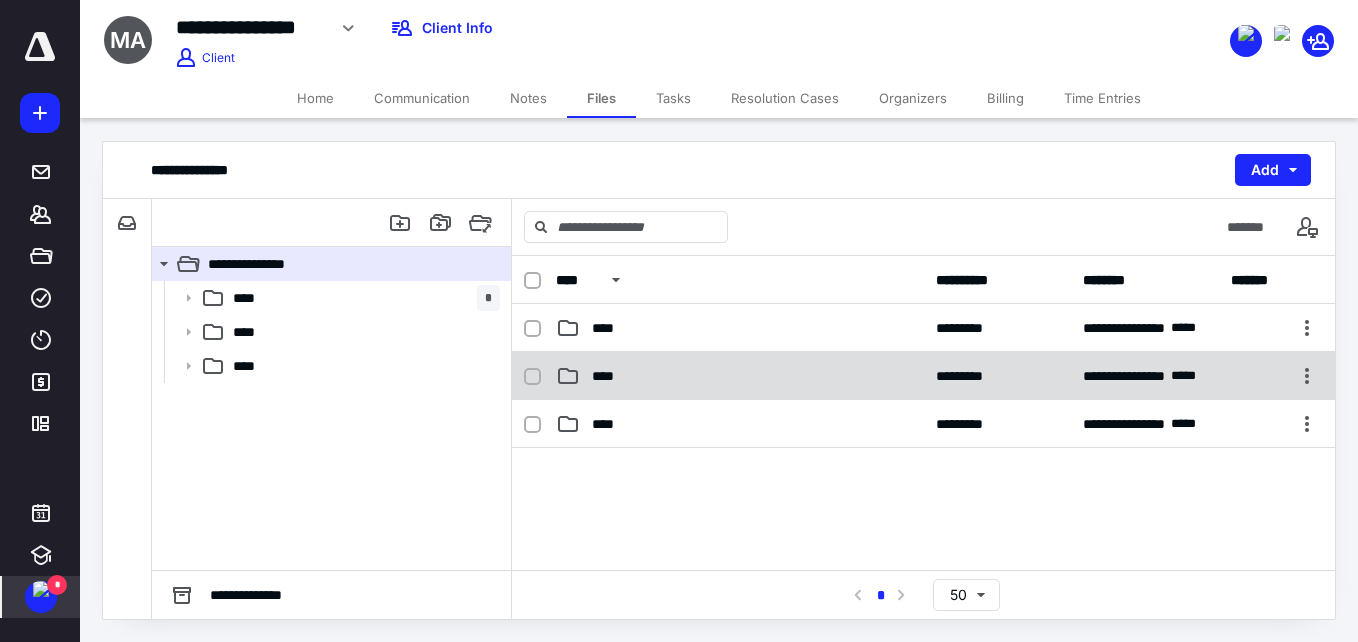 click on "****" at bounding box center [609, 376] 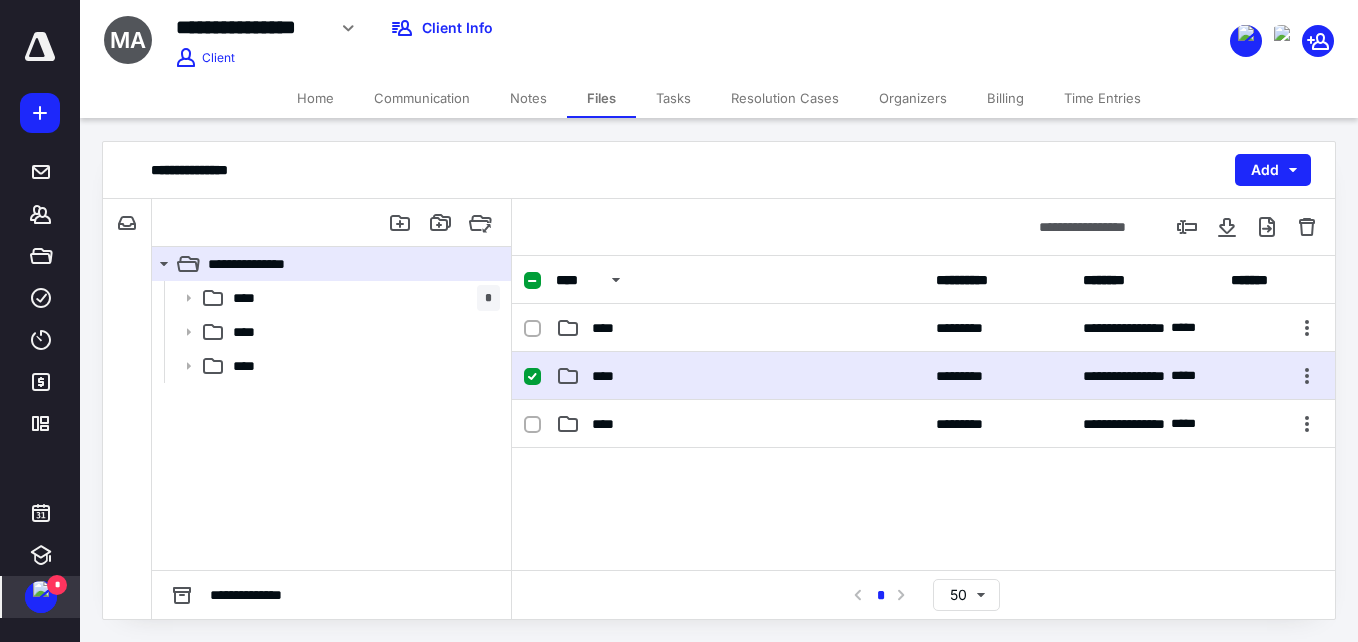 click on "****" at bounding box center (609, 376) 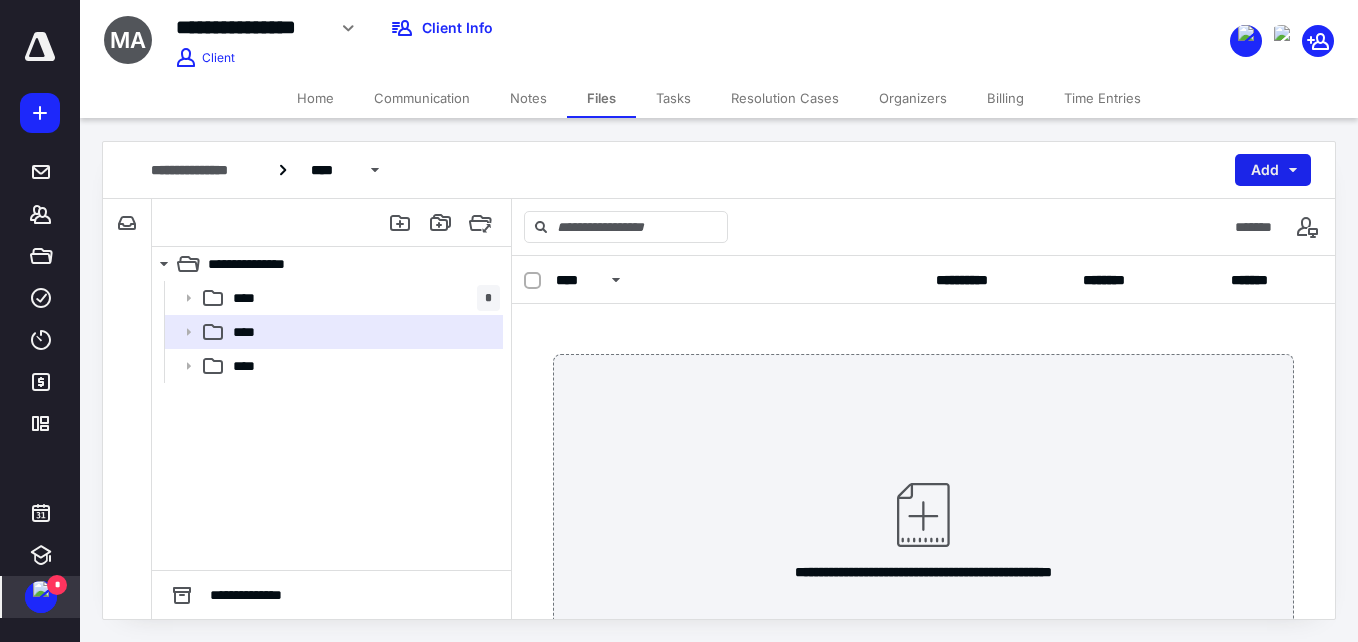 click on "Add" at bounding box center [1273, 170] 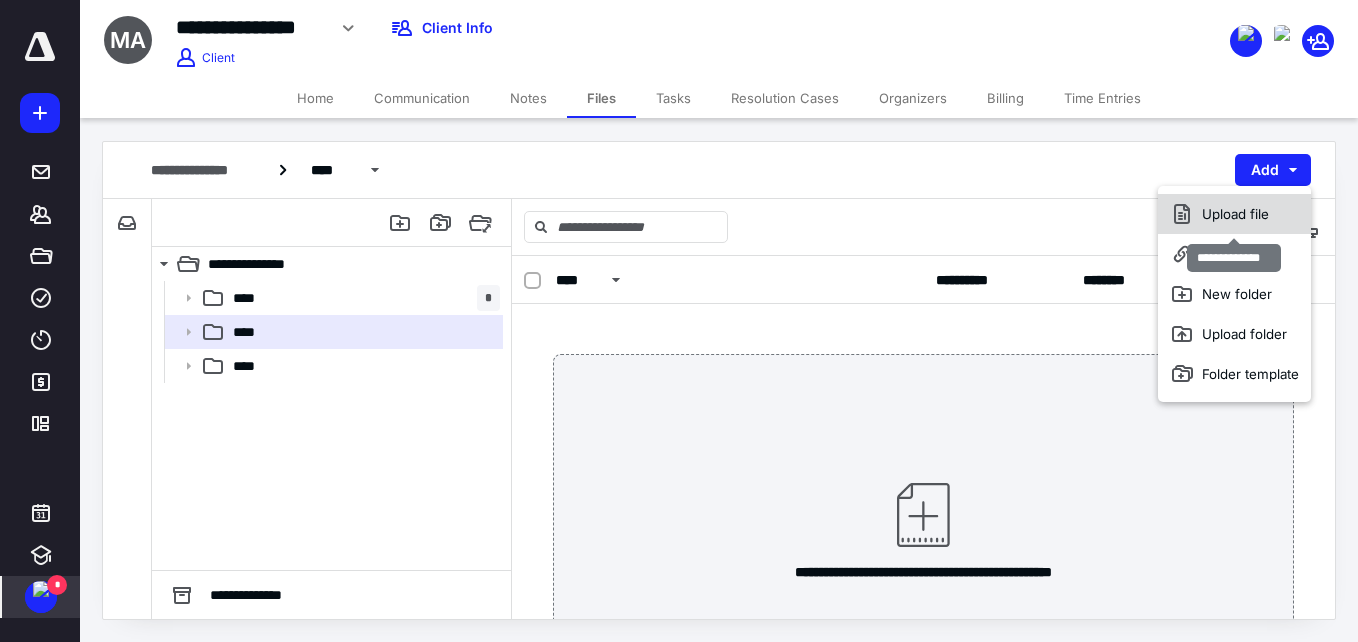 click on "Upload file" at bounding box center (1234, 214) 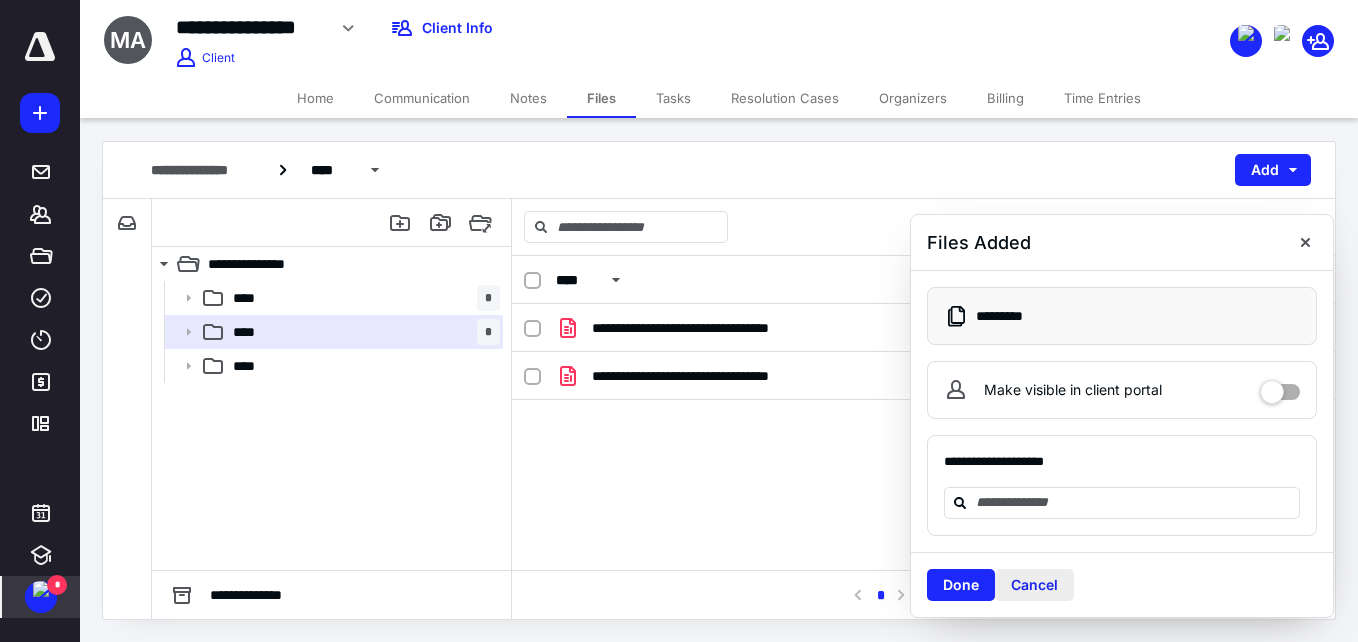 click on "Cancel" at bounding box center [1034, 585] 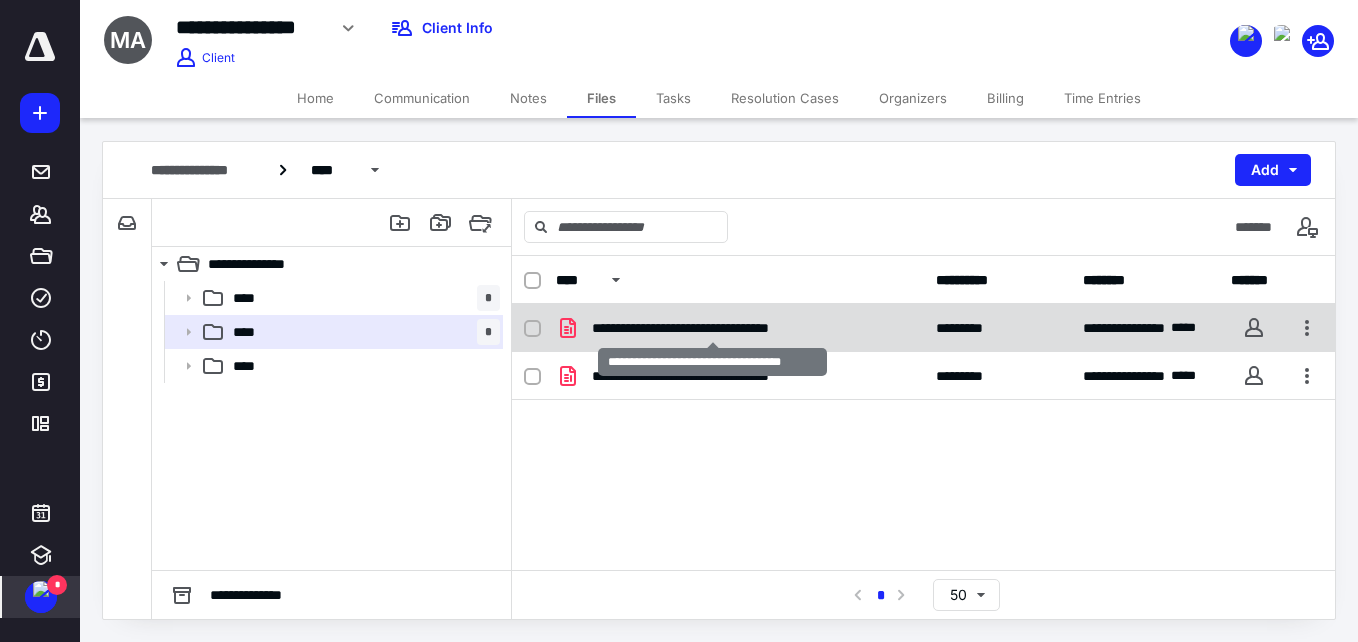 click on "**********" at bounding box center [712, 328] 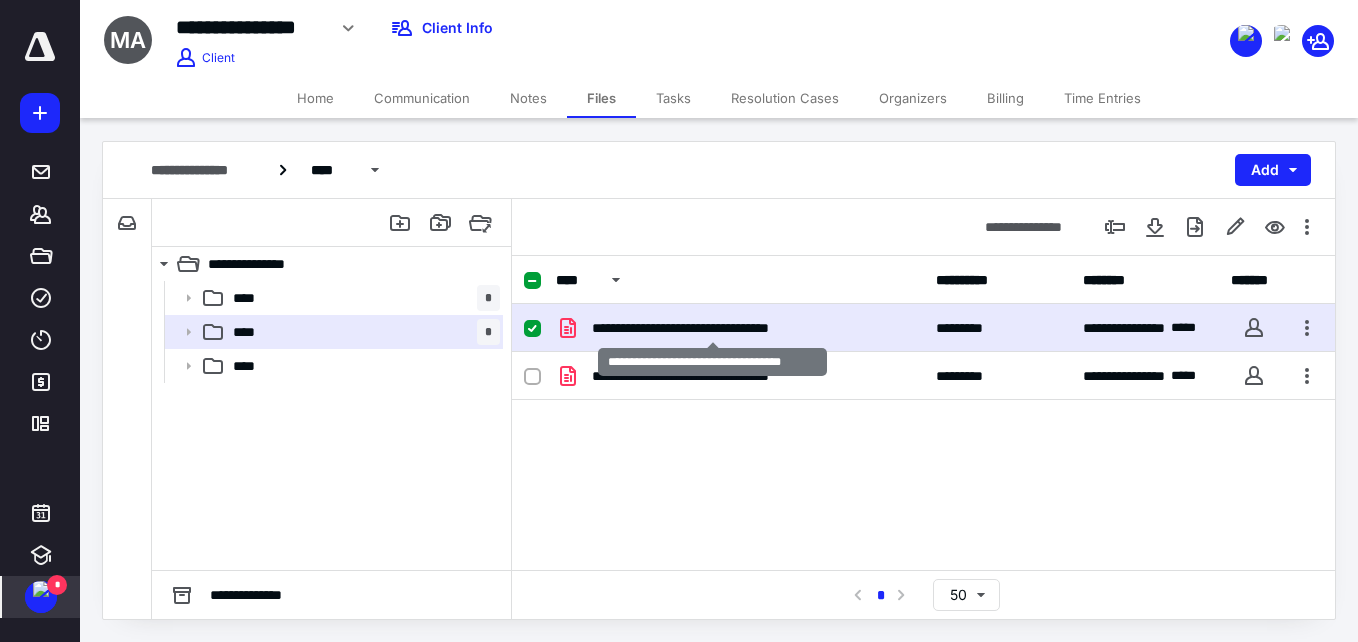 click on "**********" at bounding box center [712, 328] 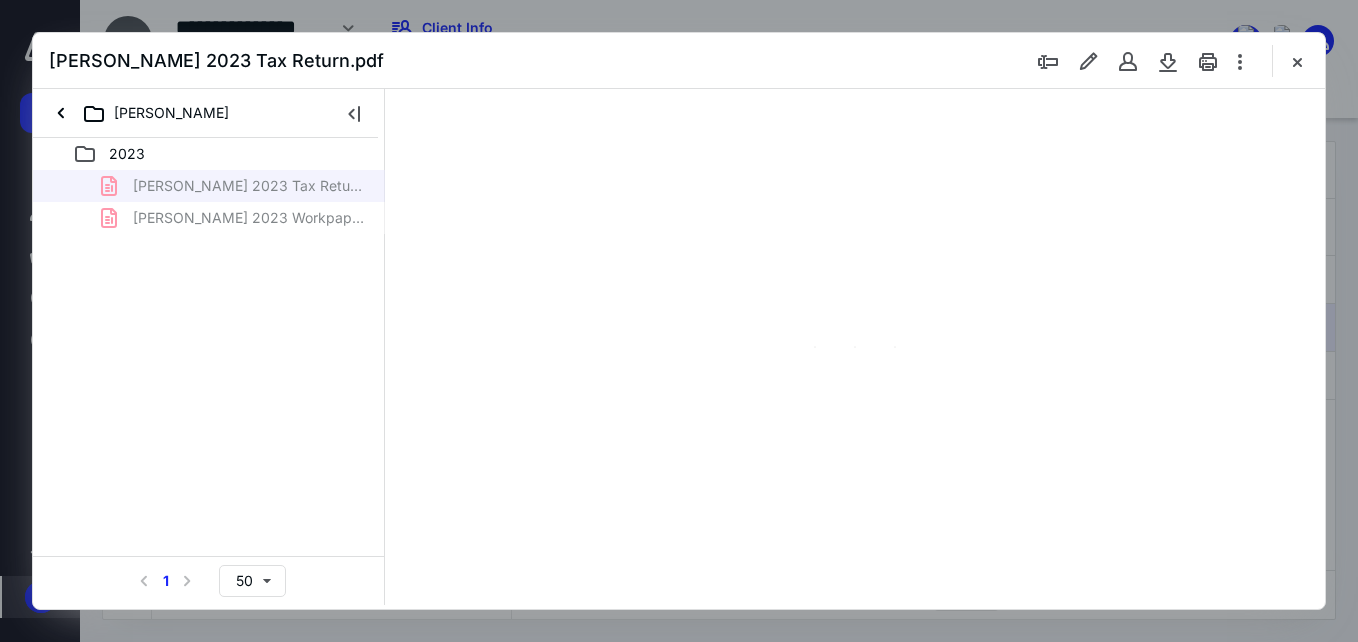 scroll, scrollTop: 0, scrollLeft: 0, axis: both 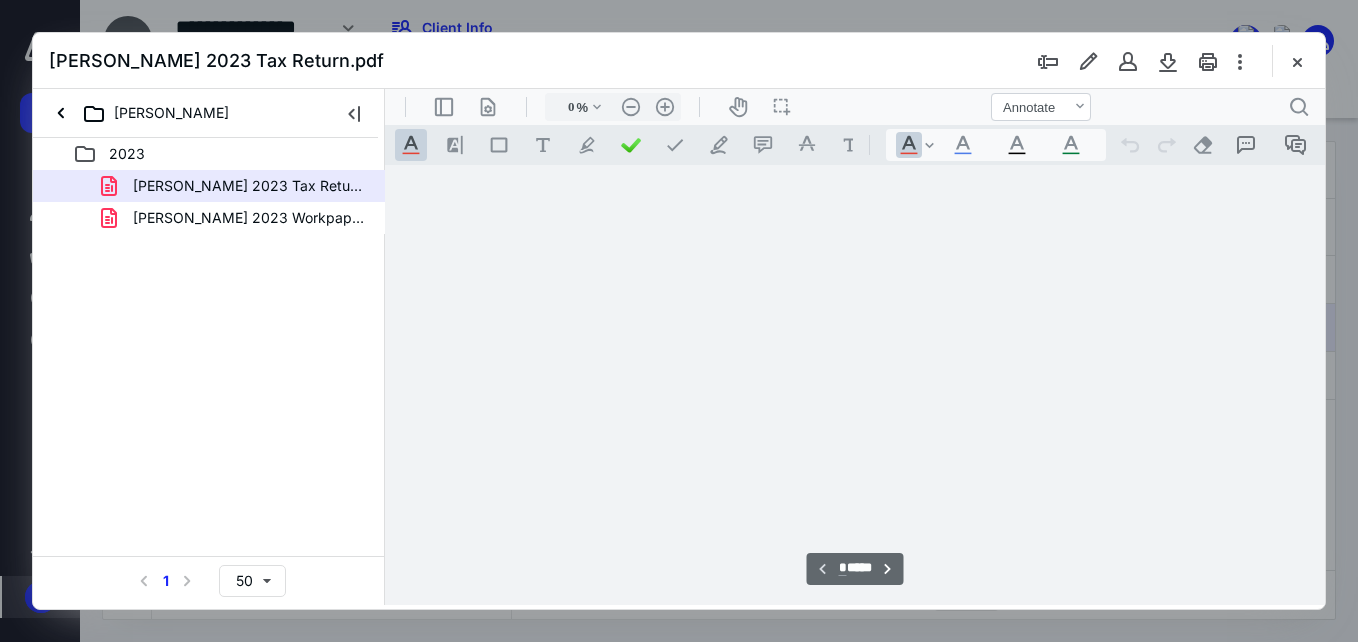 type on "56" 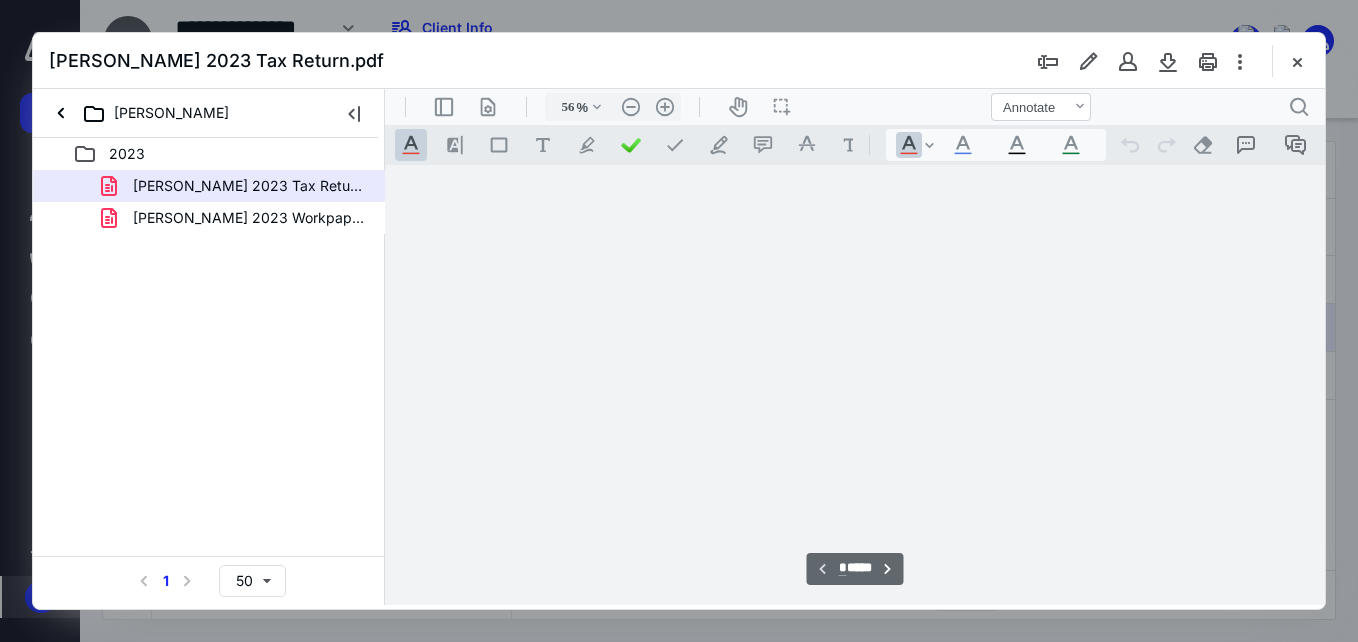scroll, scrollTop: 78, scrollLeft: 0, axis: vertical 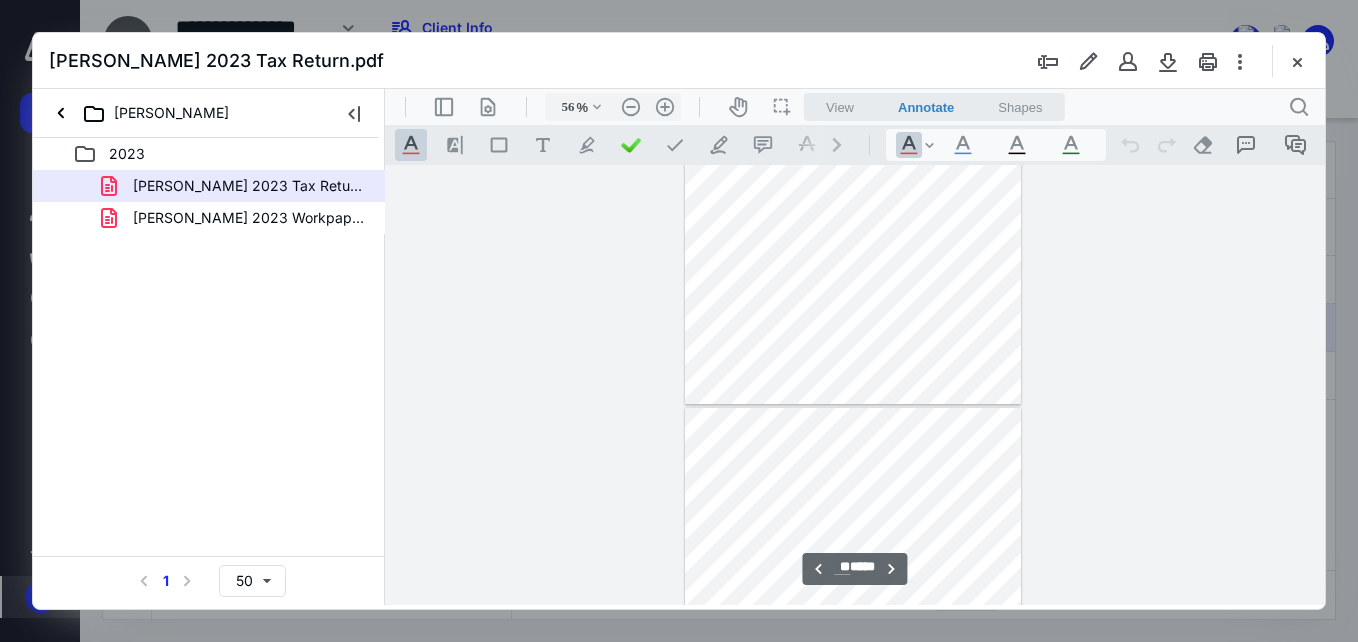 type on "**" 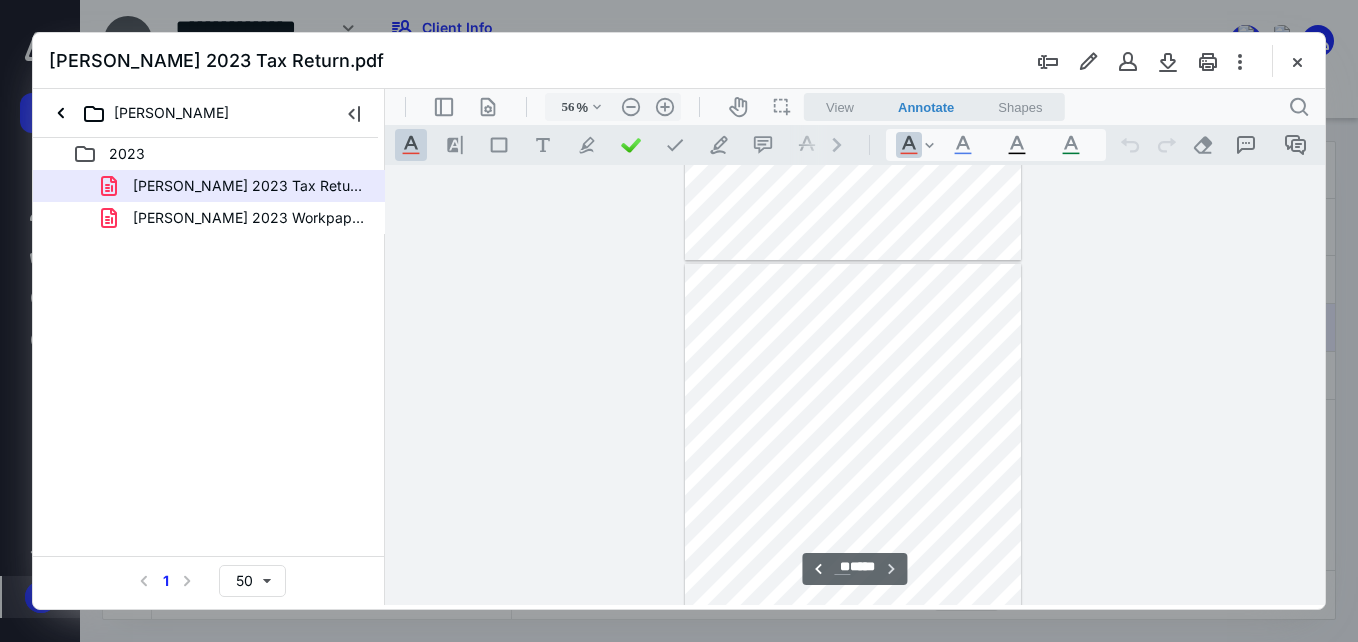 scroll, scrollTop: 6584, scrollLeft: 0, axis: vertical 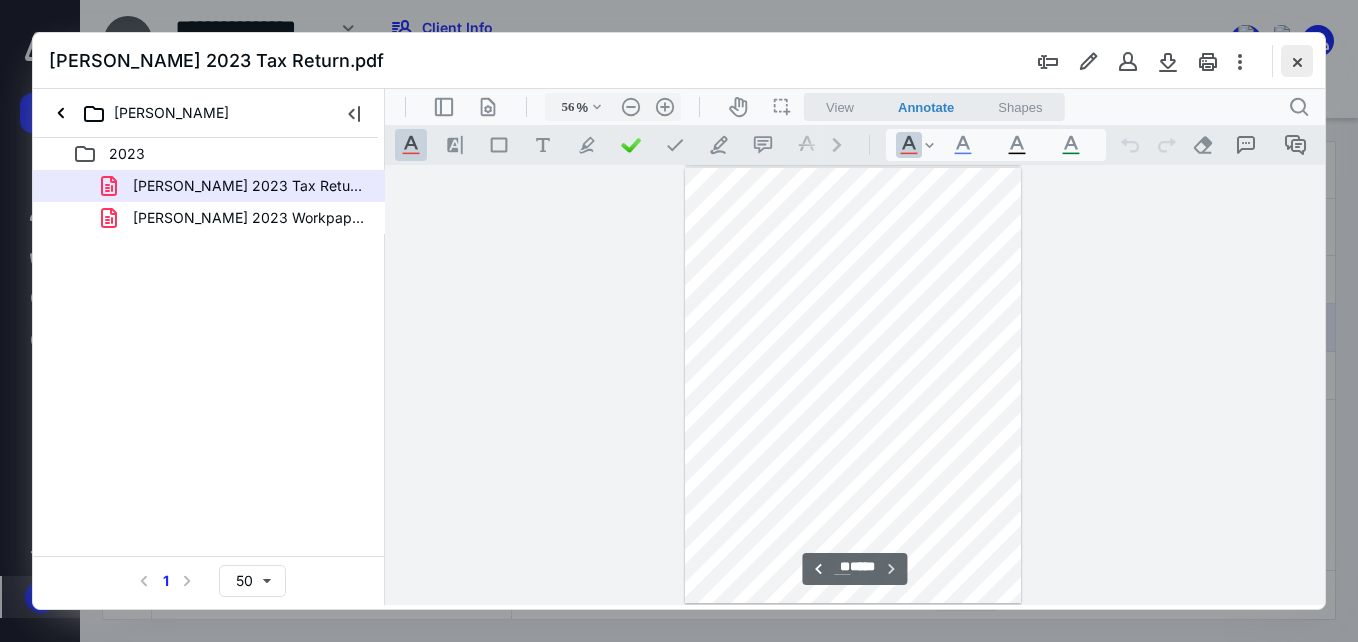 click at bounding box center [1297, 61] 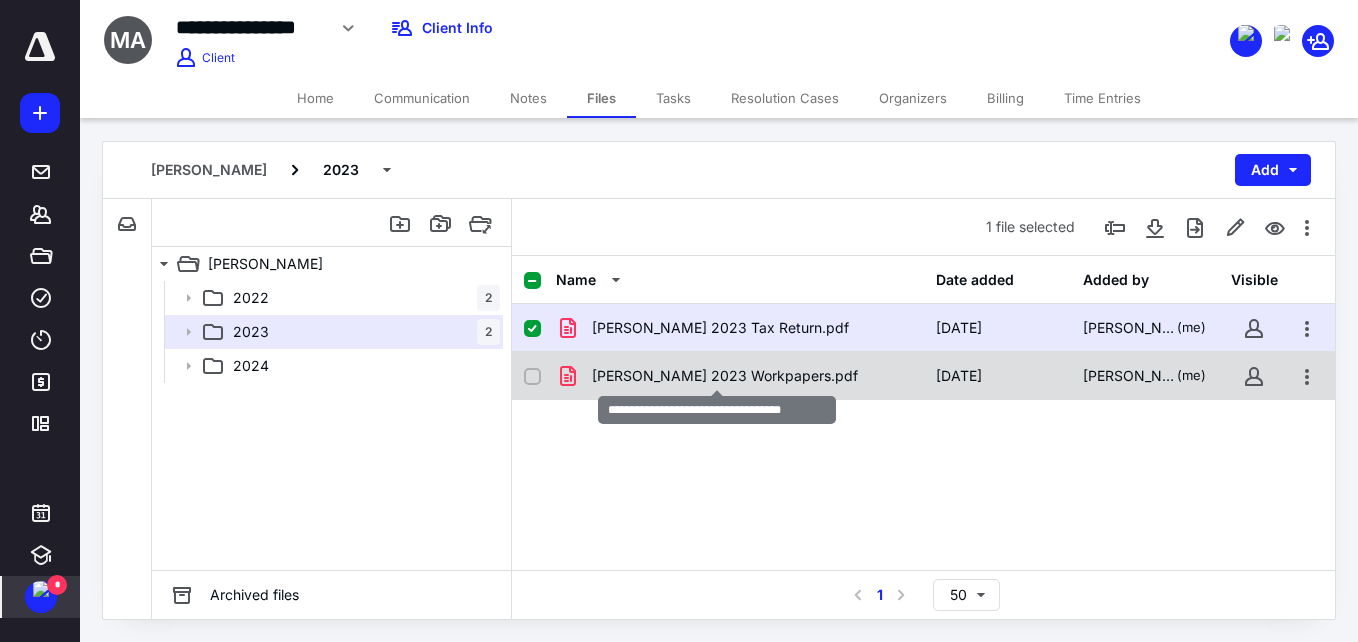 click on "Michelle Austin 2023 Workpapers.pdf" at bounding box center [725, 376] 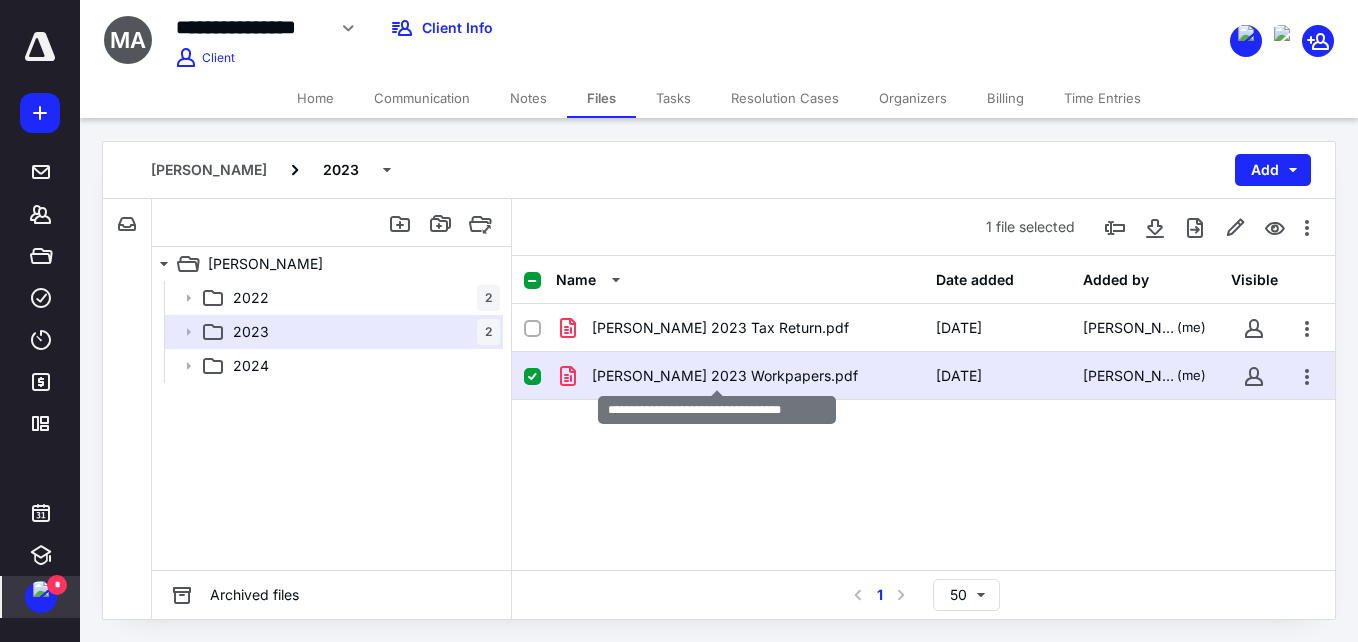 click on "Michelle Austin 2023 Workpapers.pdf" at bounding box center (725, 376) 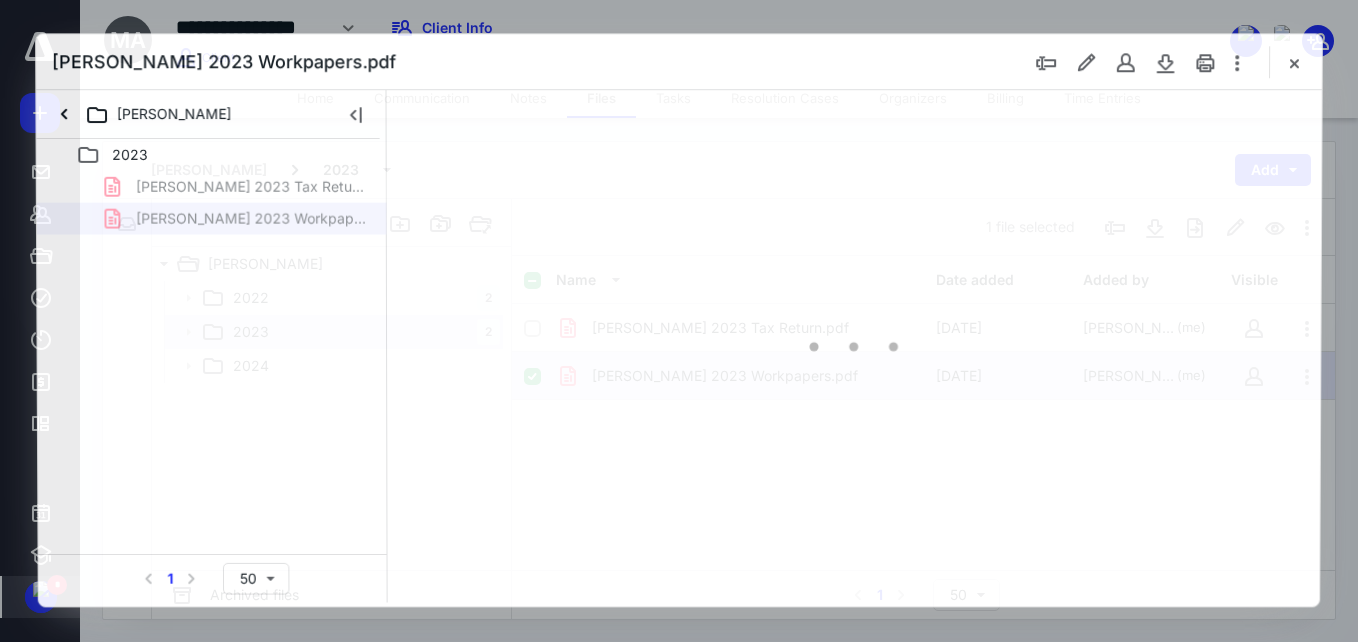 scroll, scrollTop: 0, scrollLeft: 0, axis: both 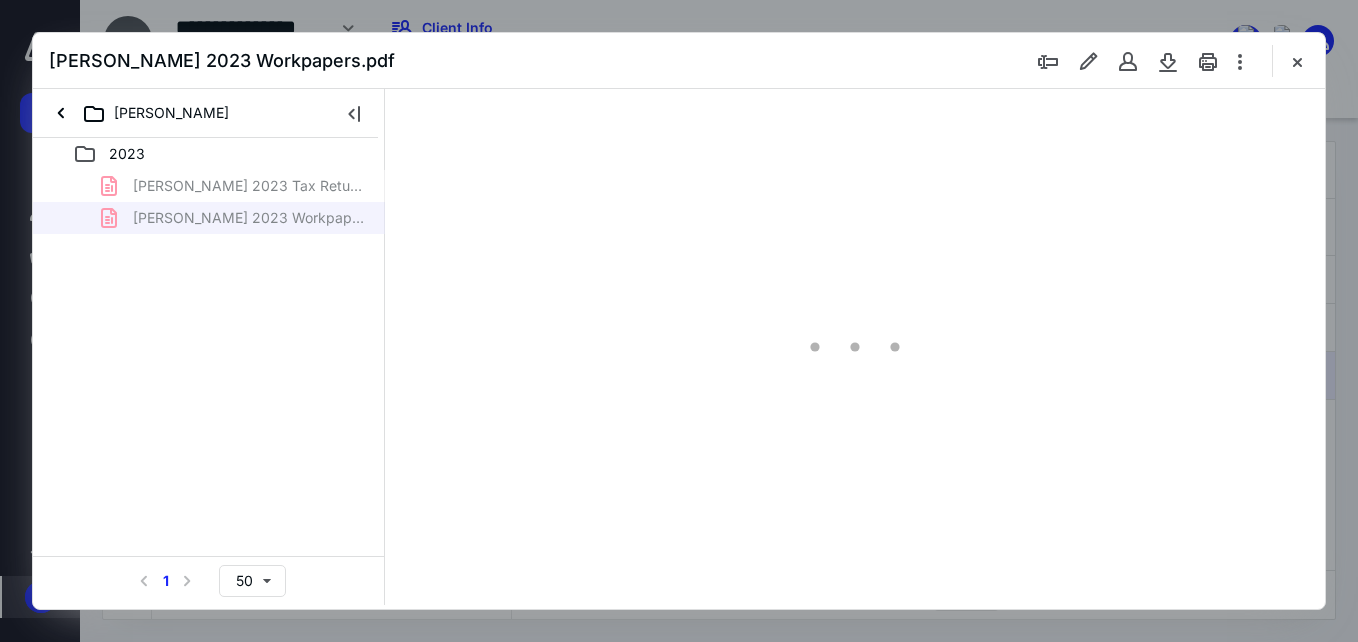 type on "56" 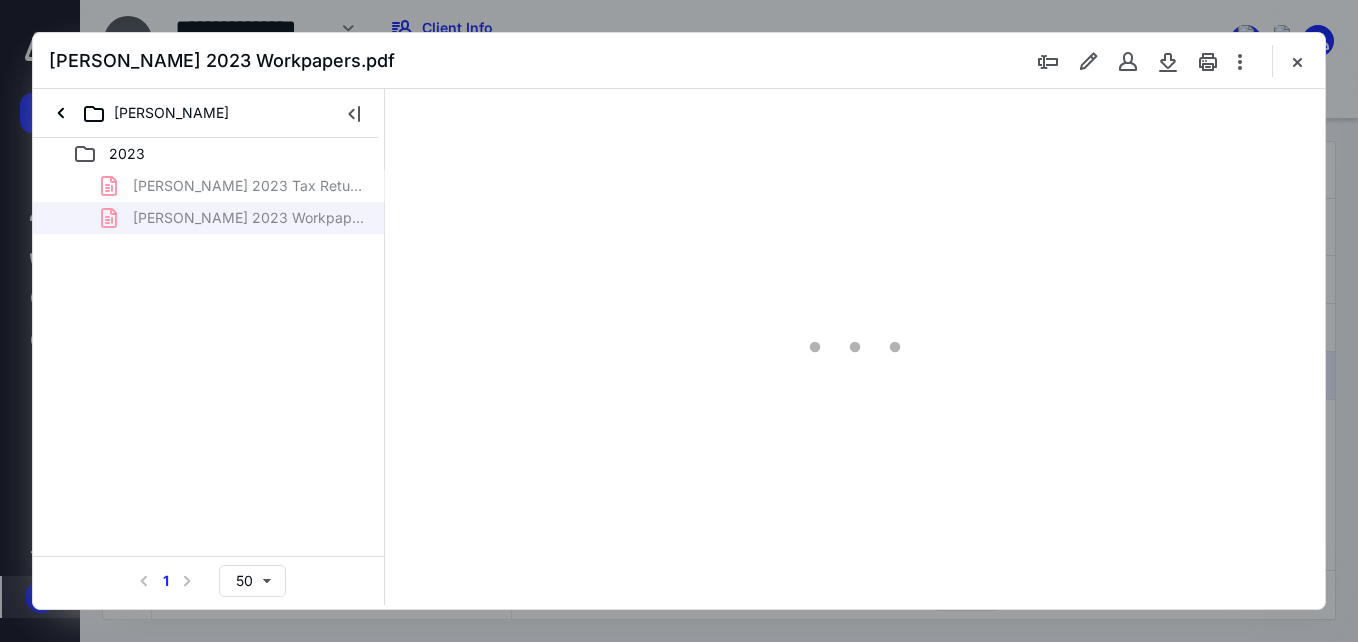 scroll, scrollTop: 78, scrollLeft: 0, axis: vertical 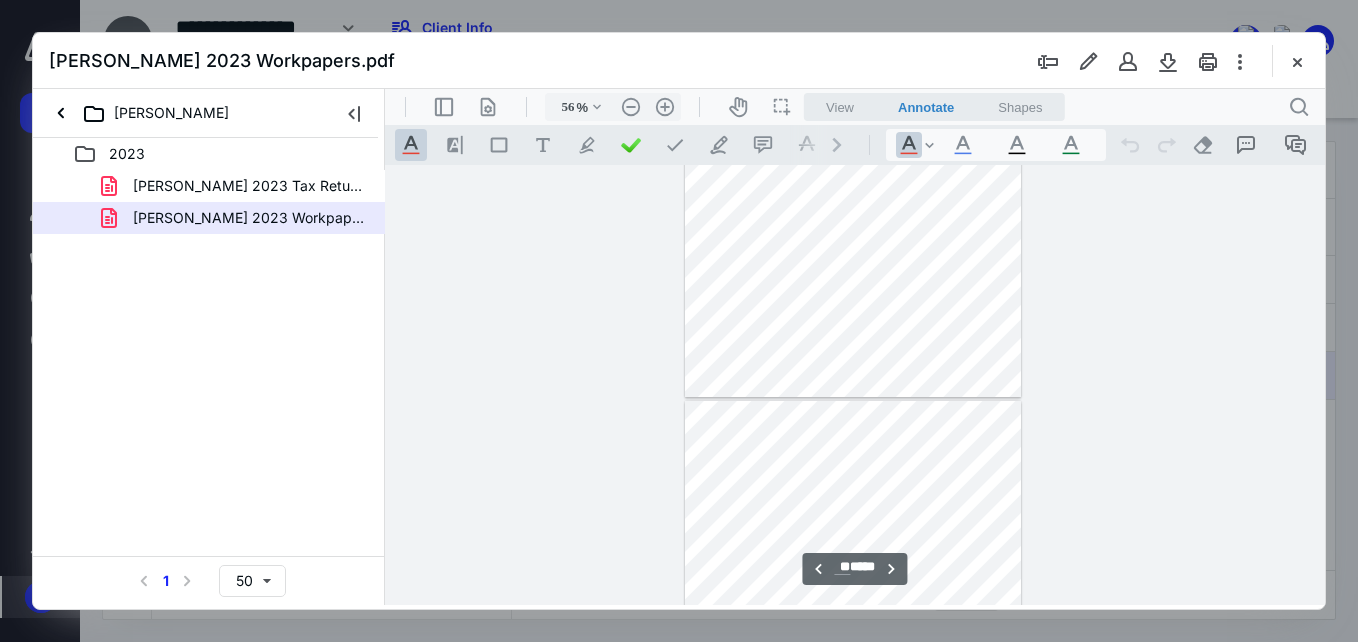type on "**" 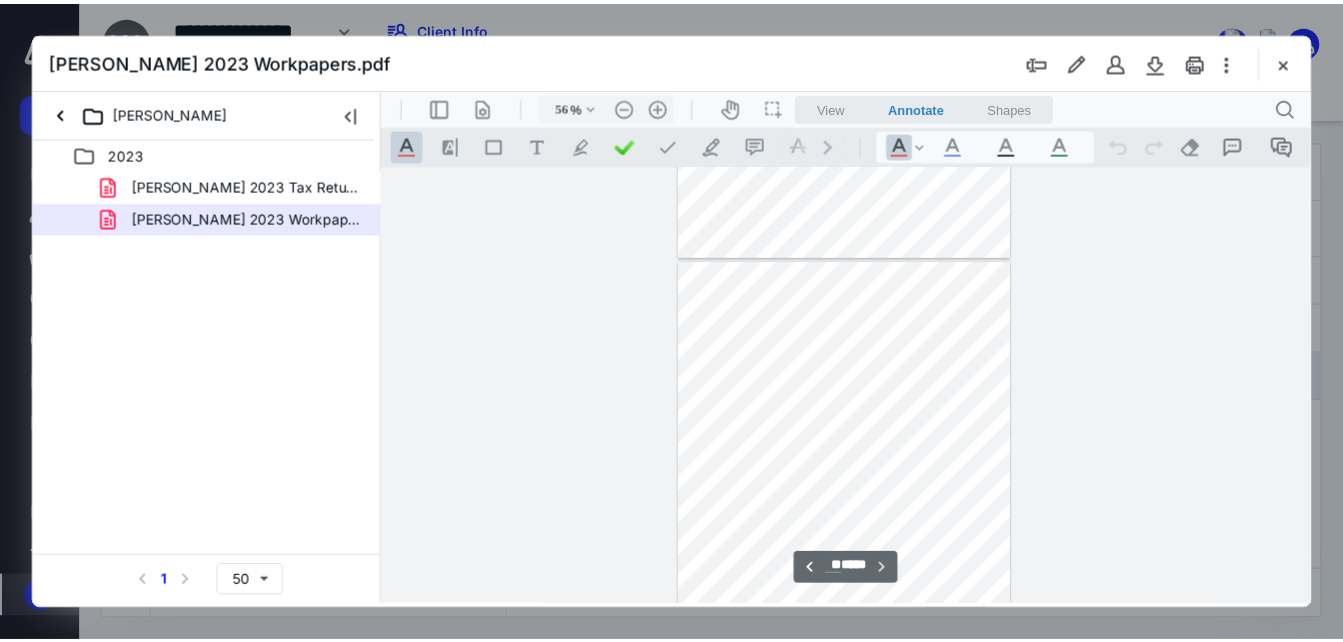 scroll, scrollTop: 19754, scrollLeft: 0, axis: vertical 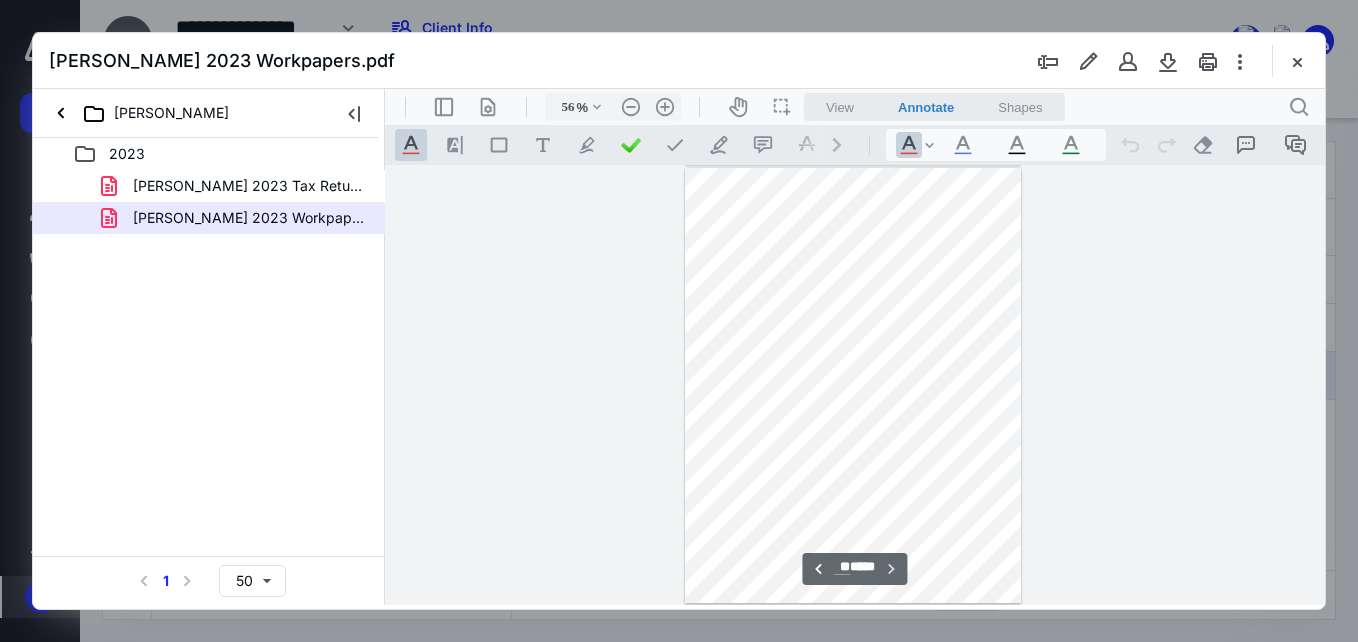 drag, startPoint x: 1318, startPoint y: 177, endPoint x: 1679, endPoint y: 701, distance: 636.3152 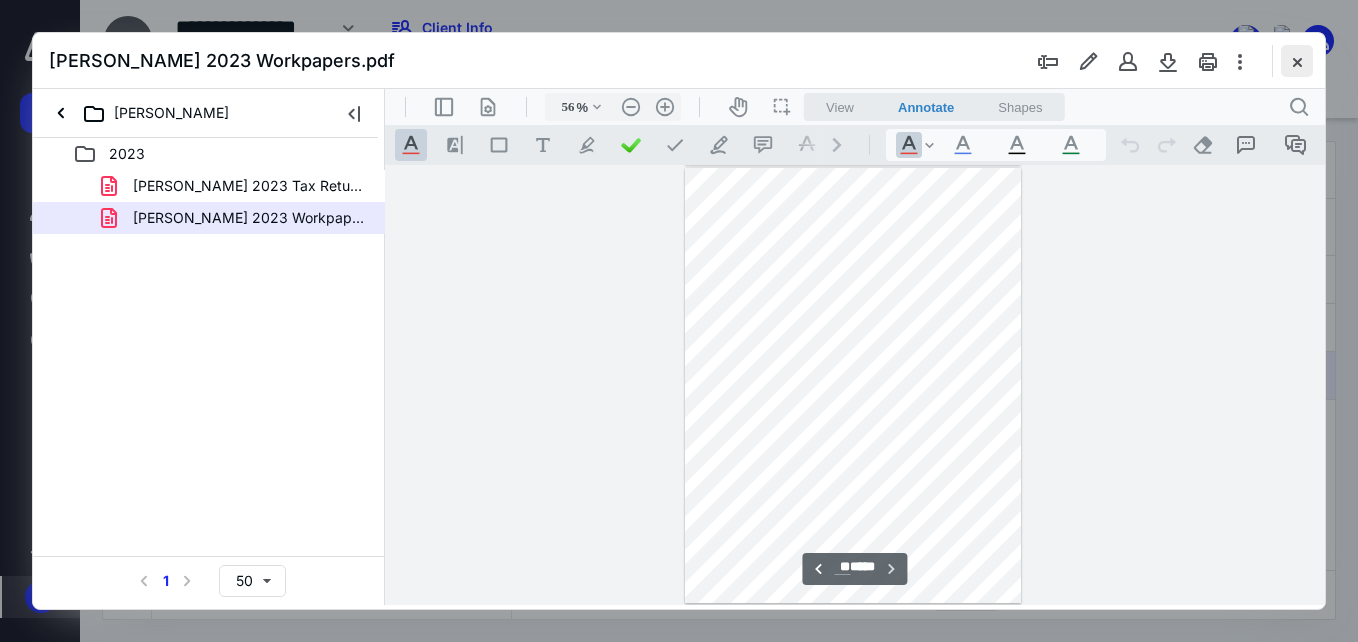 click at bounding box center (1297, 61) 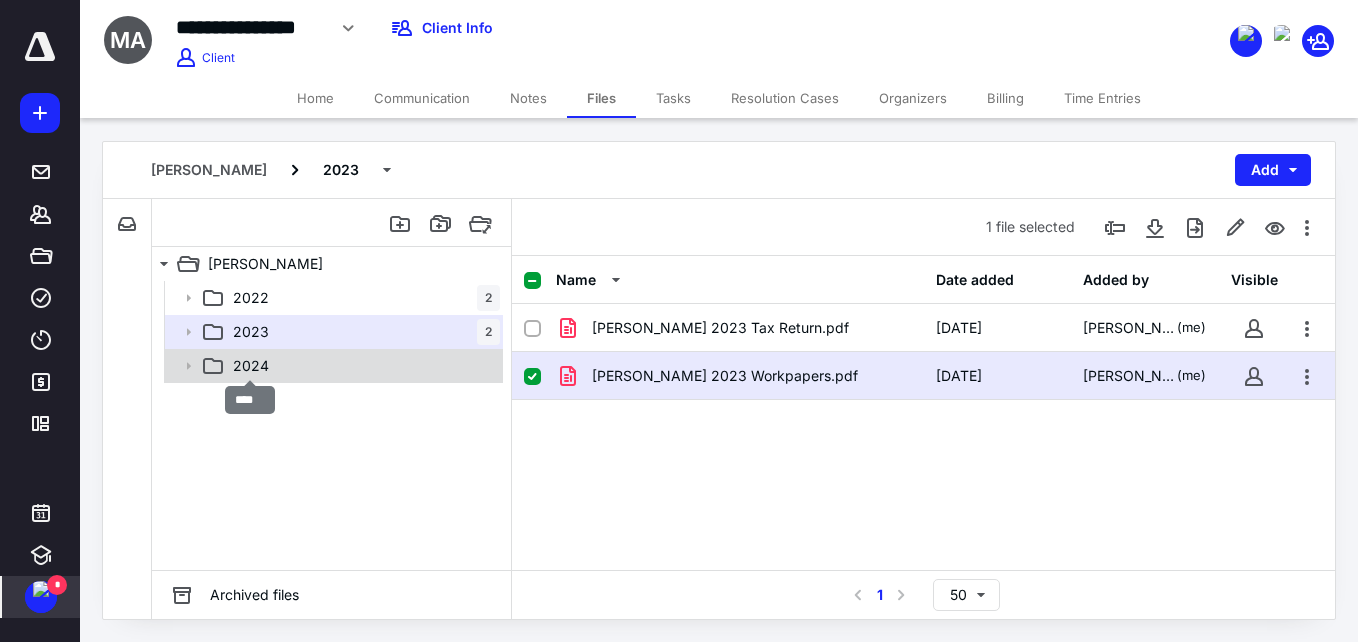 click on "2024" at bounding box center [251, 366] 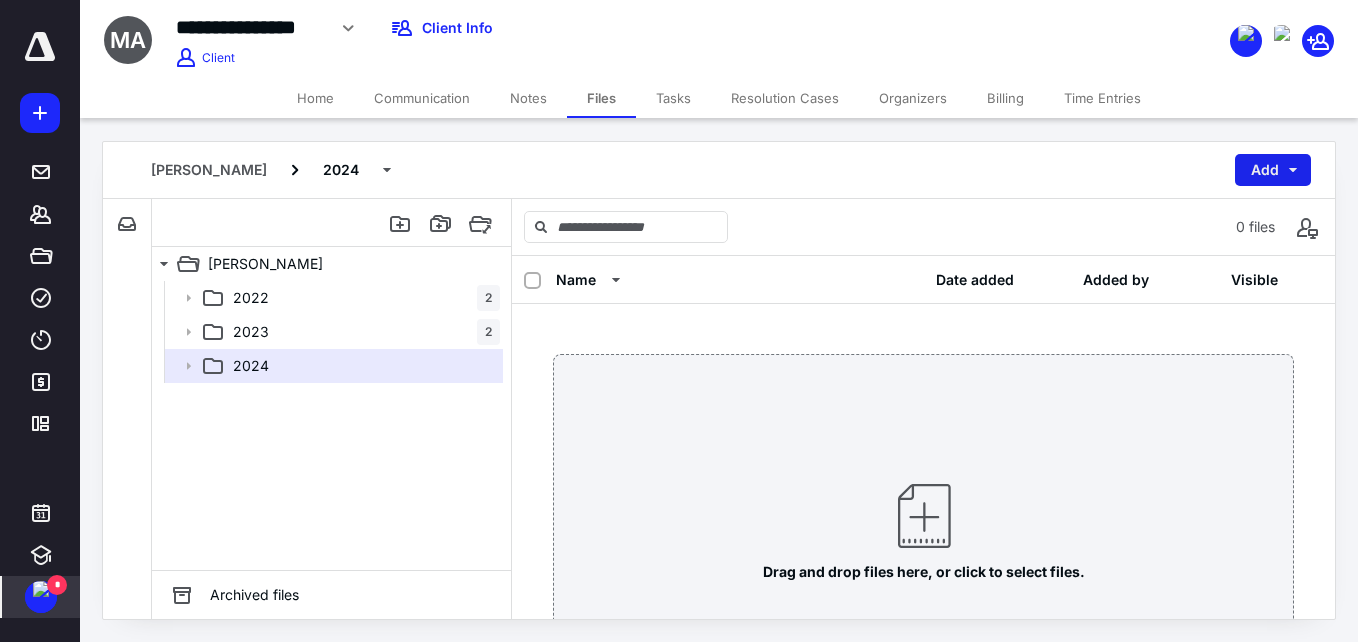 click on "Add" at bounding box center (1273, 170) 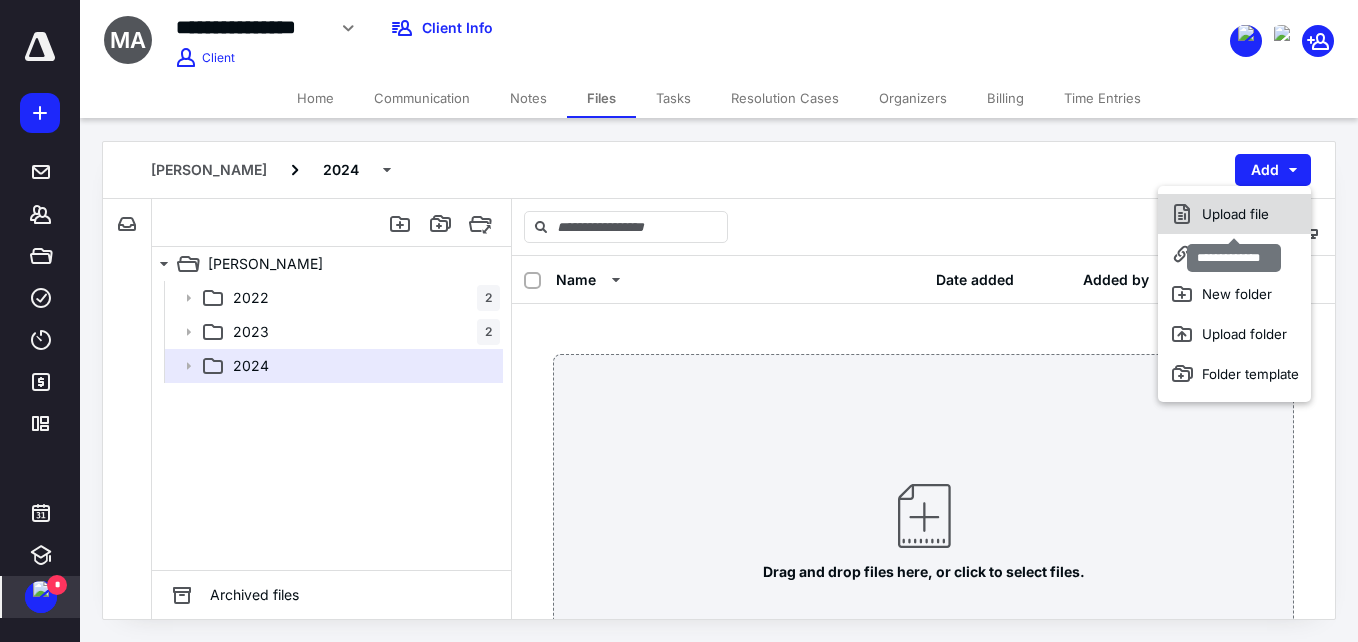 click on "Upload file" at bounding box center (1234, 214) 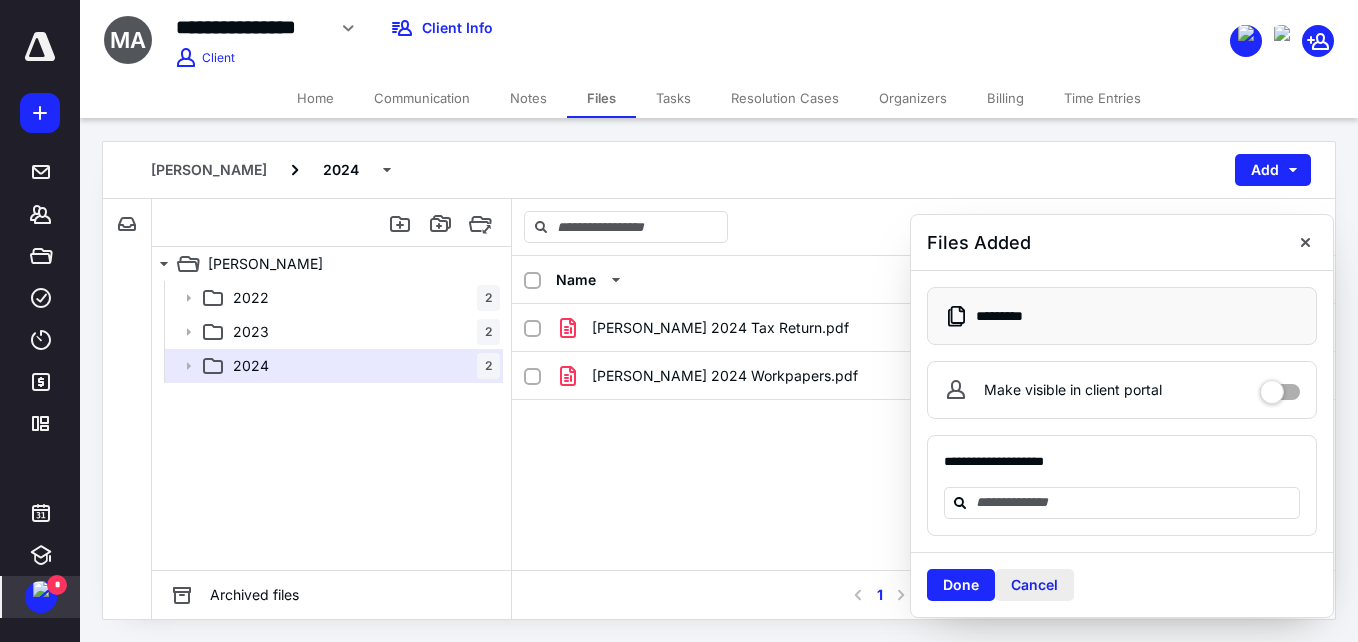 click on "Cancel" at bounding box center (1034, 585) 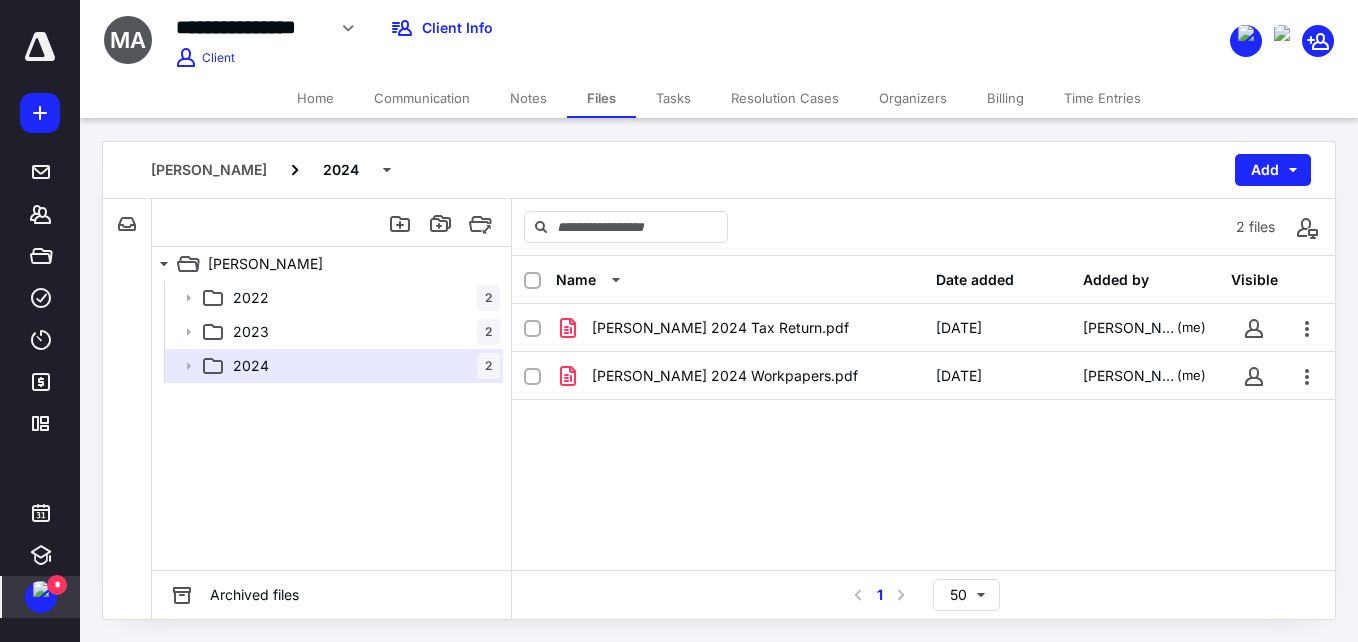click on "Tasks" at bounding box center [673, 98] 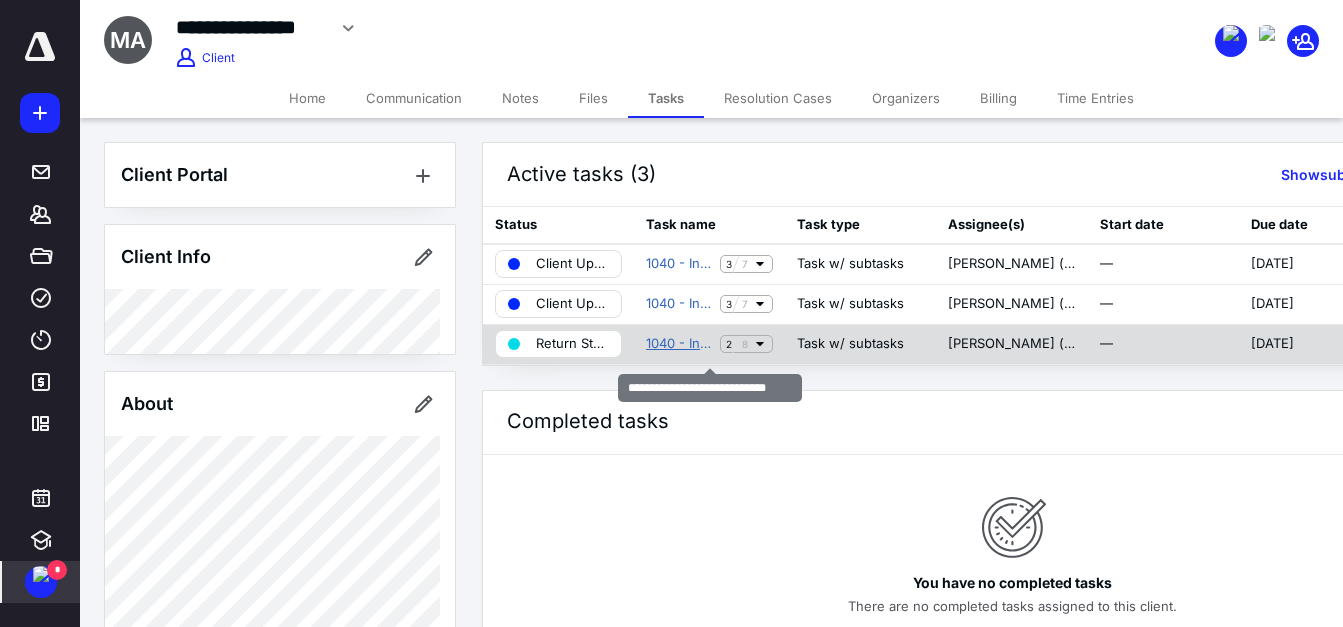 click on "1040 - Individual - No Admin" at bounding box center (679, 344) 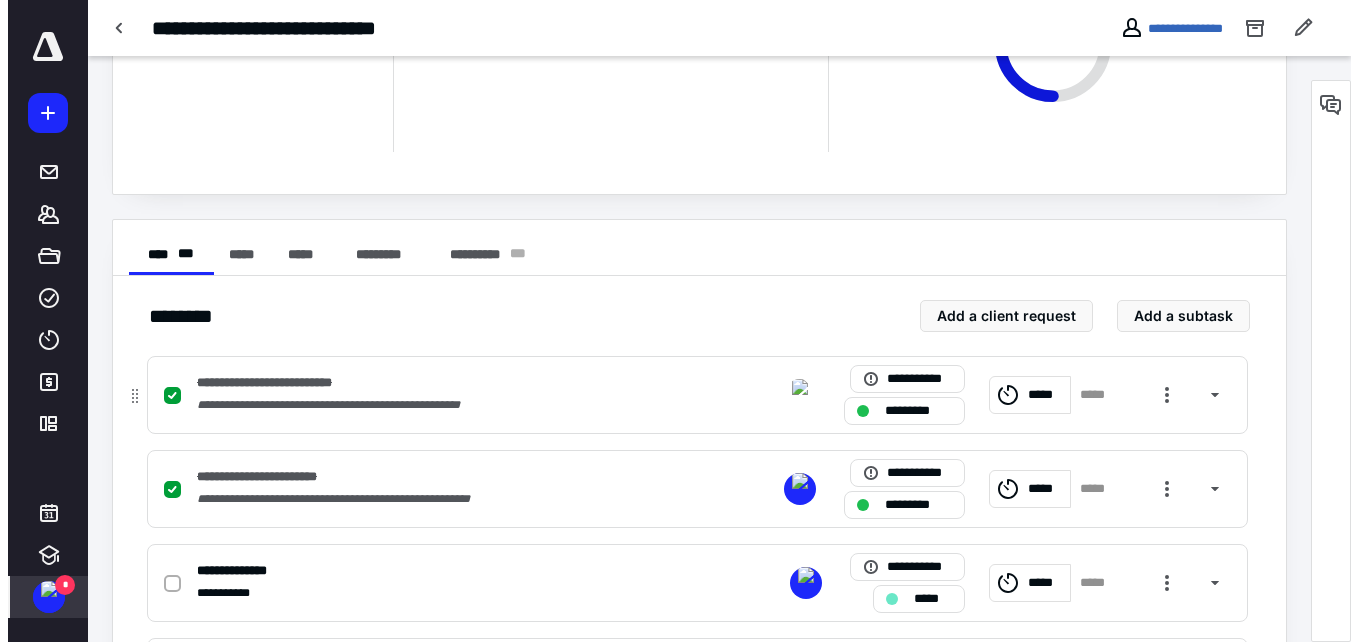 scroll, scrollTop: 500, scrollLeft: 0, axis: vertical 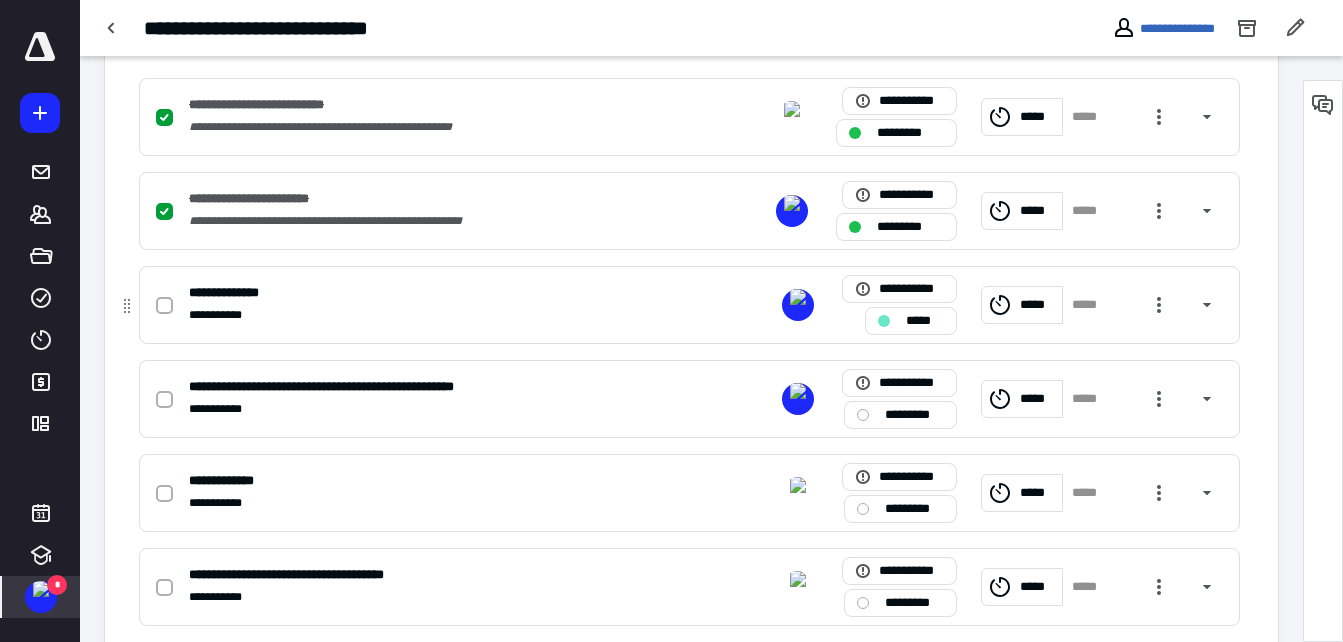 click on "*****" at bounding box center (1038, 305) 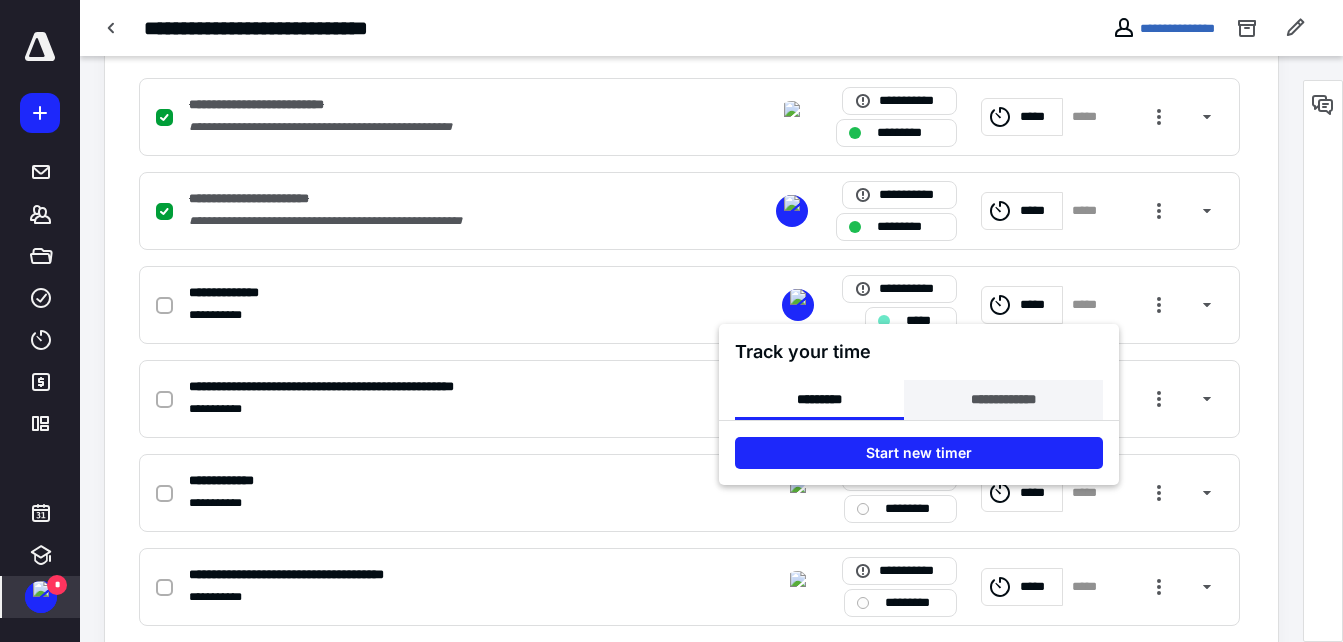 click on "**********" at bounding box center [1003, 400] 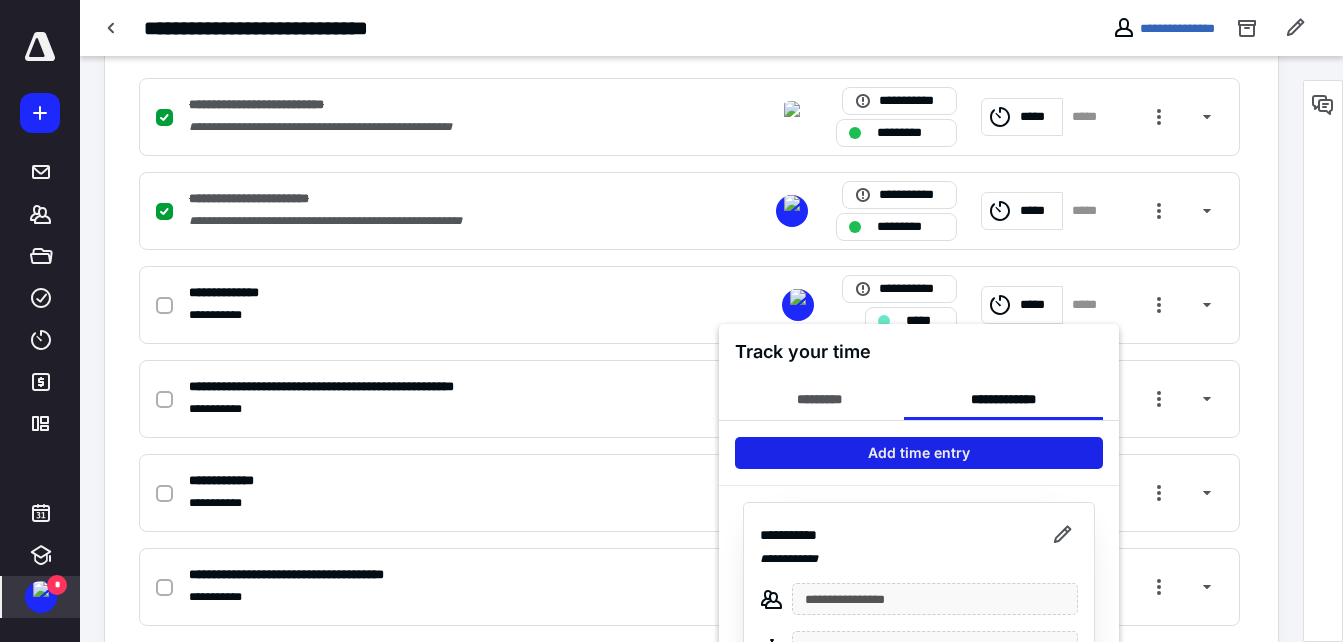click on "Add time entry" at bounding box center (919, 453) 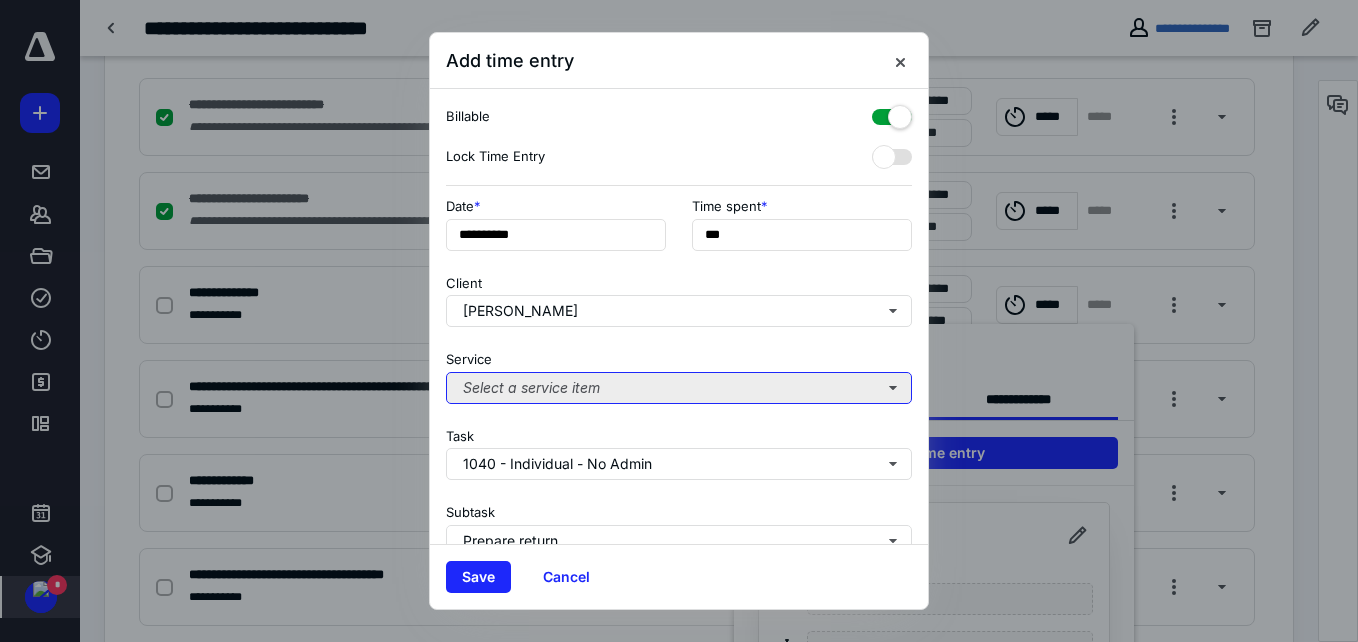 click on "Select a service item" at bounding box center [679, 388] 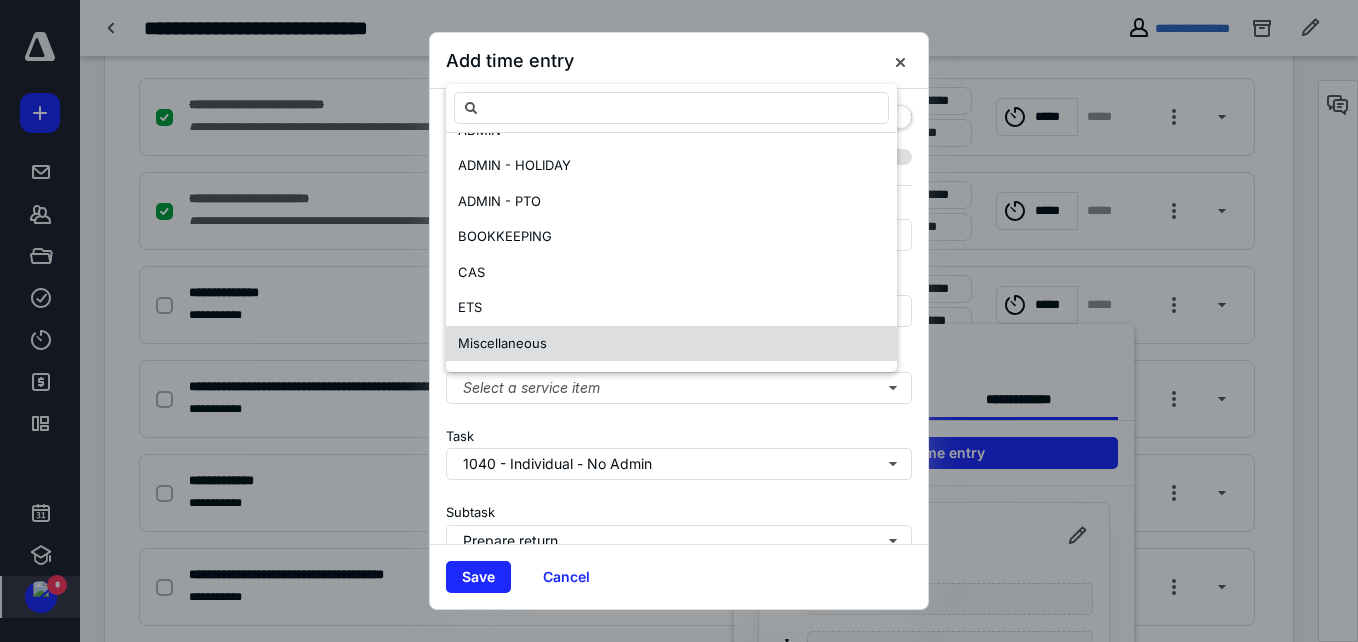 scroll, scrollTop: 97, scrollLeft: 0, axis: vertical 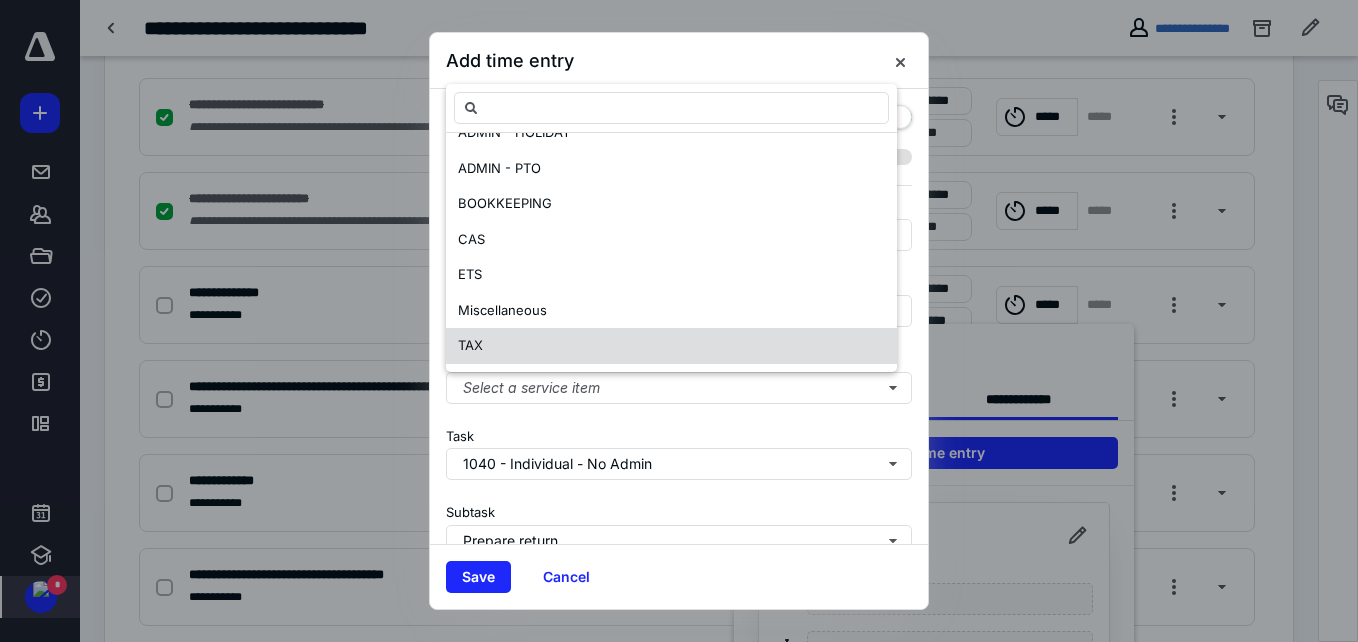 click on "TAX" at bounding box center [671, 346] 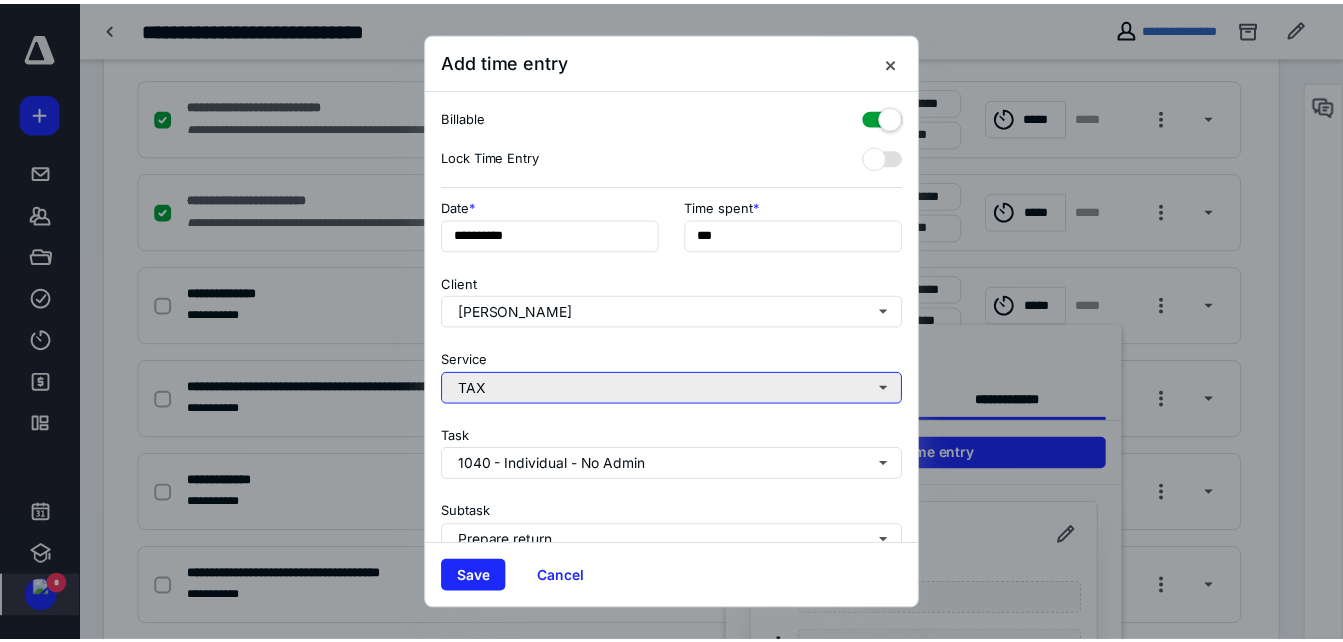 scroll, scrollTop: 0, scrollLeft: 0, axis: both 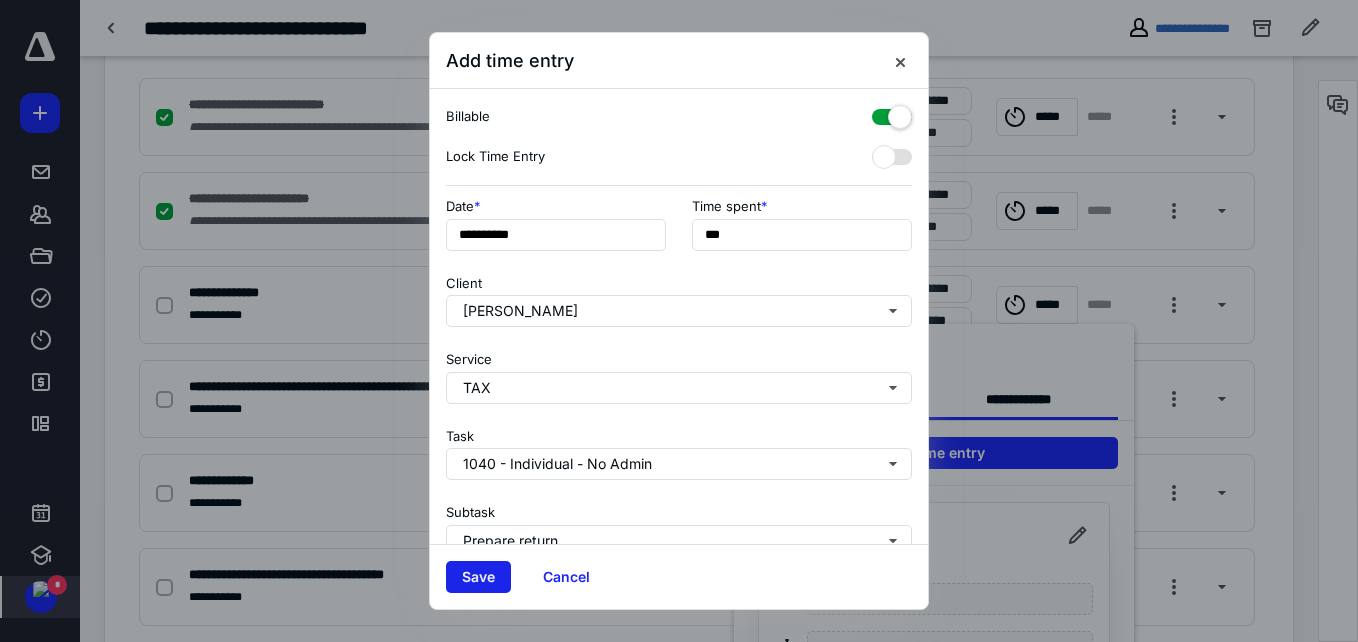 click on "Save" at bounding box center (478, 577) 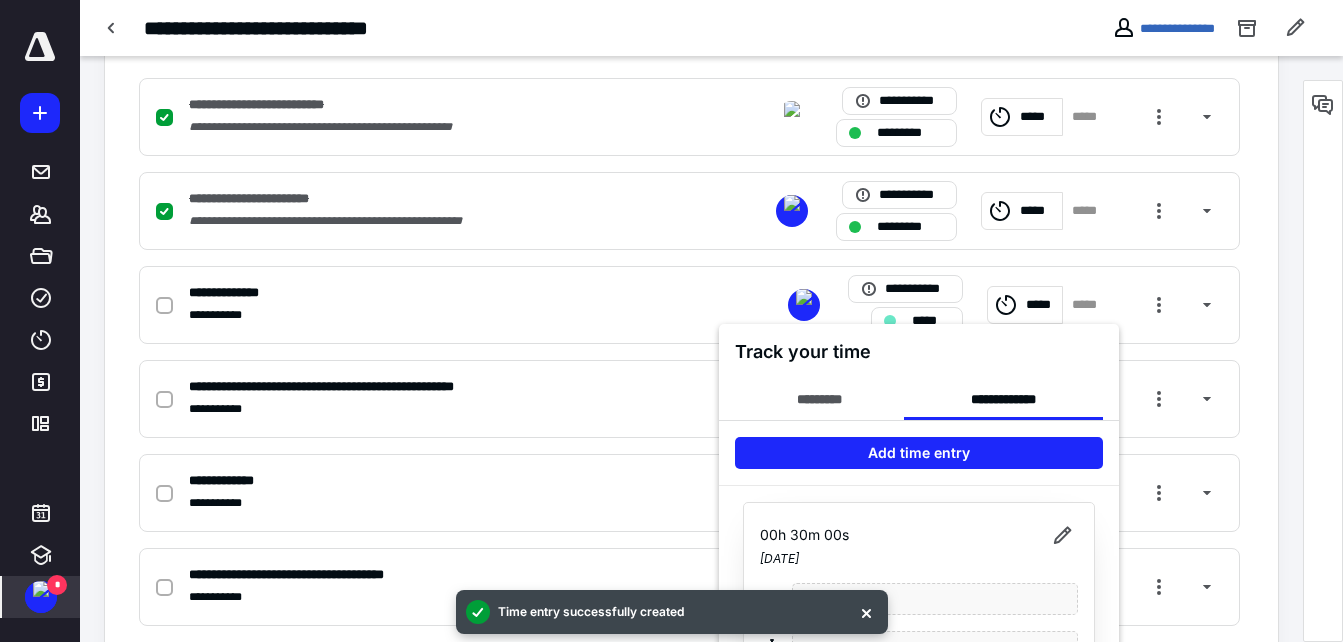 click at bounding box center [671, 321] 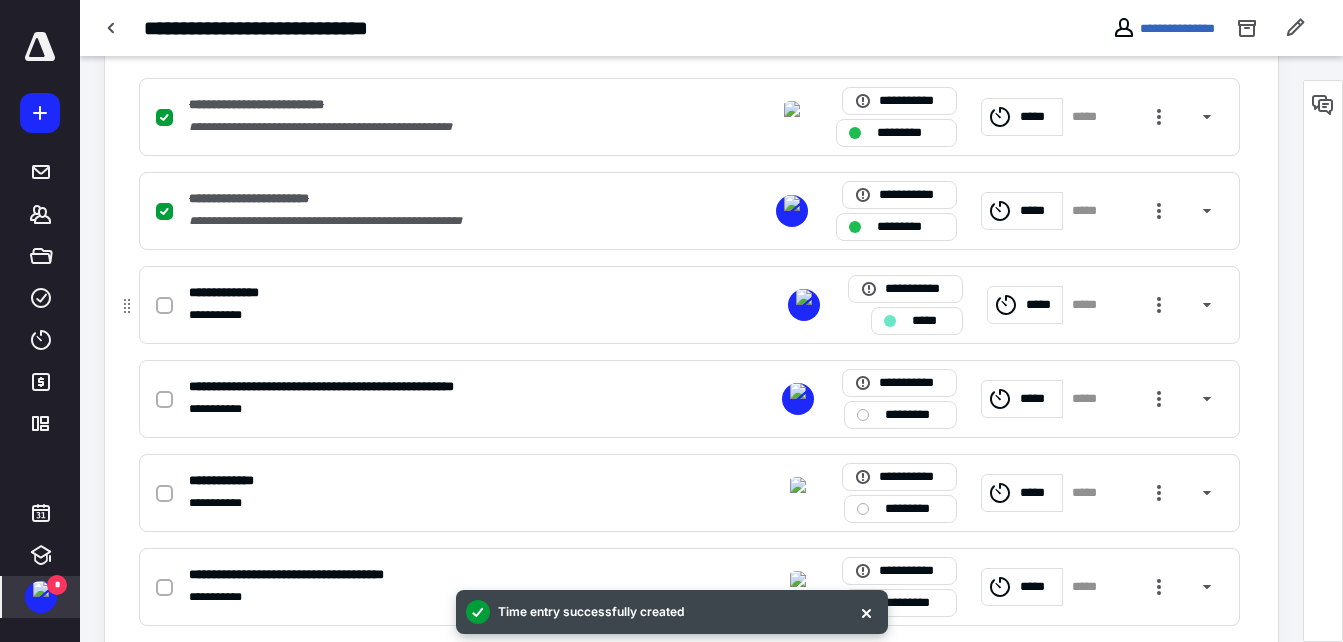 click on "*****" at bounding box center [931, 321] 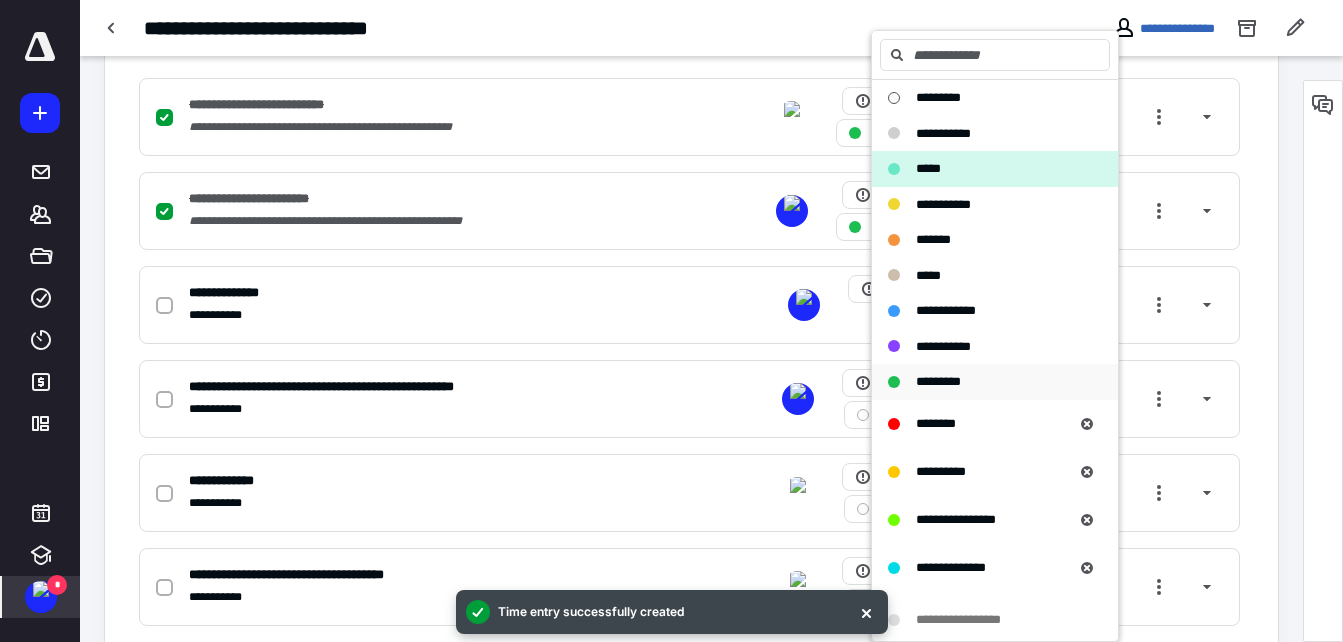 click on "*********" at bounding box center [938, 382] 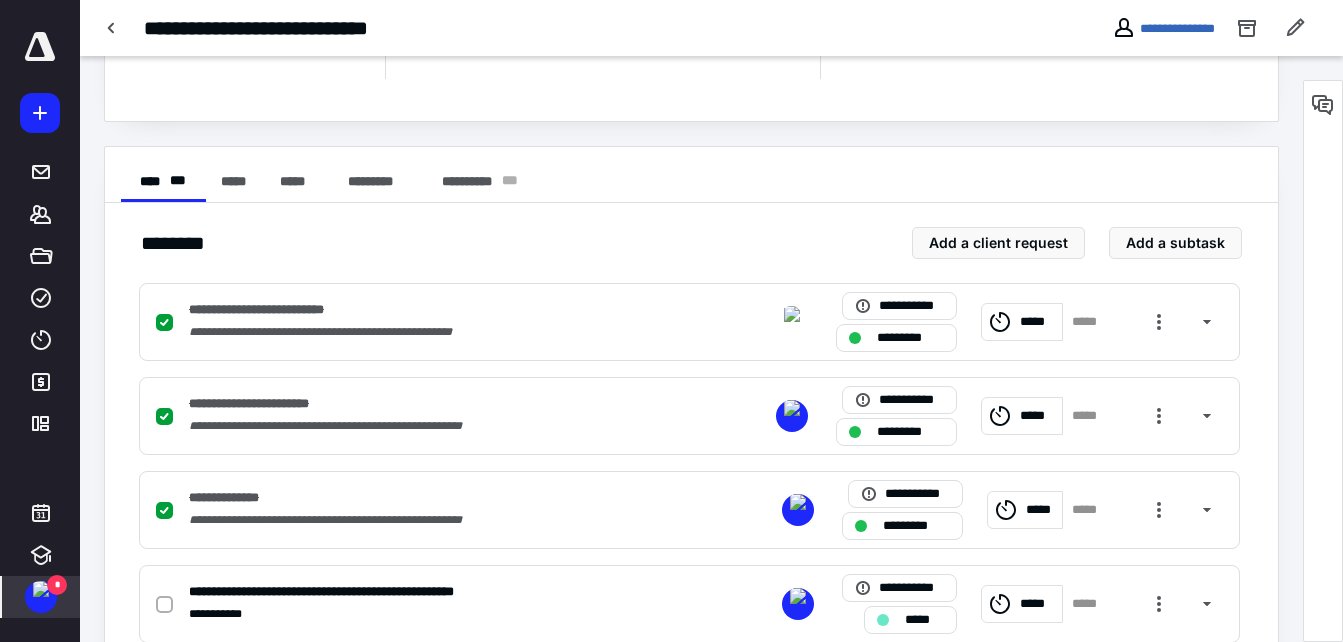 scroll, scrollTop: 0, scrollLeft: 0, axis: both 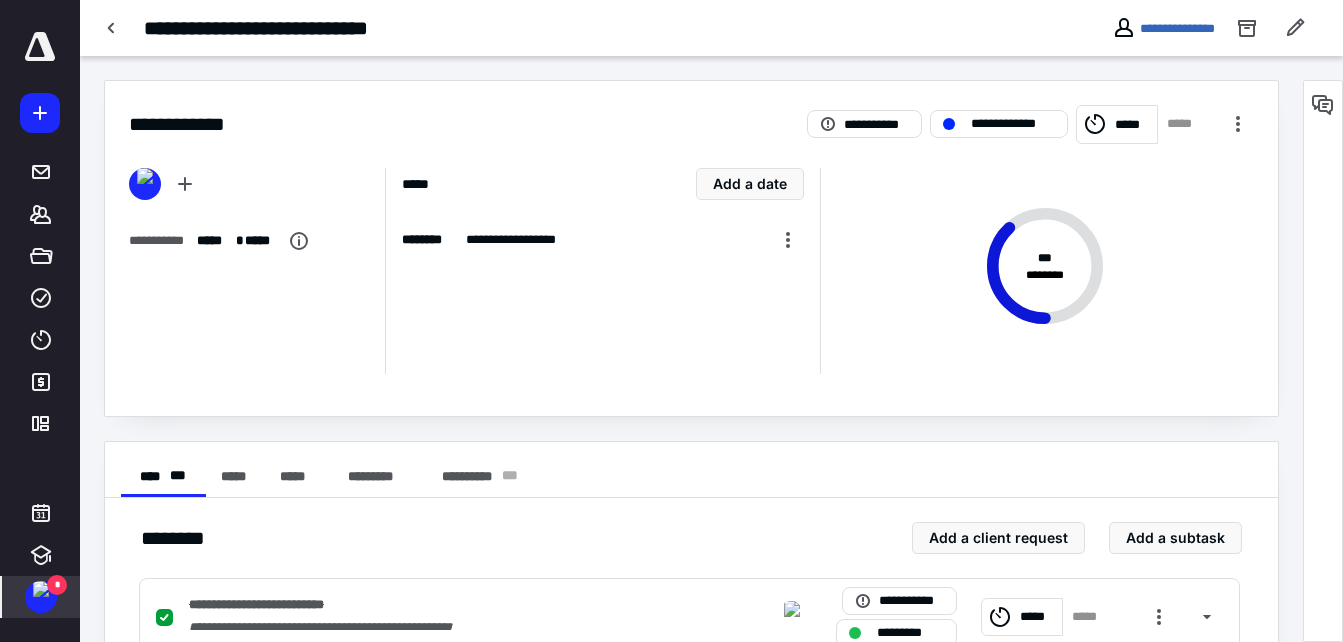 click at bounding box center [41, 589] 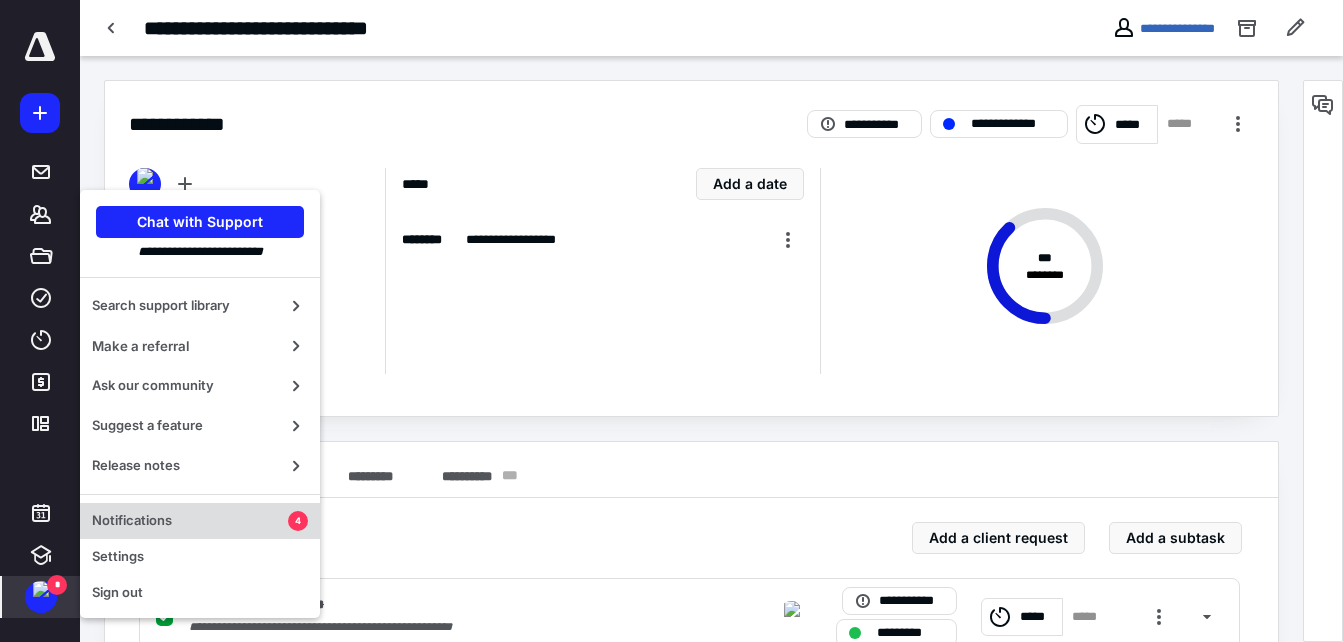click on "Notifications 4" at bounding box center [200, 521] 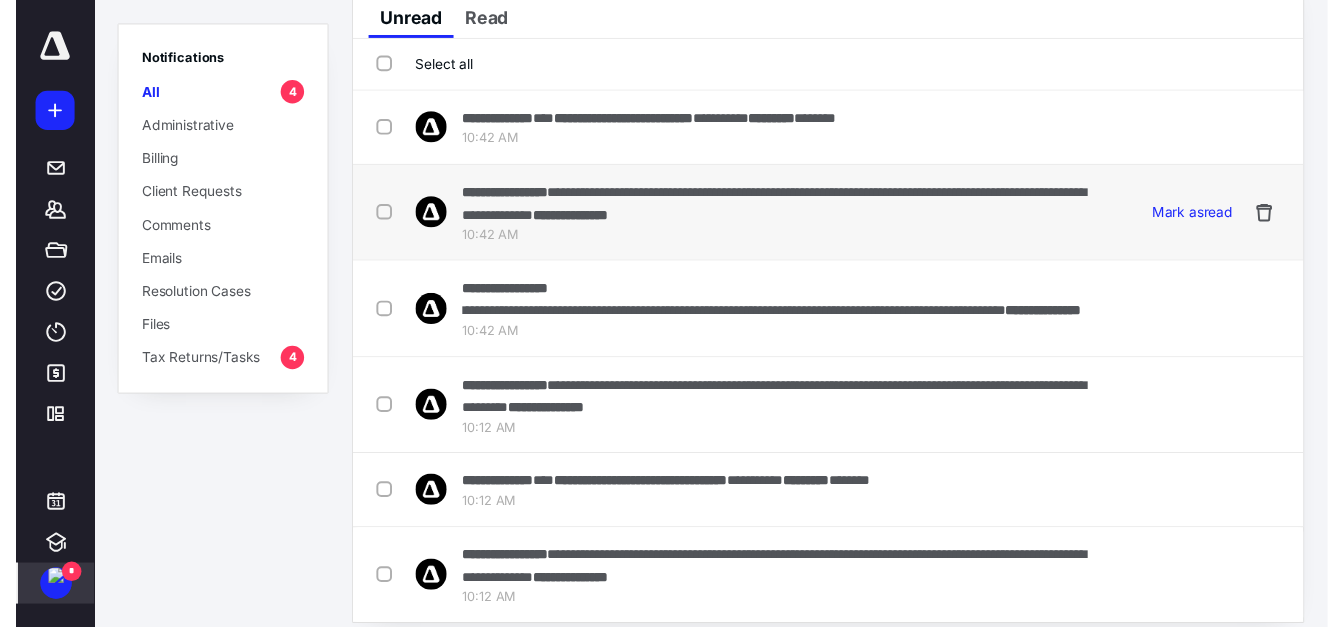 scroll, scrollTop: 0, scrollLeft: 0, axis: both 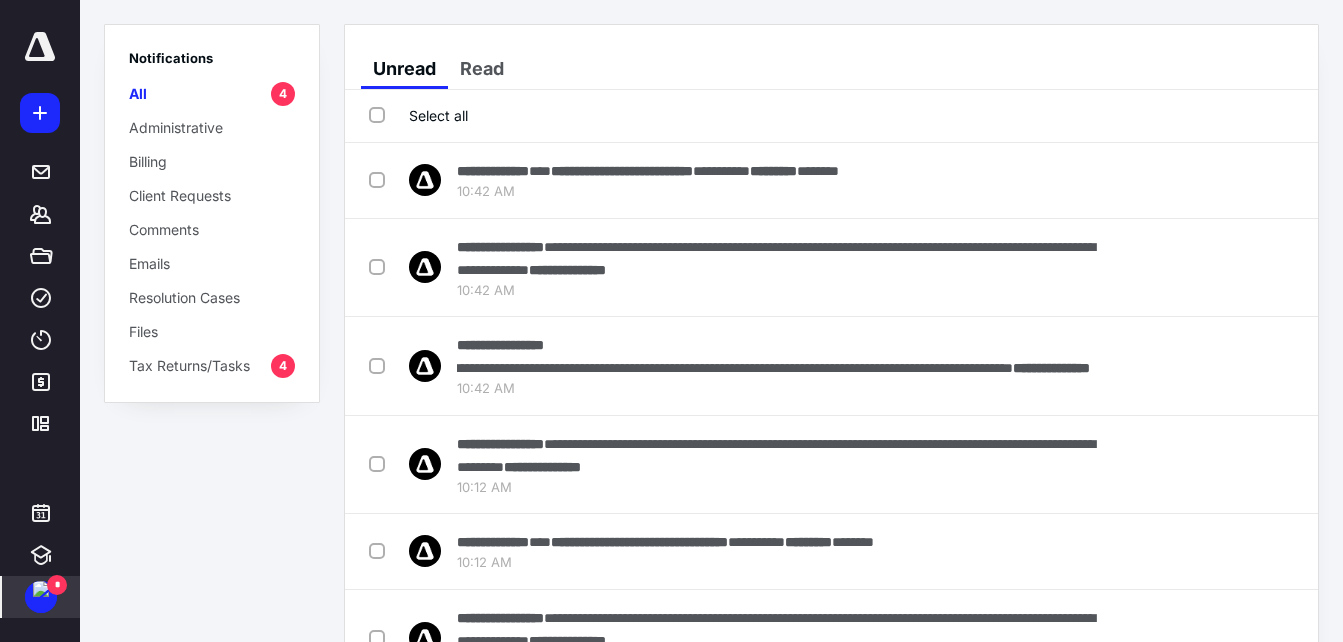 click on "Select all" at bounding box center (831, 116) 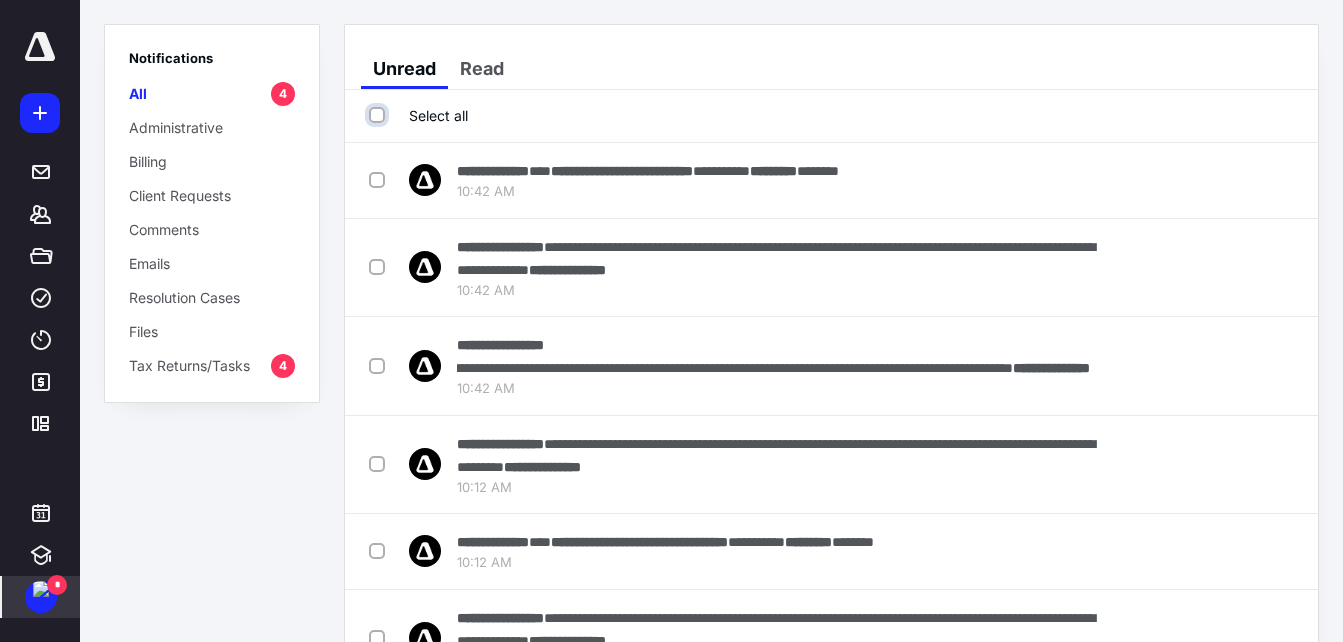 click on "Select all" at bounding box center (379, 115) 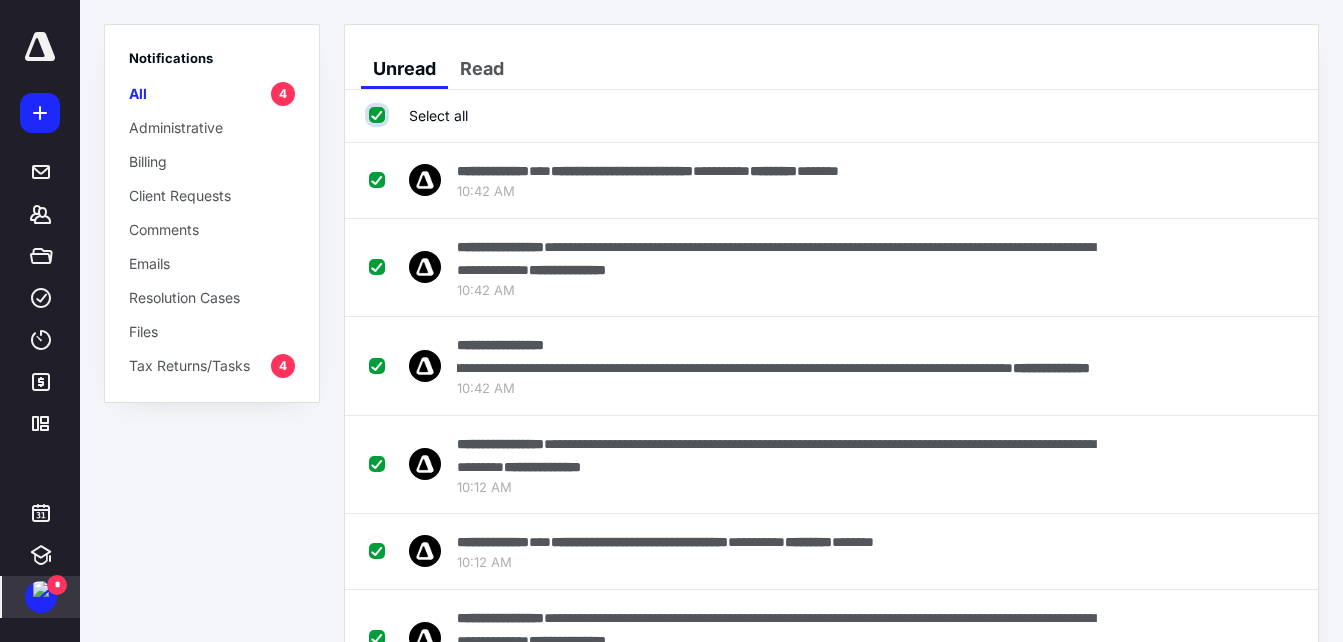 checkbox on "true" 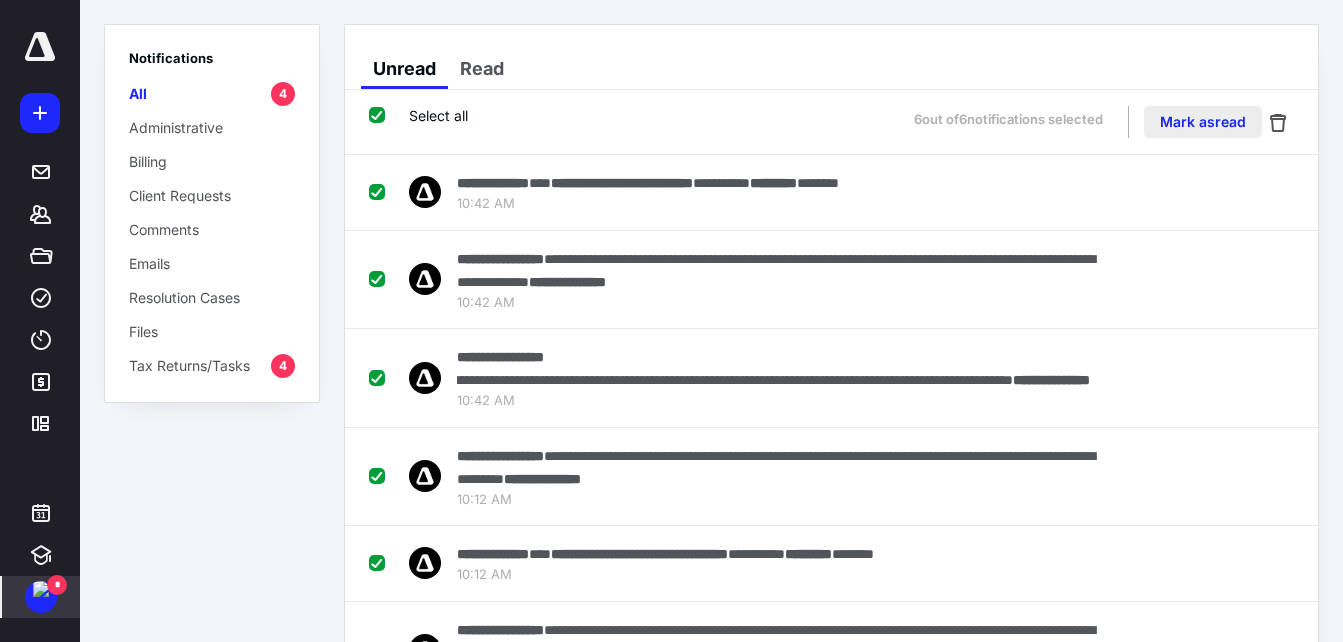 click on "Mark as  read" at bounding box center [1203, 122] 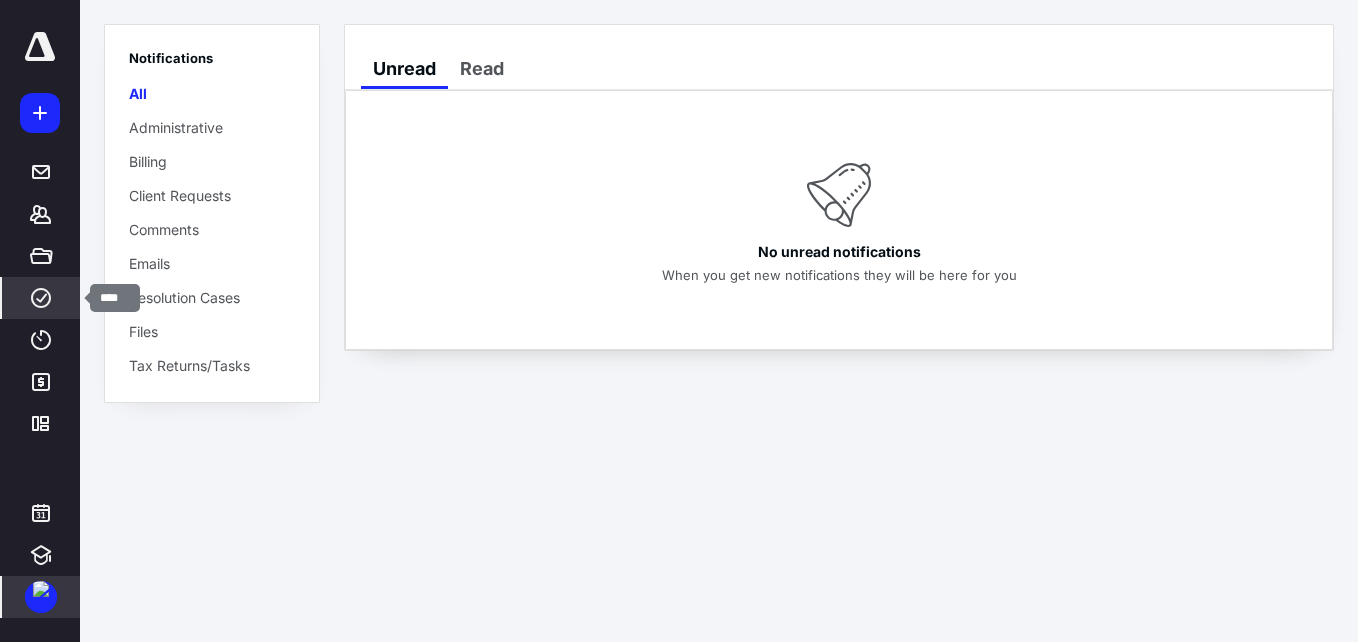 click 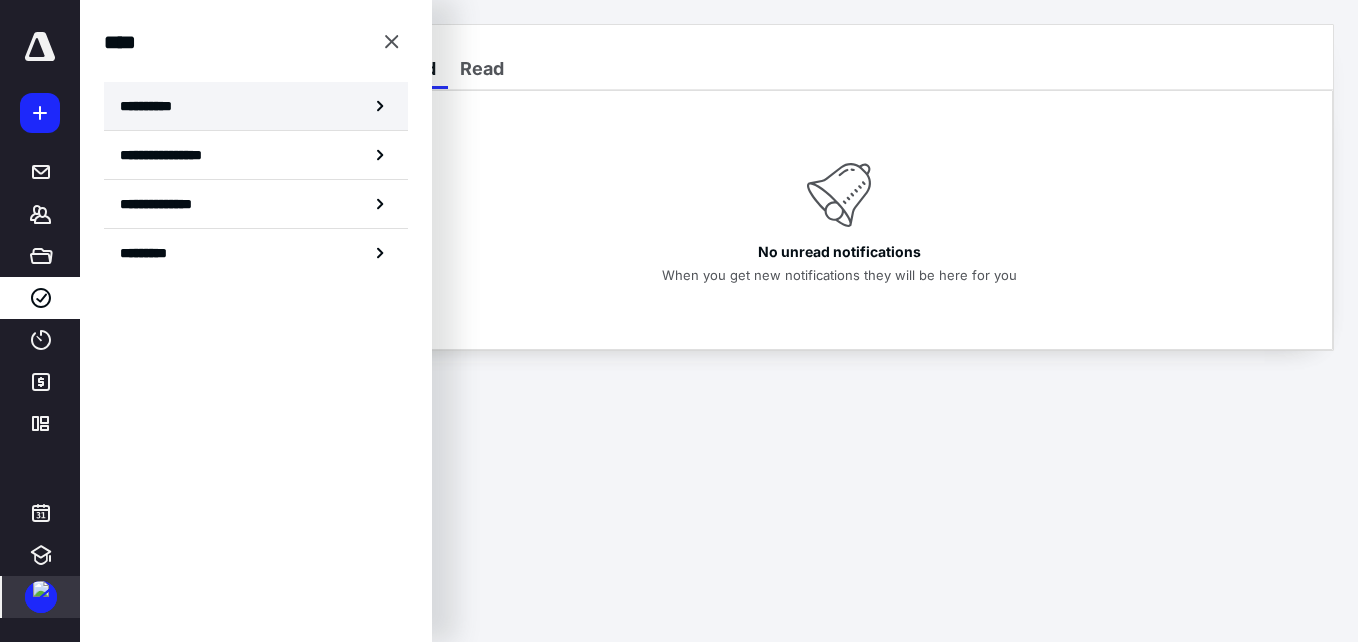 click on "**********" at bounding box center (153, 106) 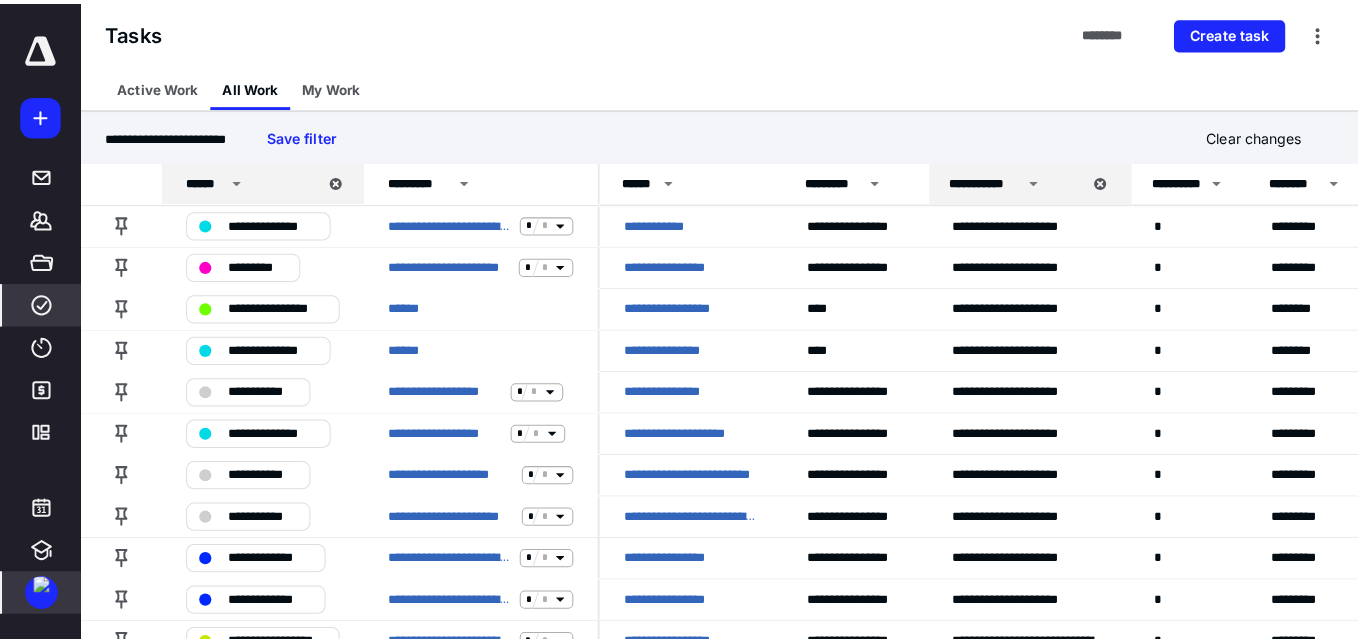 scroll, scrollTop: 0, scrollLeft: 0, axis: both 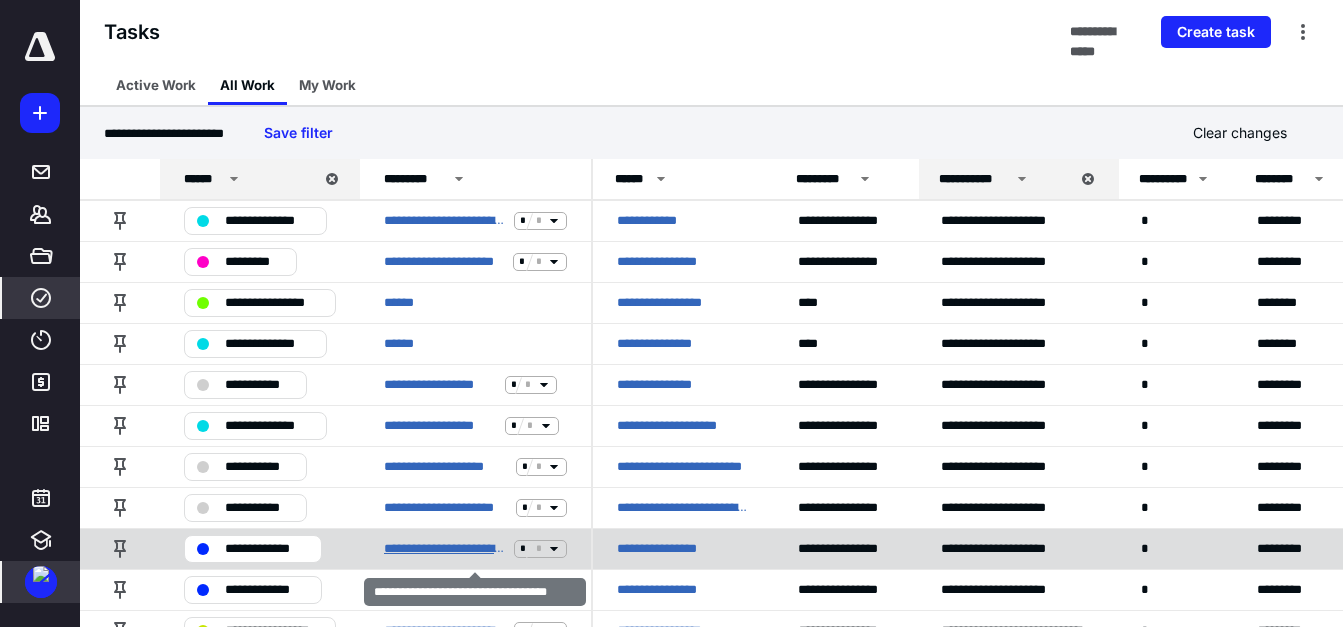 click on "**********" at bounding box center (445, 549) 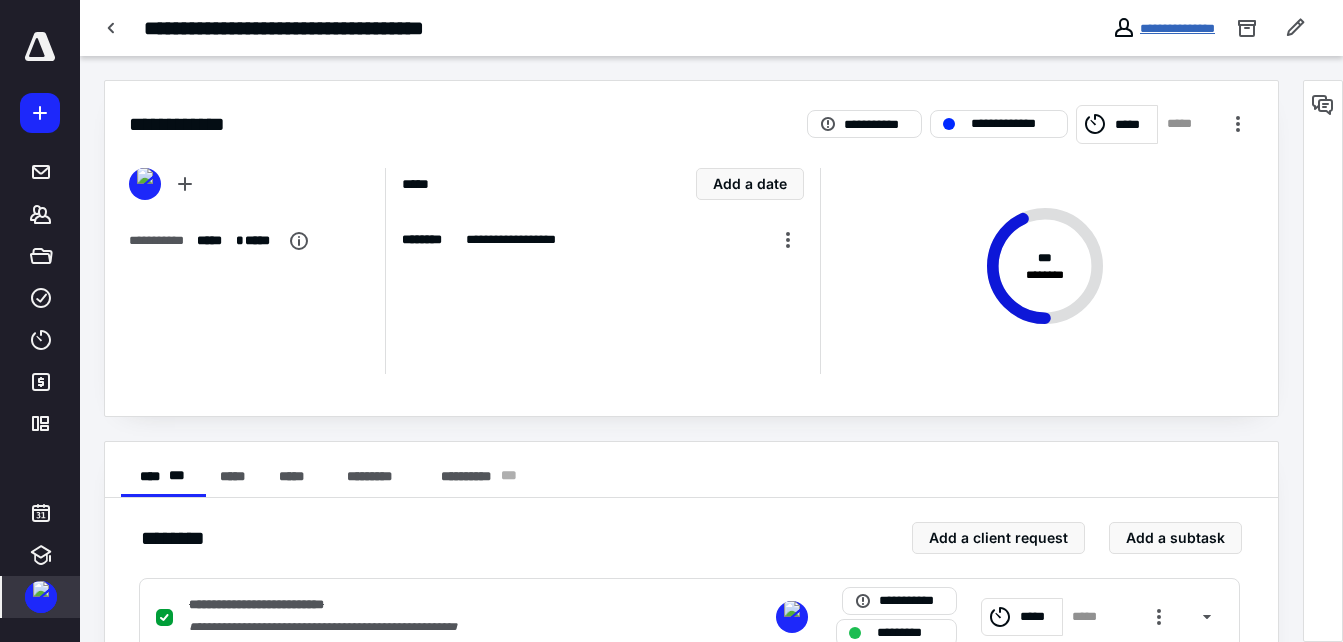 click on "**********" at bounding box center [1177, 28] 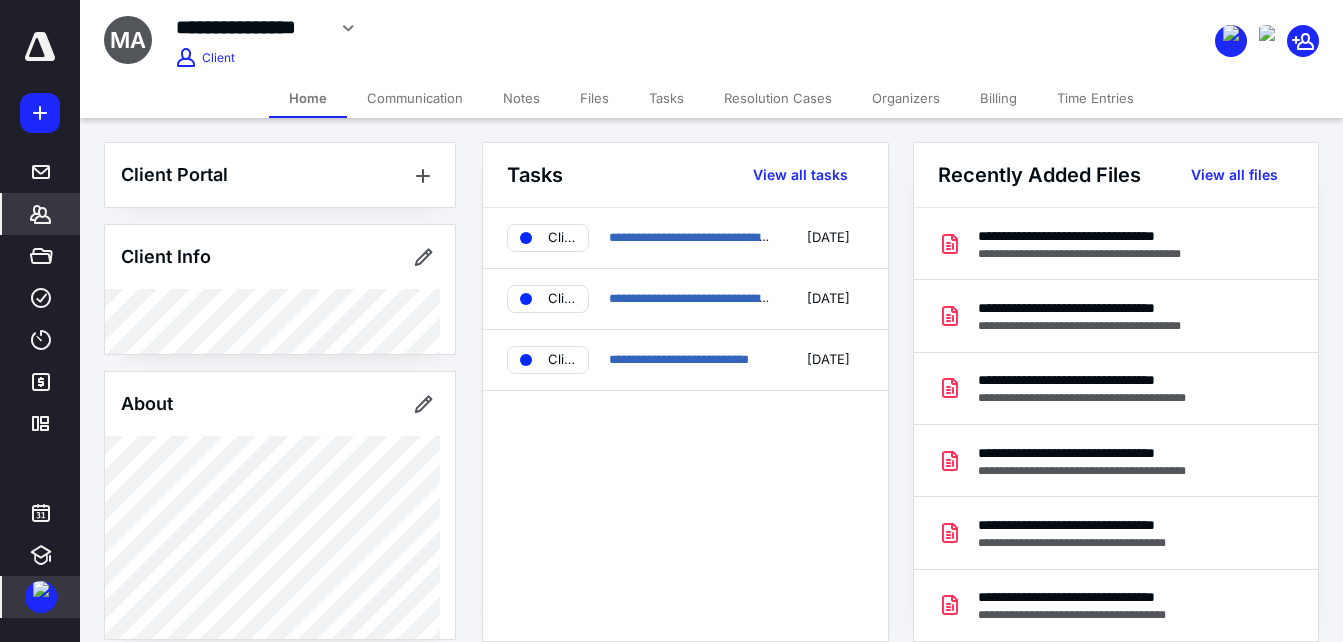 click on "Files" at bounding box center [594, 98] 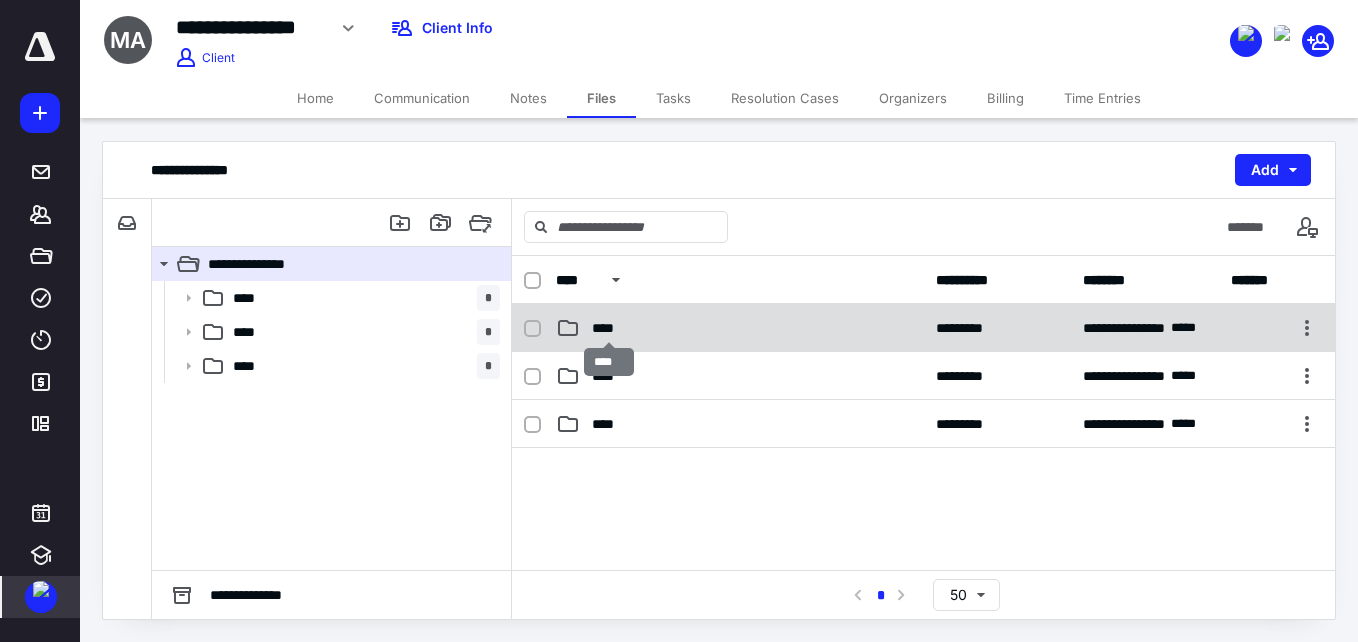 click on "****" at bounding box center (609, 328) 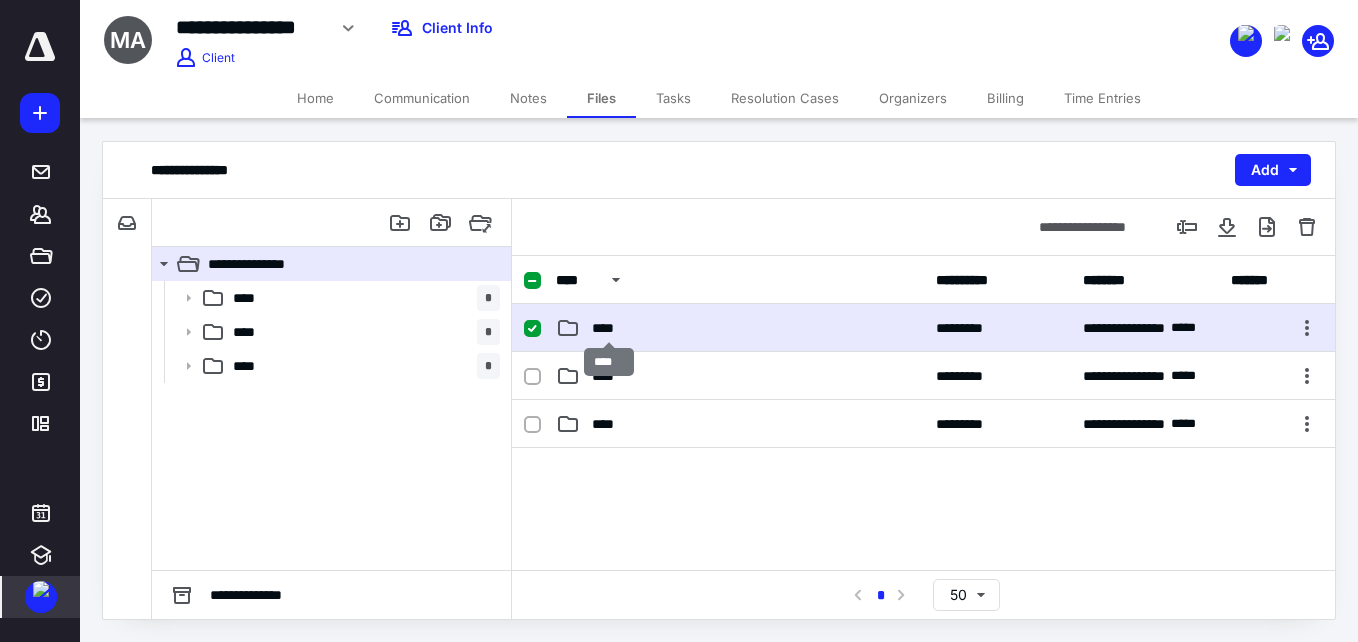 click on "****" at bounding box center (609, 328) 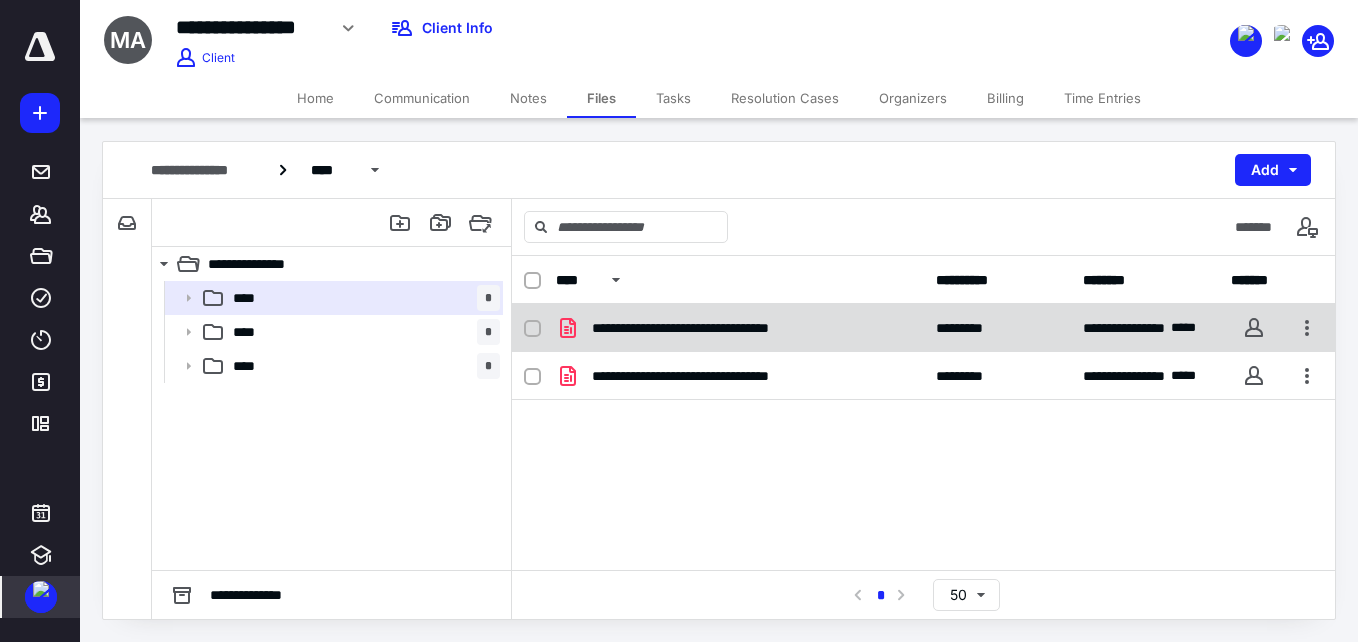 click on "**********" at bounding box center [923, 328] 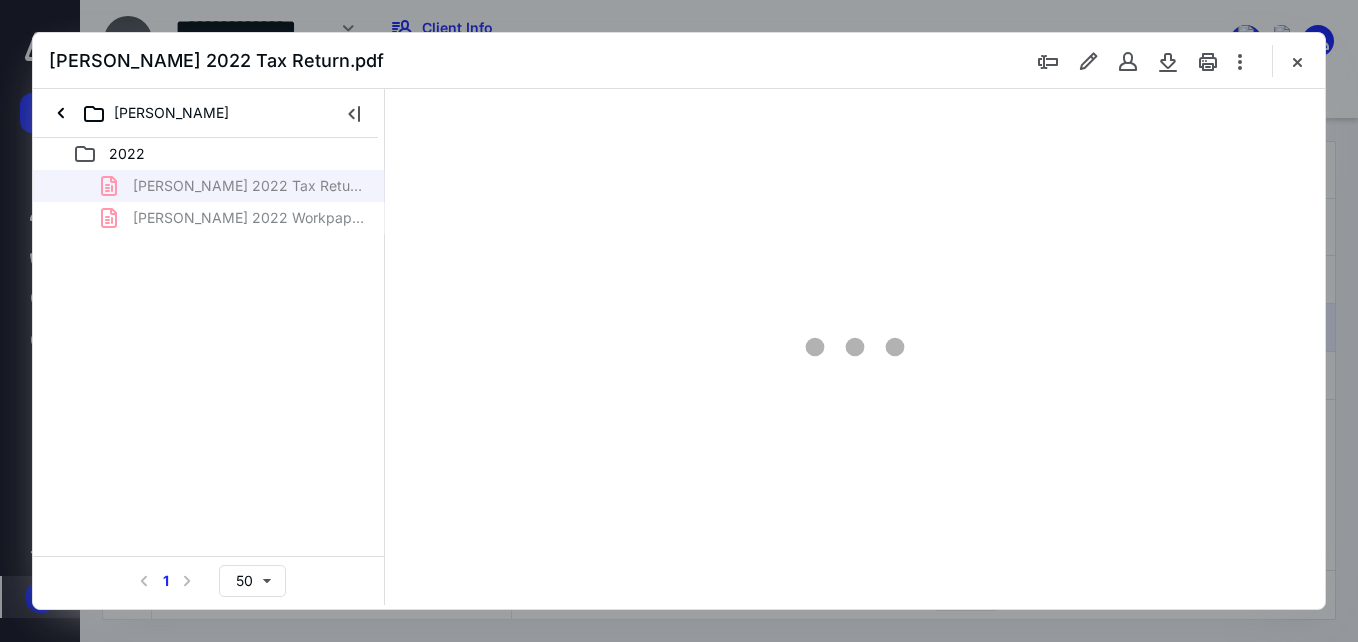 scroll, scrollTop: 0, scrollLeft: 0, axis: both 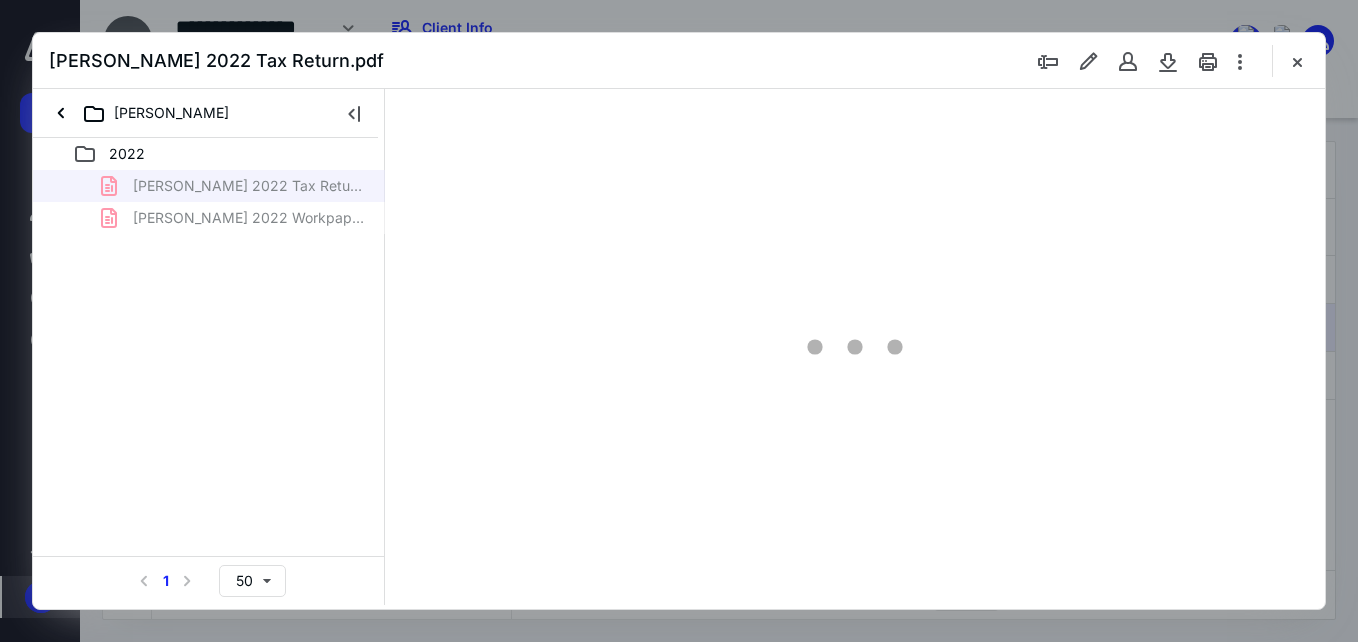 type on "56" 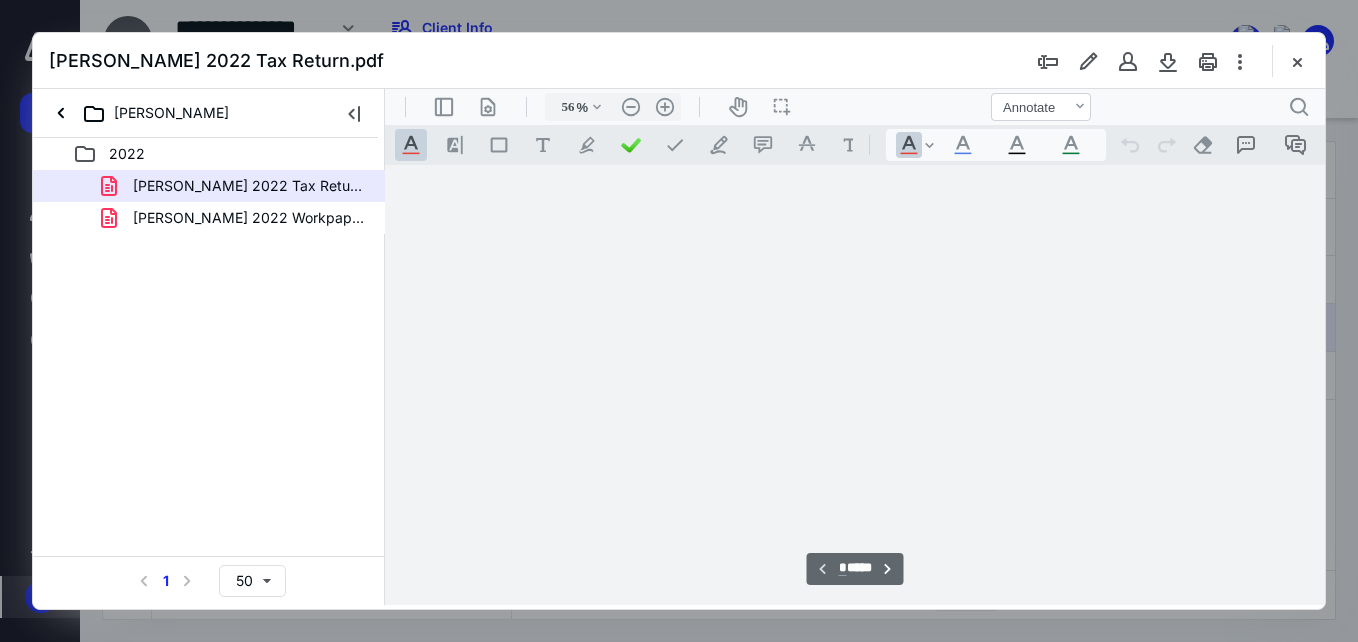 scroll, scrollTop: 78, scrollLeft: 0, axis: vertical 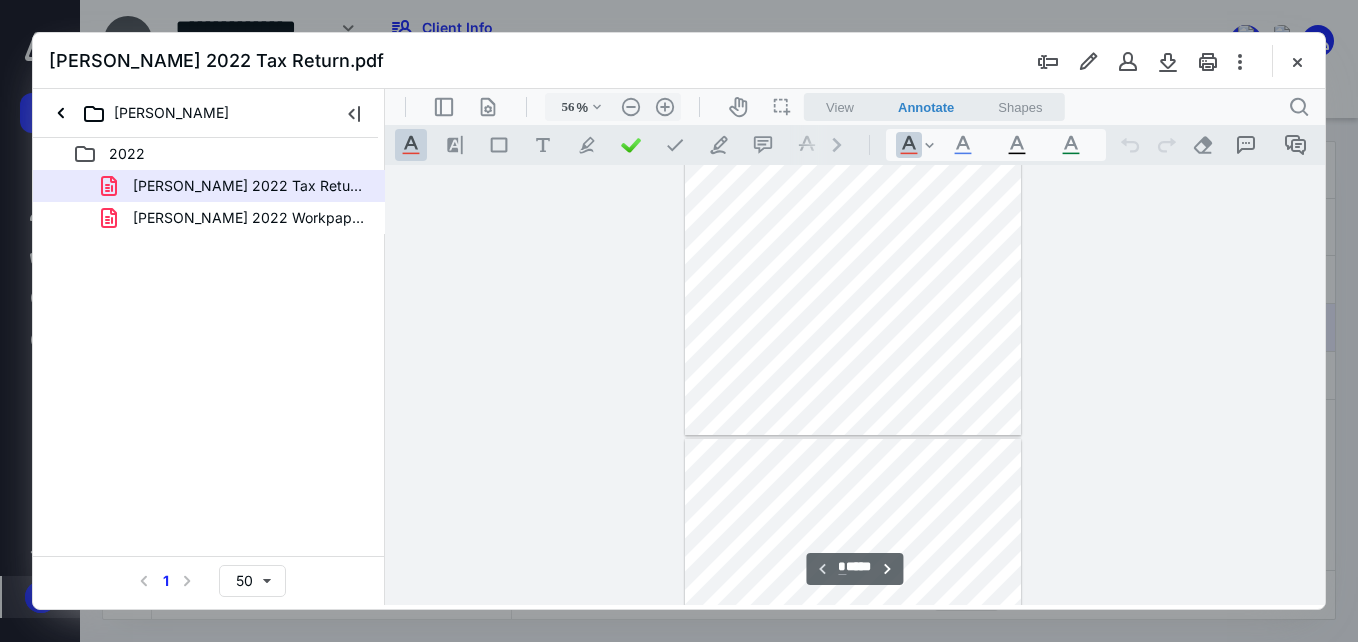 type on "*" 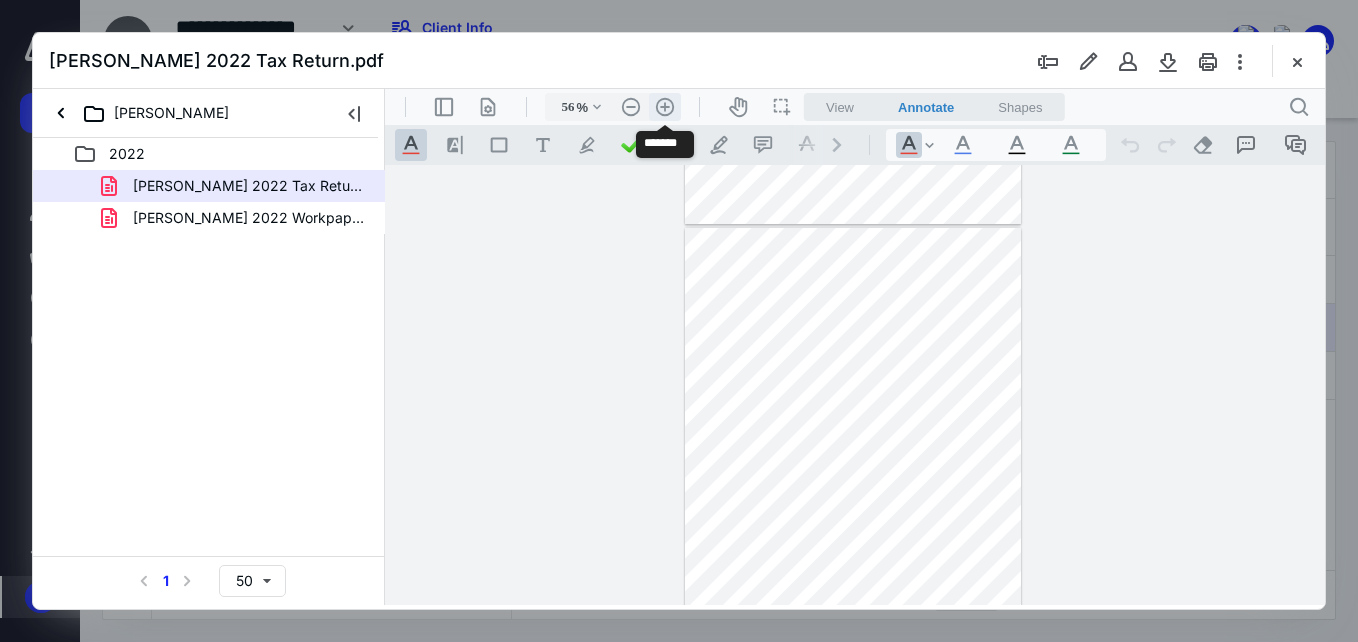 click on ".cls-1{fill:#abb0c4;} icon - header - zoom - in - line" at bounding box center [665, 107] 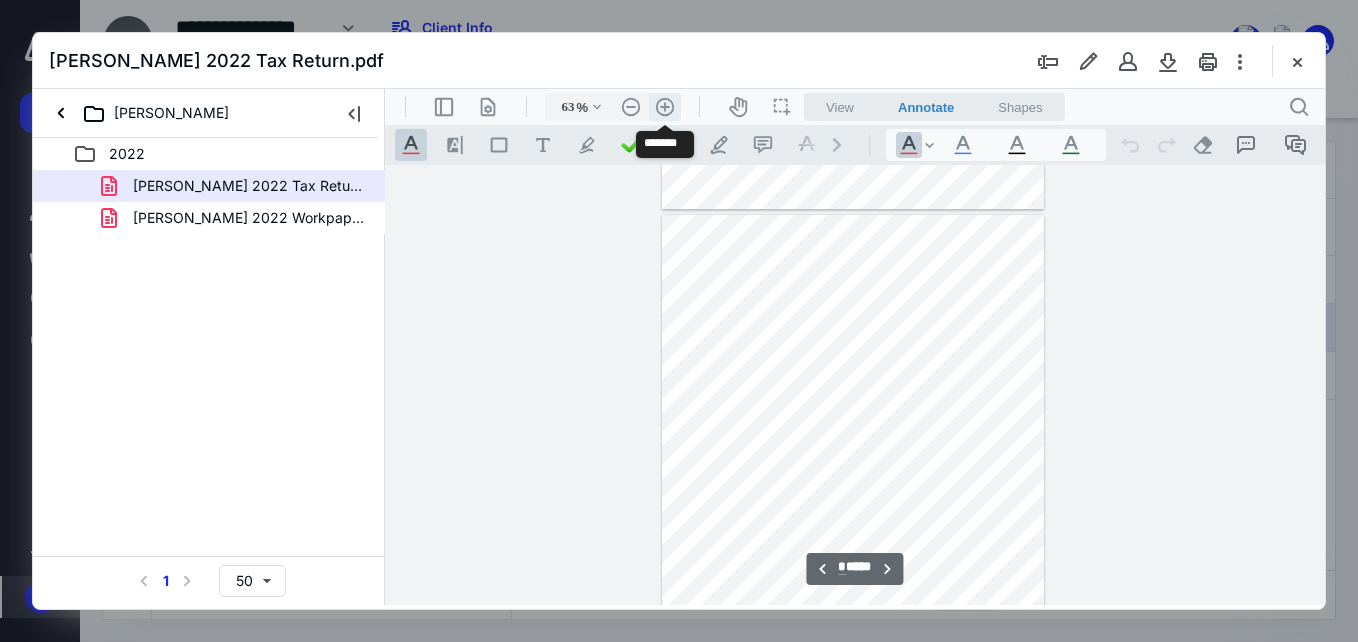click on ".cls-1{fill:#abb0c4;} icon - header - zoom - in - line" at bounding box center (665, 107) 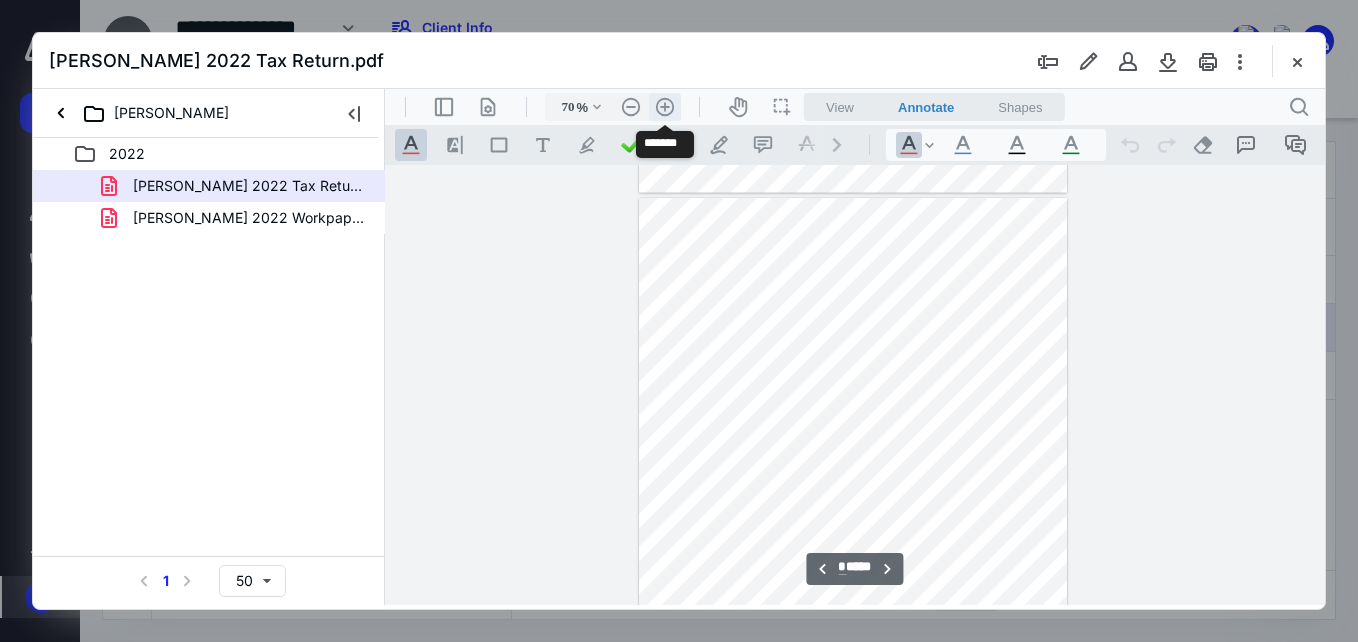 click on ".cls-1{fill:#abb0c4;} icon - header - zoom - in - line" at bounding box center (665, 107) 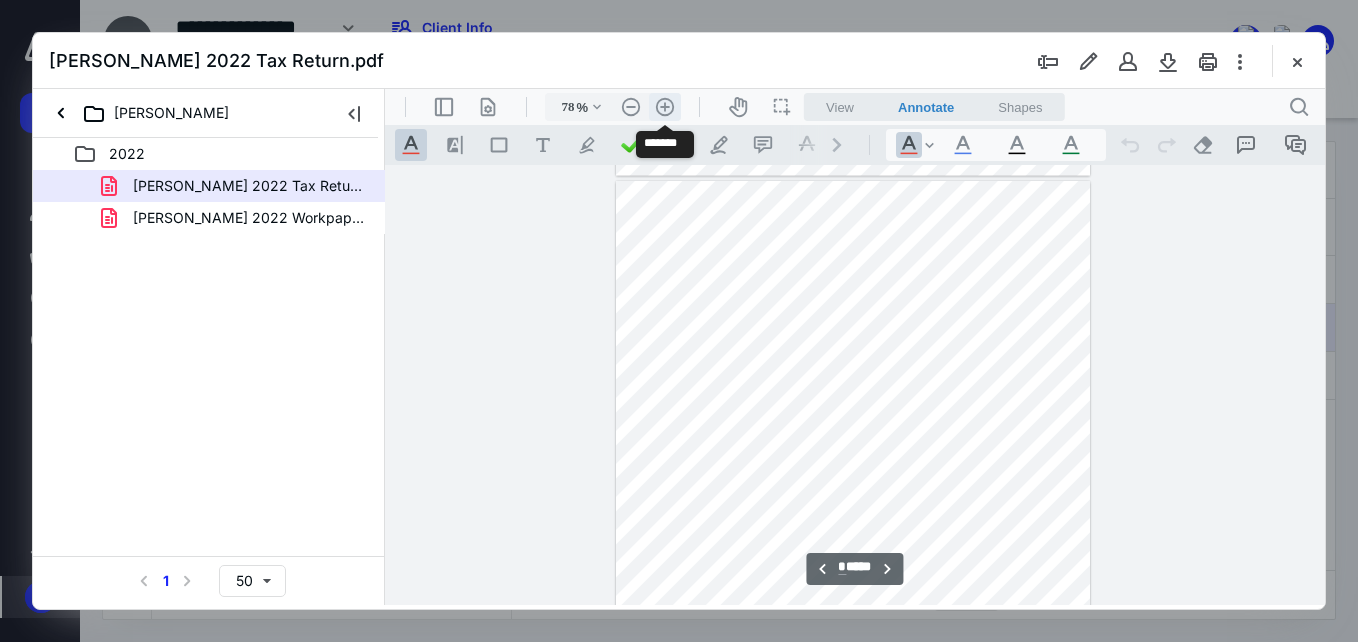 click on ".cls-1{fill:#abb0c4;} icon - header - zoom - in - line" at bounding box center (665, 107) 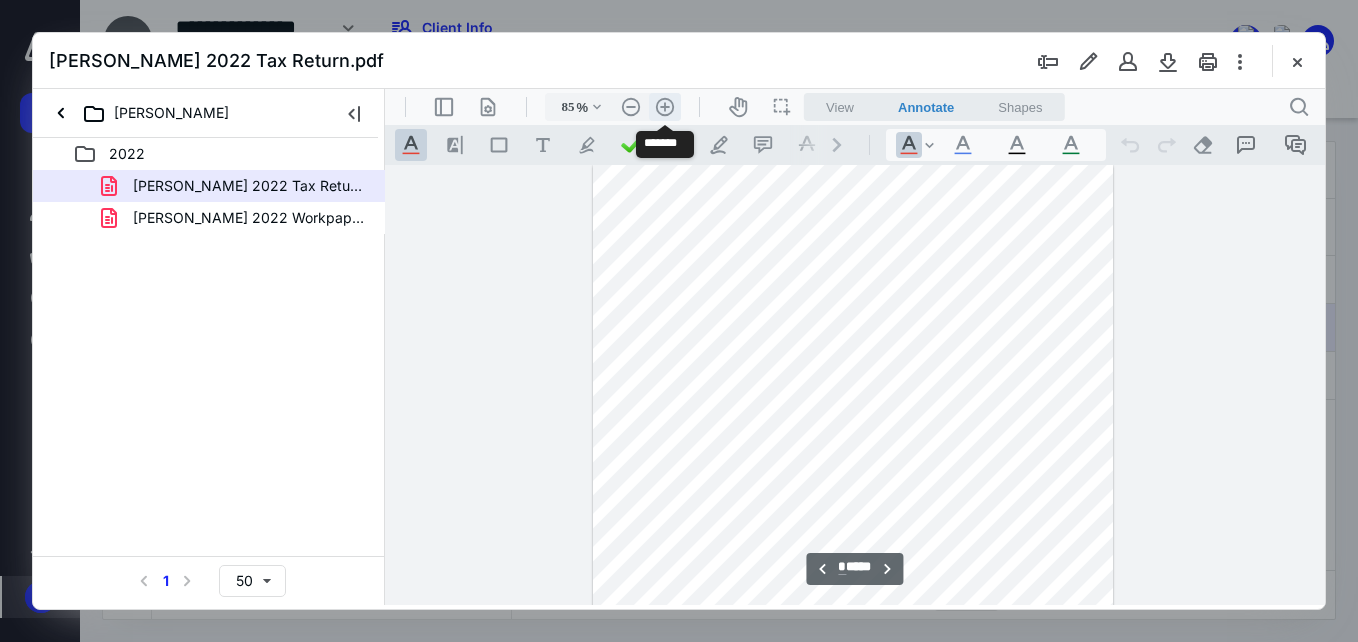 click on ".cls-1{fill:#abb0c4;} icon - header - zoom - in - line" at bounding box center [665, 107] 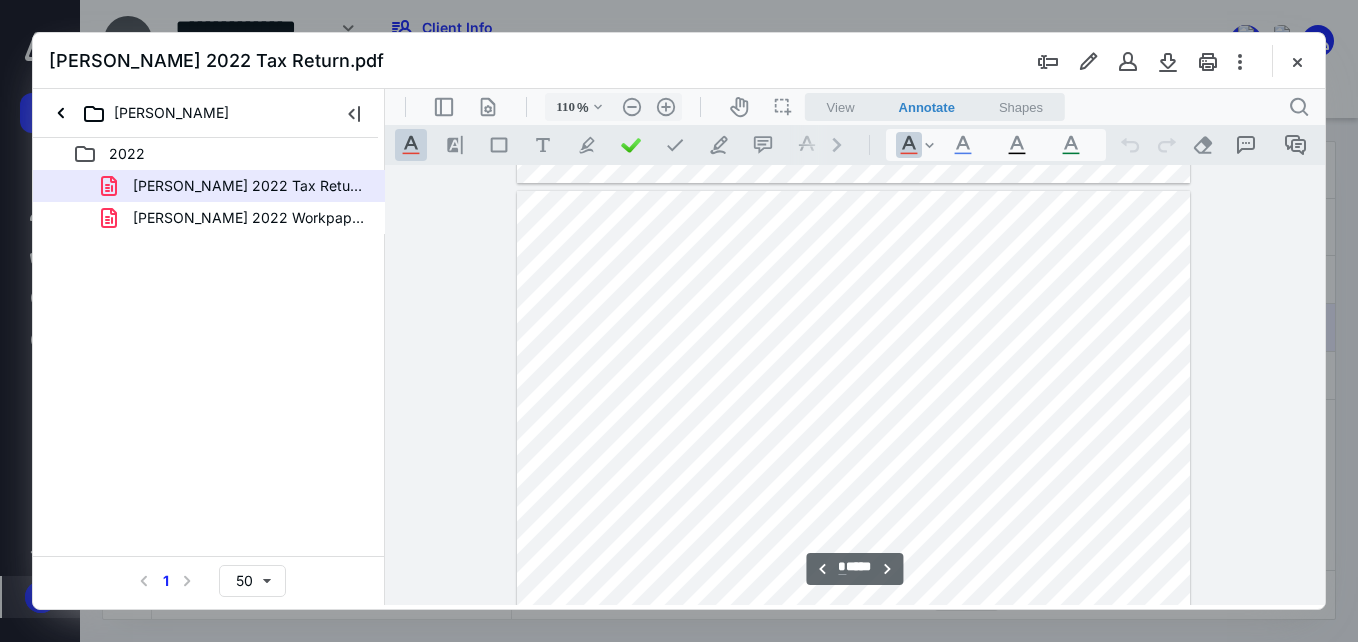 scroll, scrollTop: 1836, scrollLeft: 0, axis: vertical 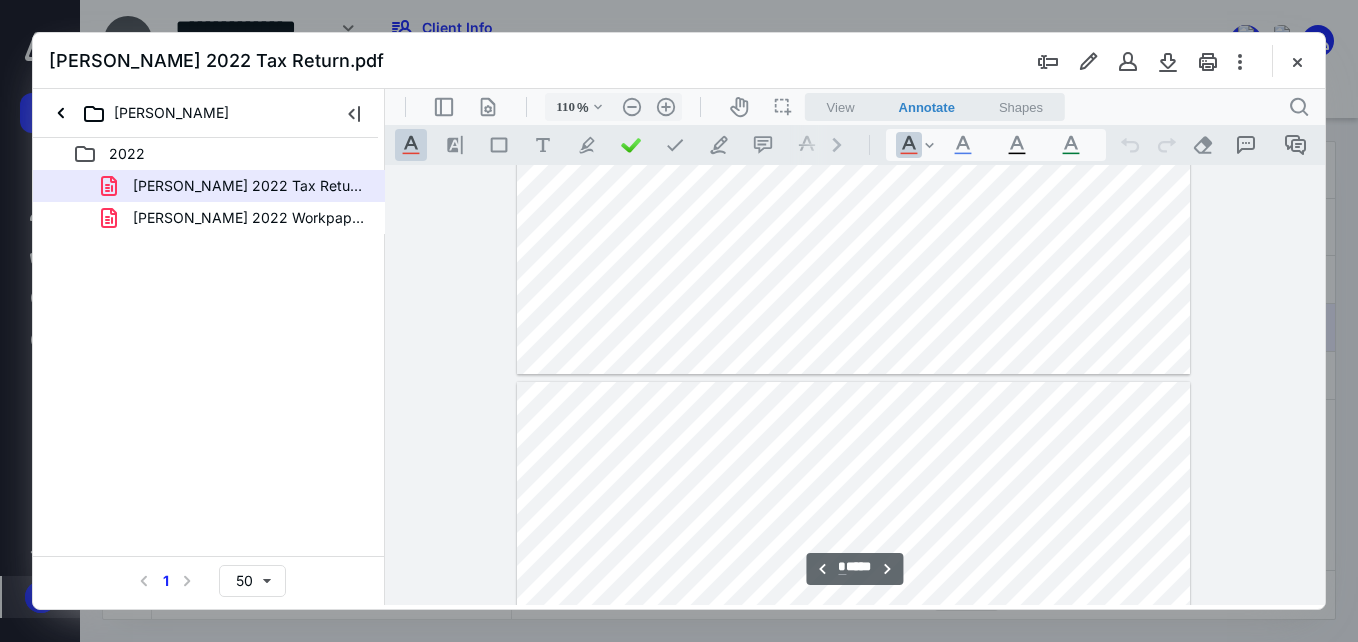 type on "*" 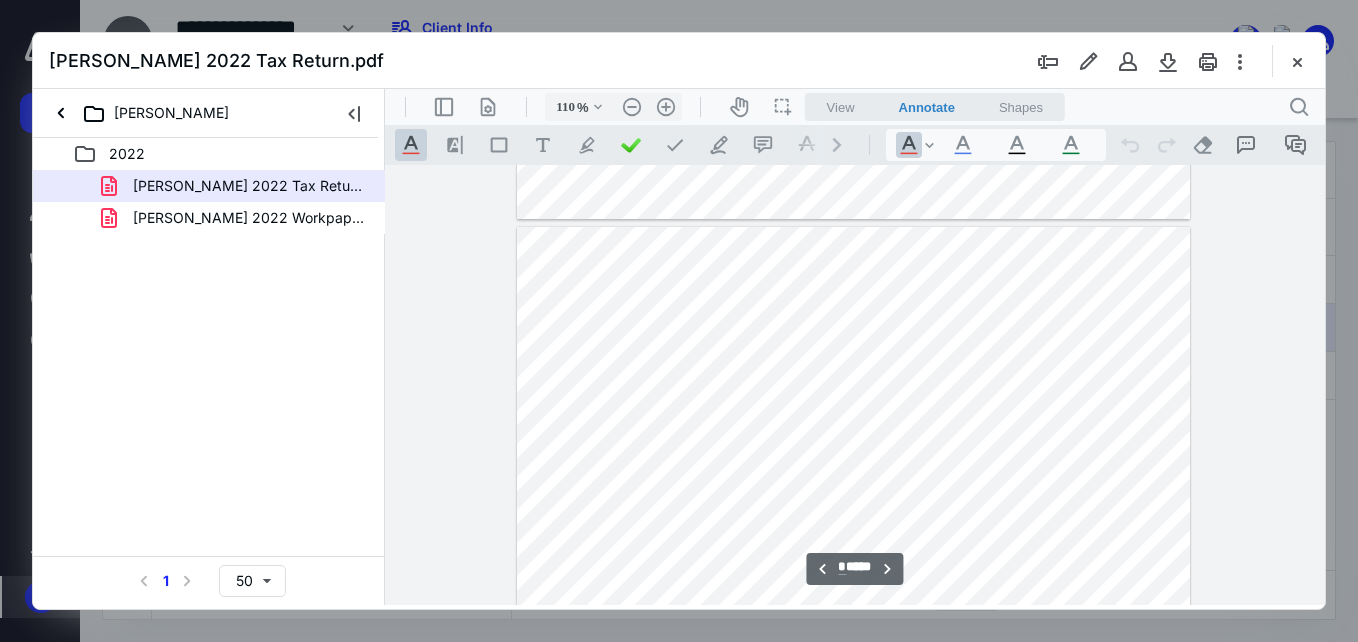 scroll, scrollTop: 4336, scrollLeft: 0, axis: vertical 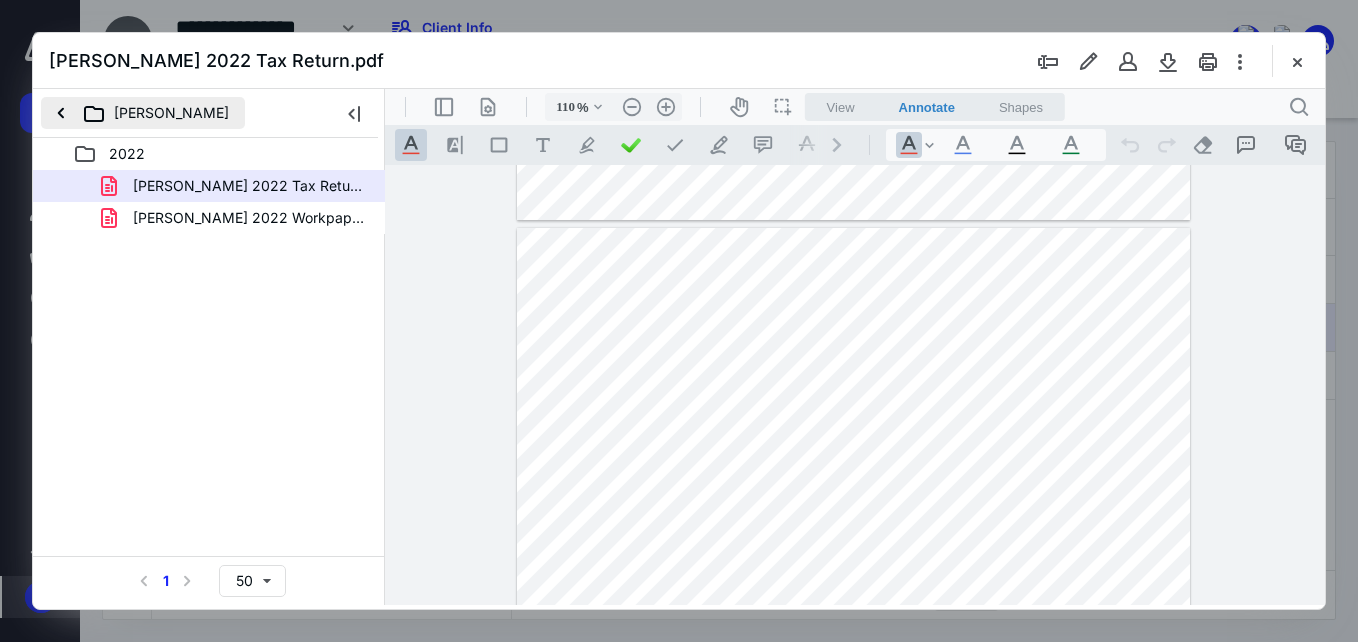 click on "Michelle Austin" at bounding box center [143, 113] 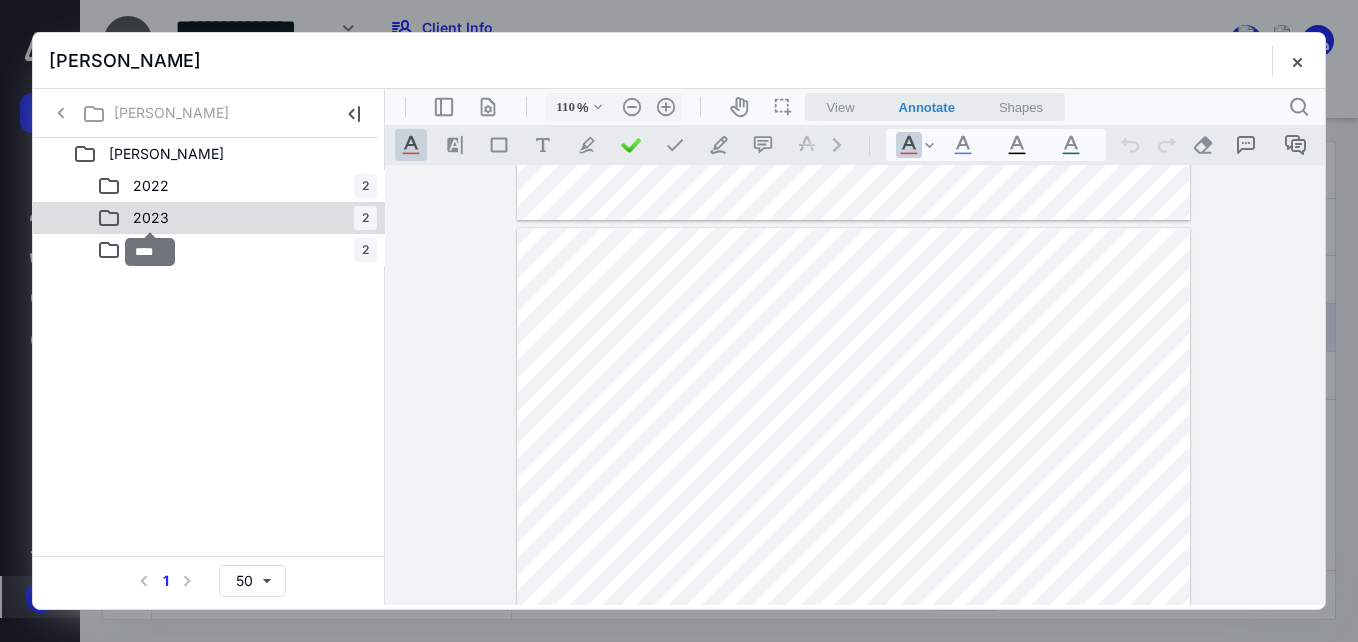 click on "2023" at bounding box center [151, 218] 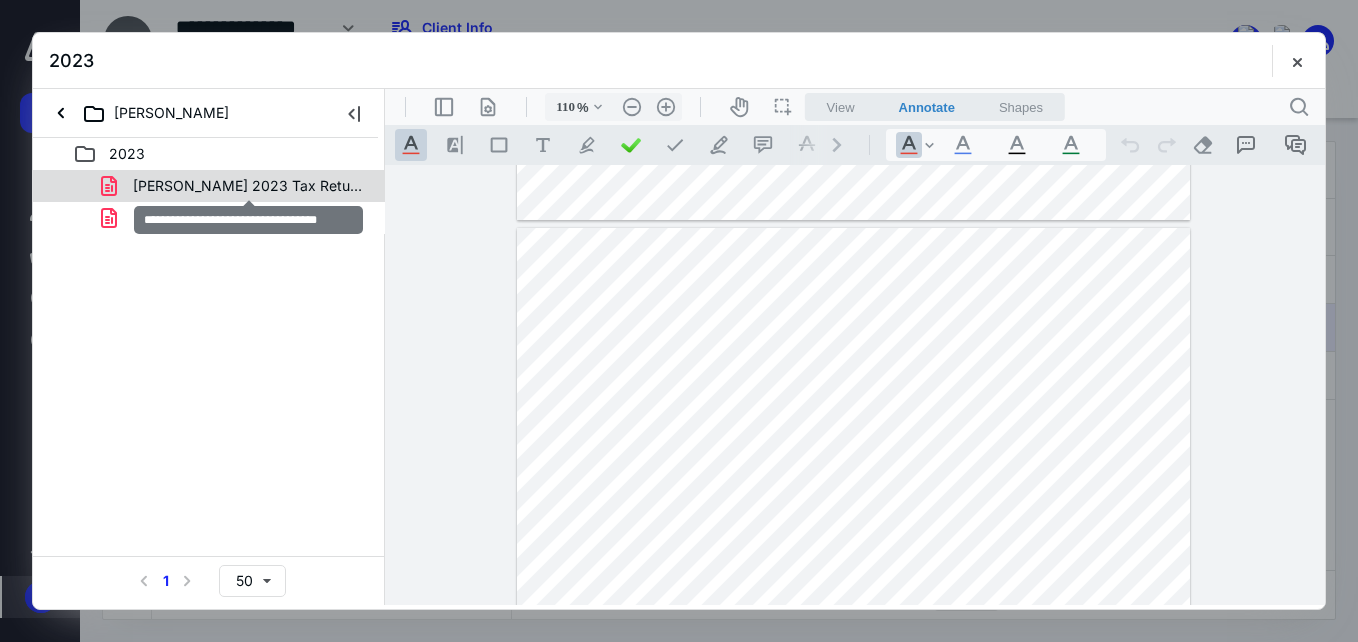 click on "Michelle Austin 2023 Tax Return.pdf" at bounding box center (249, 186) 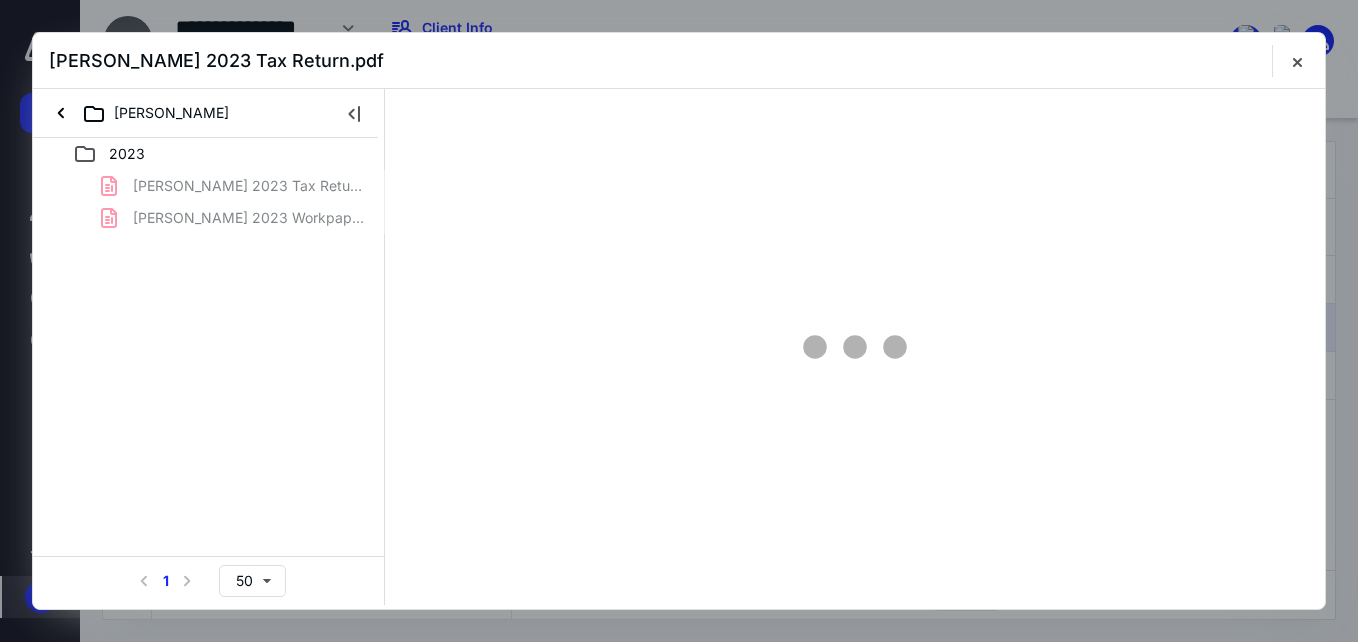 click on "Michelle Austin 2023 Tax Return.pdf Michelle Austin 2023 Workpapers.pdf" at bounding box center [209, 202] 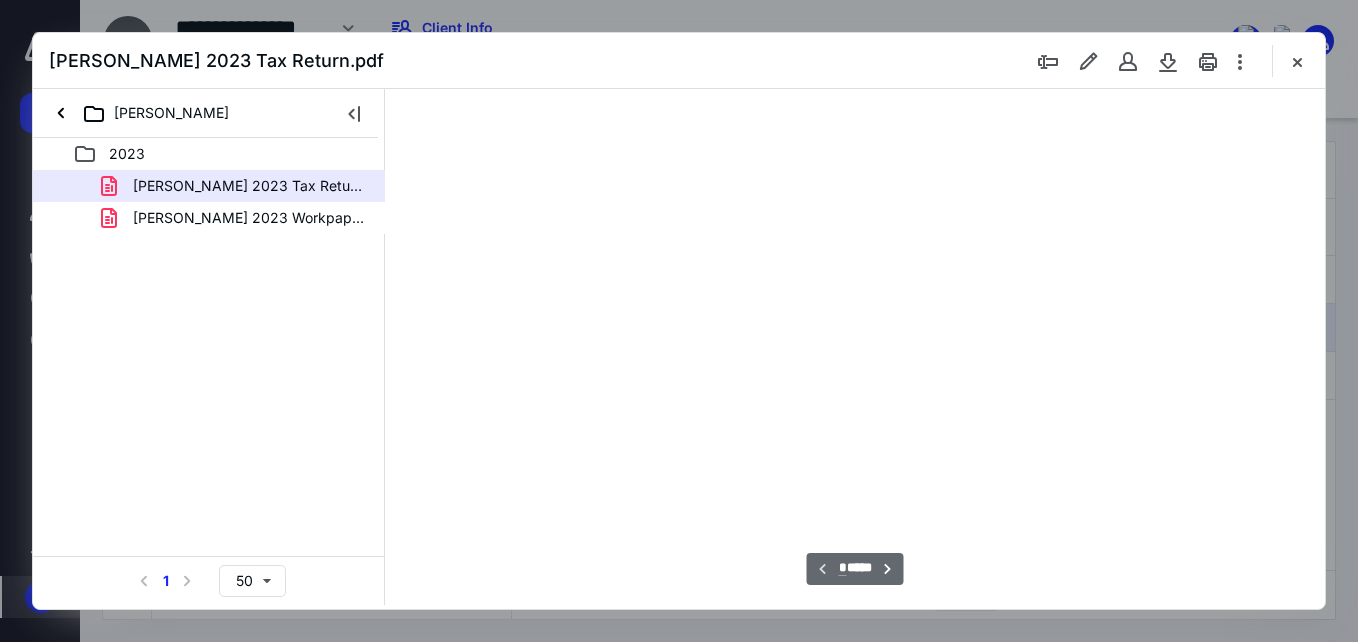 type on "56" 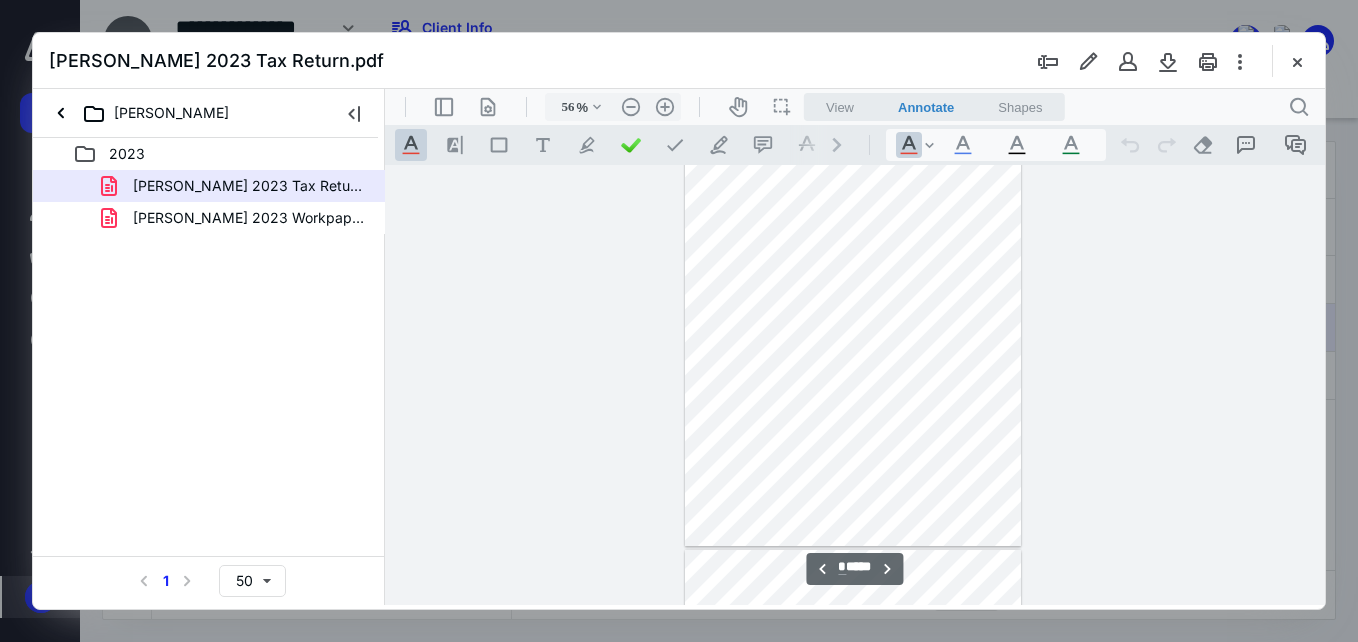 type on "*" 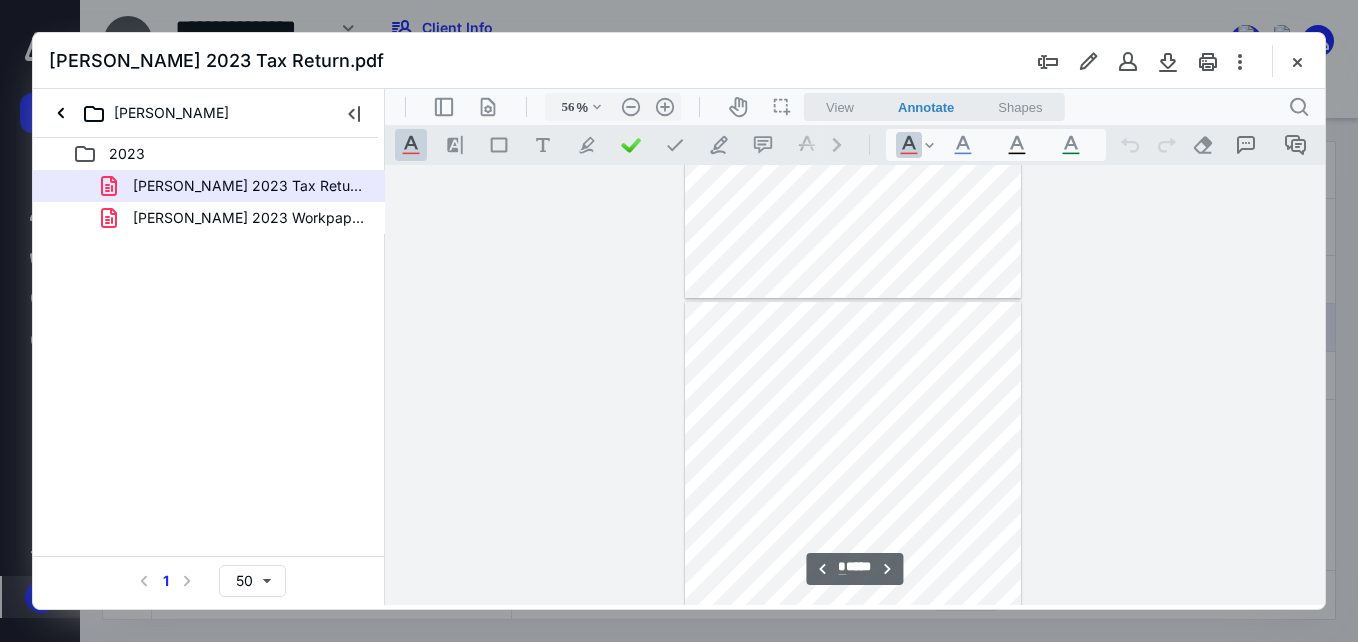 scroll, scrollTop: 778, scrollLeft: 0, axis: vertical 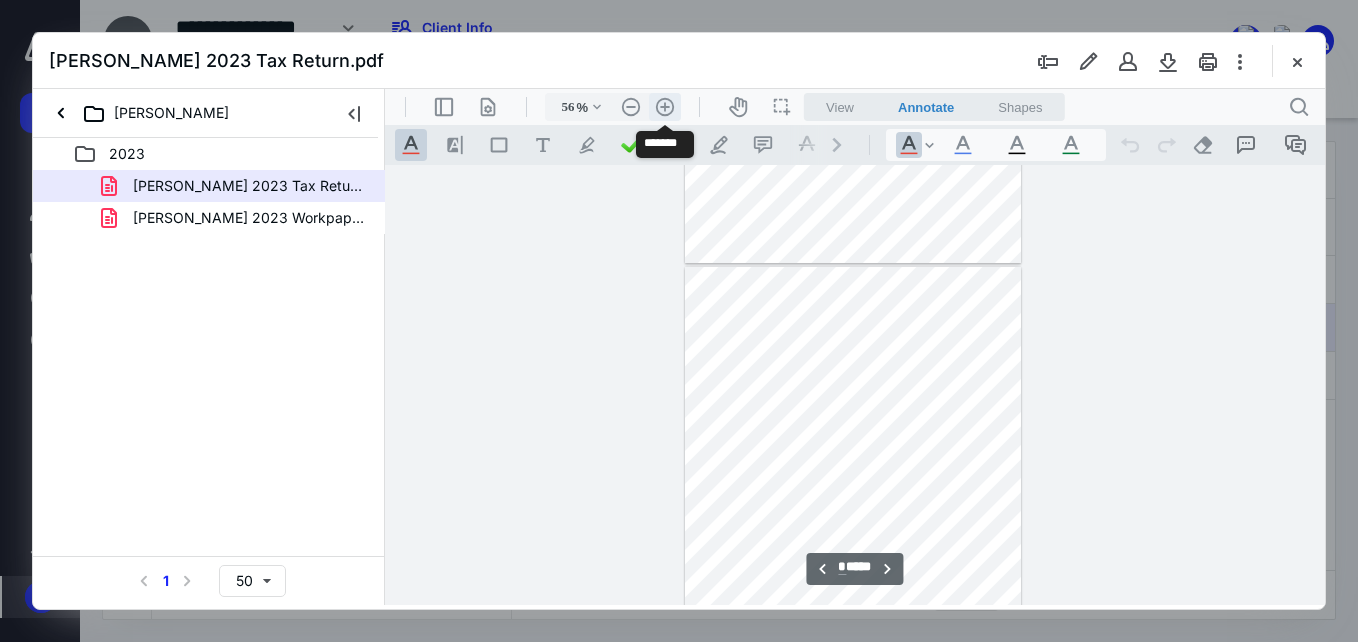 click on ".cls-1{fill:#abb0c4;} icon - header - zoom - in - line" at bounding box center [665, 107] 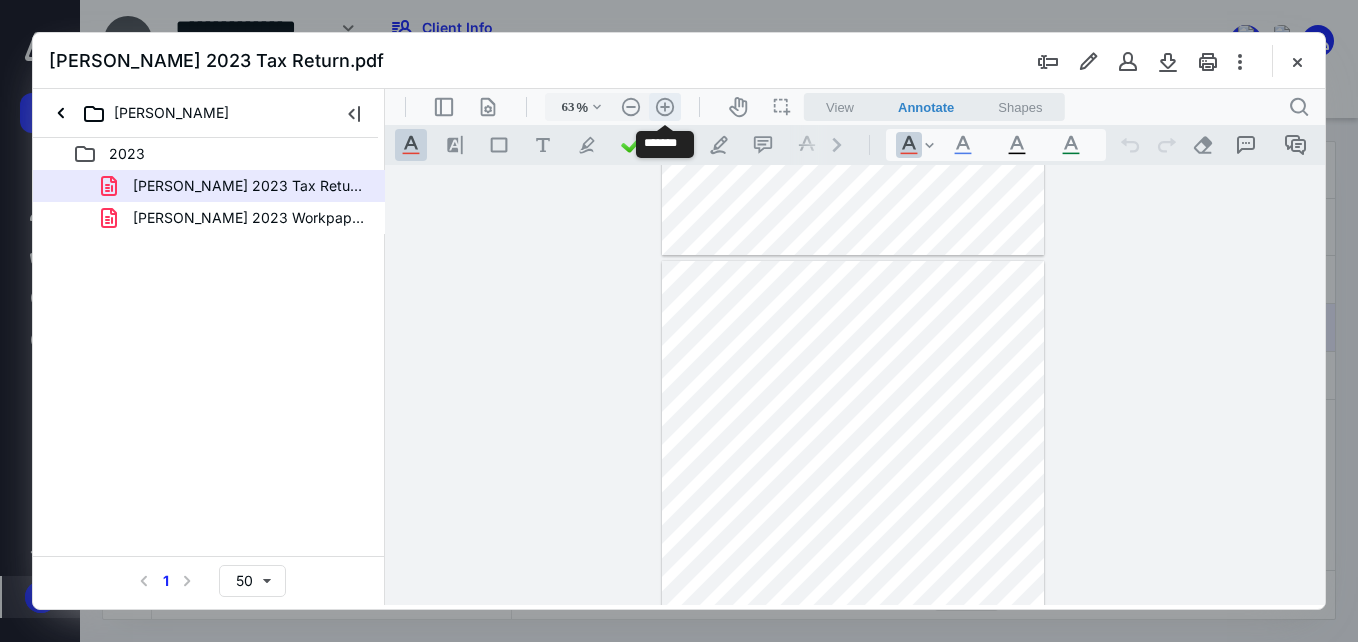 click on ".cls-1{fill:#abb0c4;} icon - header - zoom - in - line" at bounding box center [665, 107] 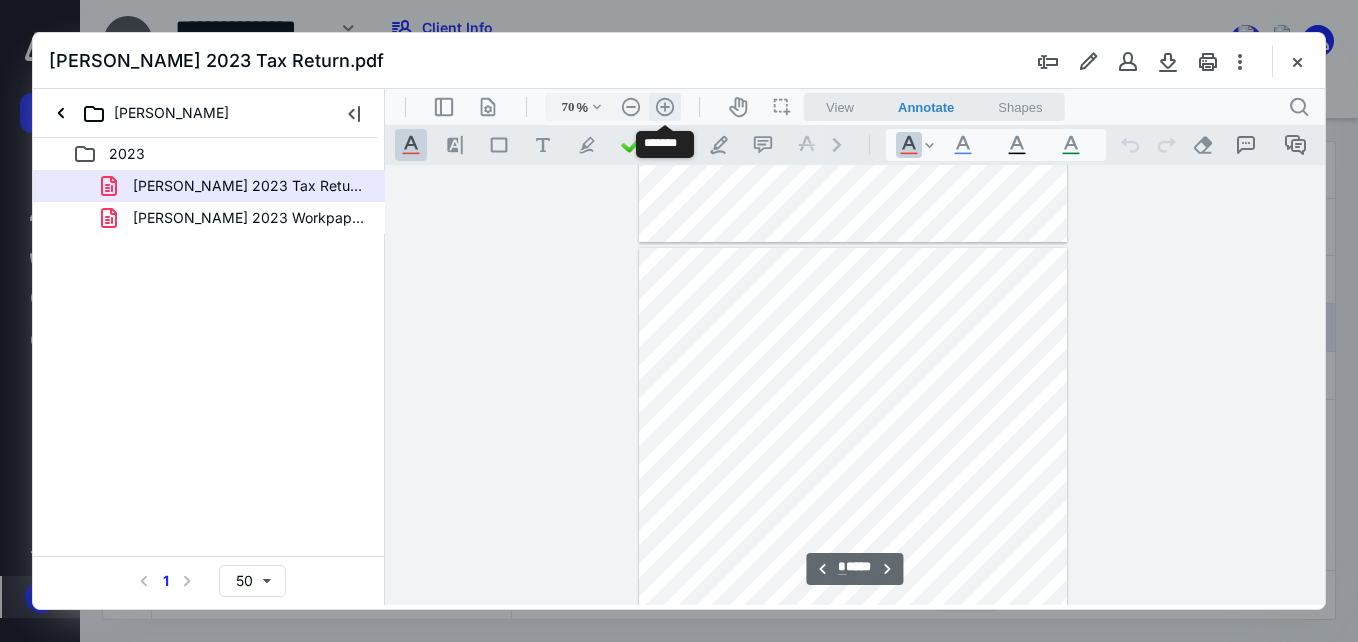 click on ".cls-1{fill:#abb0c4;} icon - header - zoom - in - line" at bounding box center [665, 107] 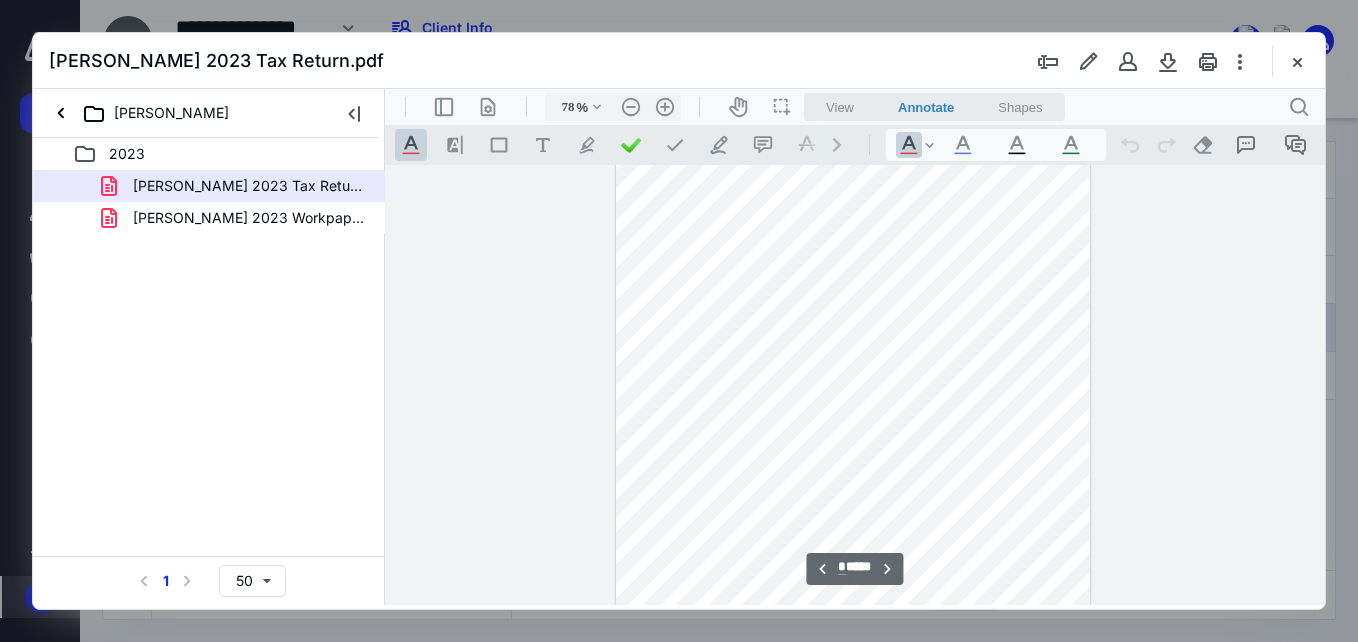 scroll, scrollTop: 1371, scrollLeft: 0, axis: vertical 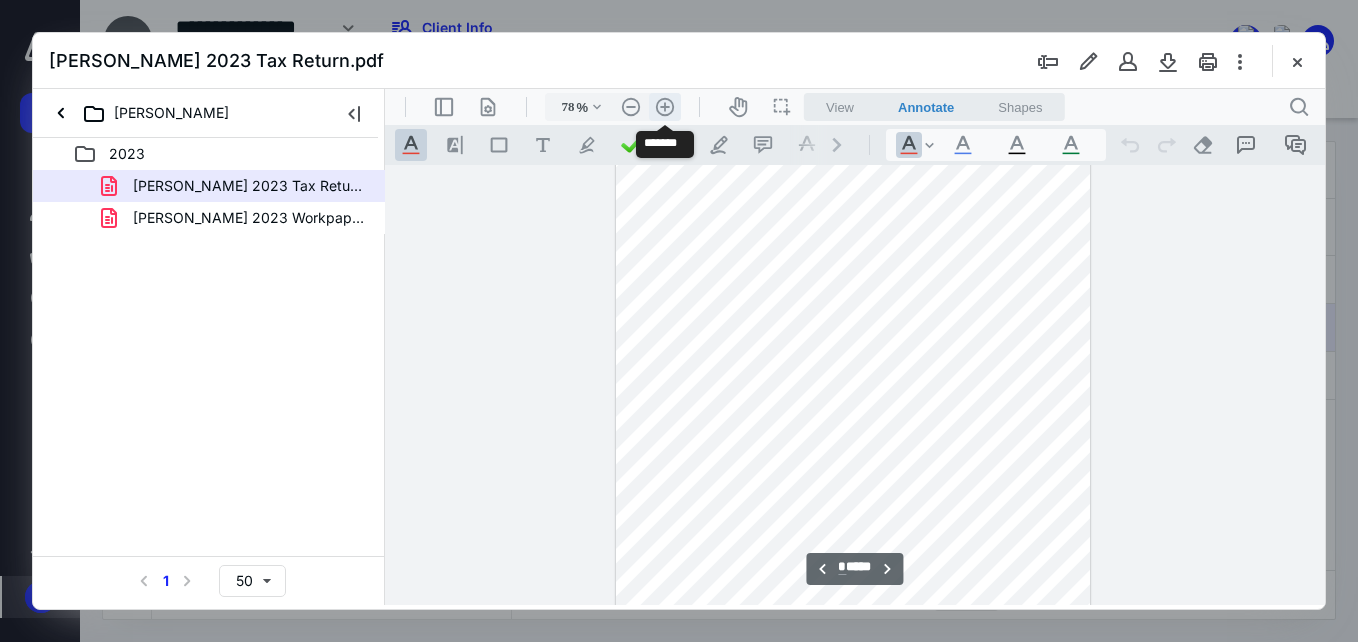 click on ".cls-1{fill:#abb0c4;} icon - header - zoom - in - line" at bounding box center (665, 107) 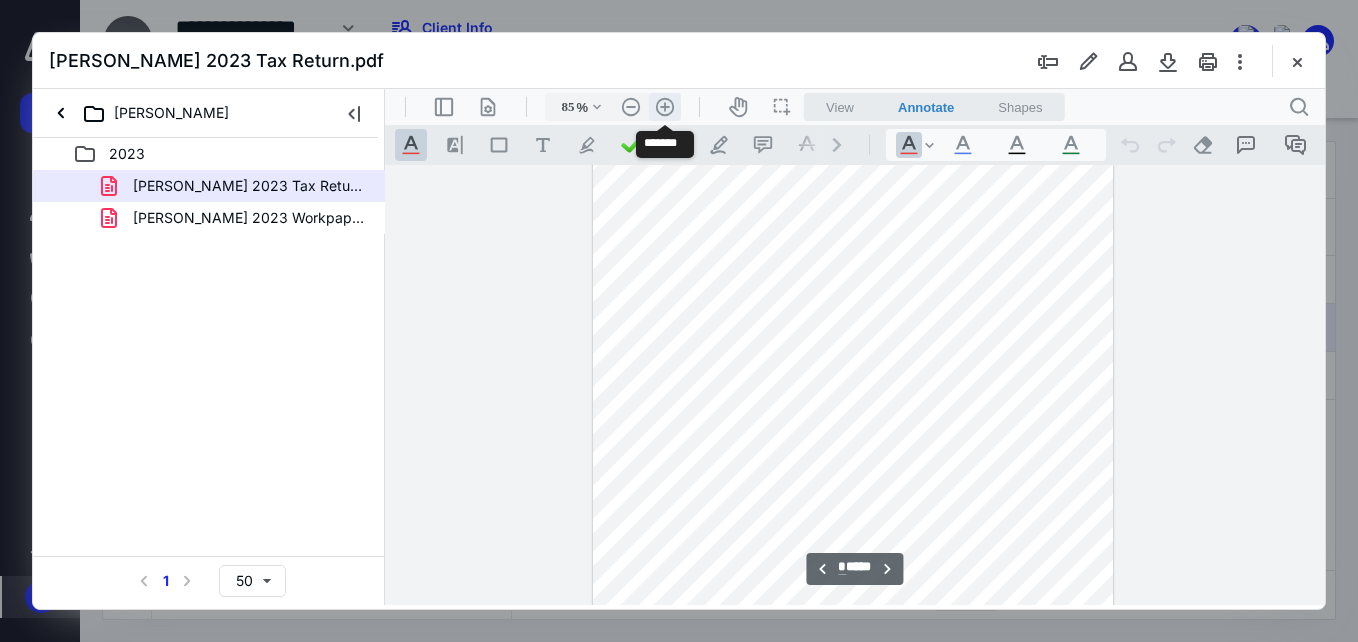 click on ".cls-1{fill:#abb0c4;} icon - header - zoom - in - line" at bounding box center [665, 107] 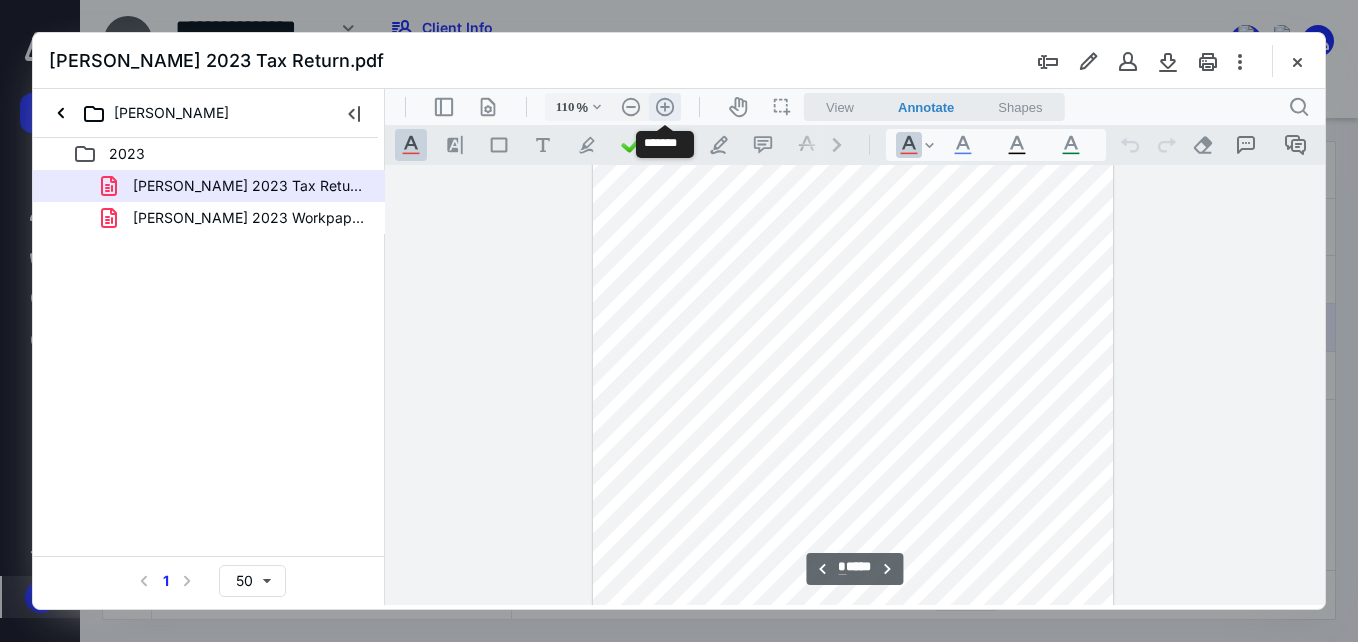 scroll, scrollTop: 2022, scrollLeft: 0, axis: vertical 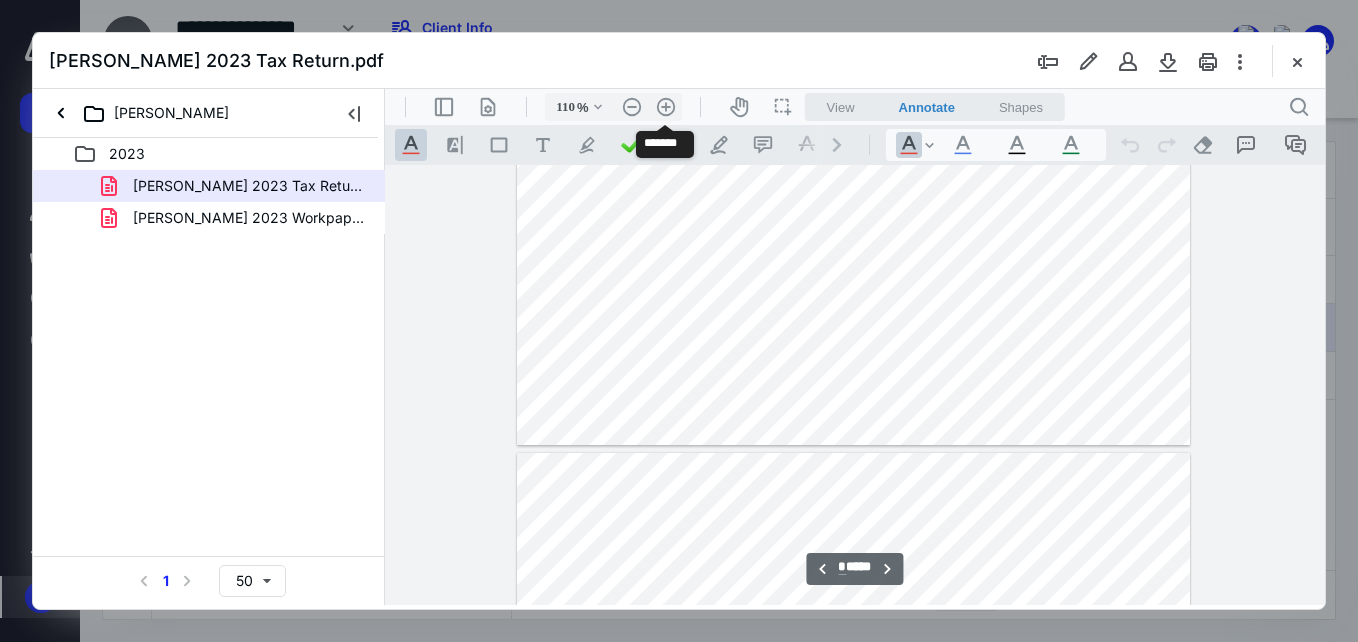 type on "*" 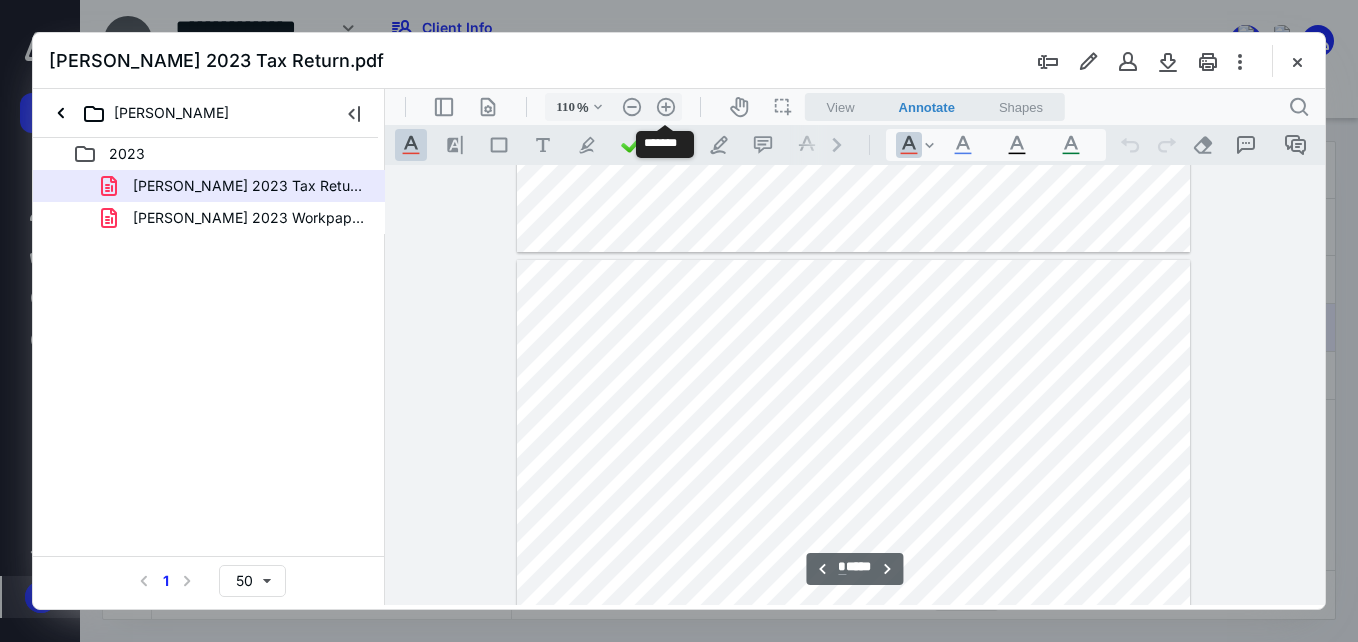 scroll, scrollTop: 1796, scrollLeft: 0, axis: vertical 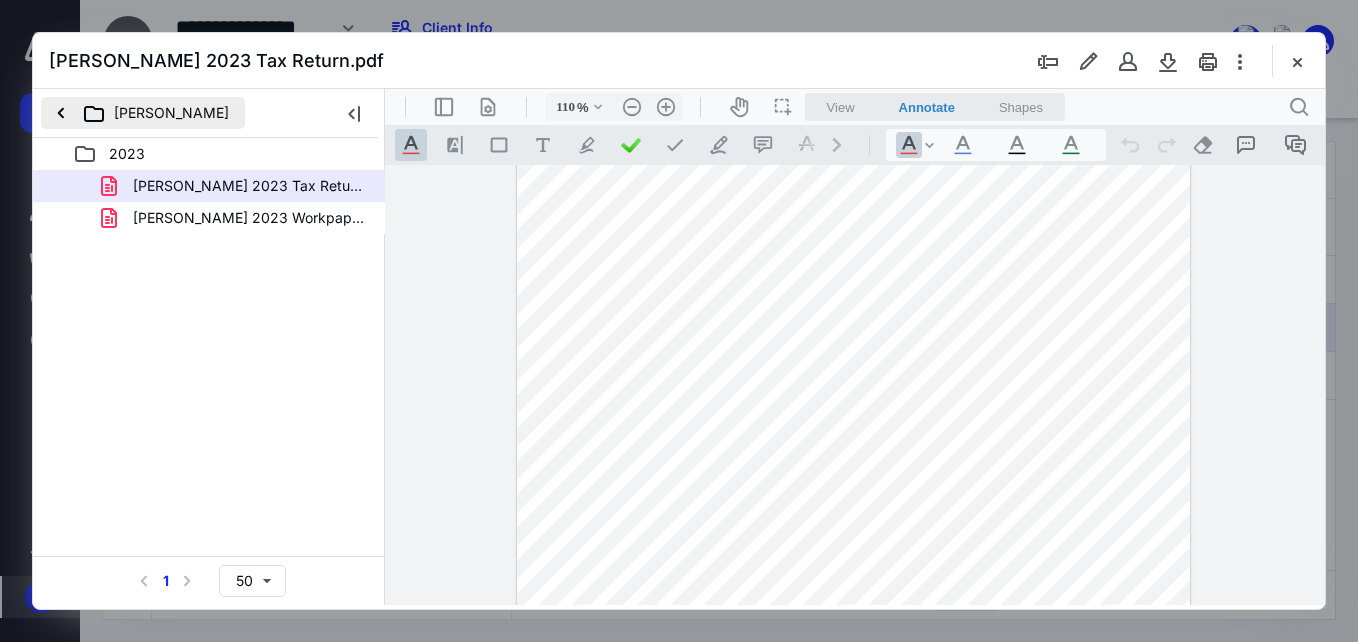 click on "Michelle Austin" at bounding box center (143, 113) 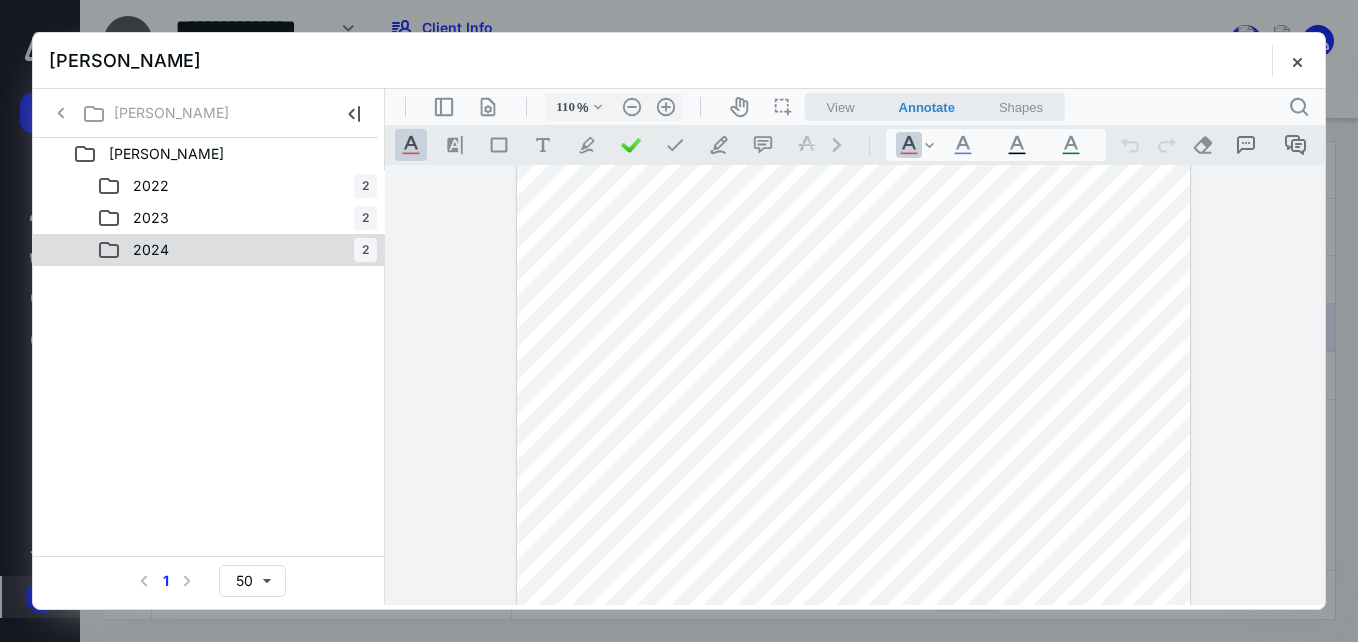 click on "2024" at bounding box center (151, 250) 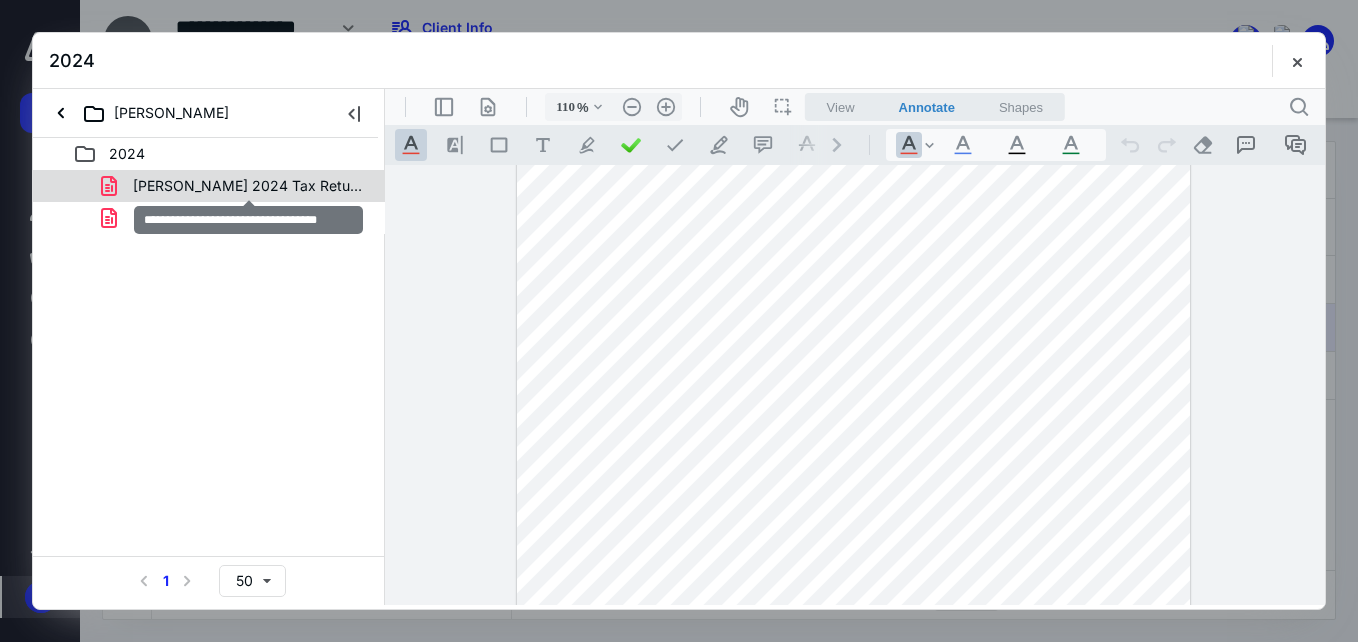 click on "Michelle Austin 2024 Tax Return.pdf" at bounding box center [249, 186] 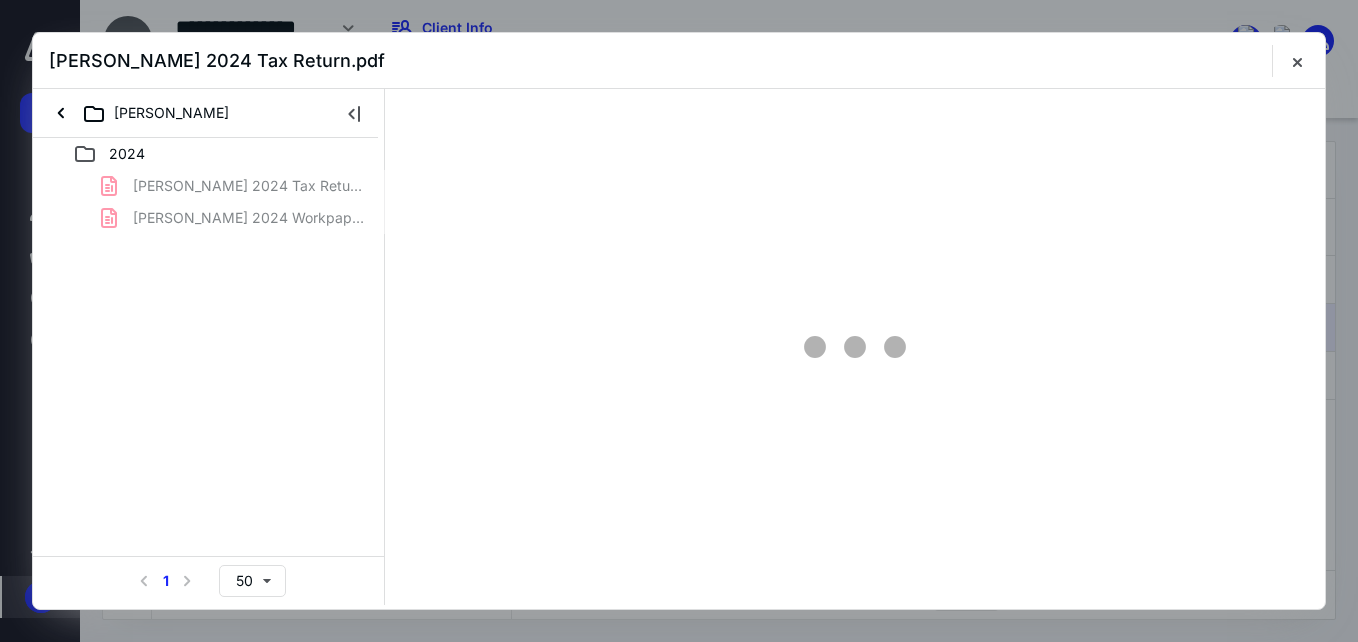 click on "Michelle Austin 2024 Tax Return.pdf Michelle Austin 2024 Workpapers.pdf" at bounding box center [209, 202] 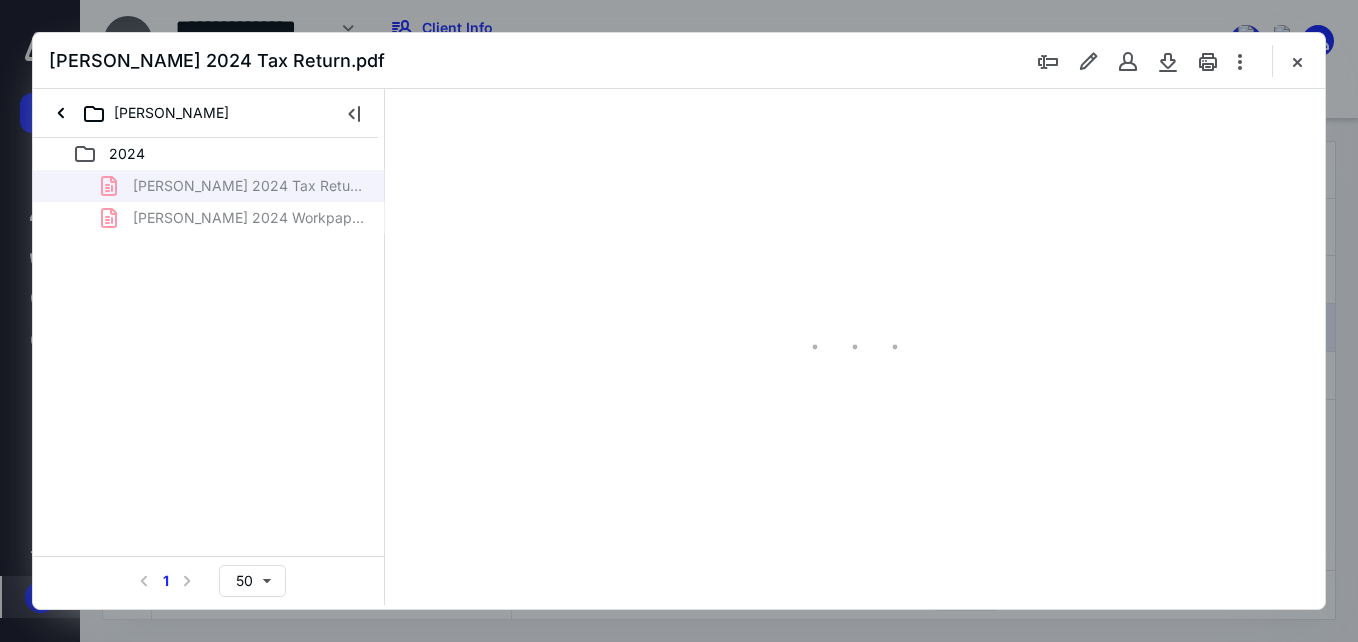 type on "56" 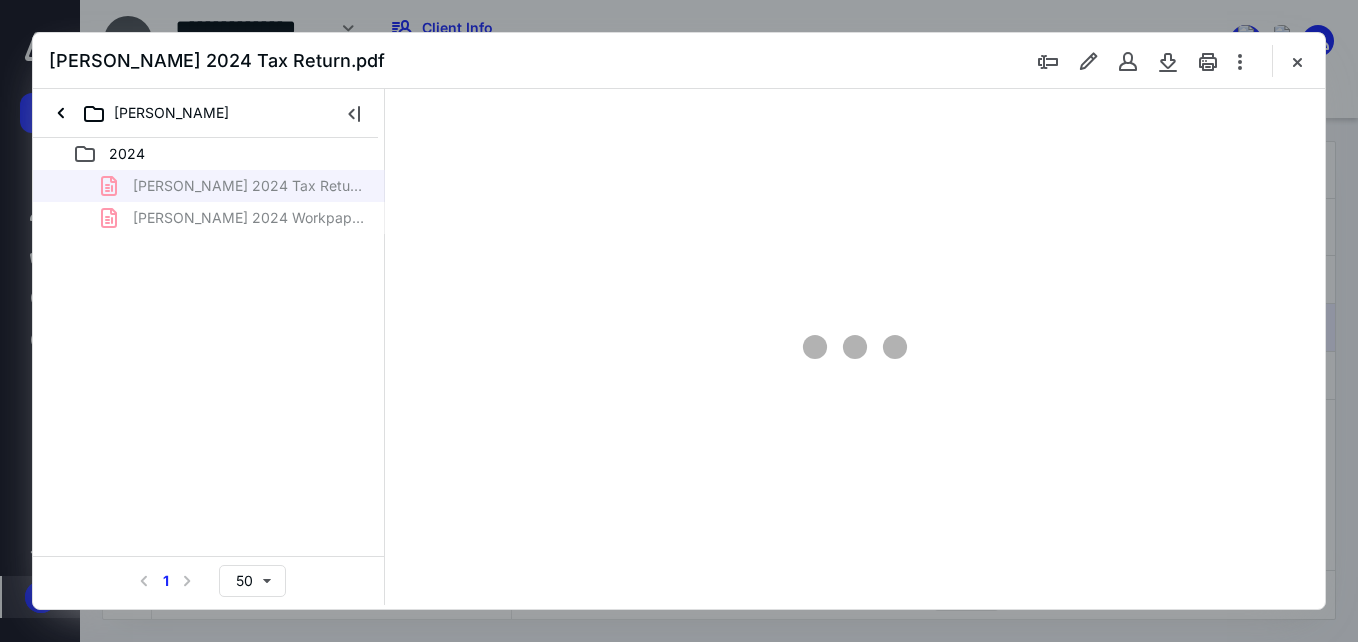 scroll, scrollTop: 78, scrollLeft: 0, axis: vertical 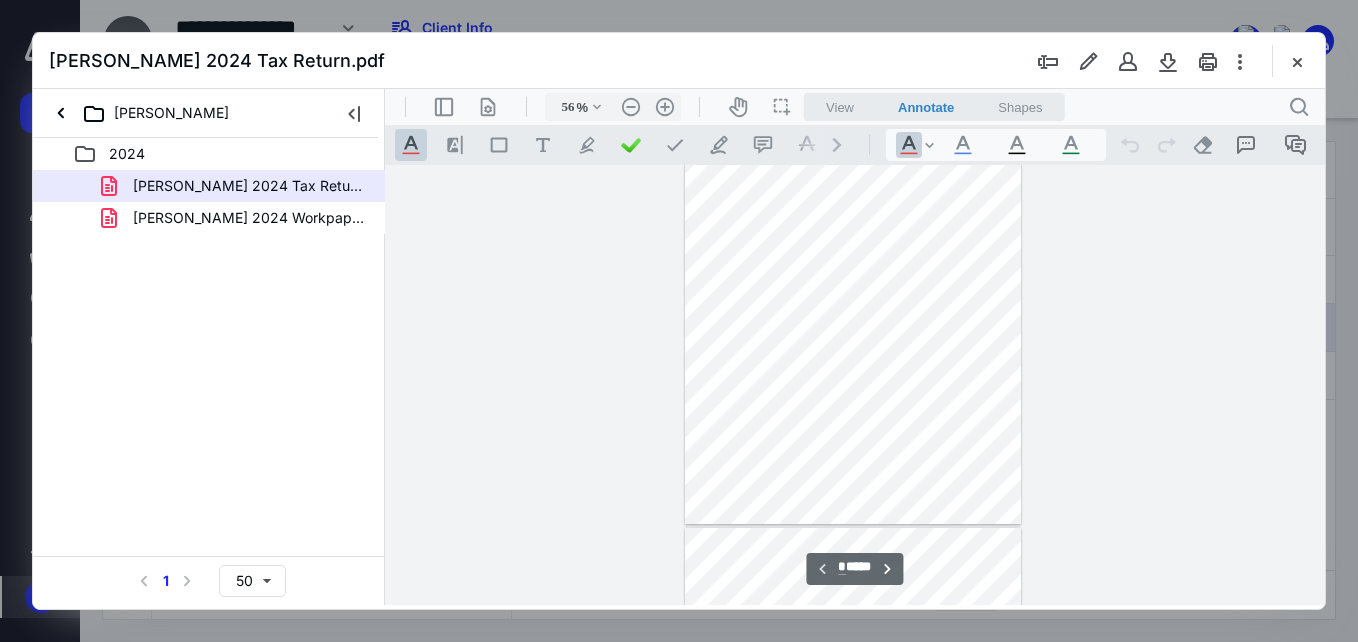 type on "*" 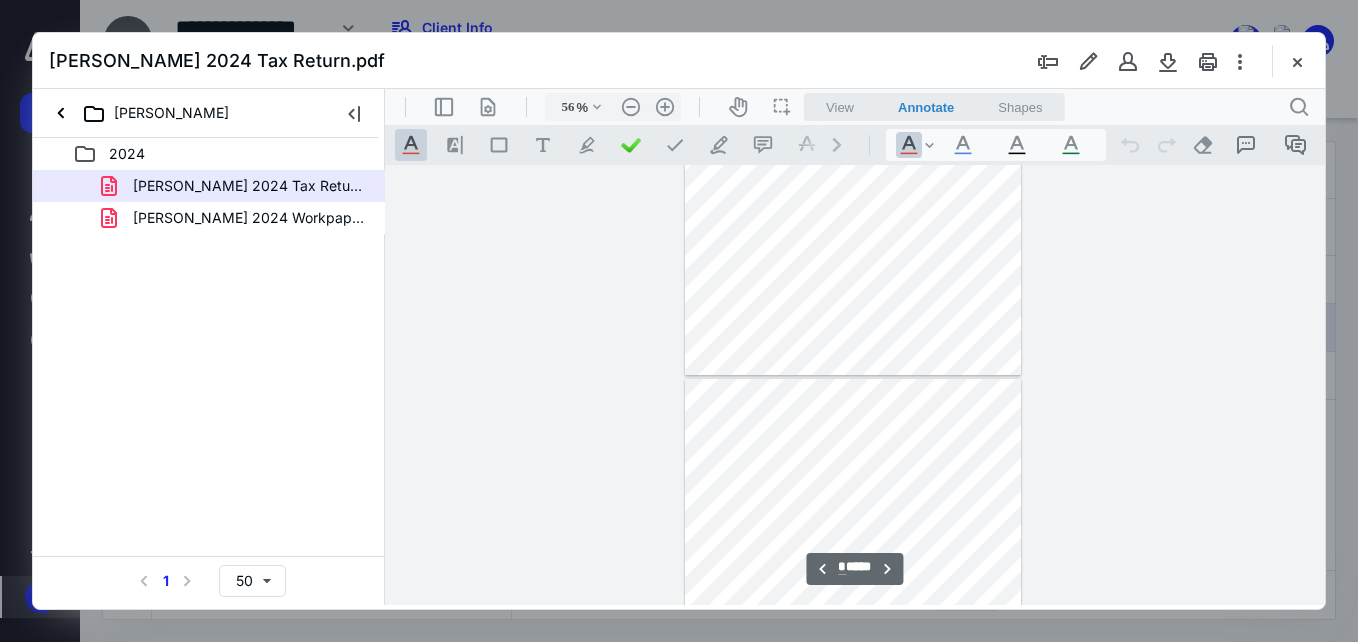 scroll, scrollTop: 478, scrollLeft: 0, axis: vertical 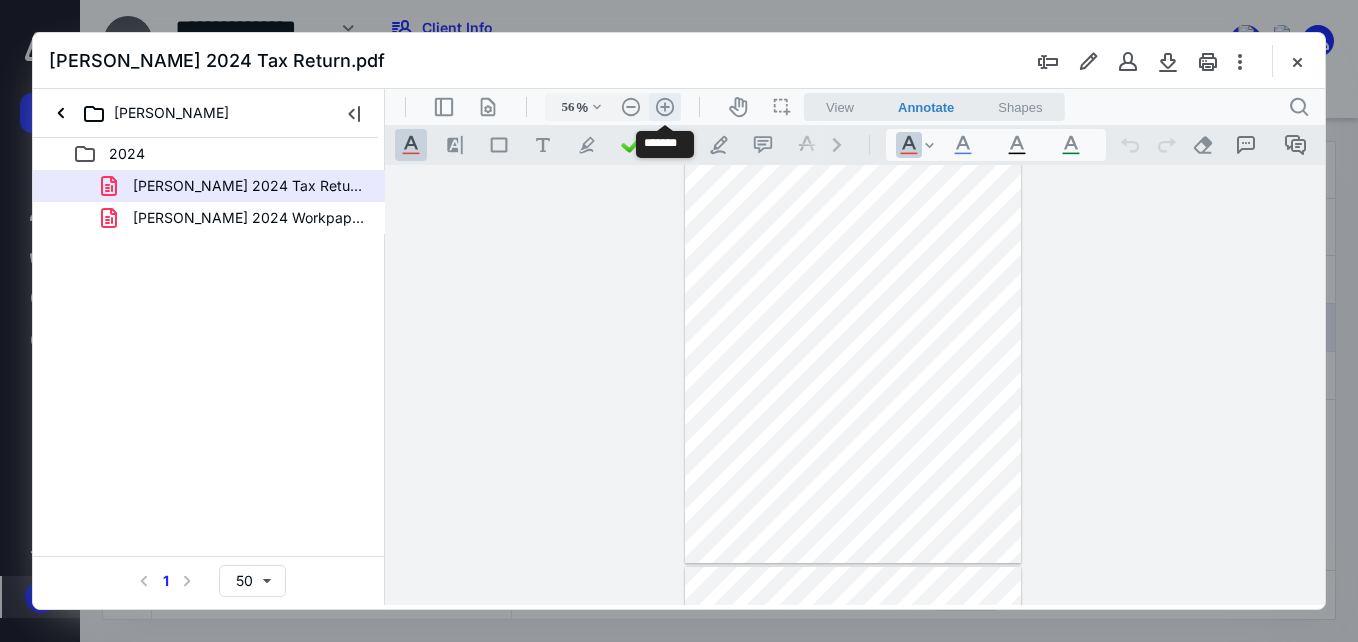 click on ".cls-1{fill:#abb0c4;} icon - header - zoom - in - line" at bounding box center [665, 107] 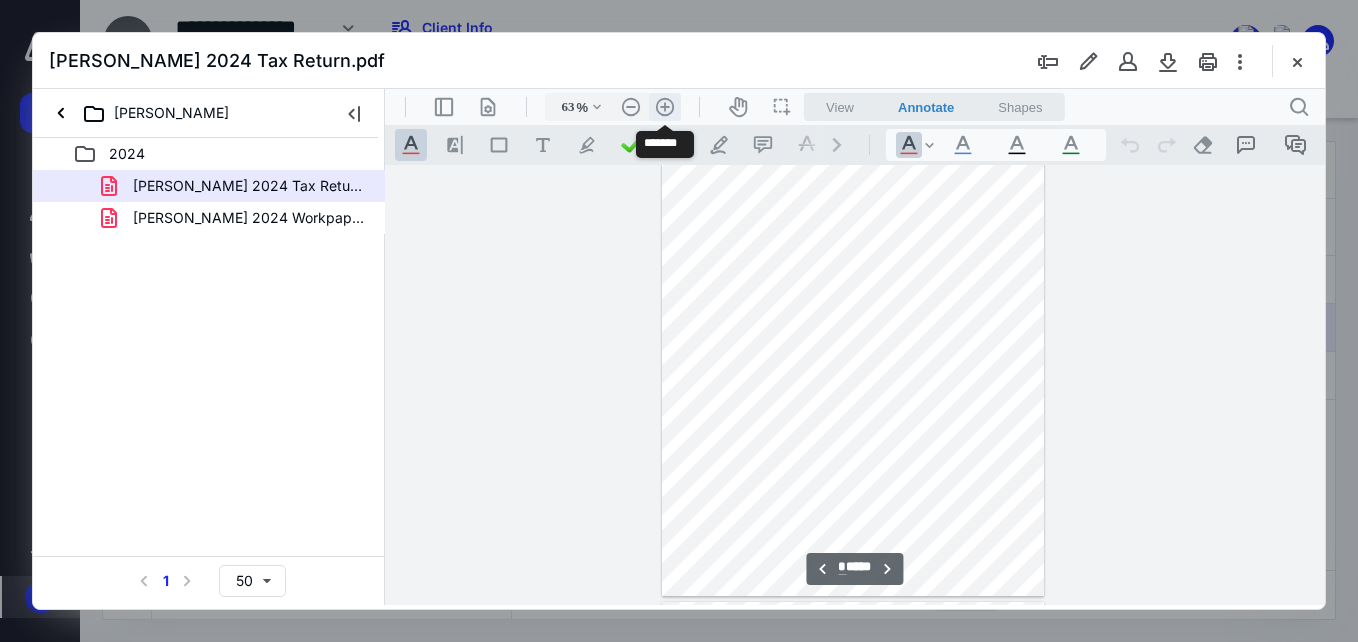 click on ".cls-1{fill:#abb0c4;} icon - header - zoom - in - line" at bounding box center (665, 107) 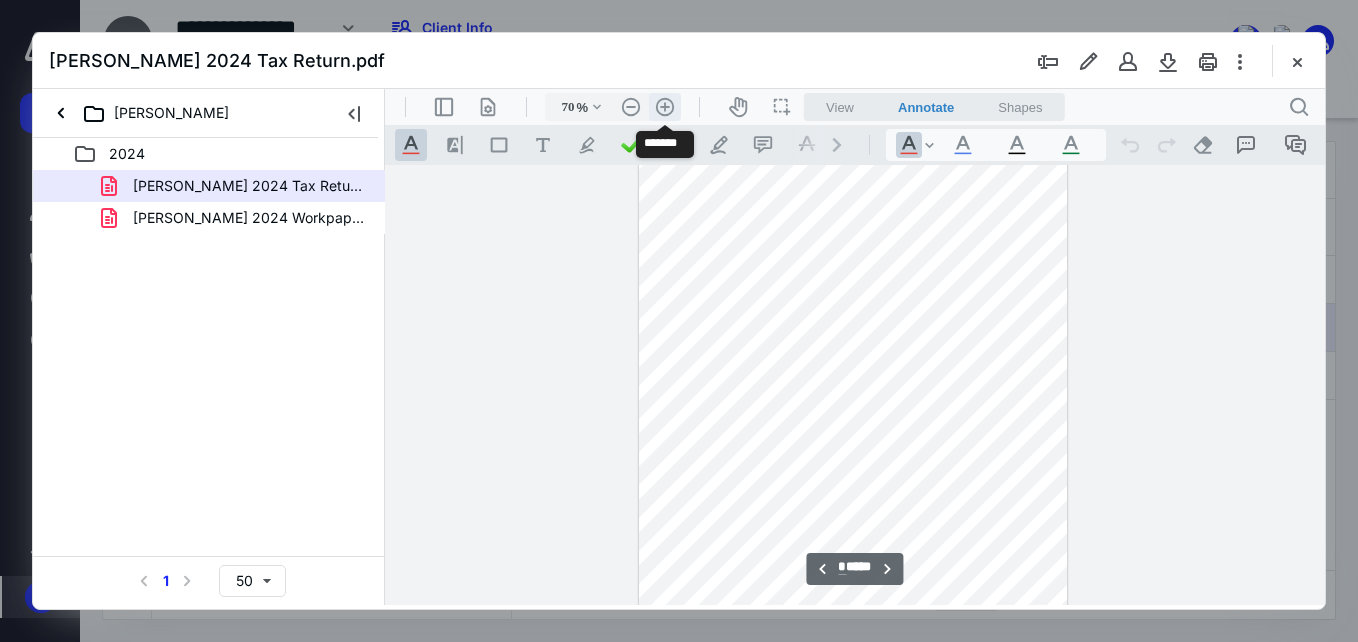 click on ".cls-1{fill:#abb0c4;} icon - header - zoom - in - line" at bounding box center (665, 107) 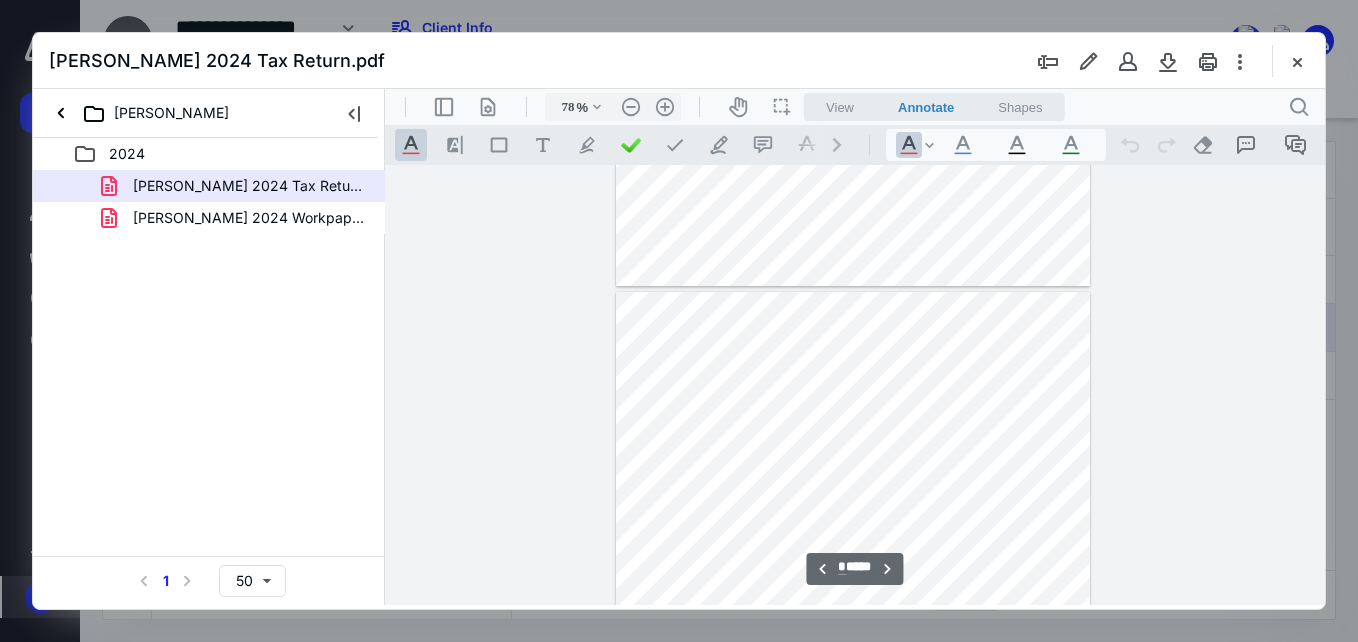 scroll, scrollTop: 1148, scrollLeft: 0, axis: vertical 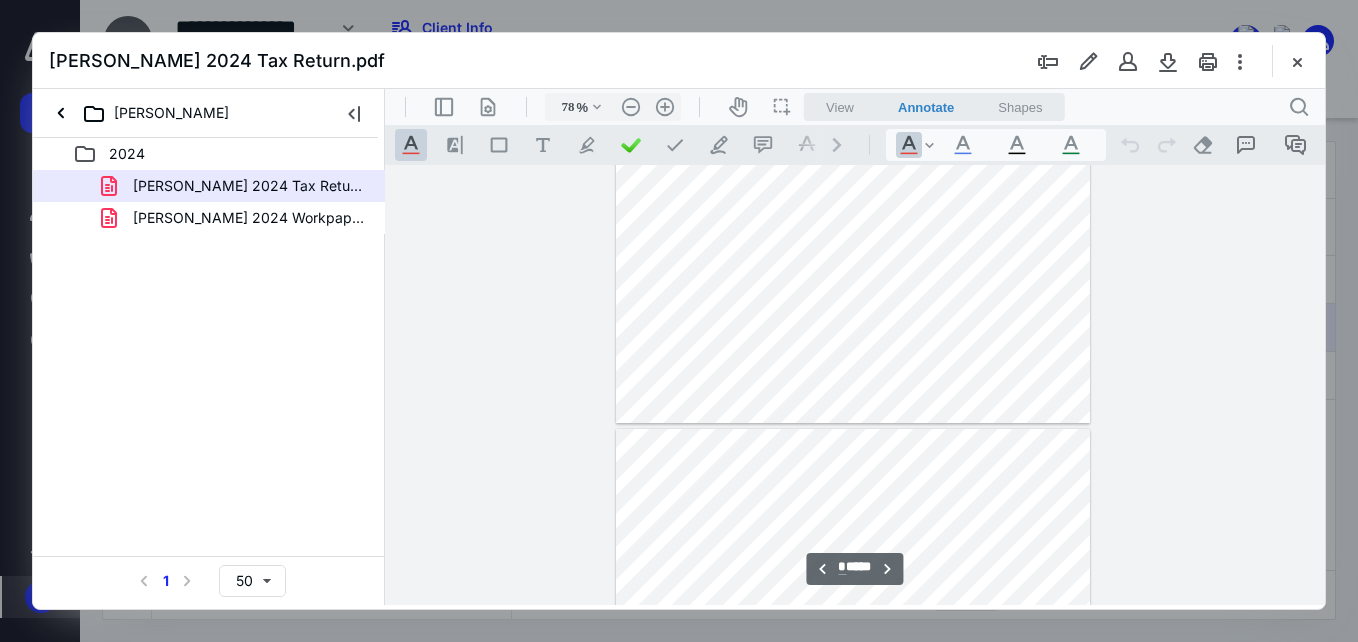 type on "*" 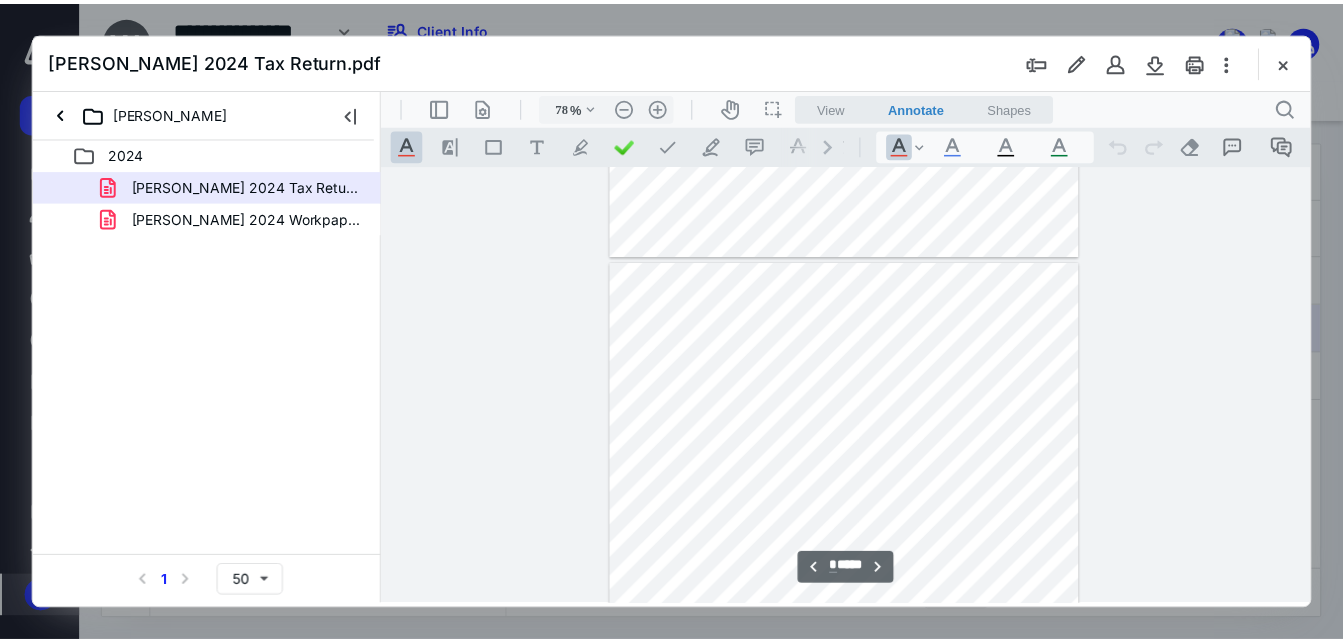 scroll, scrollTop: 3648, scrollLeft: 0, axis: vertical 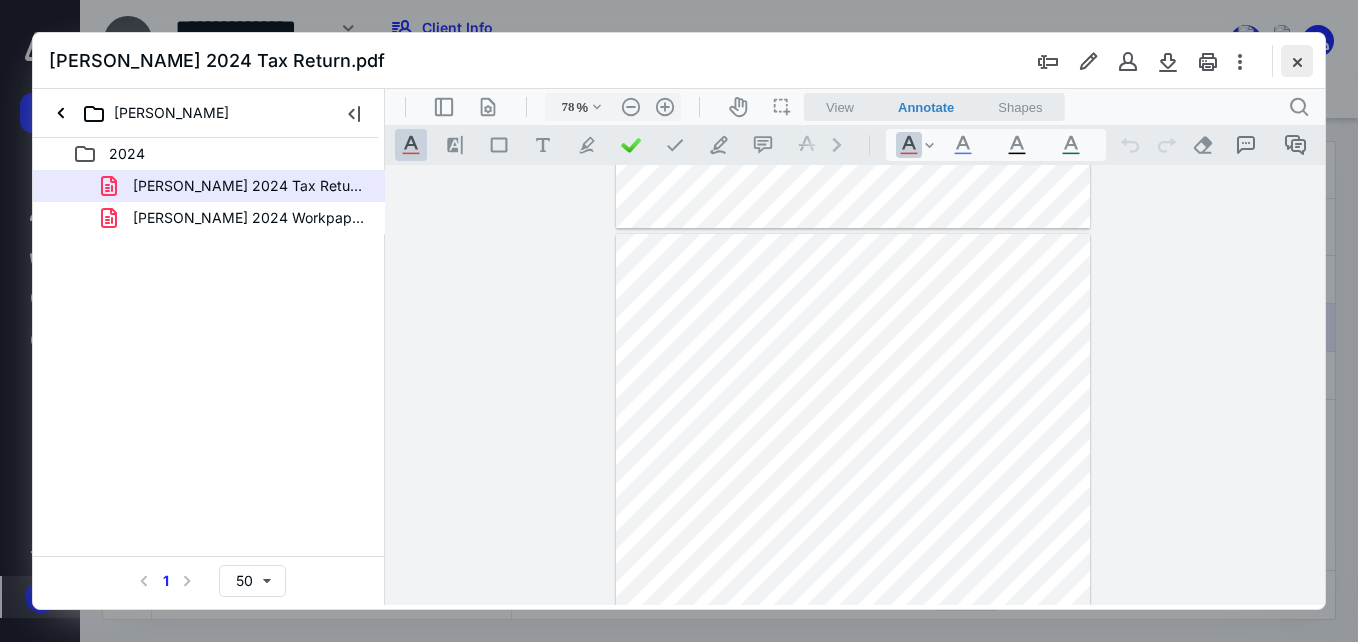 click at bounding box center [1297, 61] 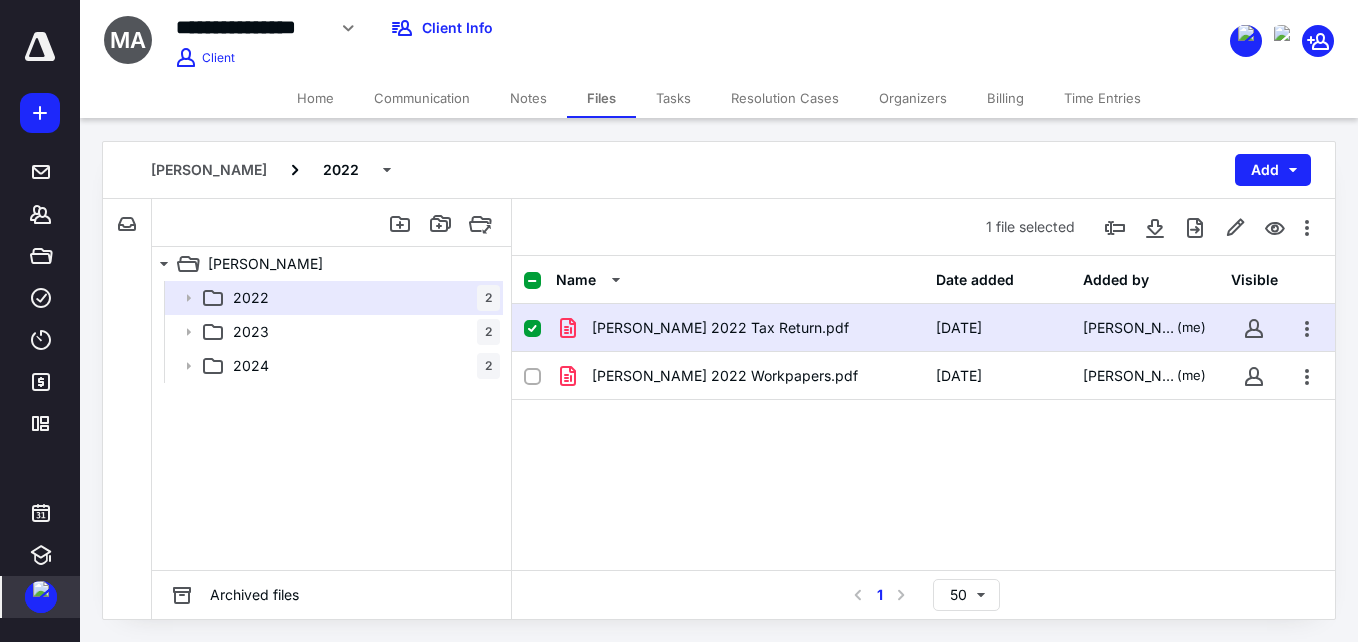 click on "Tasks" at bounding box center (673, 98) 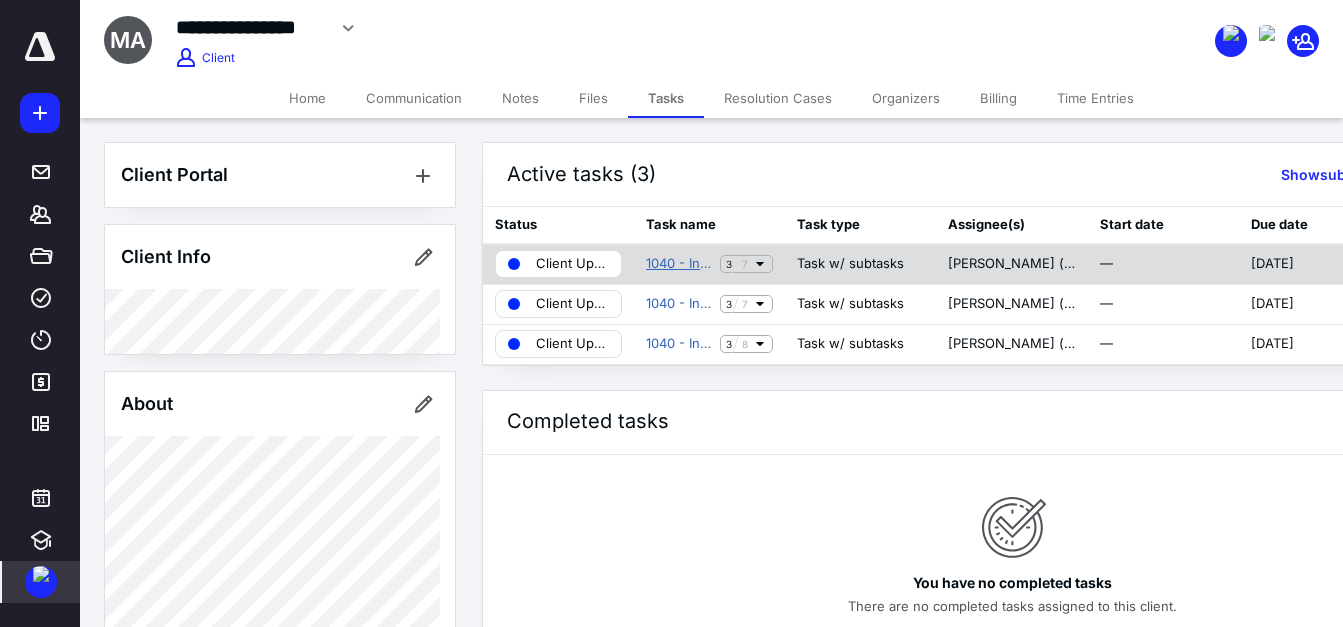 click on "1040 - Individual - 2022 Tax Return" at bounding box center [679, 264] 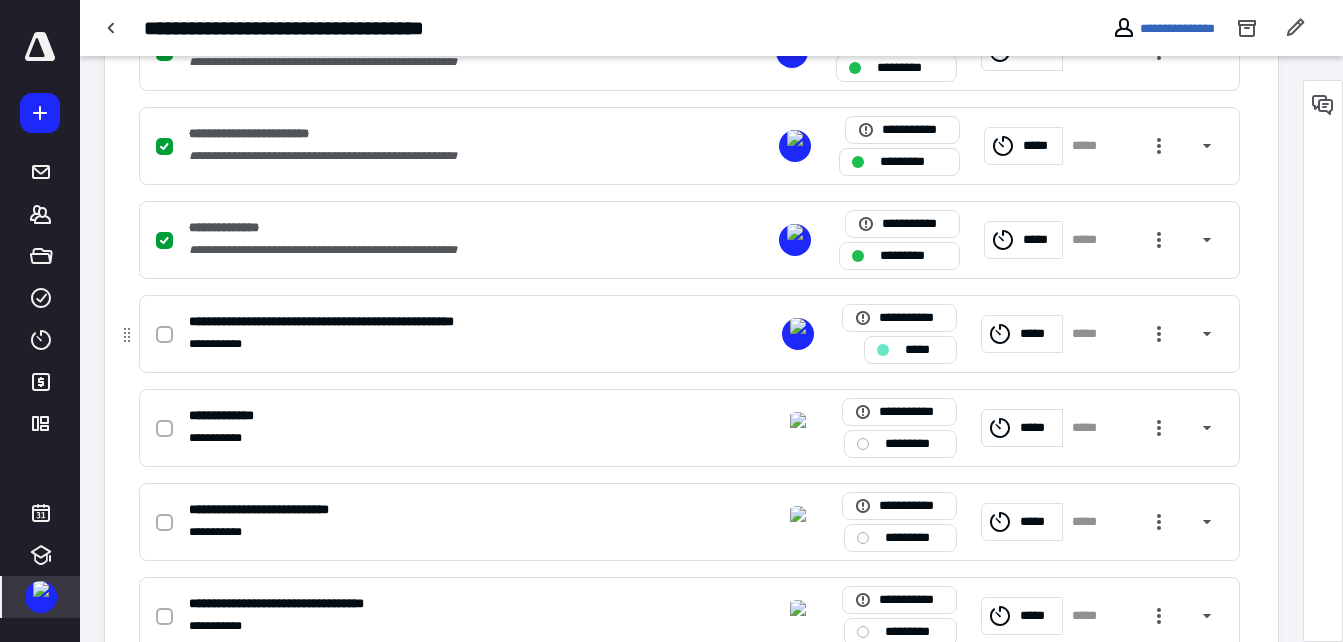 scroll, scrollTop: 600, scrollLeft: 0, axis: vertical 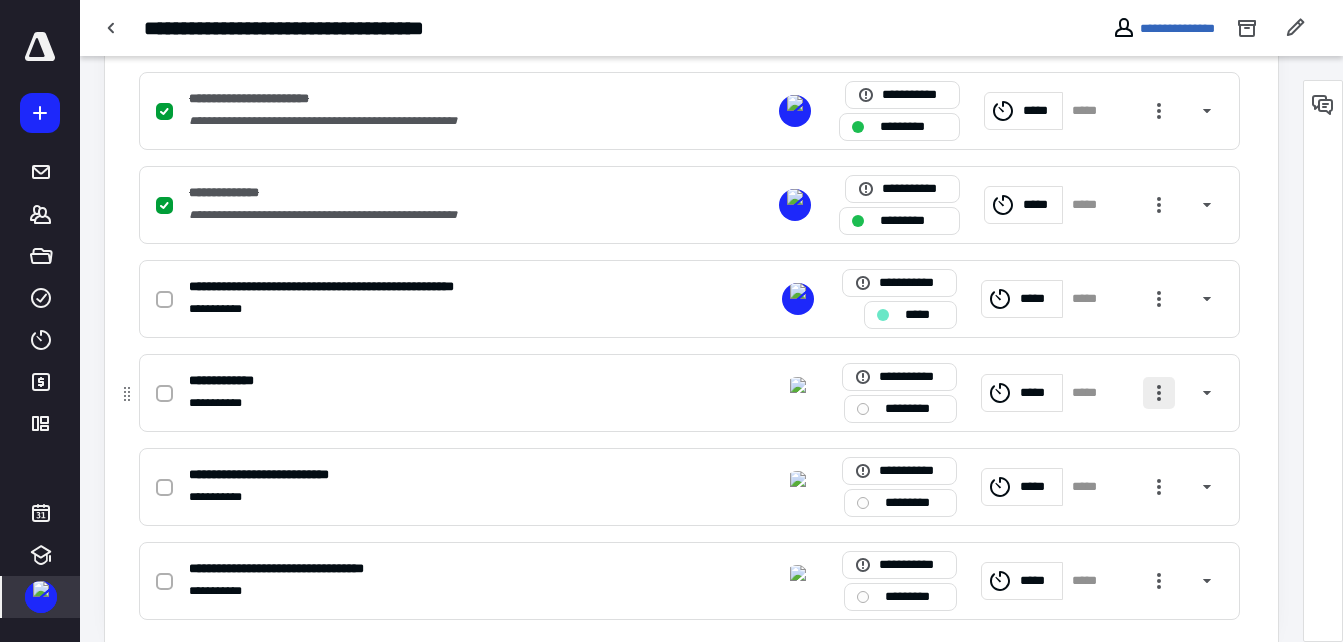 click at bounding box center [1159, 393] 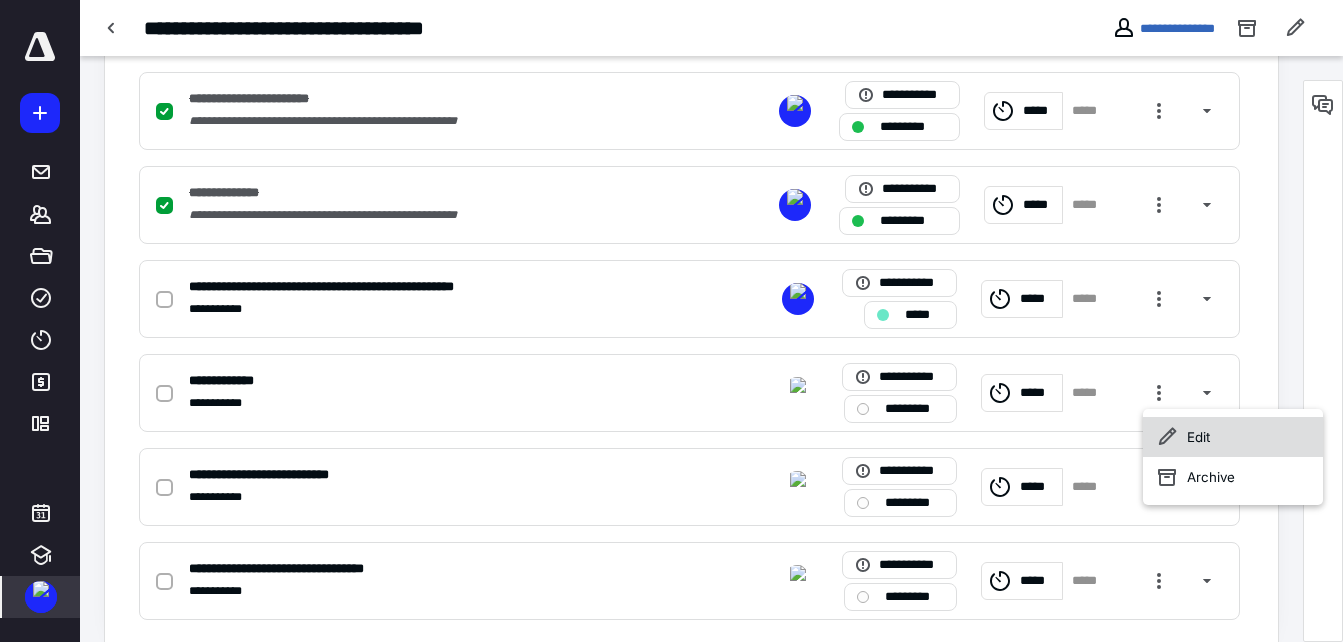 click 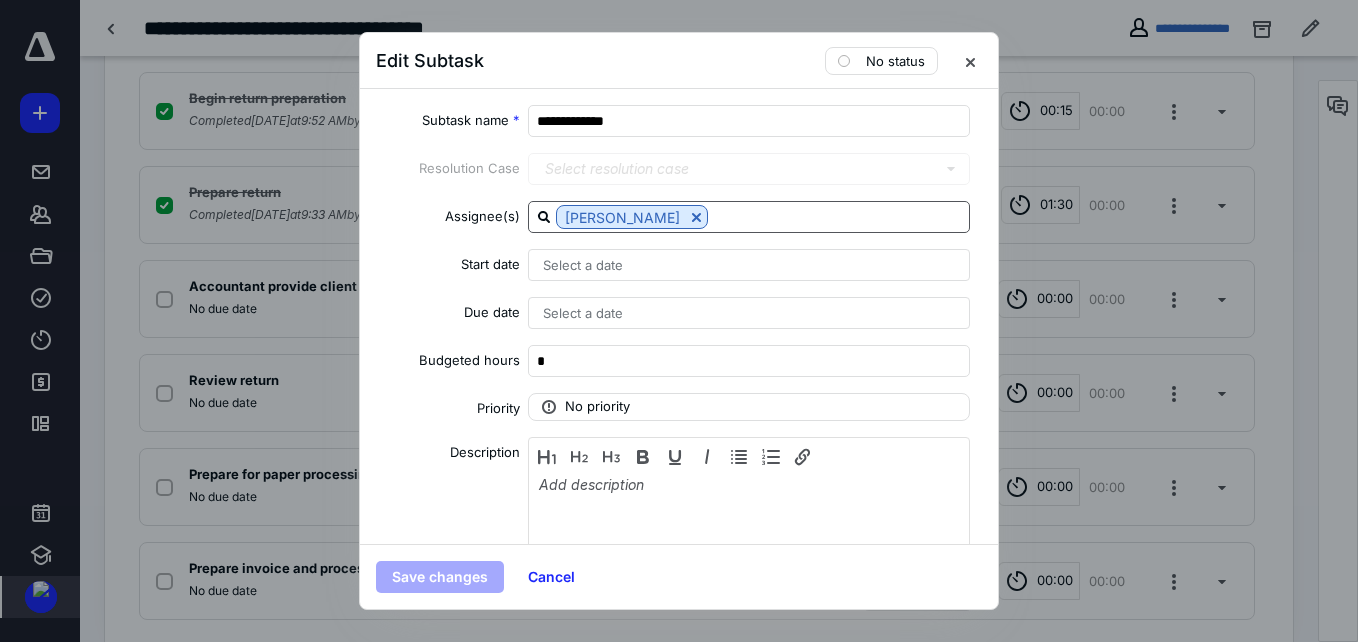 click at bounding box center (696, 217) 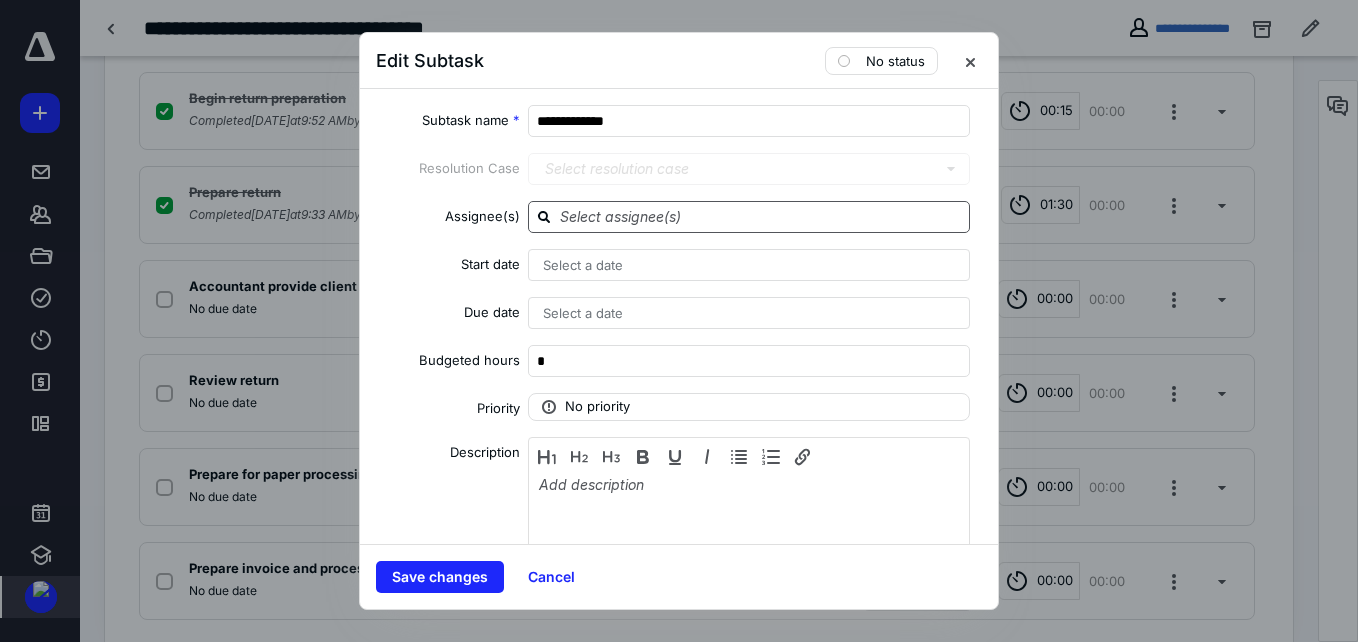 click at bounding box center [761, 216] 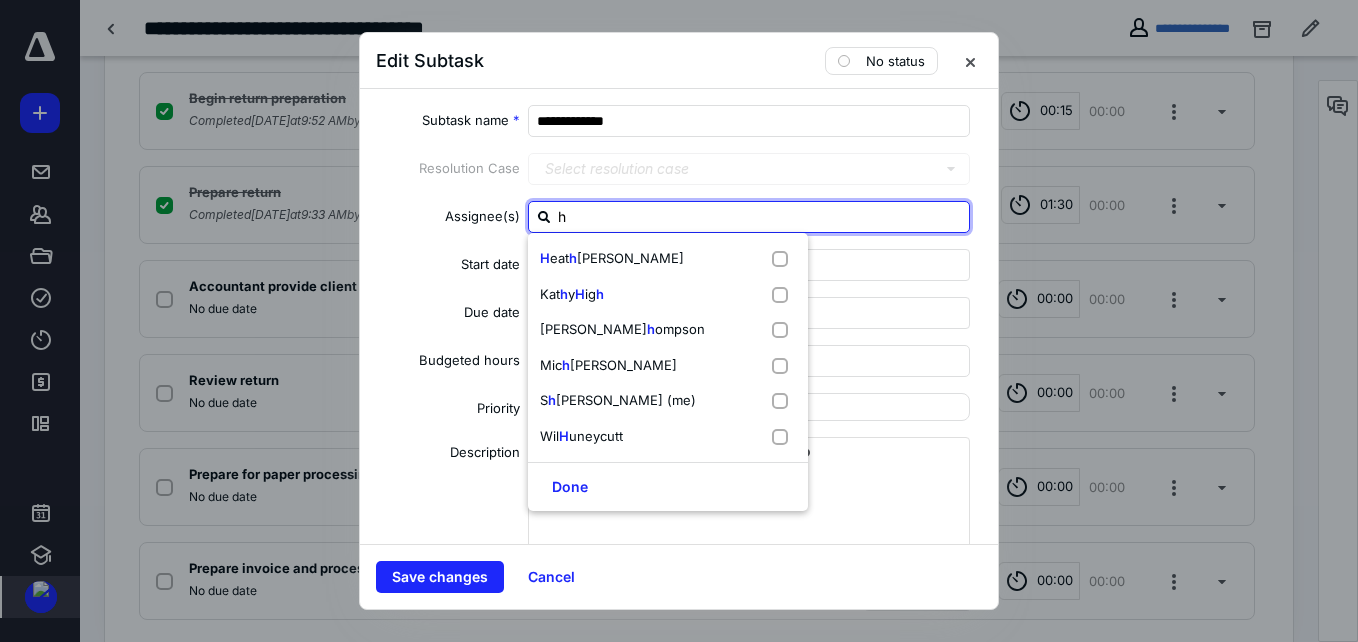 type on "he" 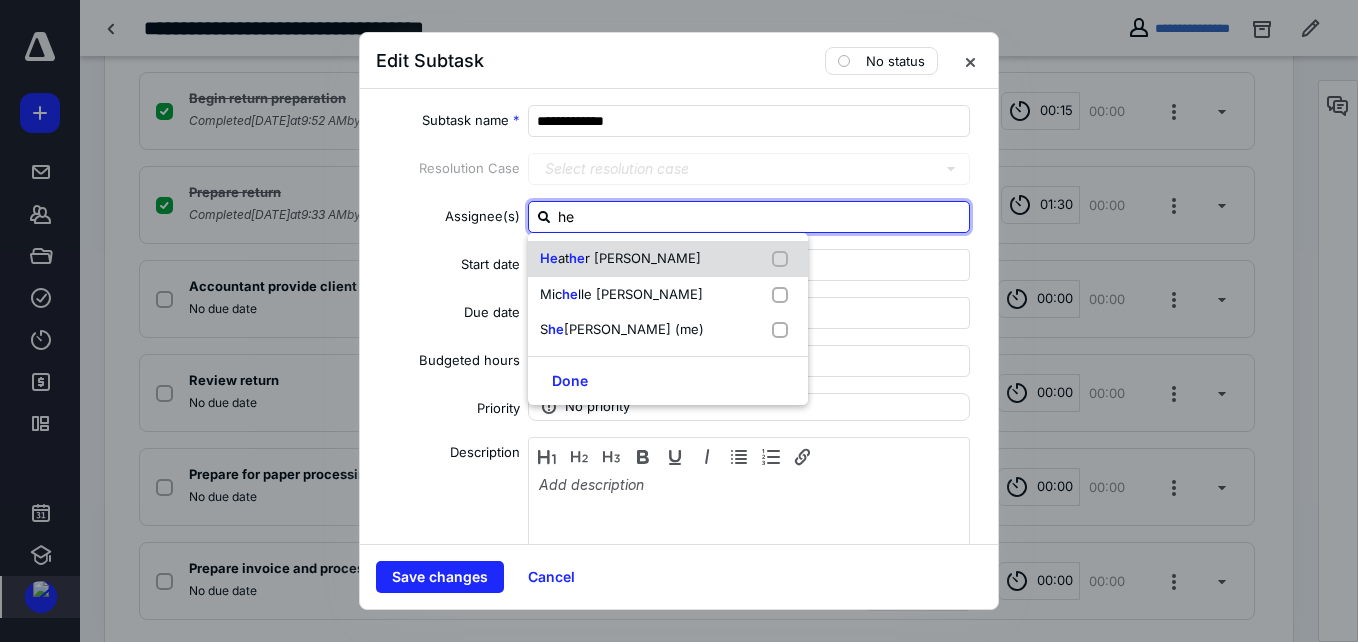 click on "r Ayers" at bounding box center [643, 258] 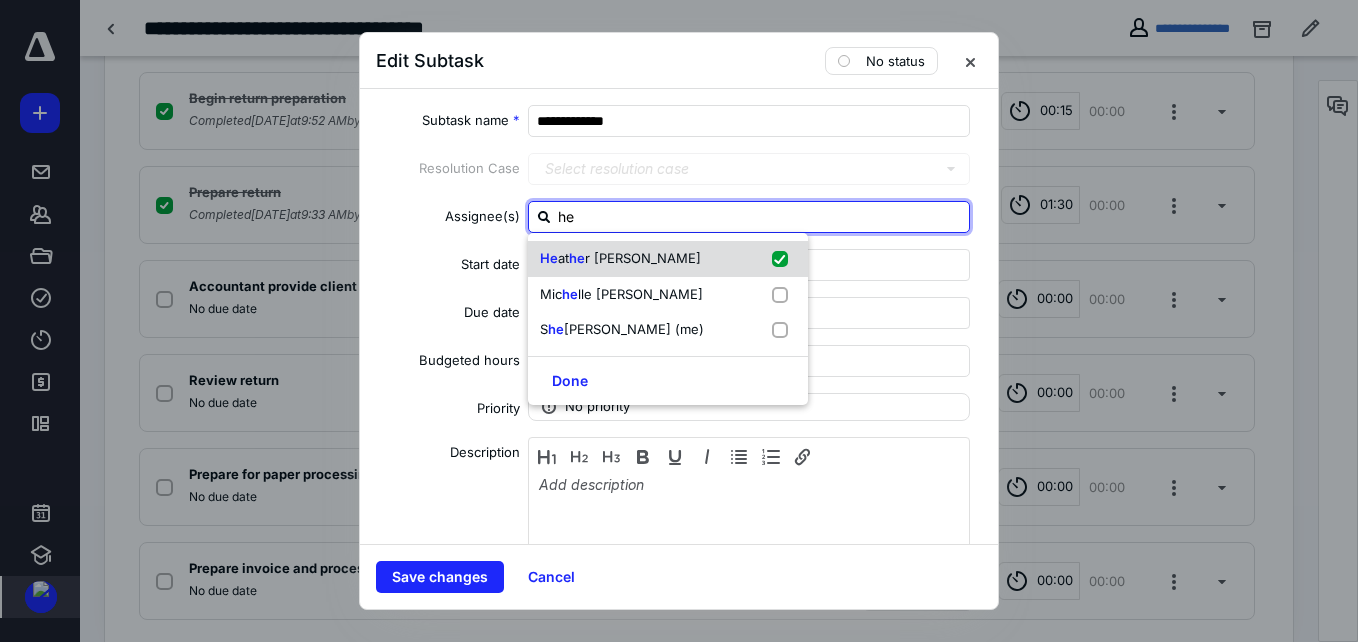 checkbox on "true" 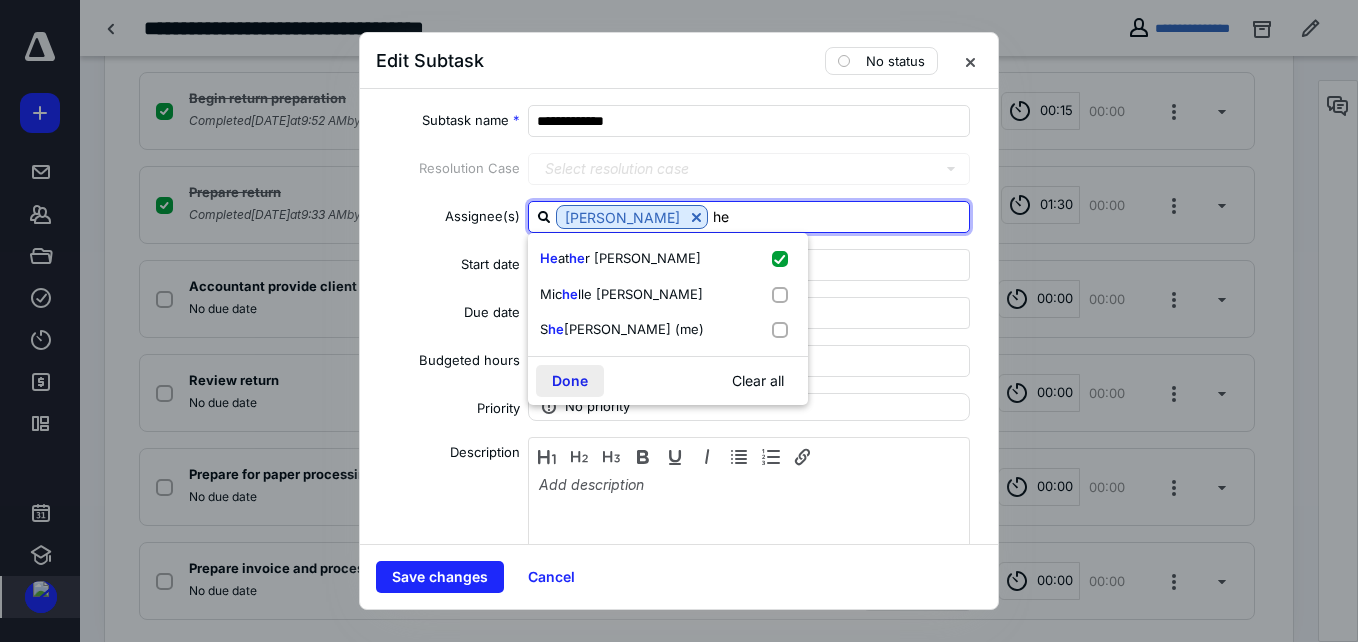 type on "he" 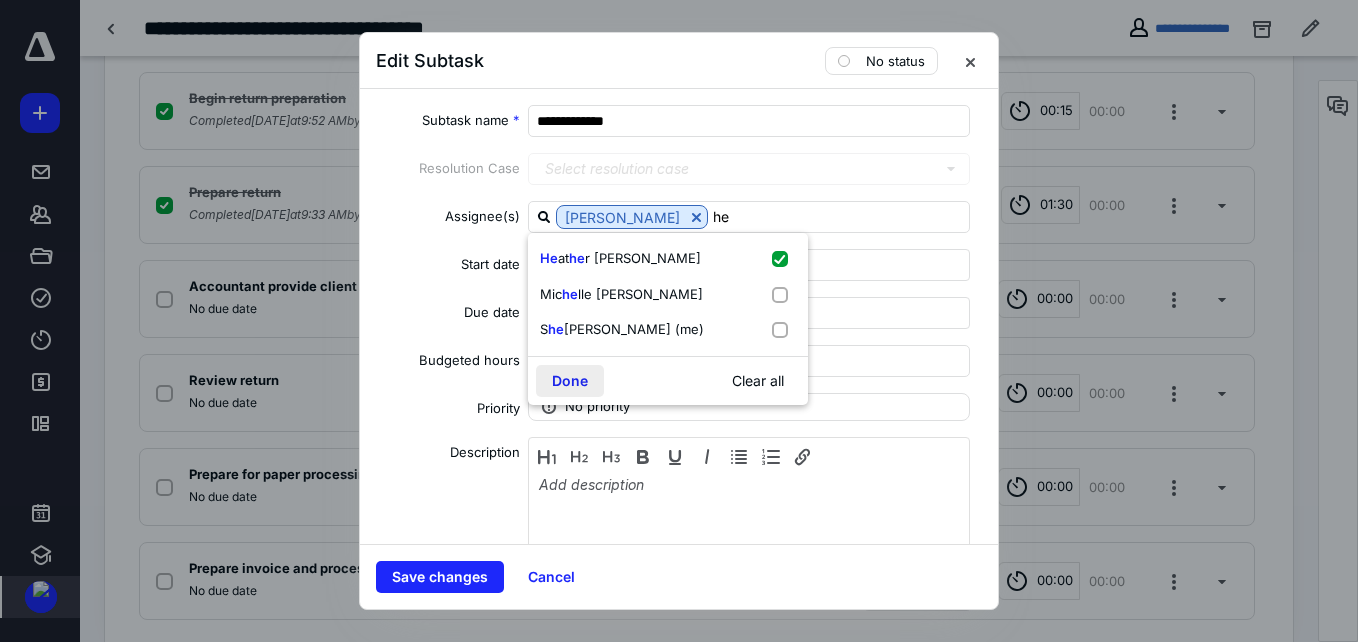 click on "Done" at bounding box center [570, 381] 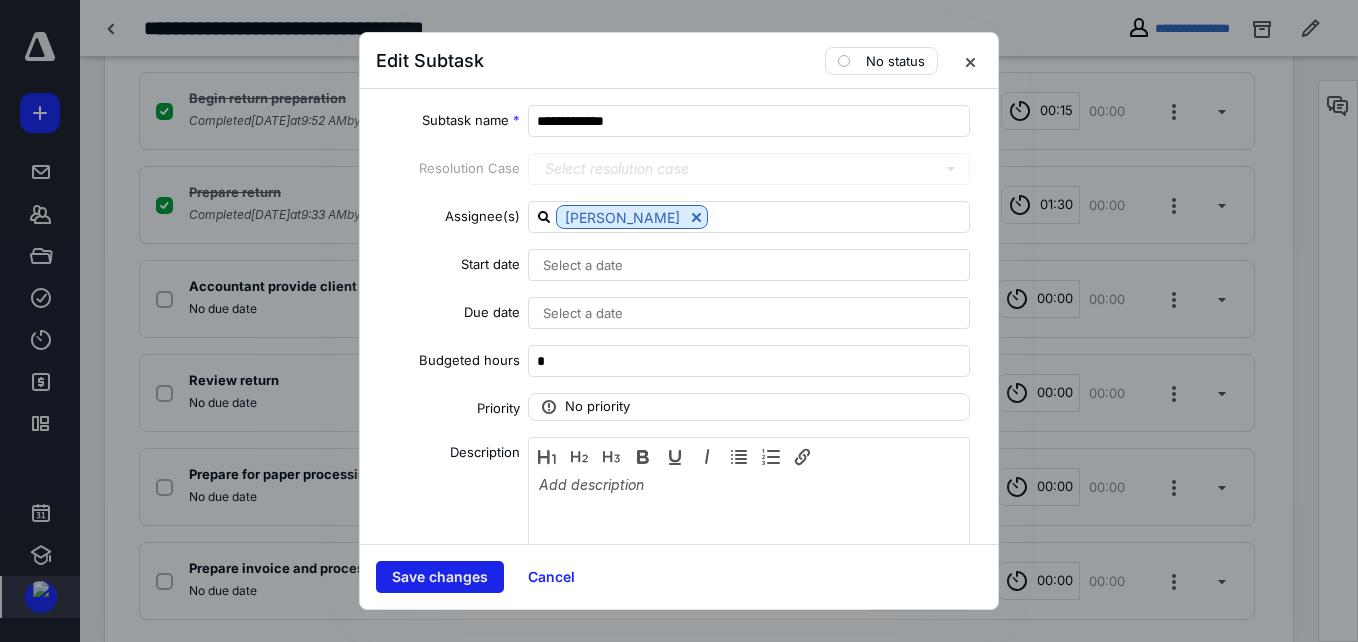 click on "Save changes" at bounding box center (440, 577) 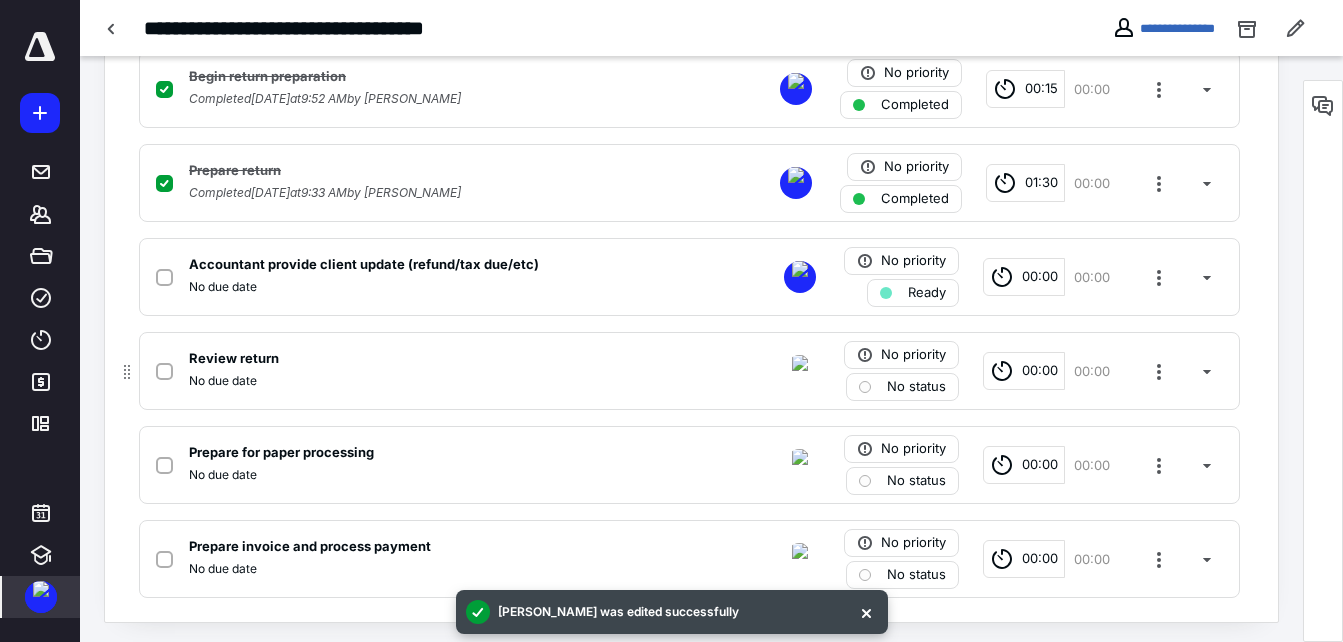 scroll, scrollTop: 627, scrollLeft: 0, axis: vertical 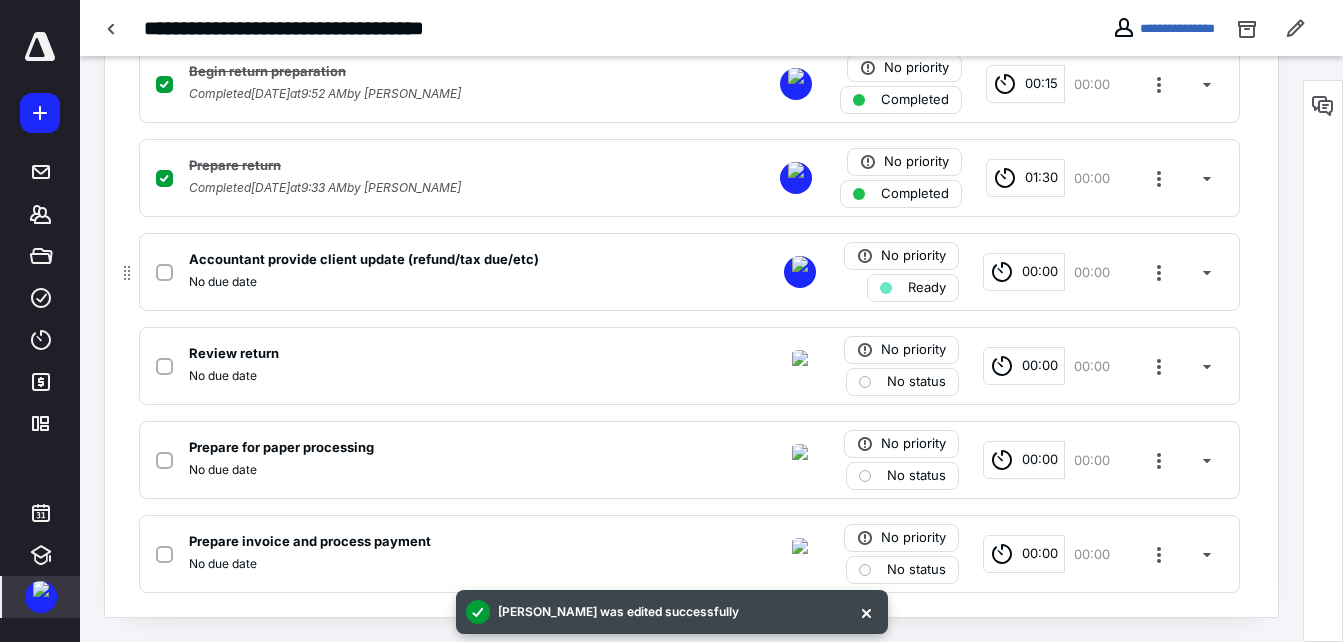 click on "Ready" at bounding box center [927, 288] 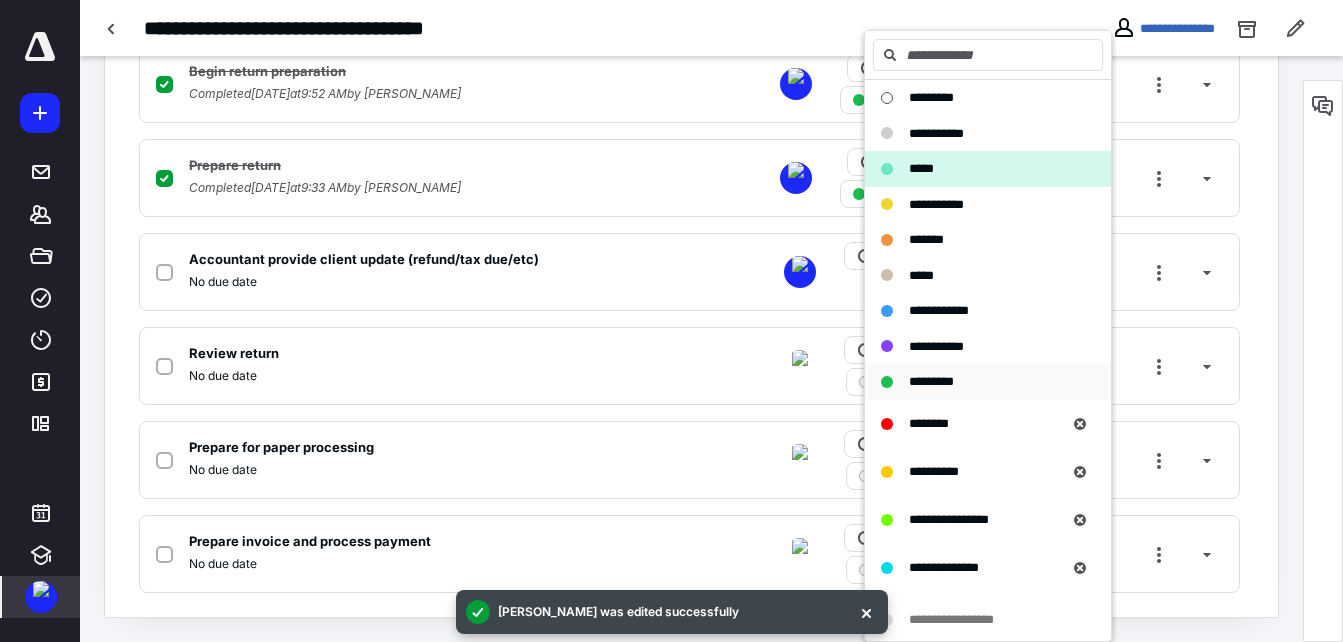 click on "*********" at bounding box center (931, 382) 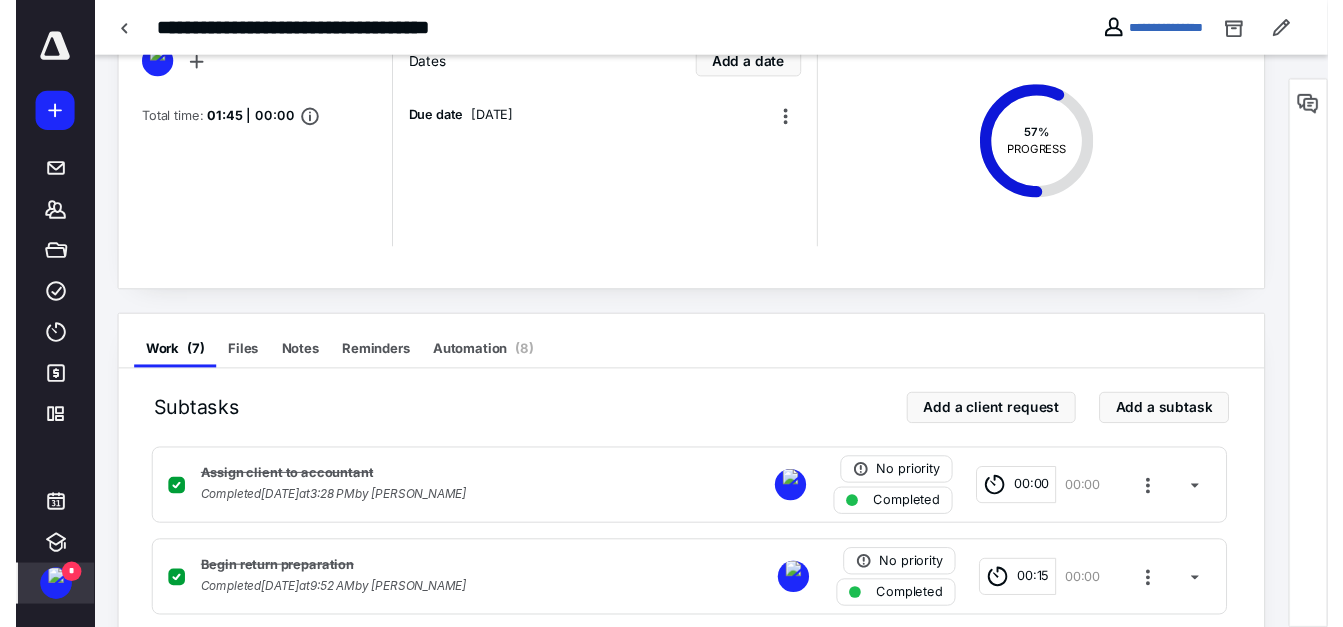 scroll, scrollTop: 0, scrollLeft: 0, axis: both 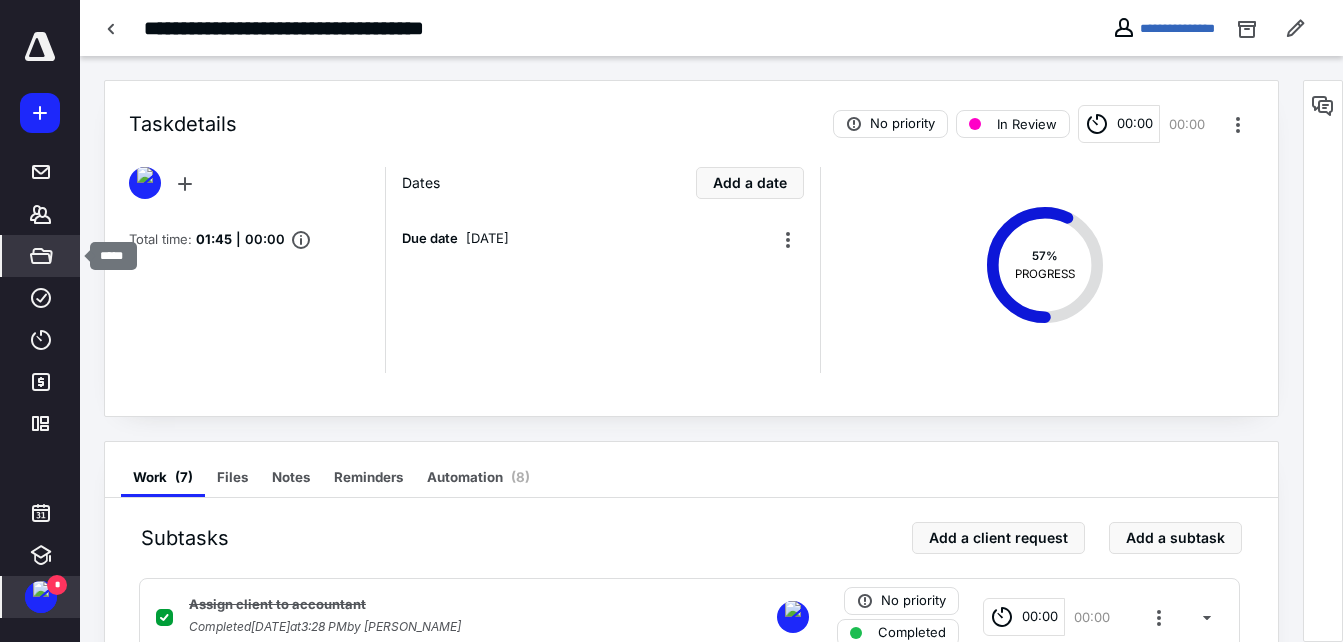 click on "*****" at bounding box center [41, 256] 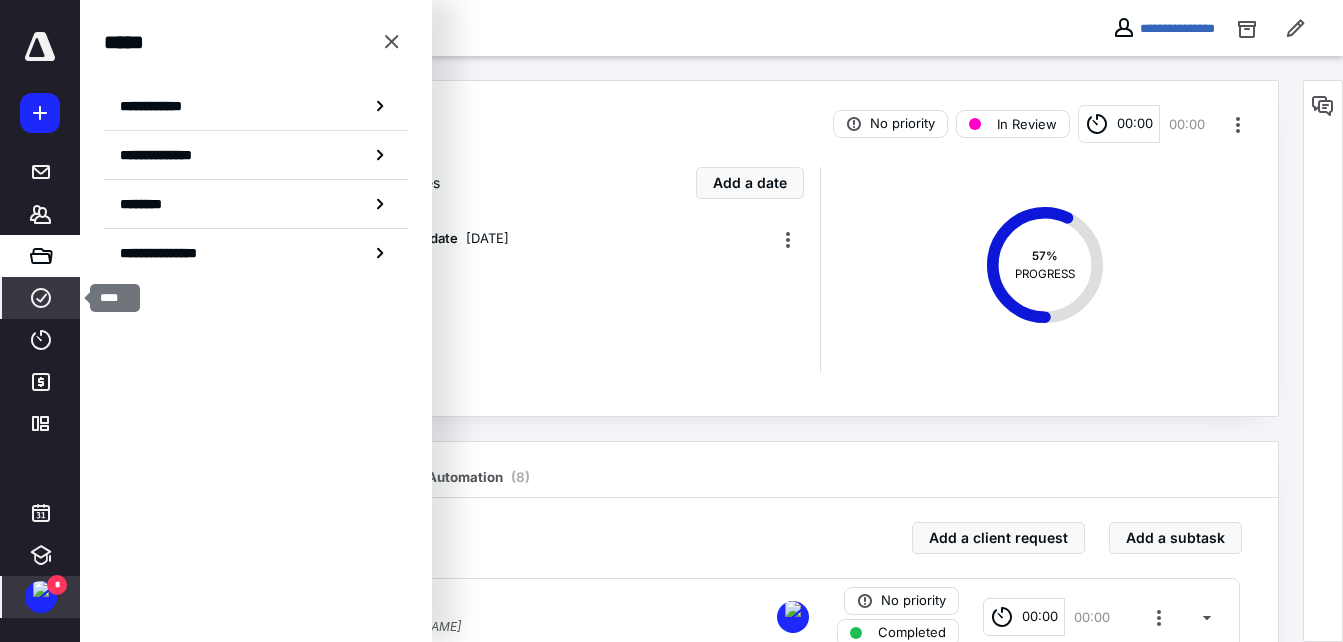click 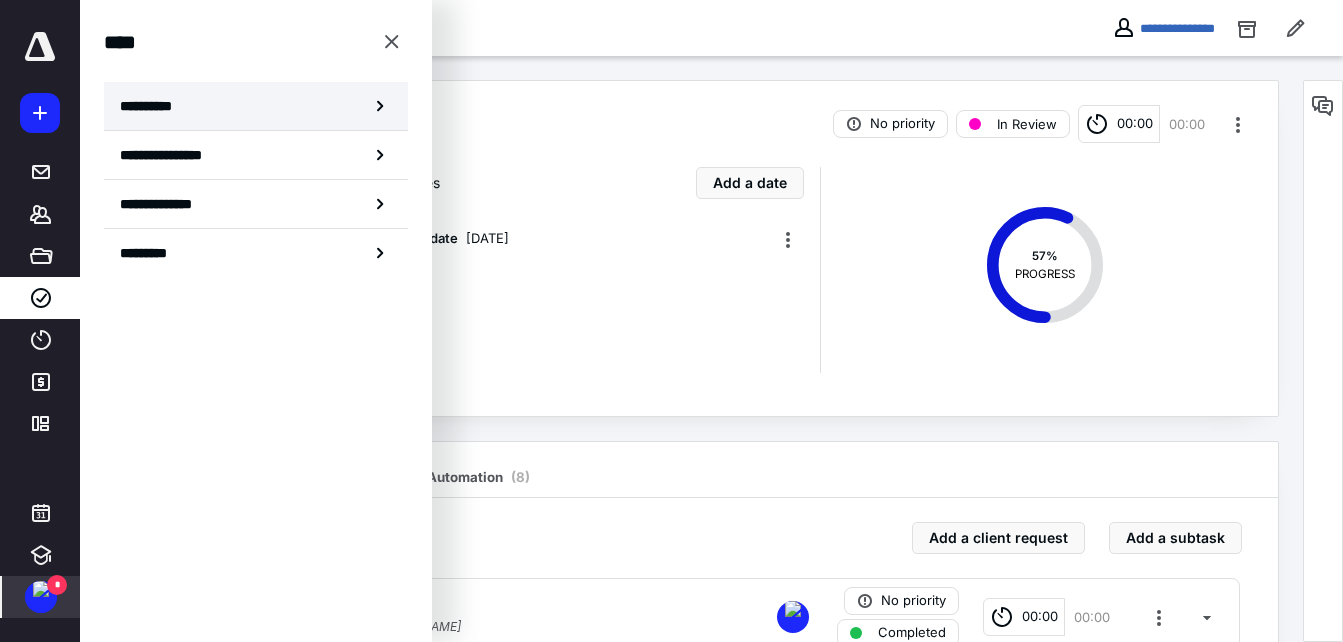 click on "**********" at bounding box center [153, 106] 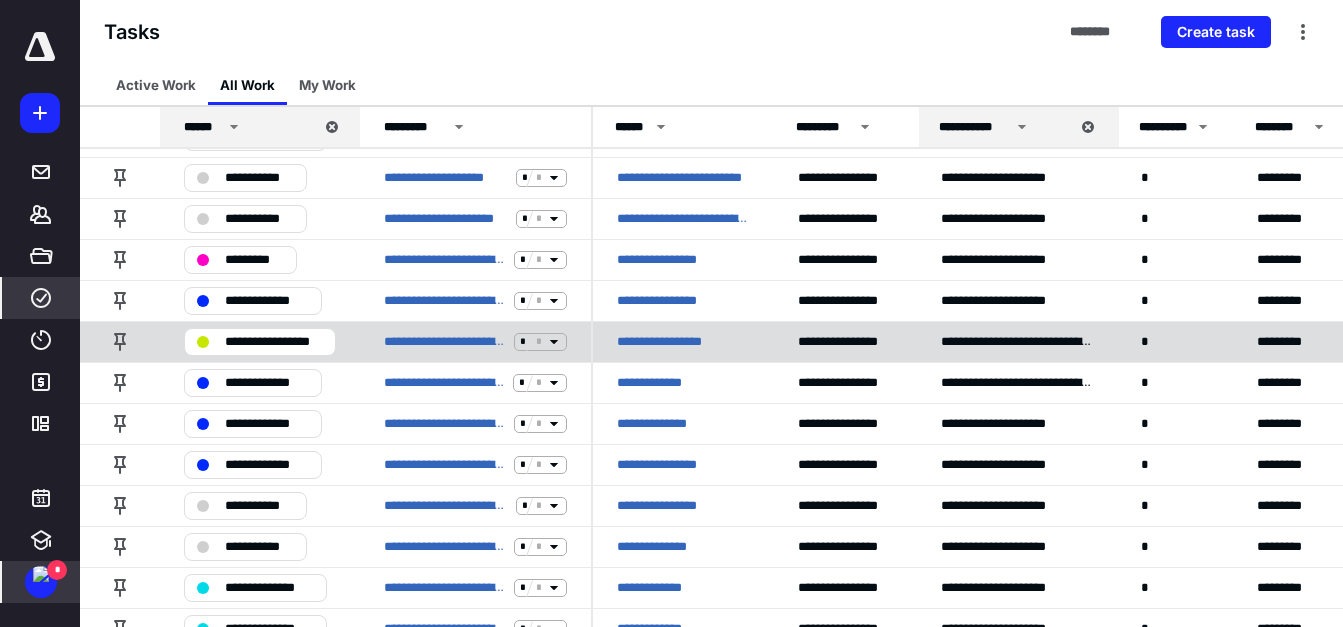 scroll, scrollTop: 300, scrollLeft: 0, axis: vertical 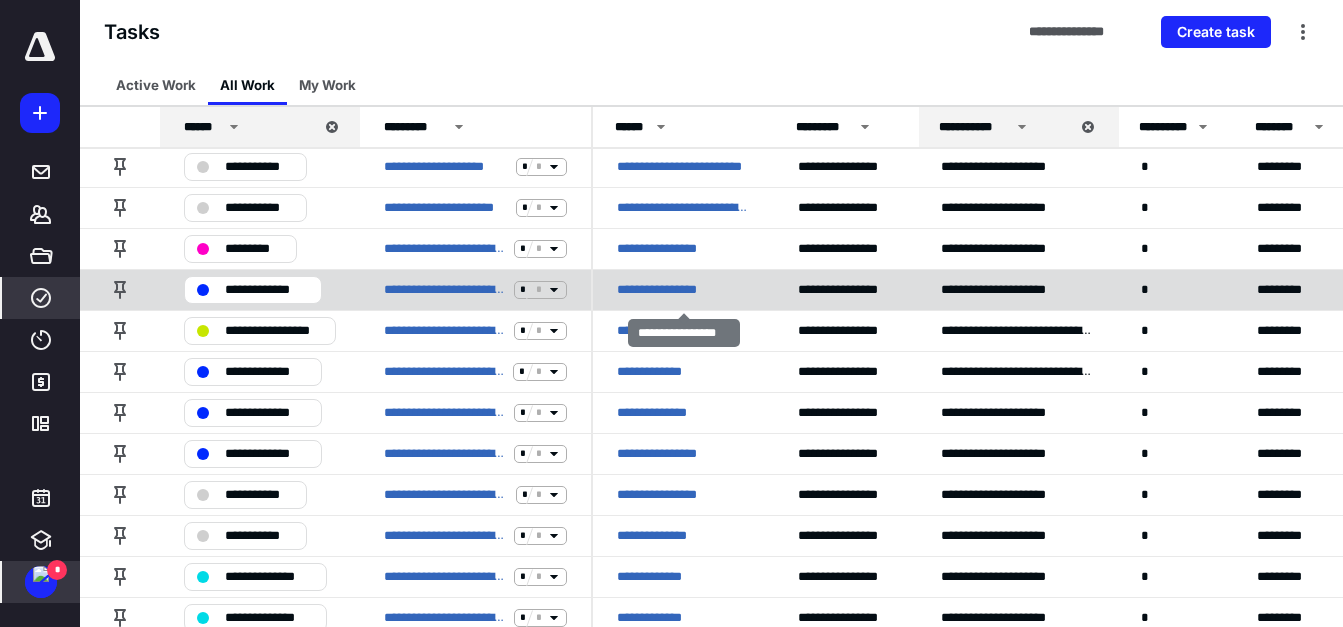click on "**********" at bounding box center [665, 290] 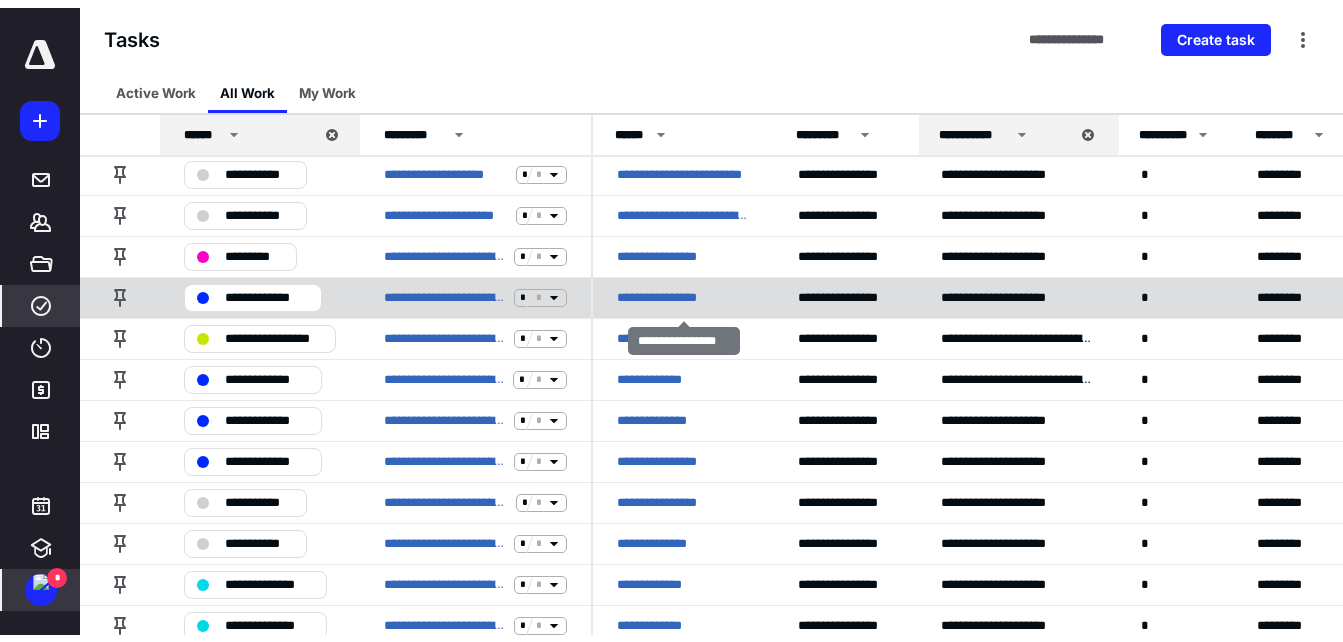 scroll, scrollTop: 0, scrollLeft: 0, axis: both 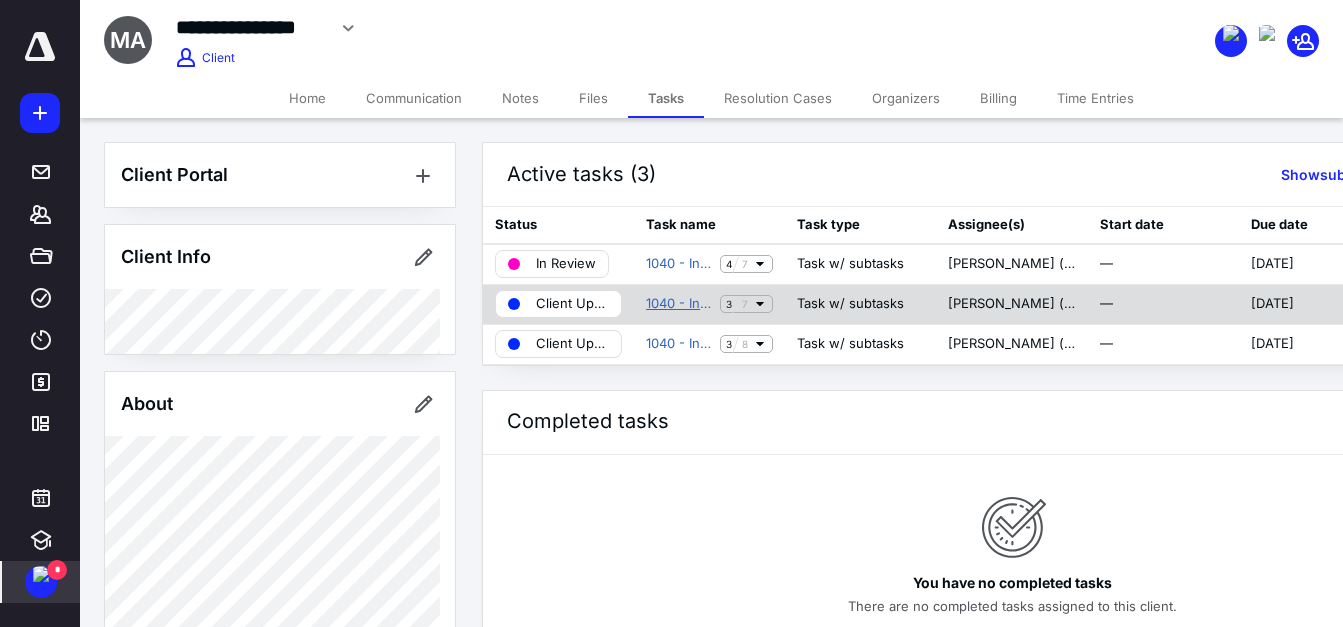 click on "1040 - Individual - 2023 Tax Return" at bounding box center [679, 304] 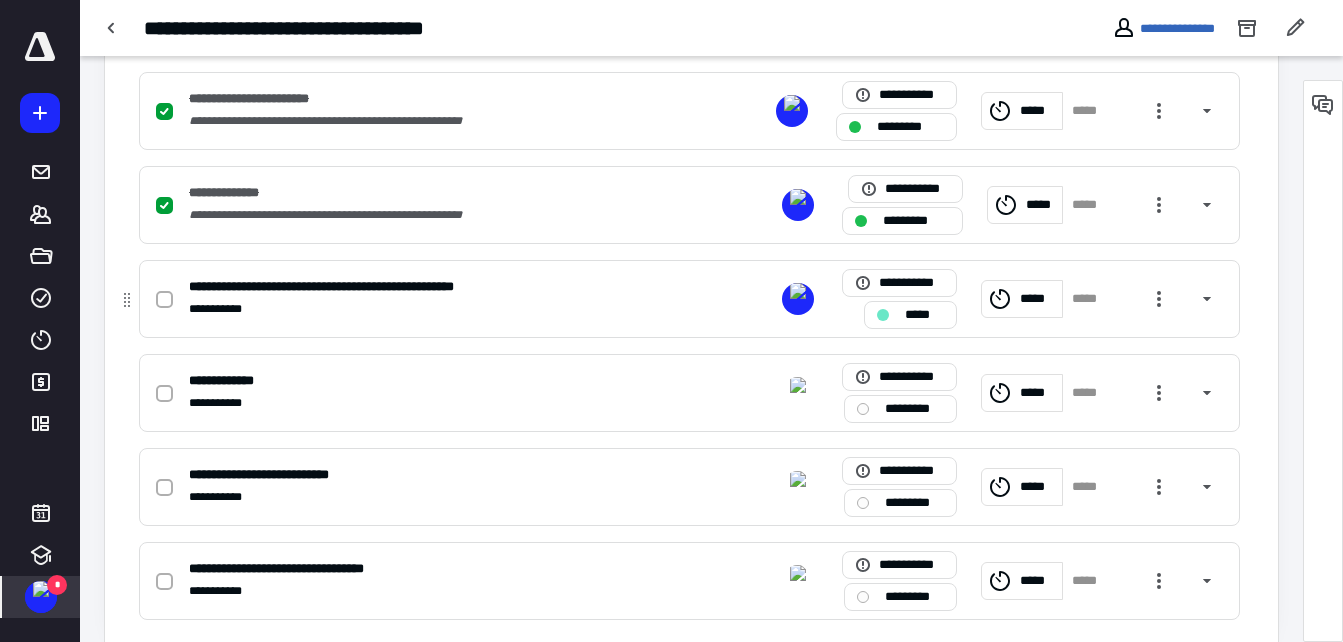 scroll, scrollTop: 627, scrollLeft: 0, axis: vertical 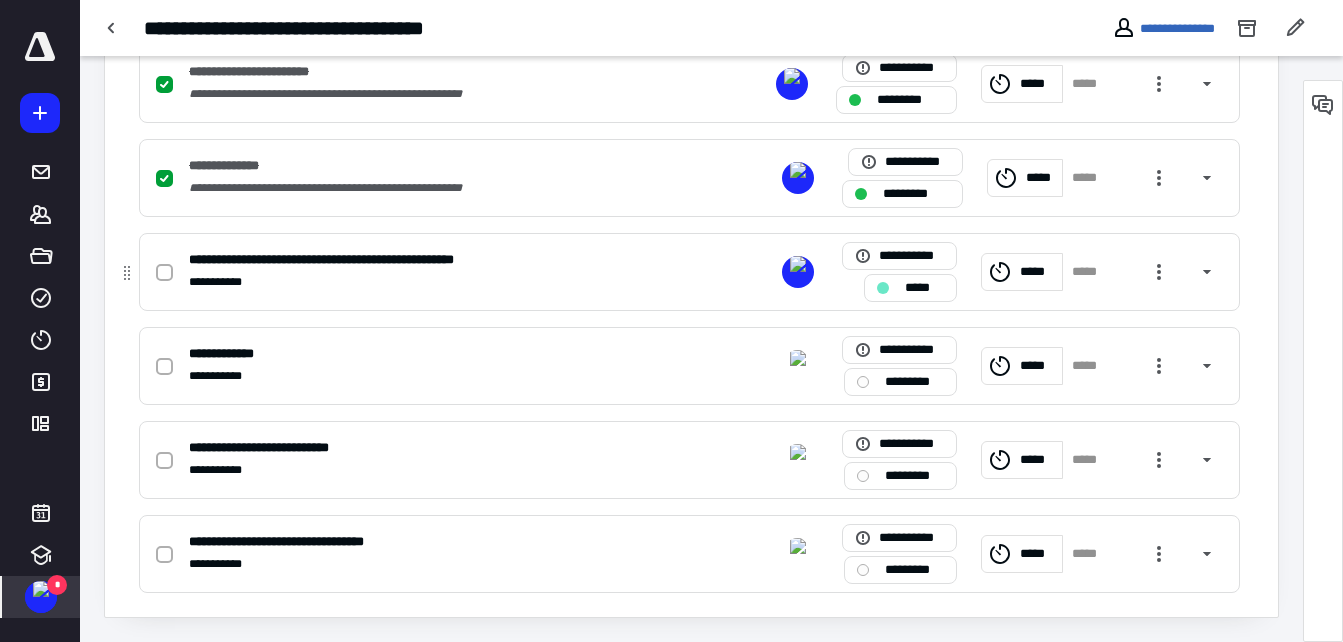 click on "*****" at bounding box center (910, 288) 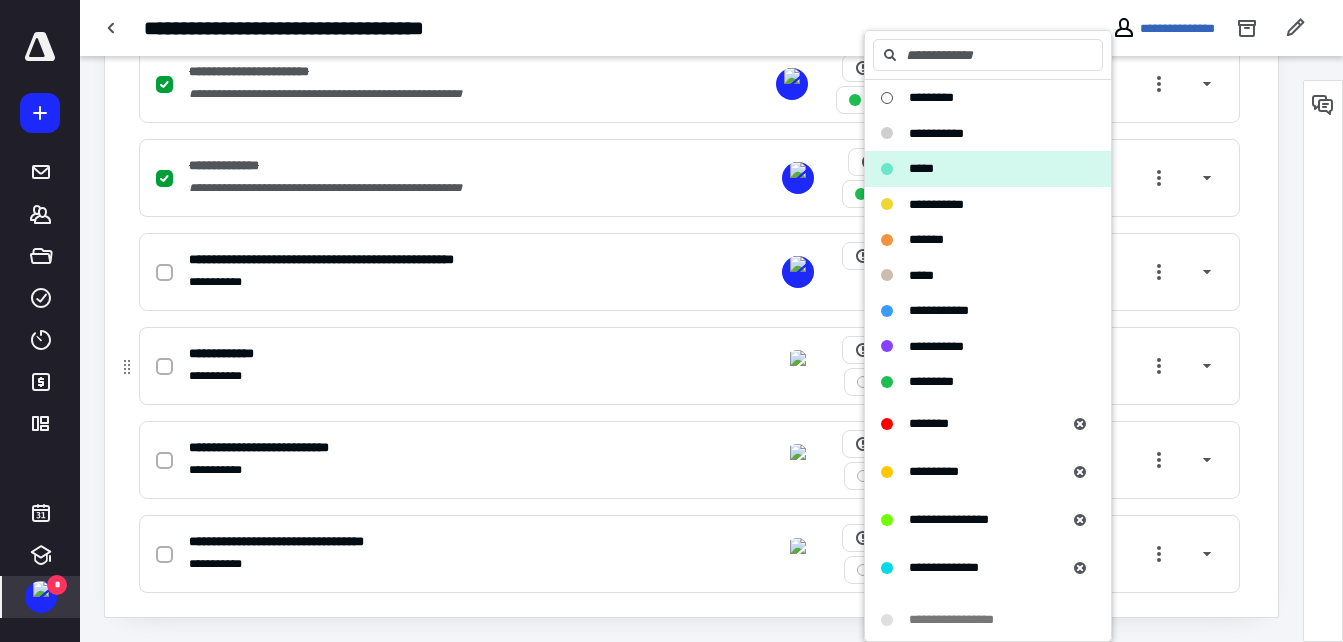 click on "**********" at bounding box center (427, 354) 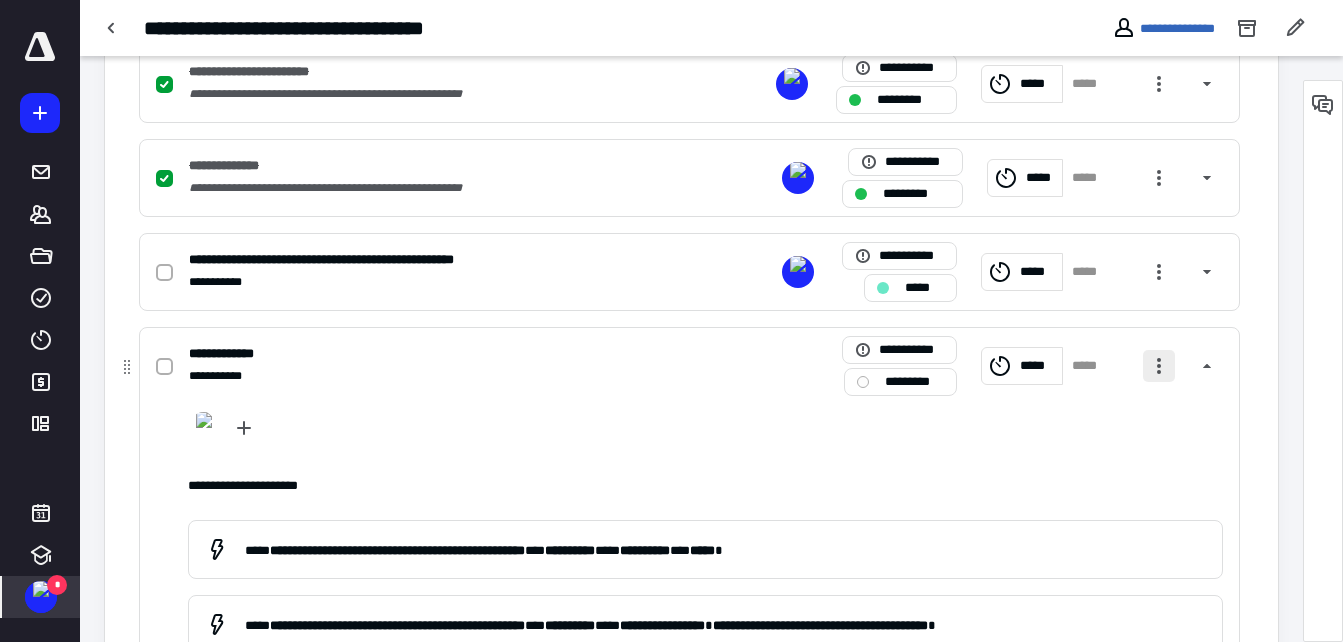 click at bounding box center [1159, 366] 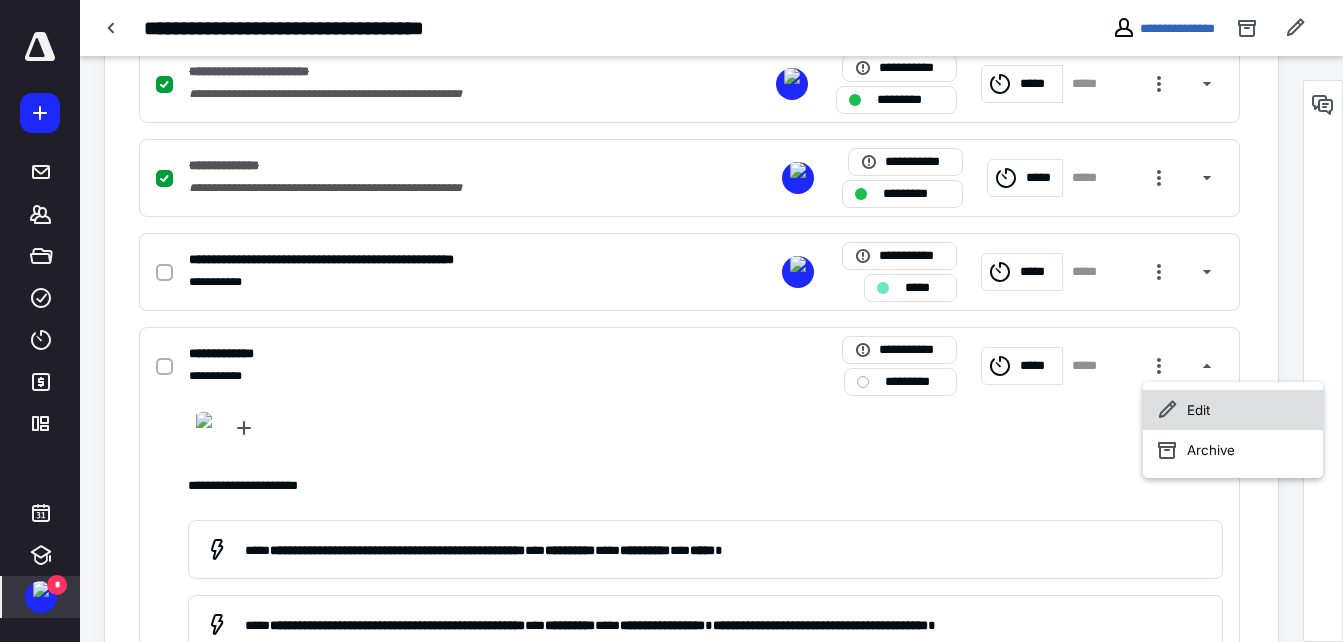 click on "Edit" at bounding box center [1233, 410] 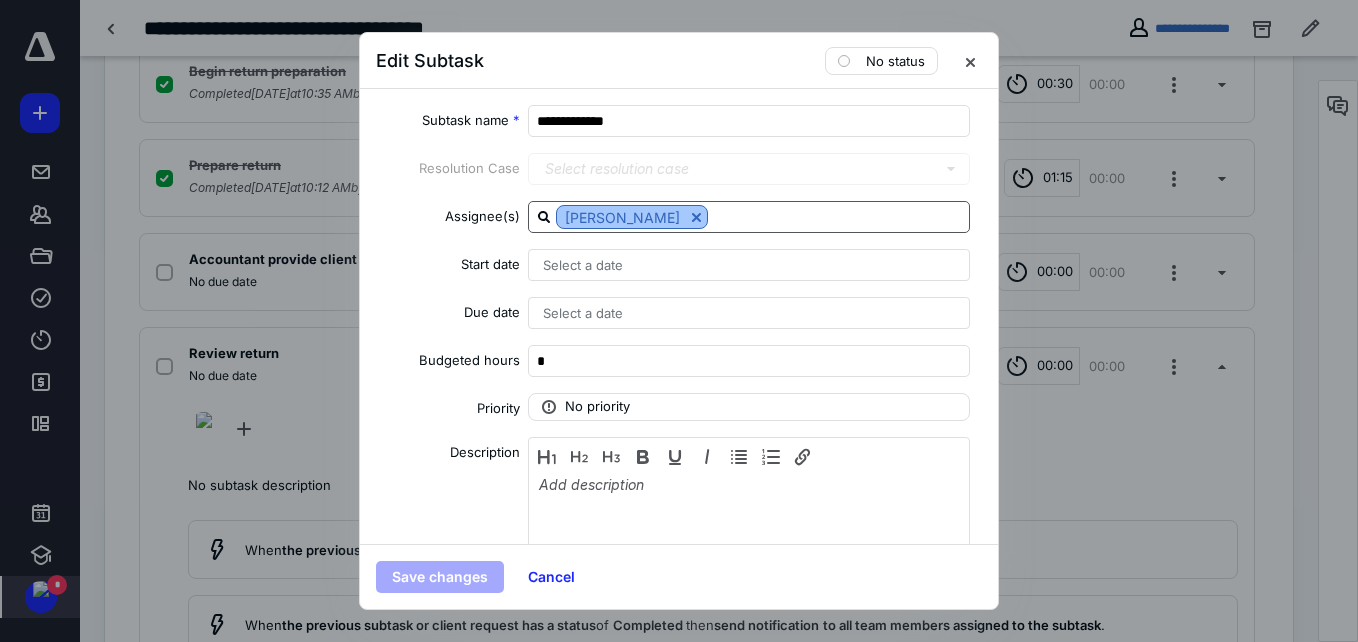 click at bounding box center [696, 217] 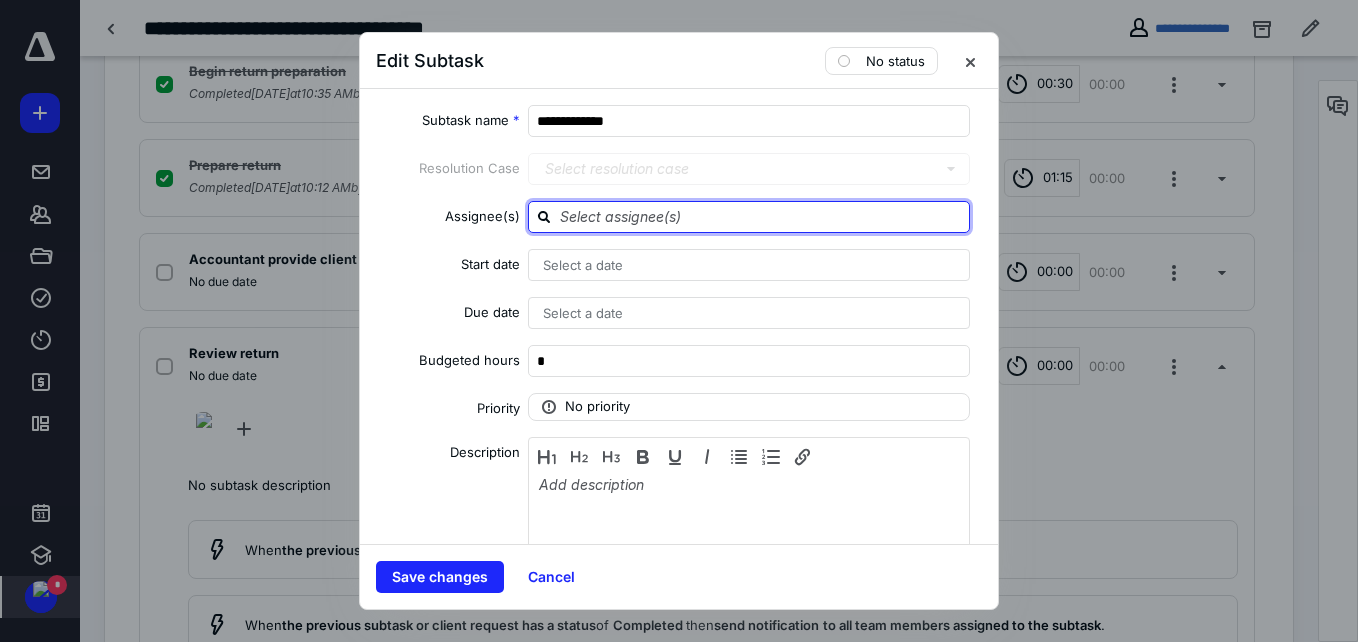click at bounding box center (761, 216) 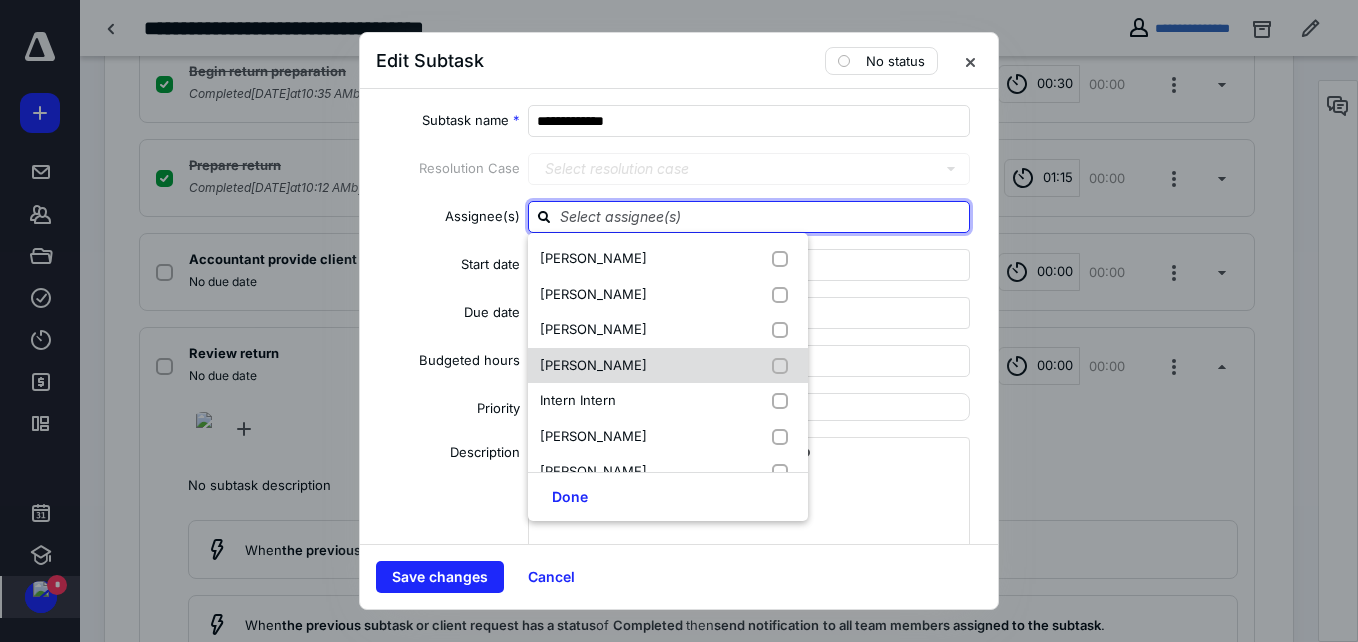 click on "Heather Ayers" at bounding box center [593, 365] 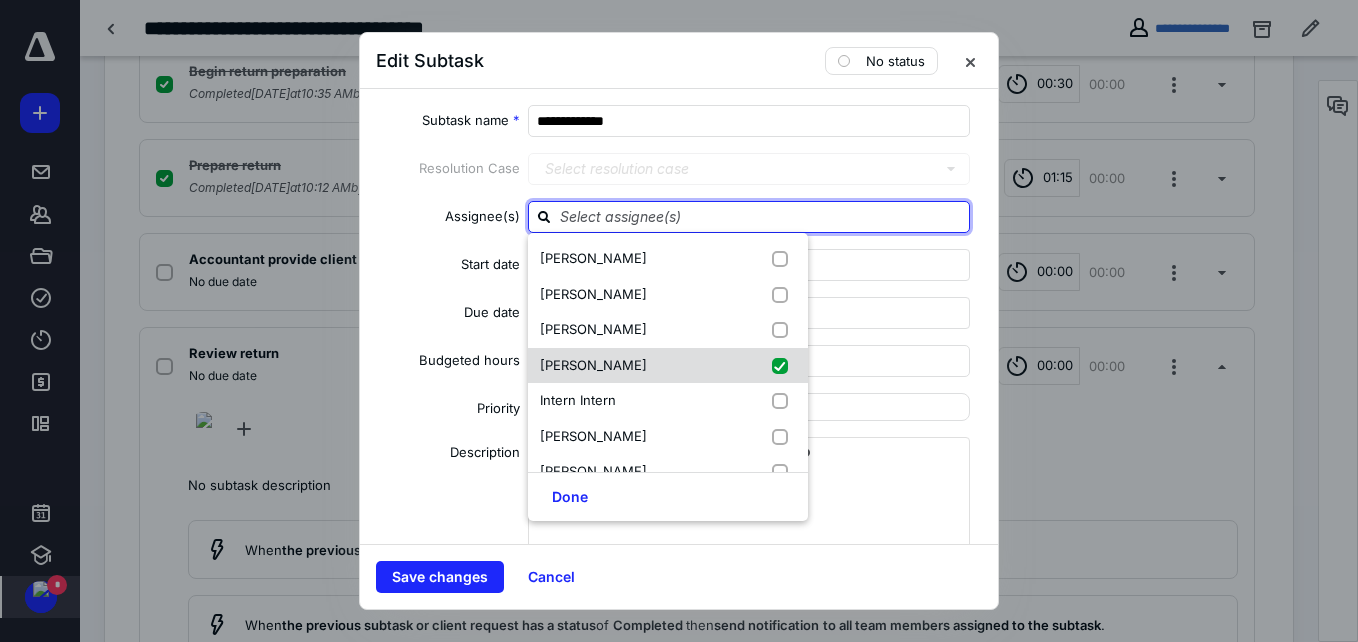 checkbox on "true" 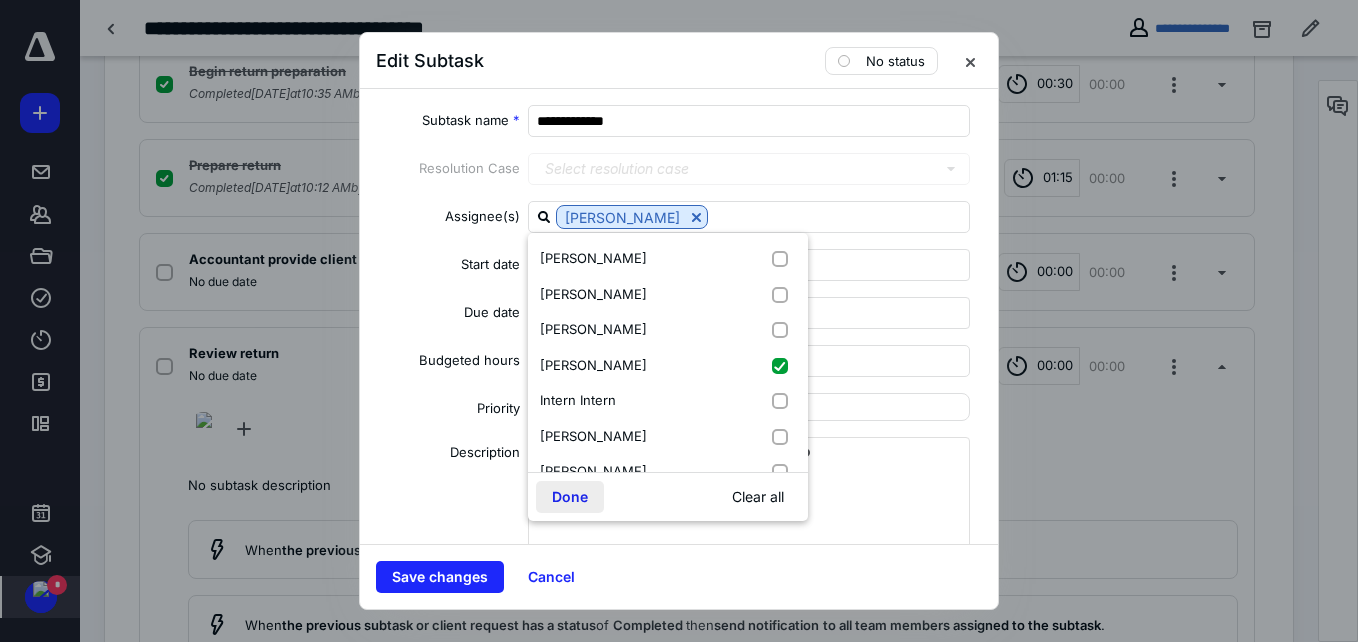 click on "Done" at bounding box center [570, 497] 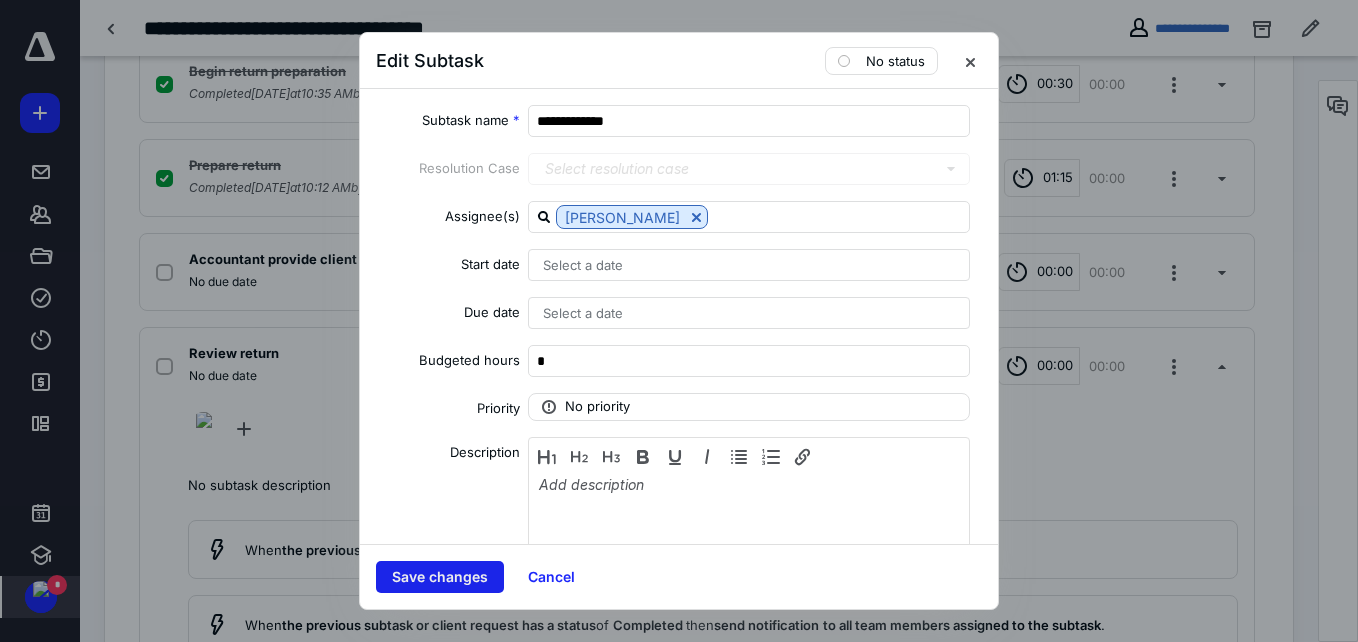 click on "Save changes" at bounding box center (440, 577) 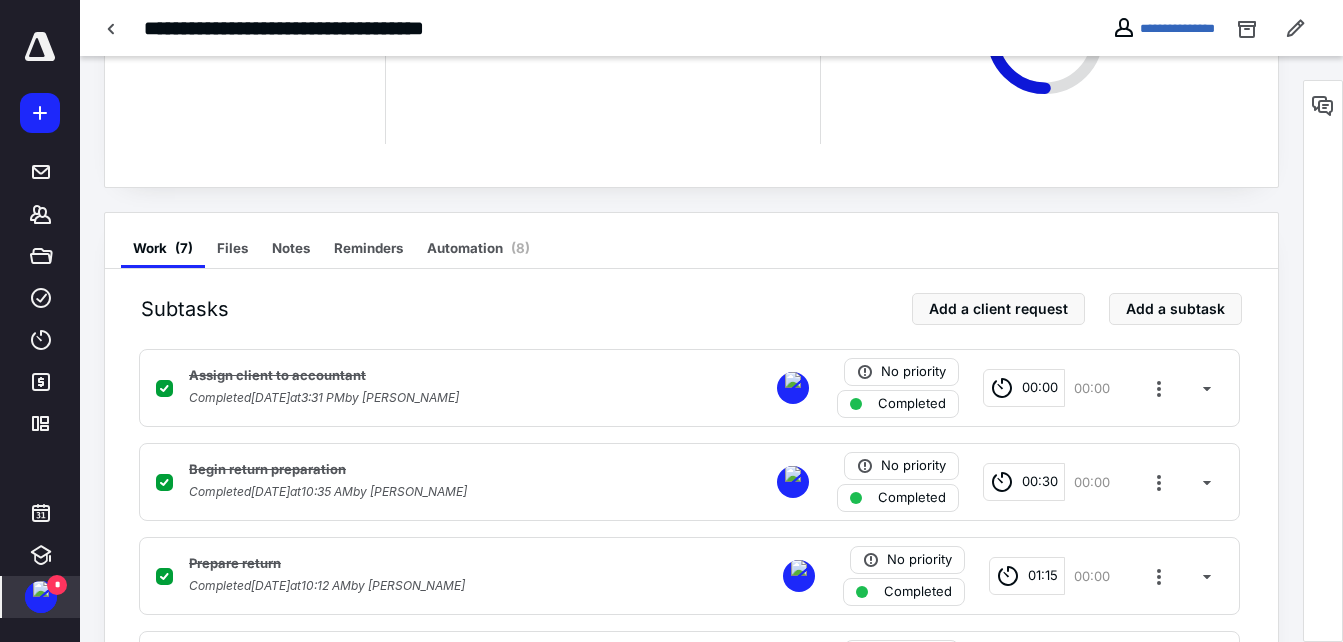 scroll, scrollTop: 649, scrollLeft: 0, axis: vertical 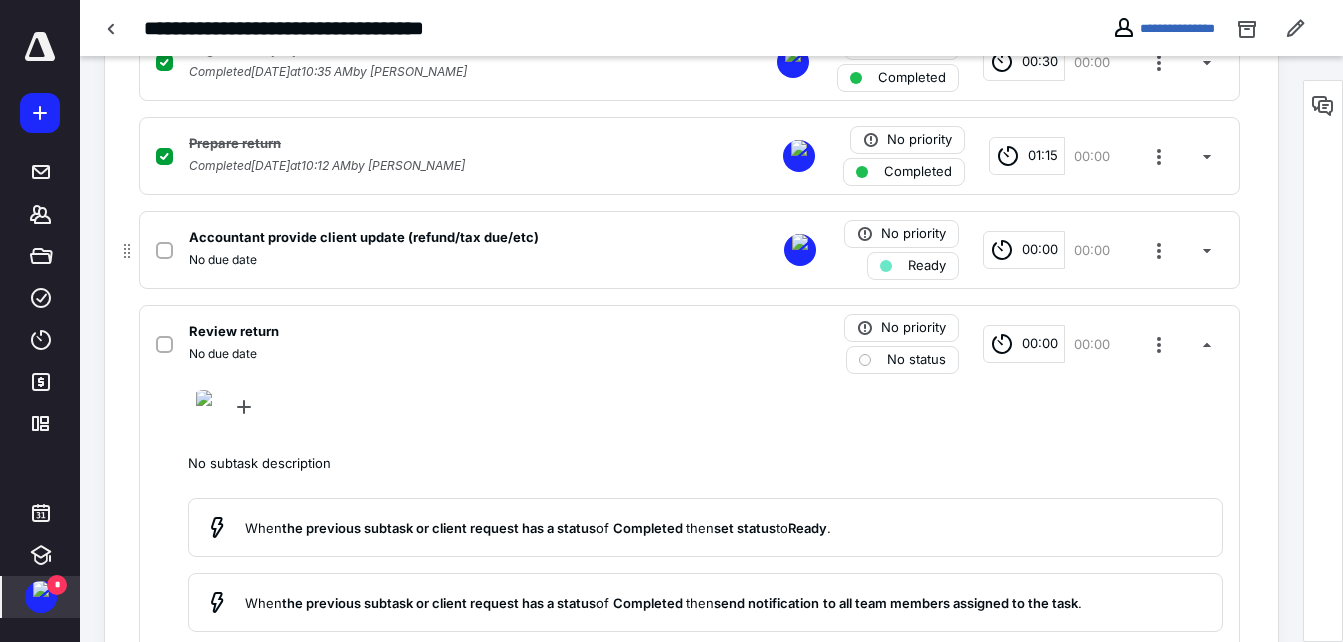 click on "Ready" at bounding box center (927, 266) 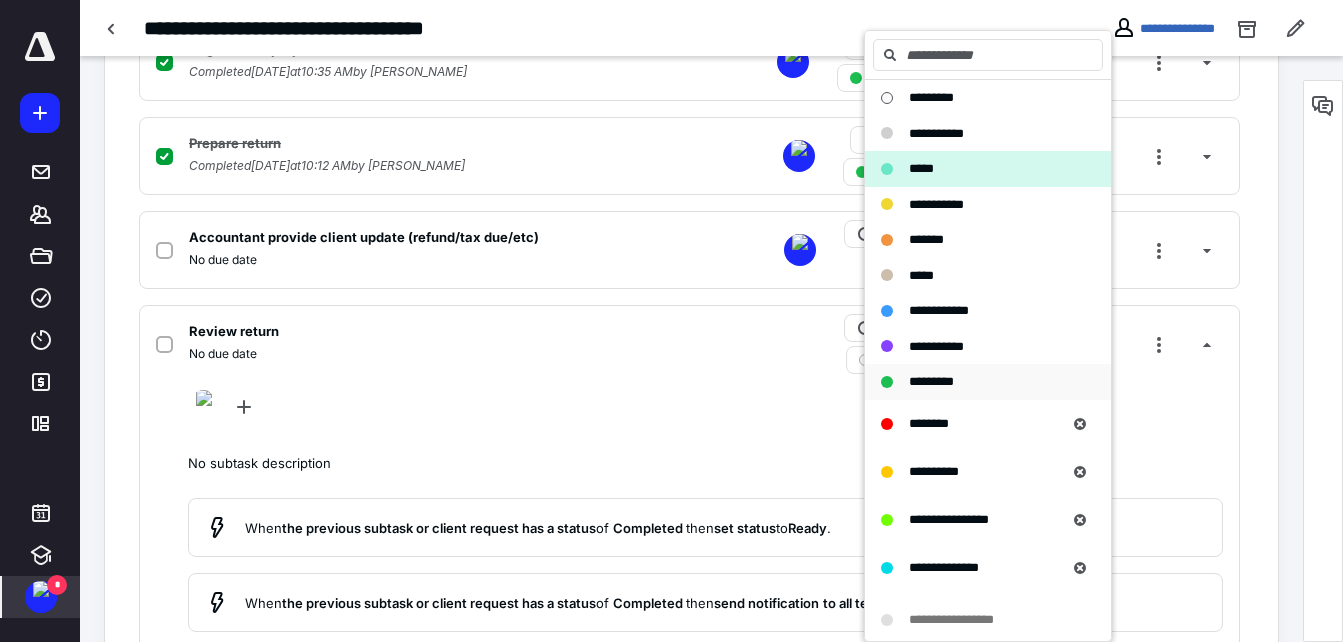 click on "*********" at bounding box center (931, 381) 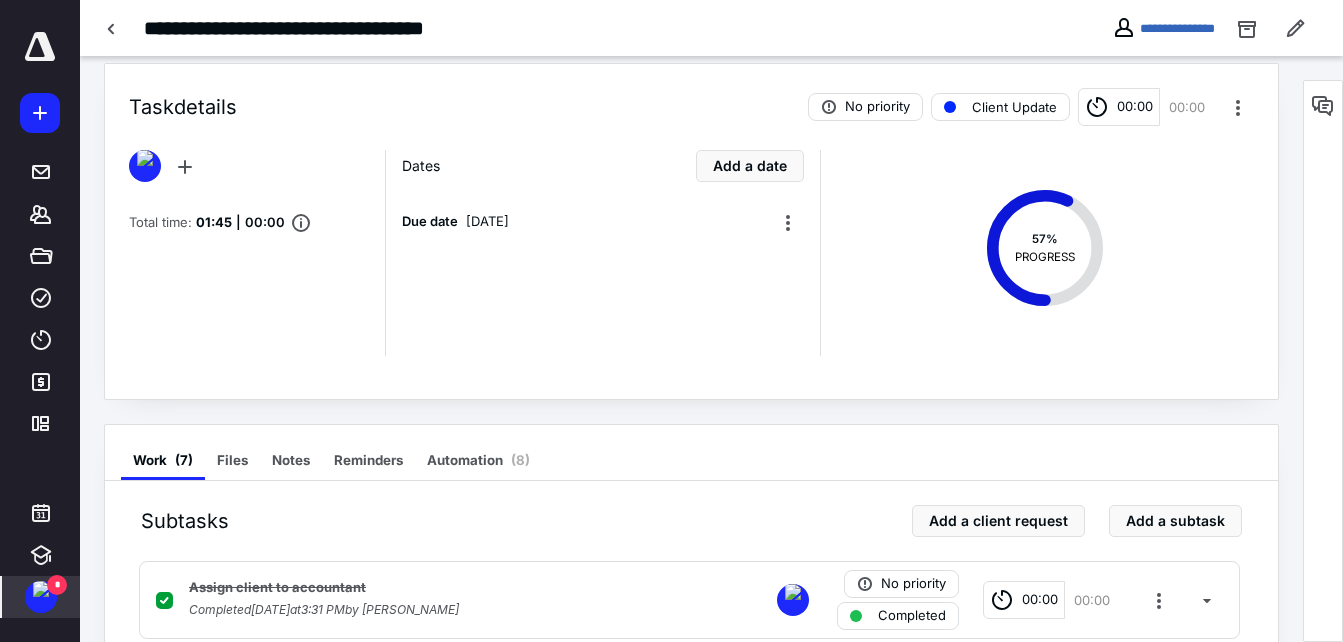 scroll, scrollTop: 0, scrollLeft: 0, axis: both 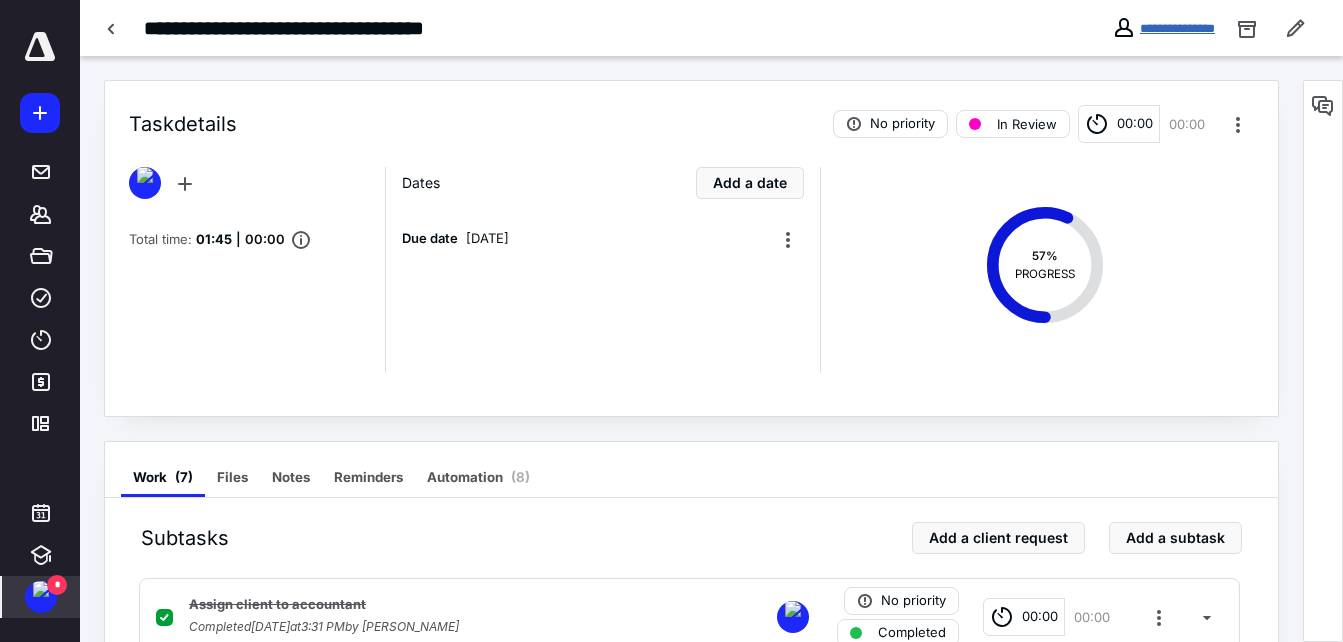 click on "**********" at bounding box center (1177, 28) 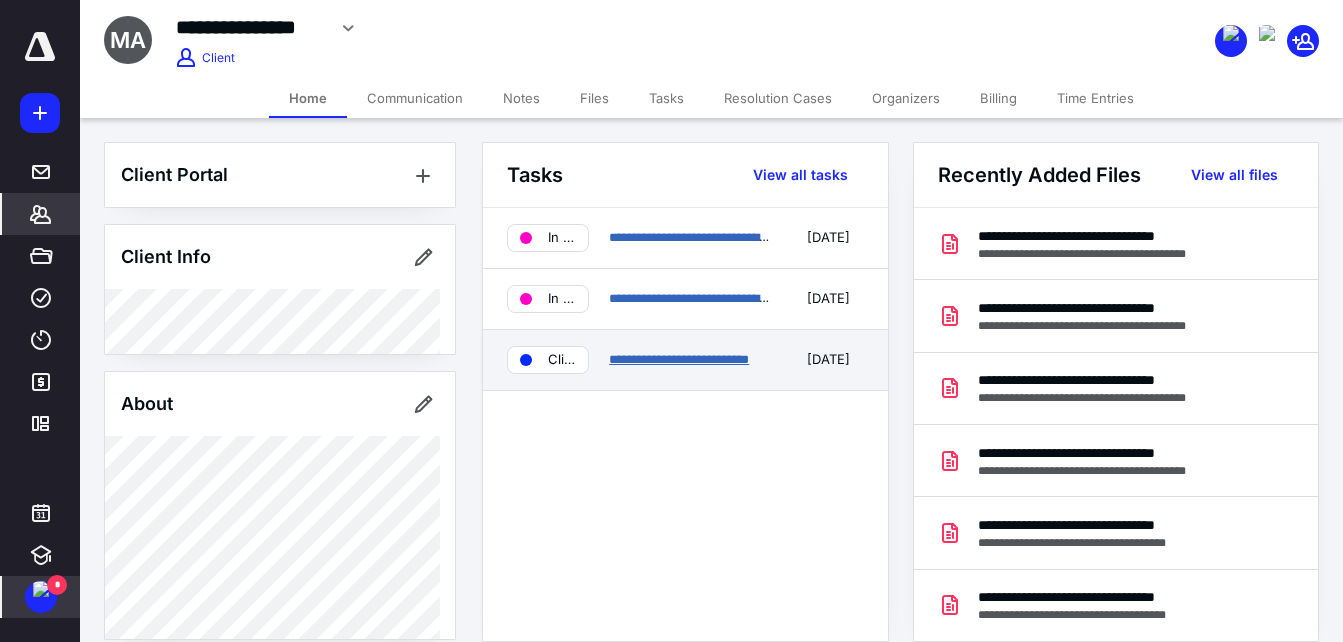 click on "**********" at bounding box center (679, 359) 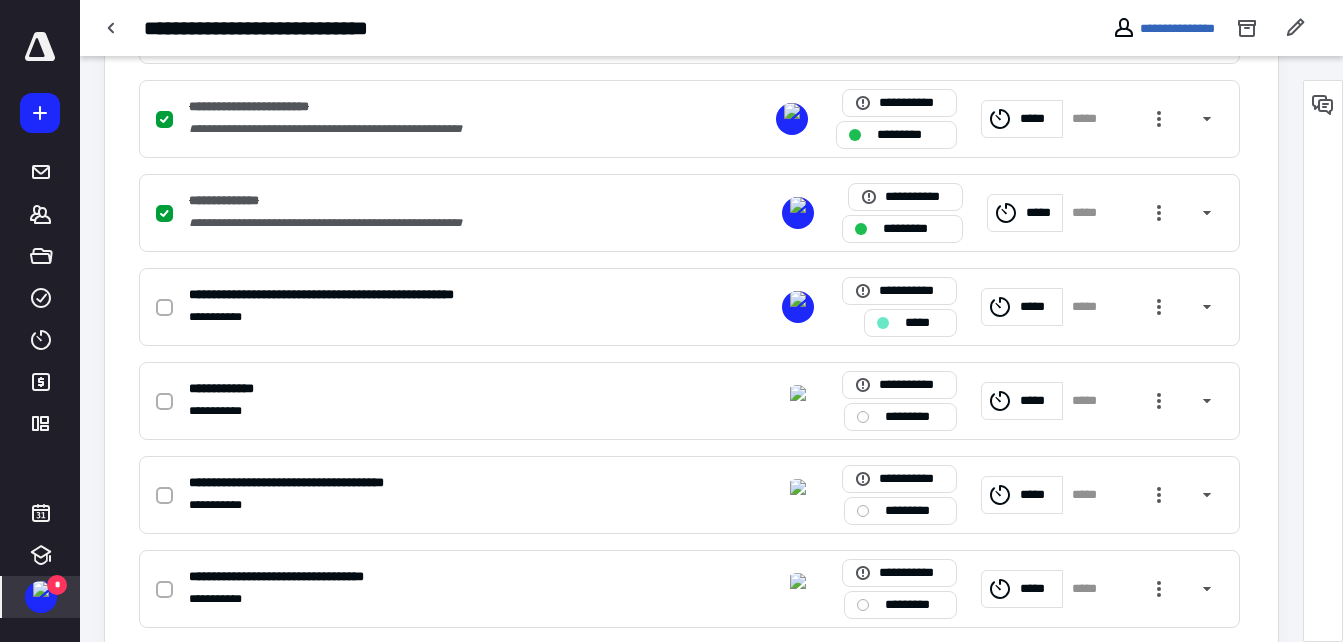 scroll, scrollTop: 600, scrollLeft: 0, axis: vertical 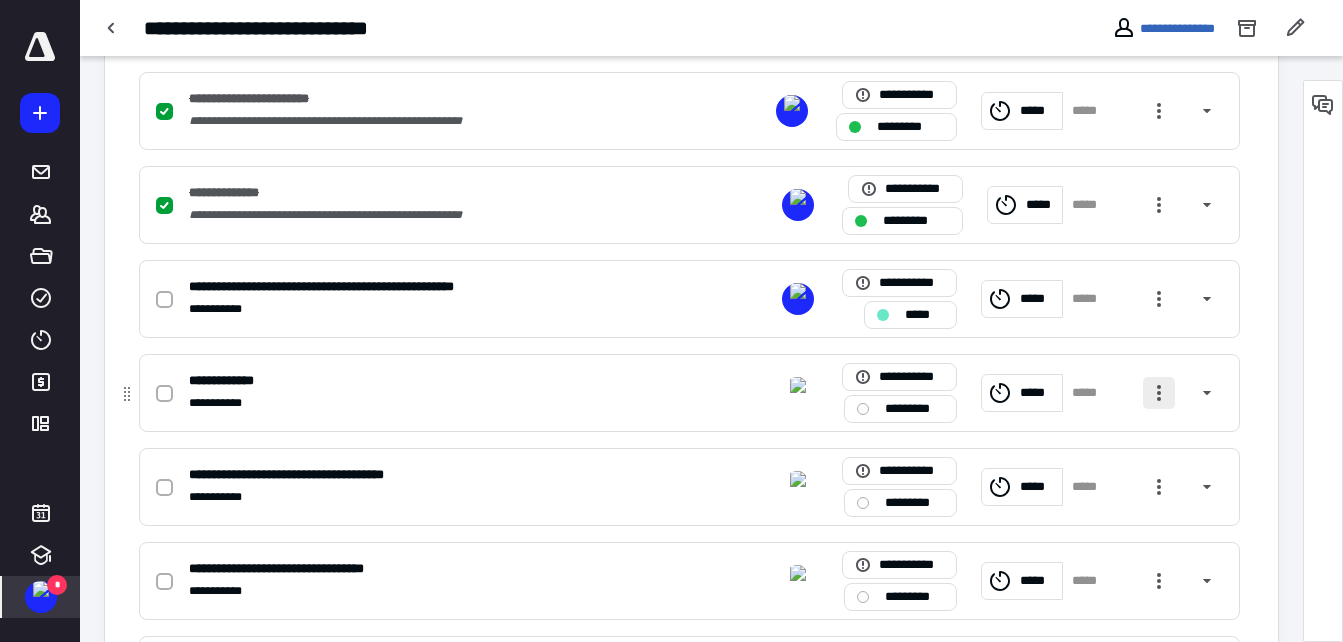 click at bounding box center [1159, 393] 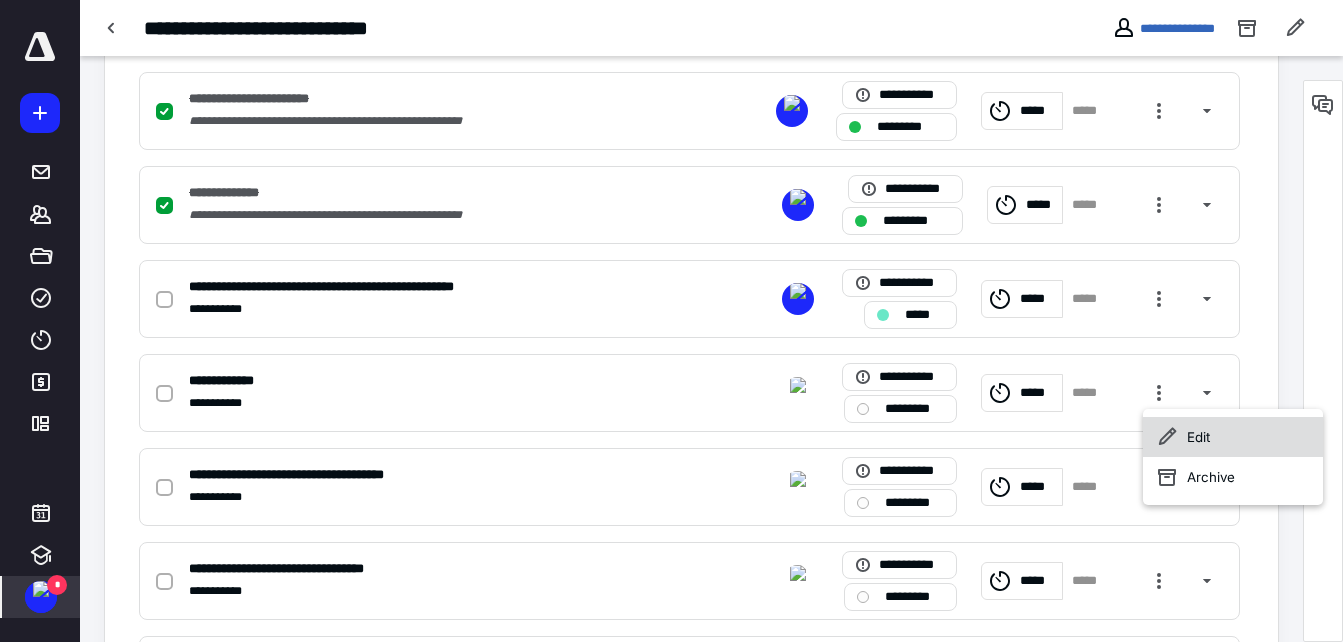 click 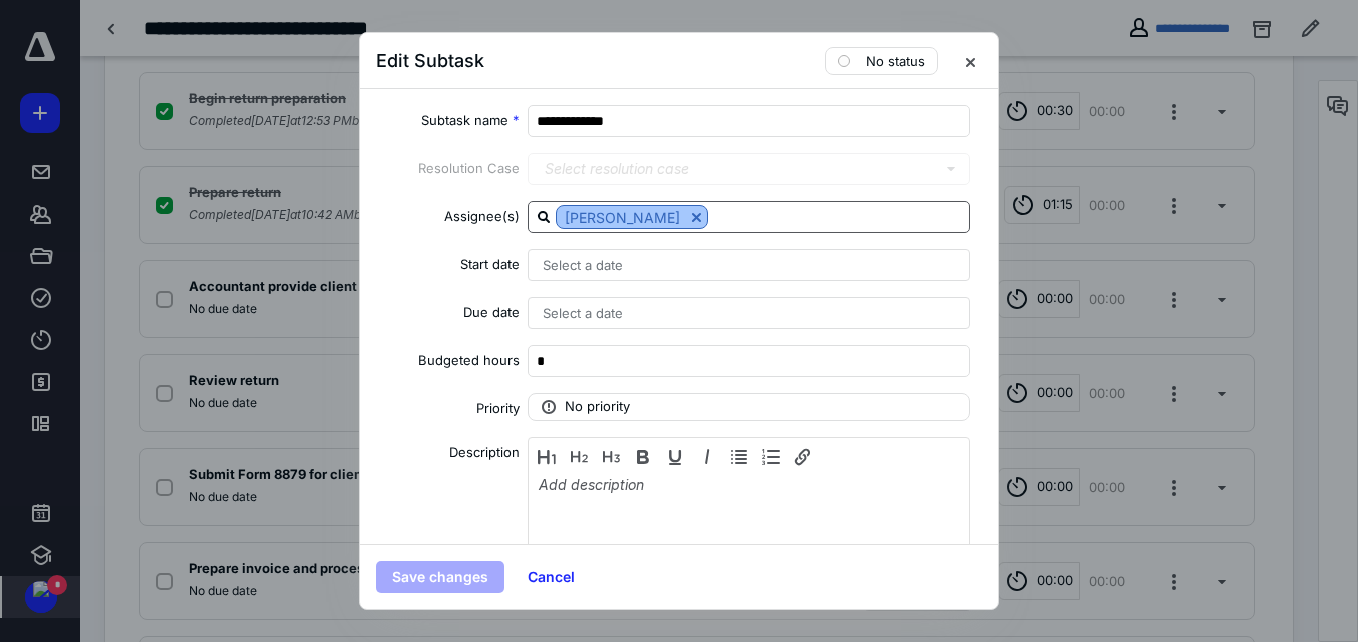 click at bounding box center (696, 217) 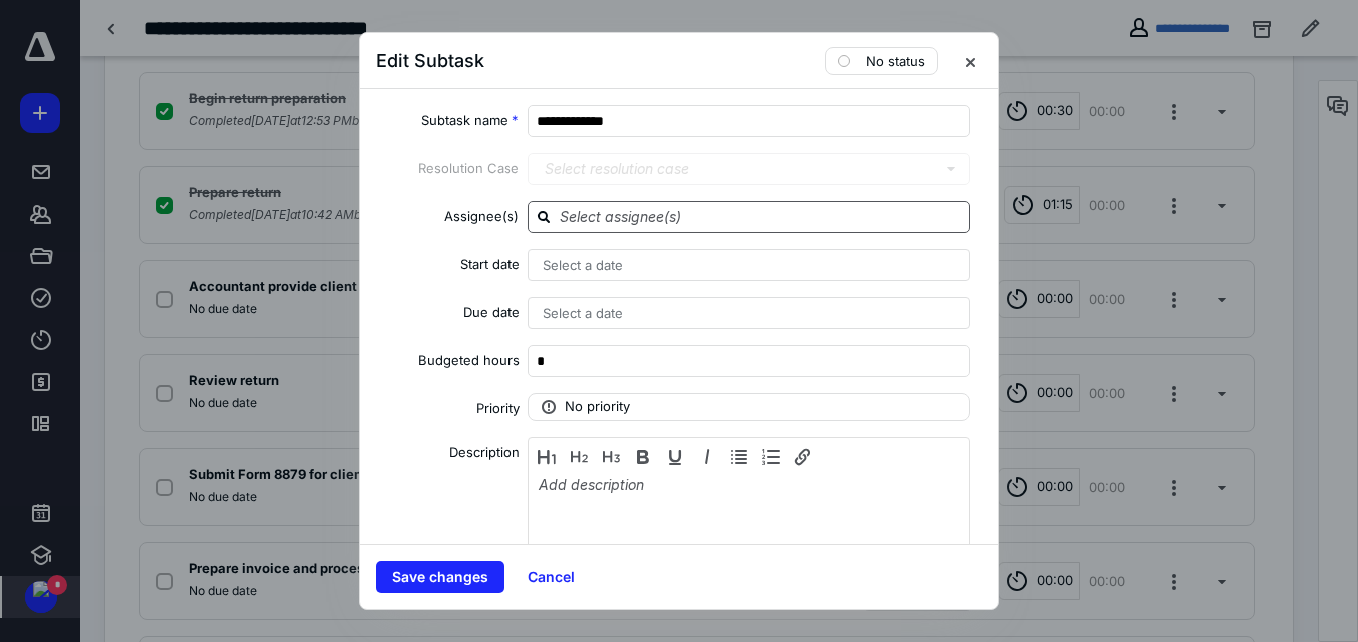 click at bounding box center [749, 217] 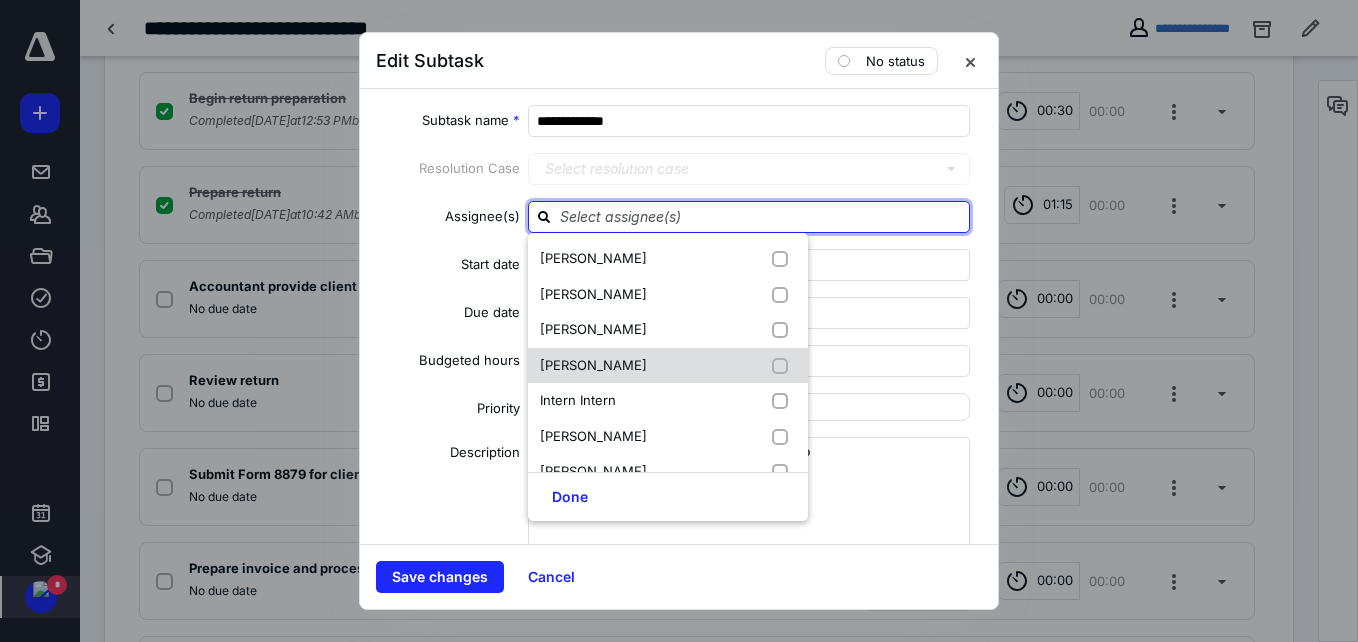 click on "Heather Ayers" at bounding box center (668, 366) 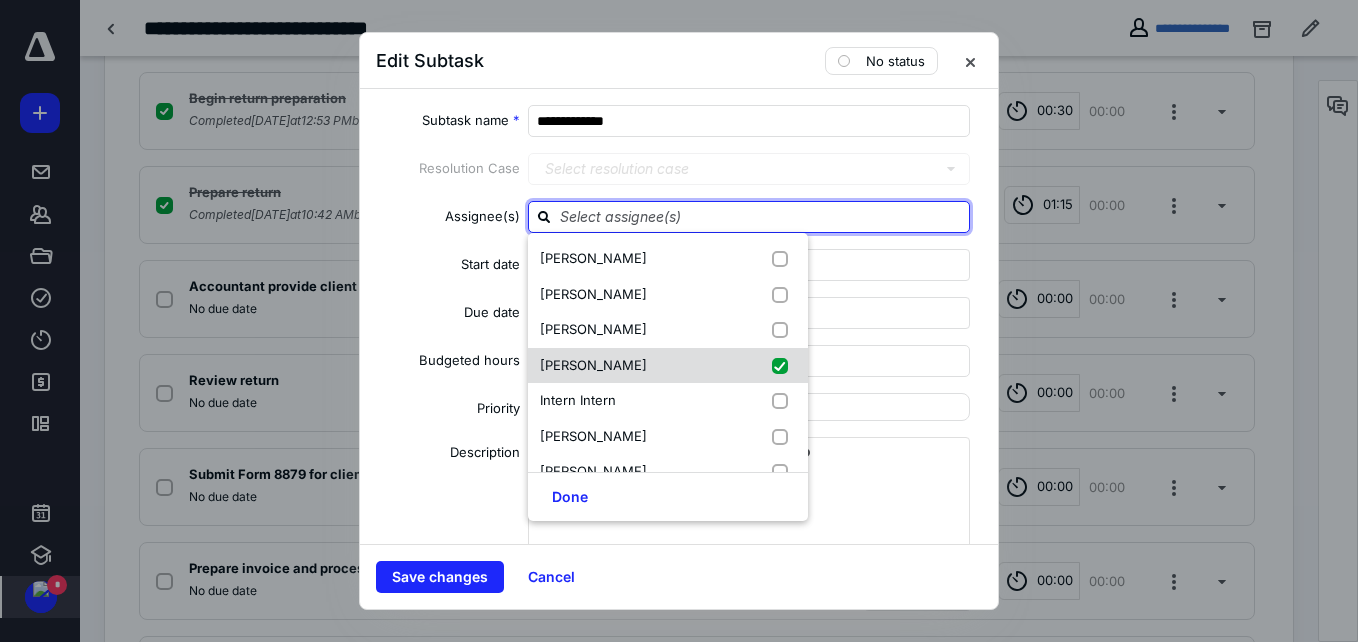 checkbox on "true" 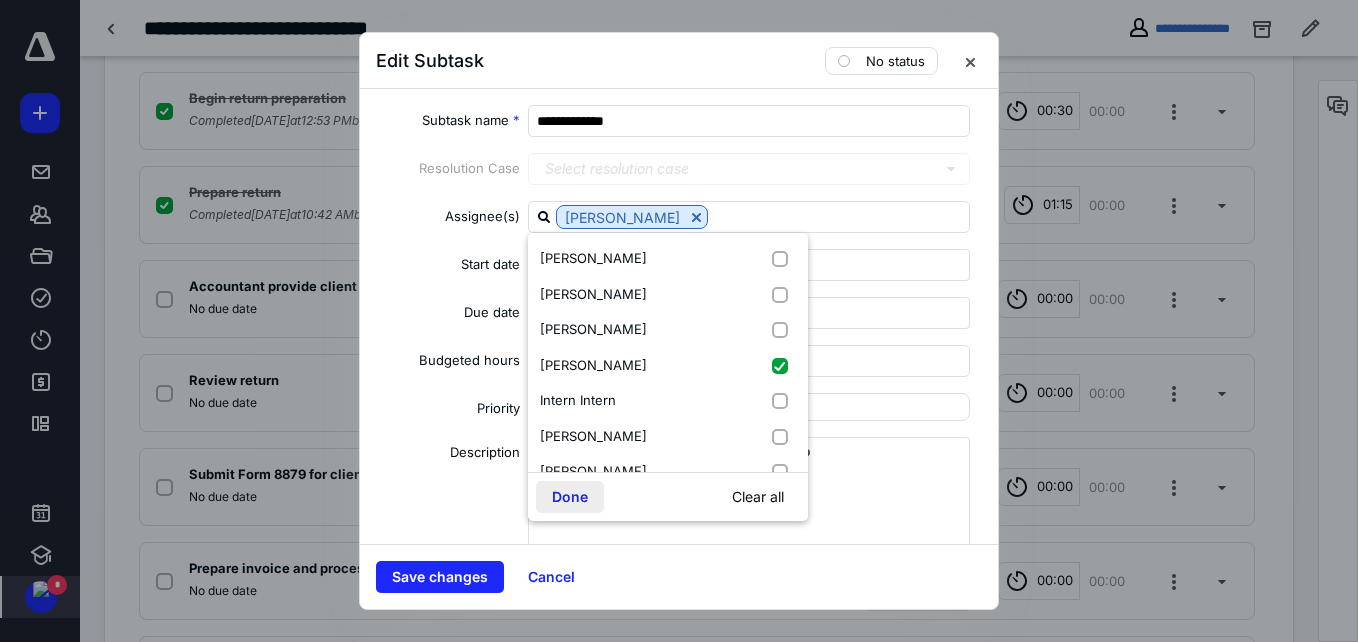 click on "Done" at bounding box center [570, 497] 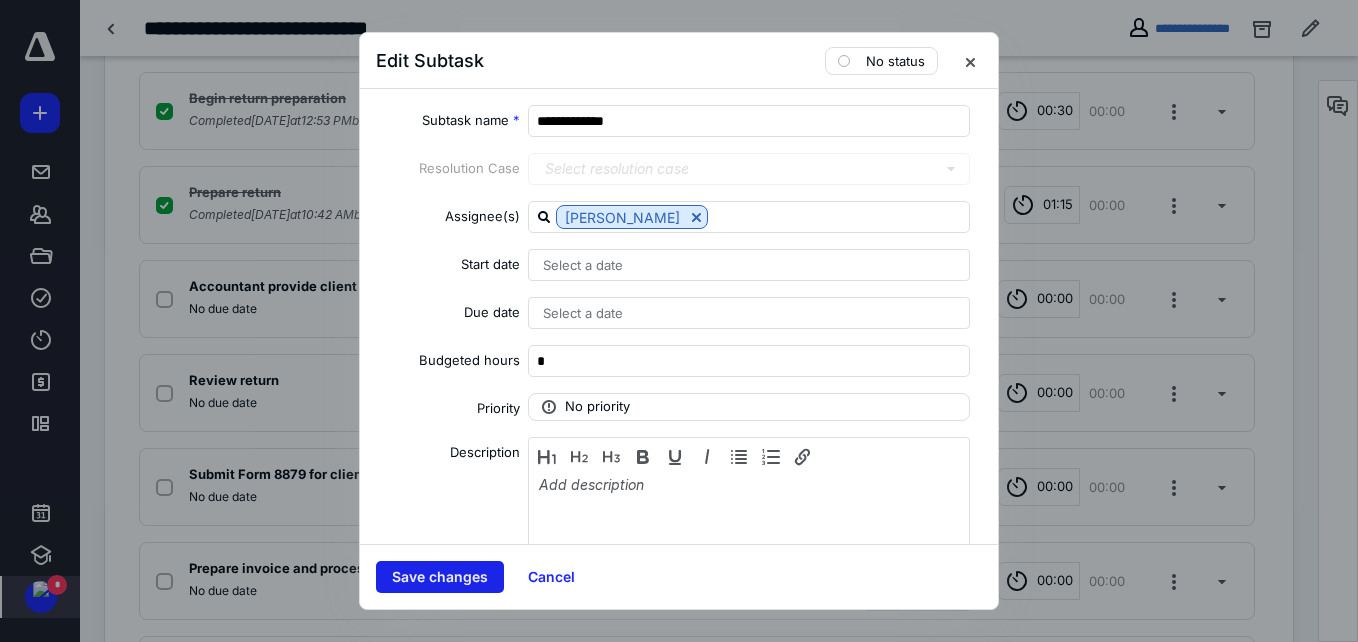 click on "Save changes" at bounding box center (440, 577) 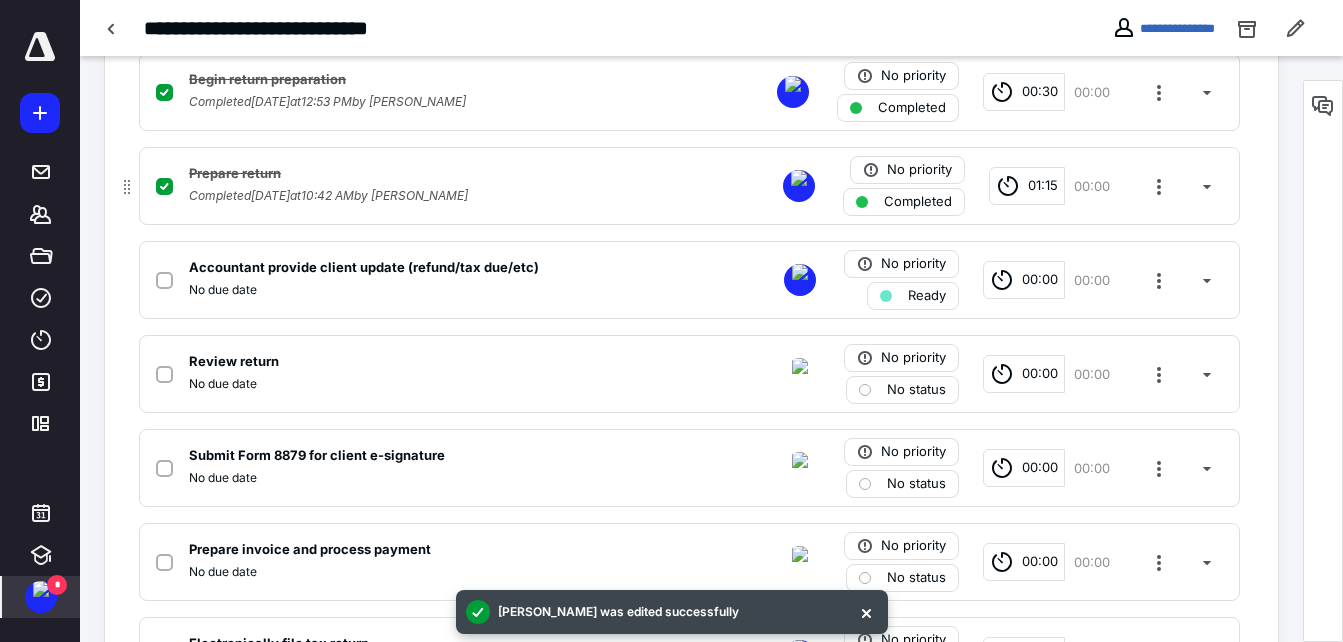 scroll, scrollTop: 621, scrollLeft: 0, axis: vertical 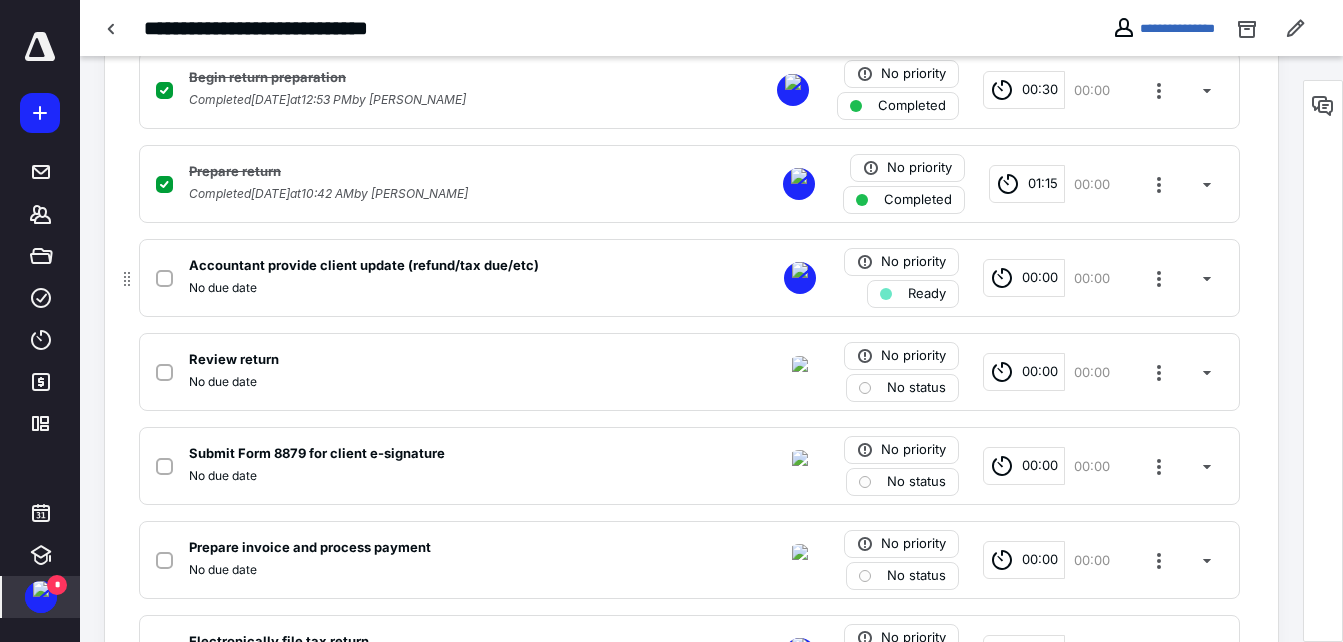 click on "Ready" at bounding box center [913, 294] 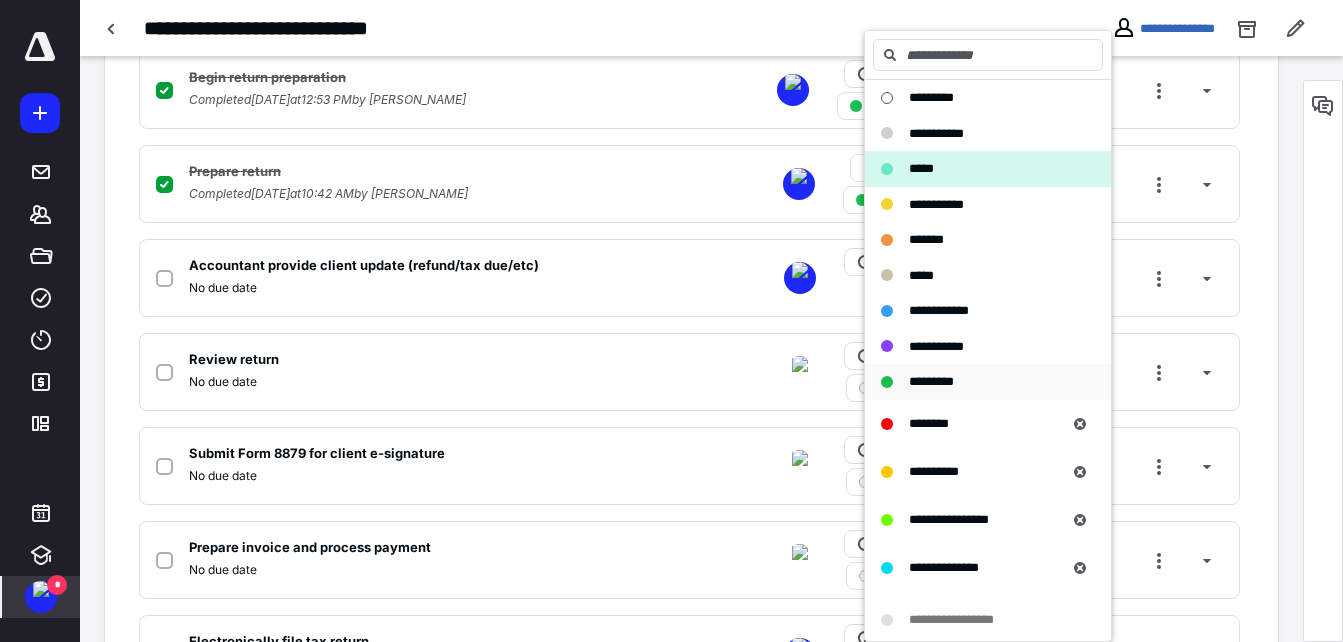 click on "*********" at bounding box center [931, 381] 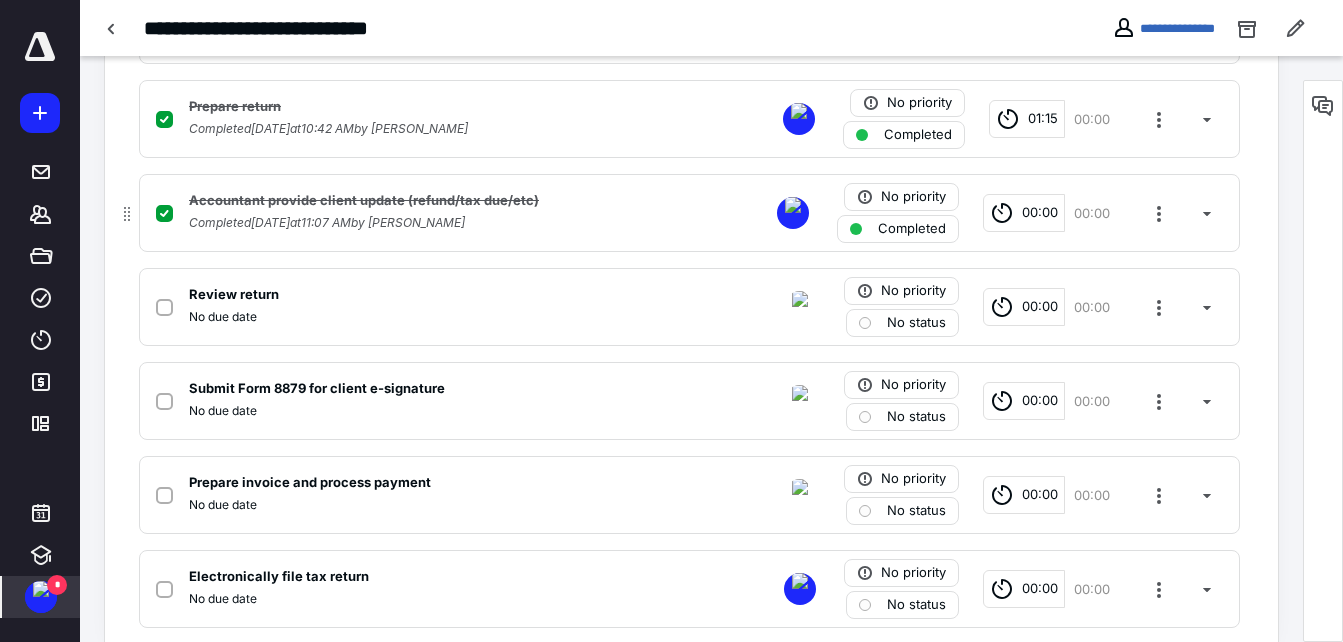 scroll, scrollTop: 721, scrollLeft: 0, axis: vertical 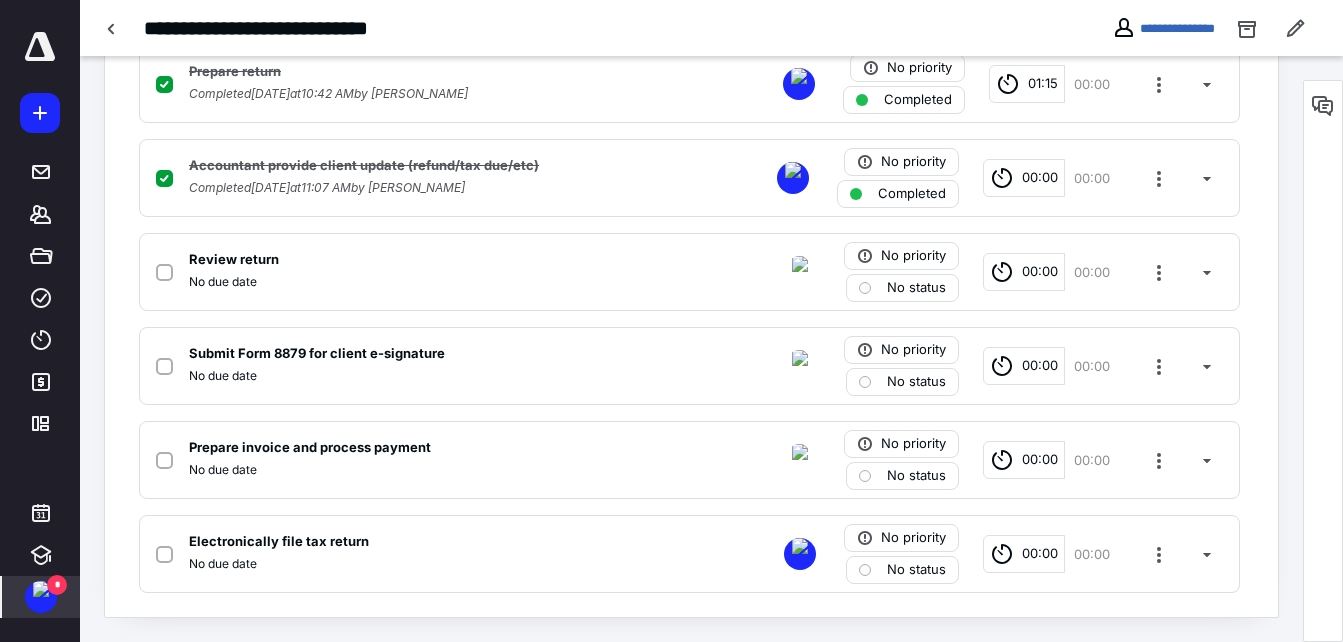 click at bounding box center [41, 589] 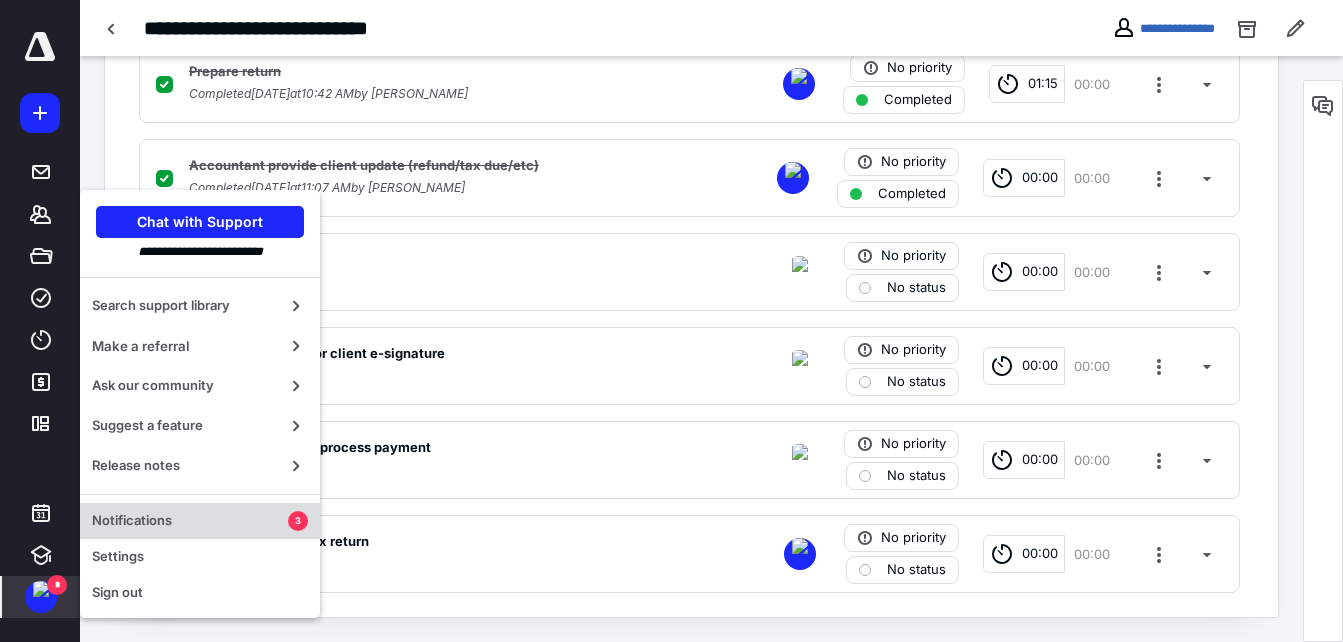 click on "Notifications" at bounding box center (190, 521) 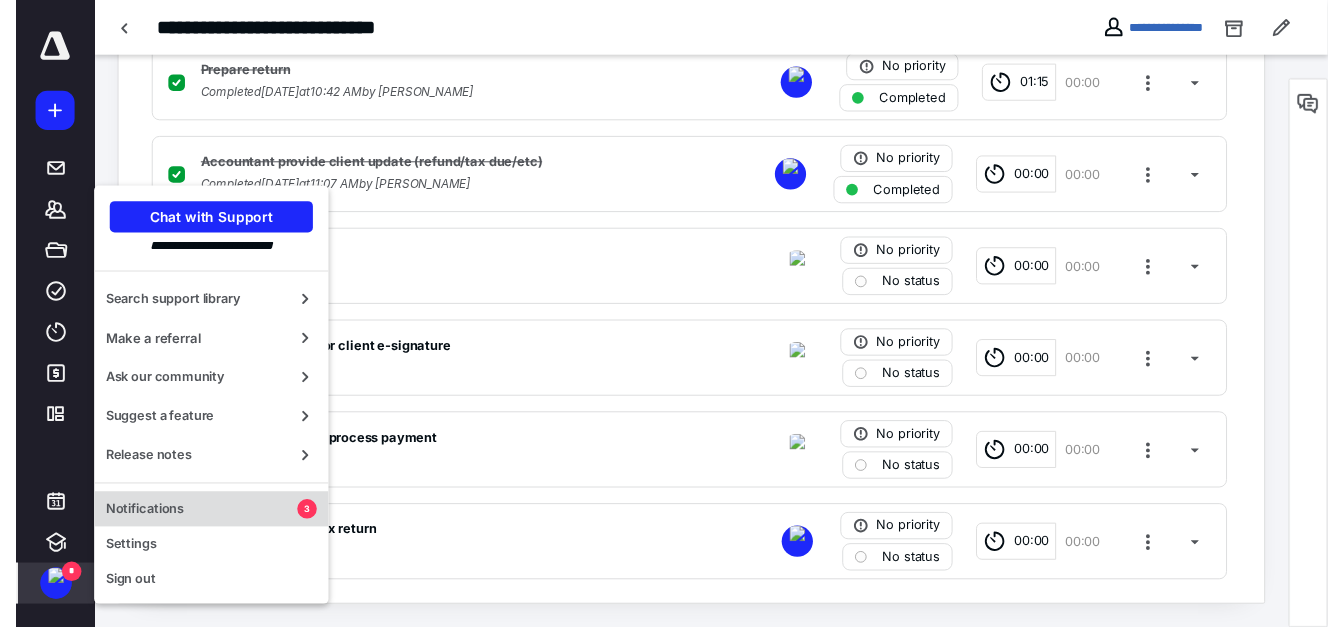 scroll, scrollTop: 0, scrollLeft: 0, axis: both 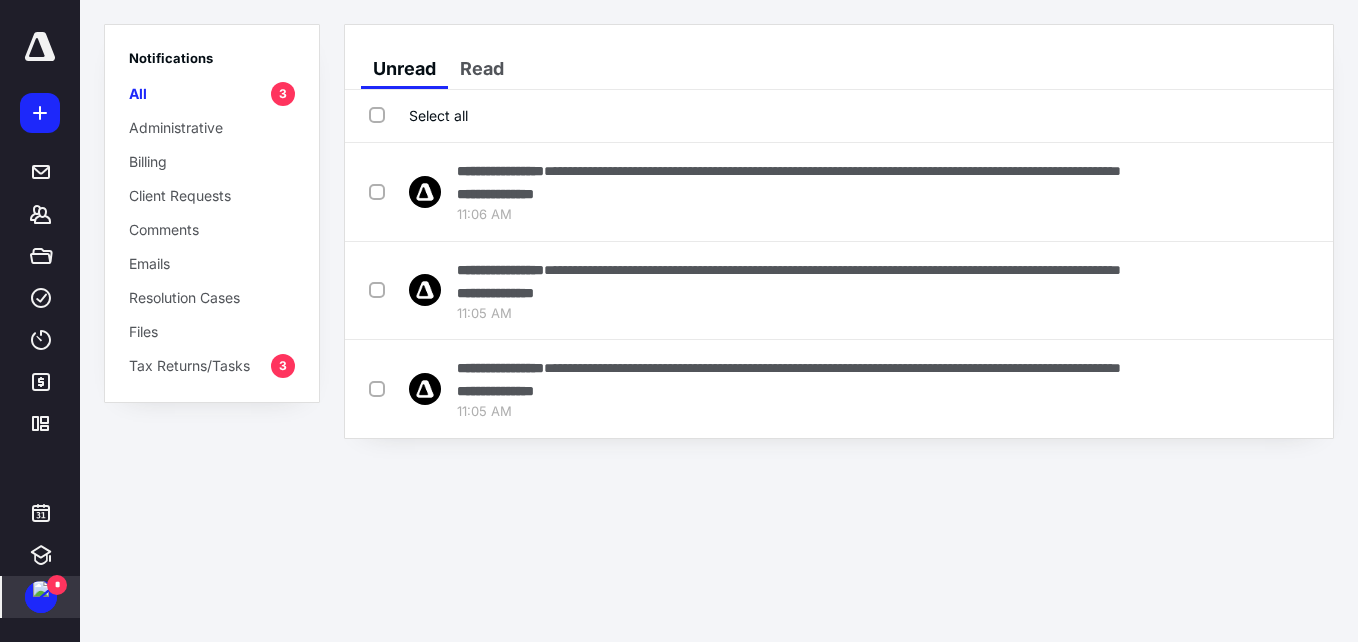 click on "Select all" at bounding box center (418, 115) 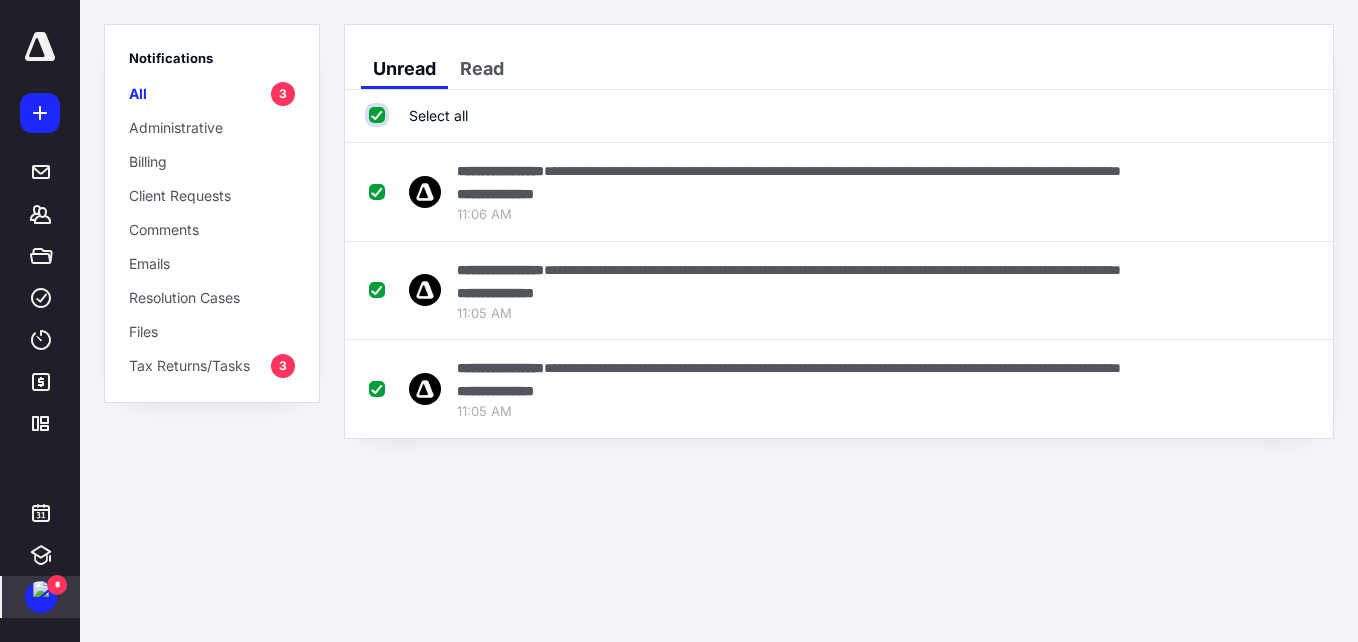 checkbox on "true" 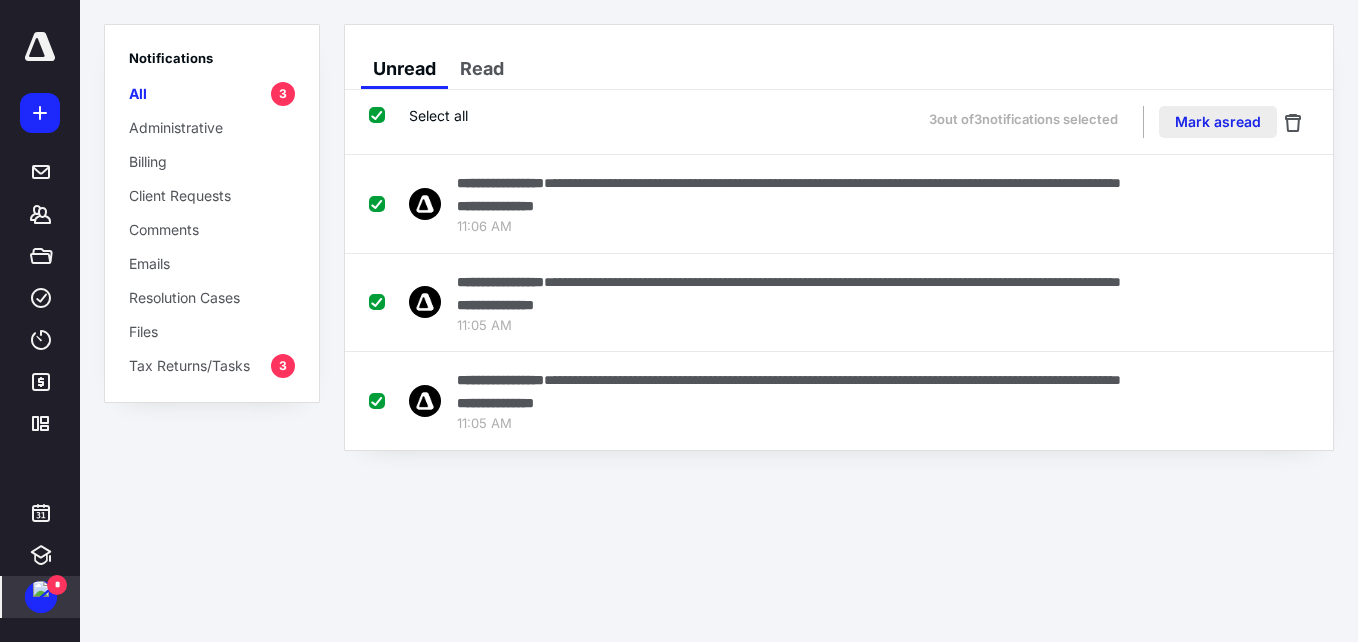 click on "Mark as  read" at bounding box center (1218, 122) 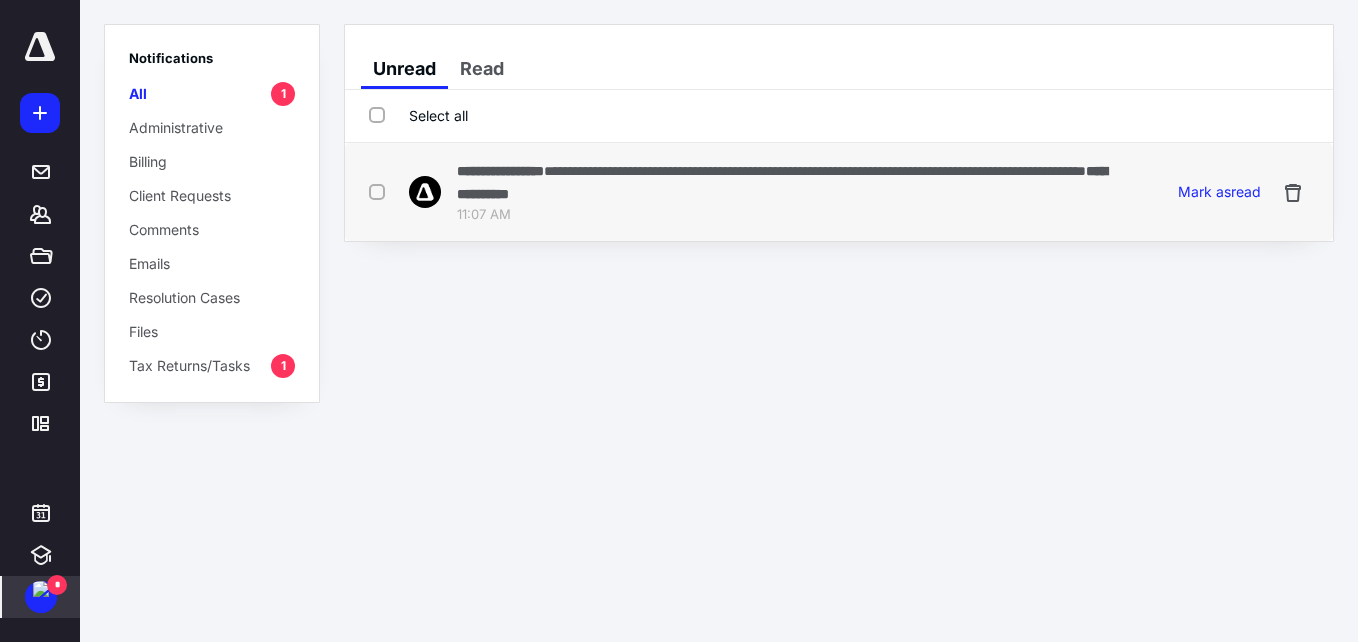 click at bounding box center (381, 191) 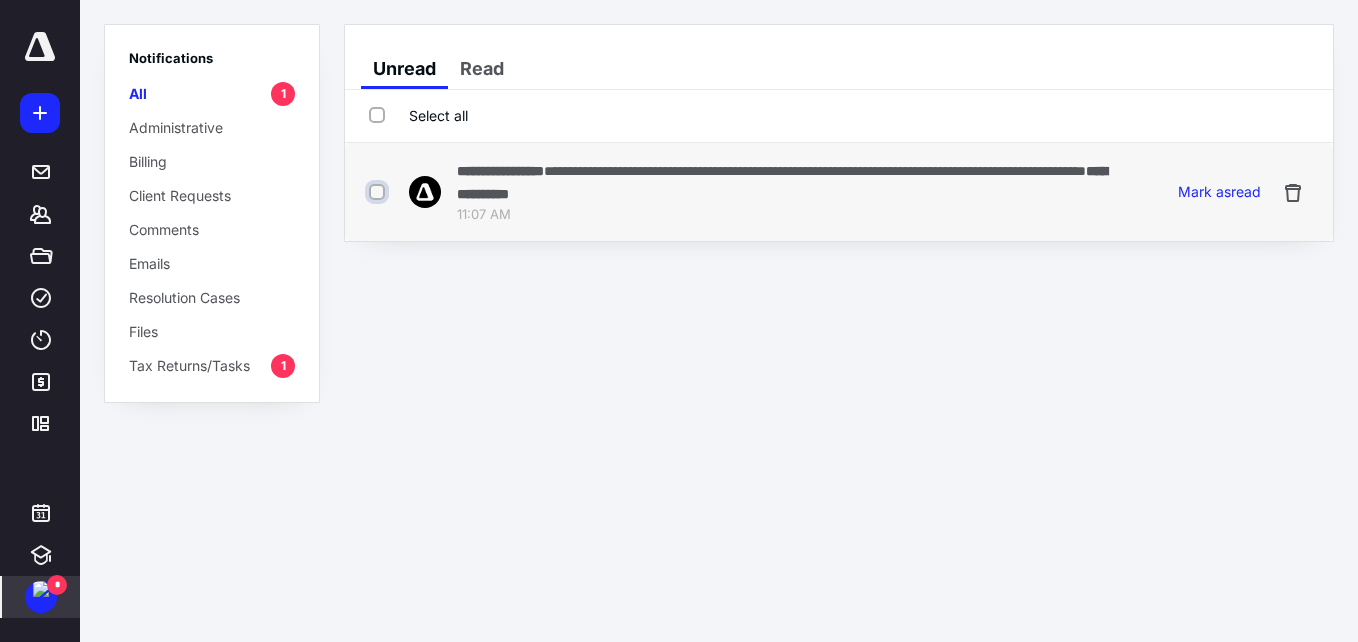 click at bounding box center [379, 192] 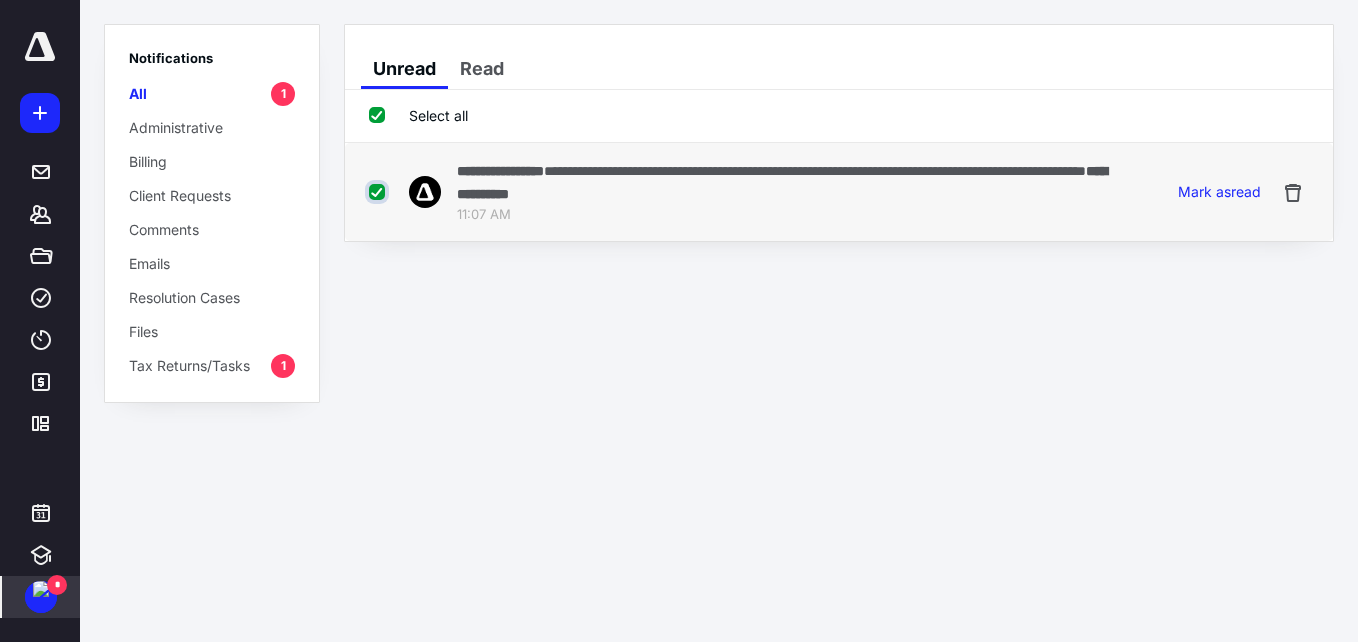 checkbox on "true" 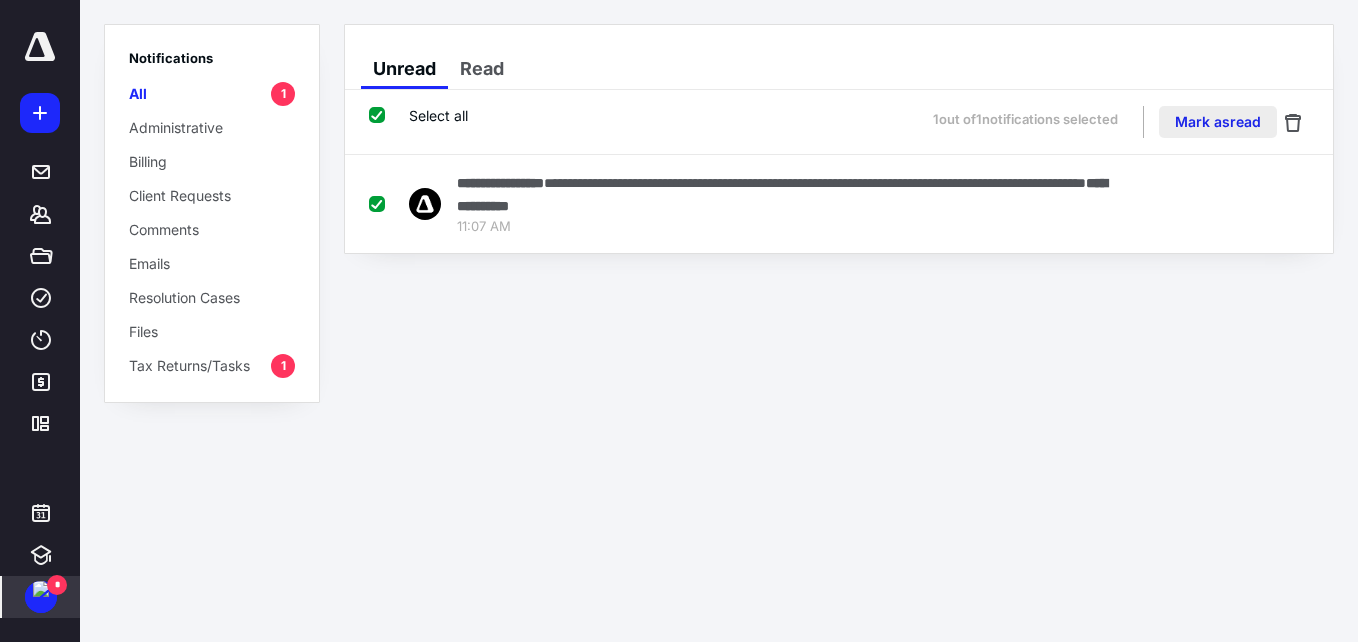 click on "Mark as  read" at bounding box center (1218, 122) 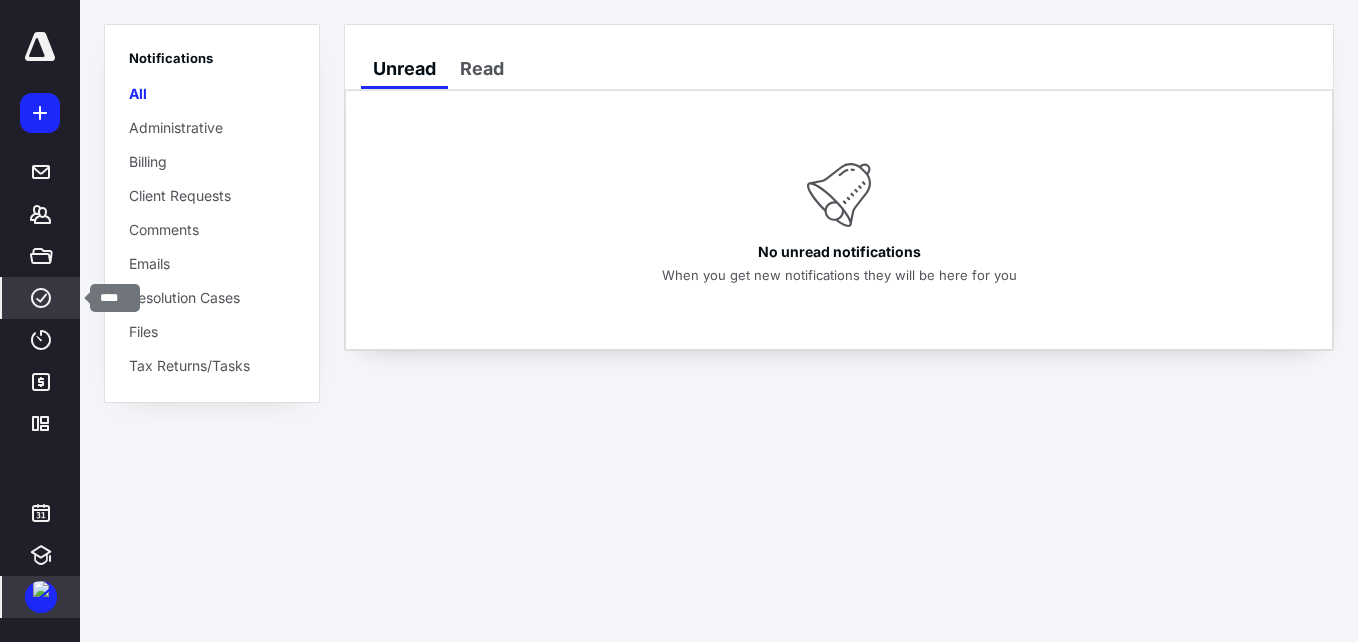 click 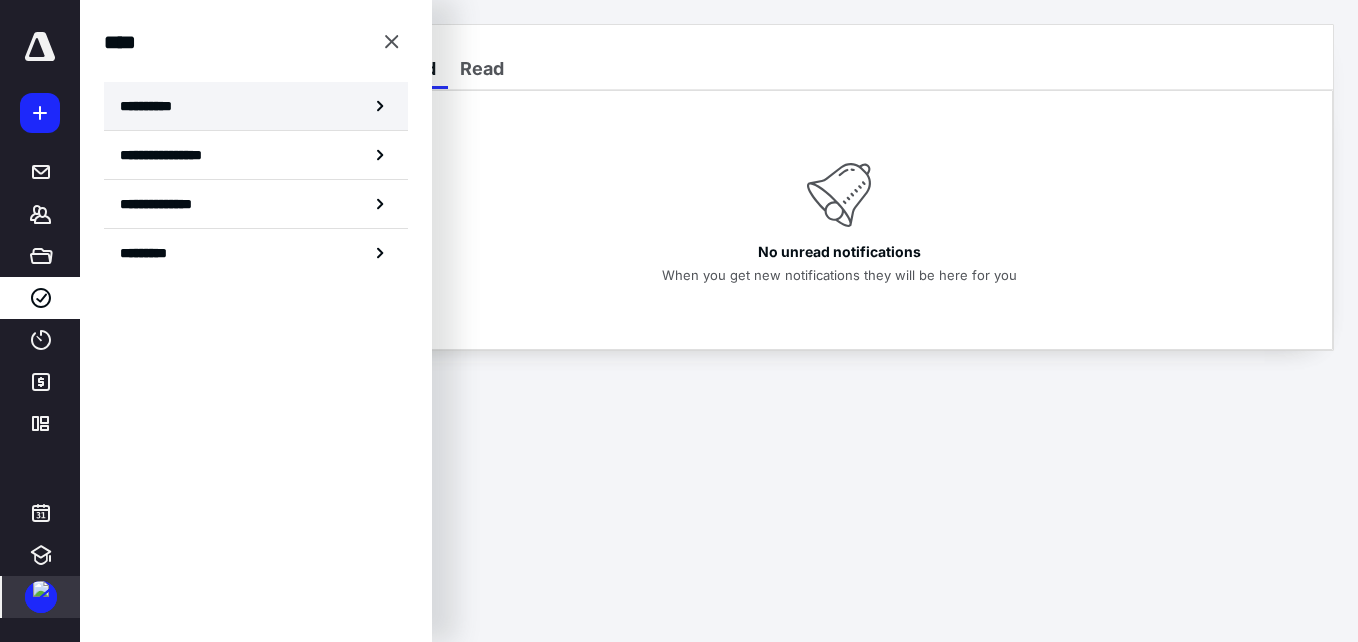 click on "**********" at bounding box center (153, 106) 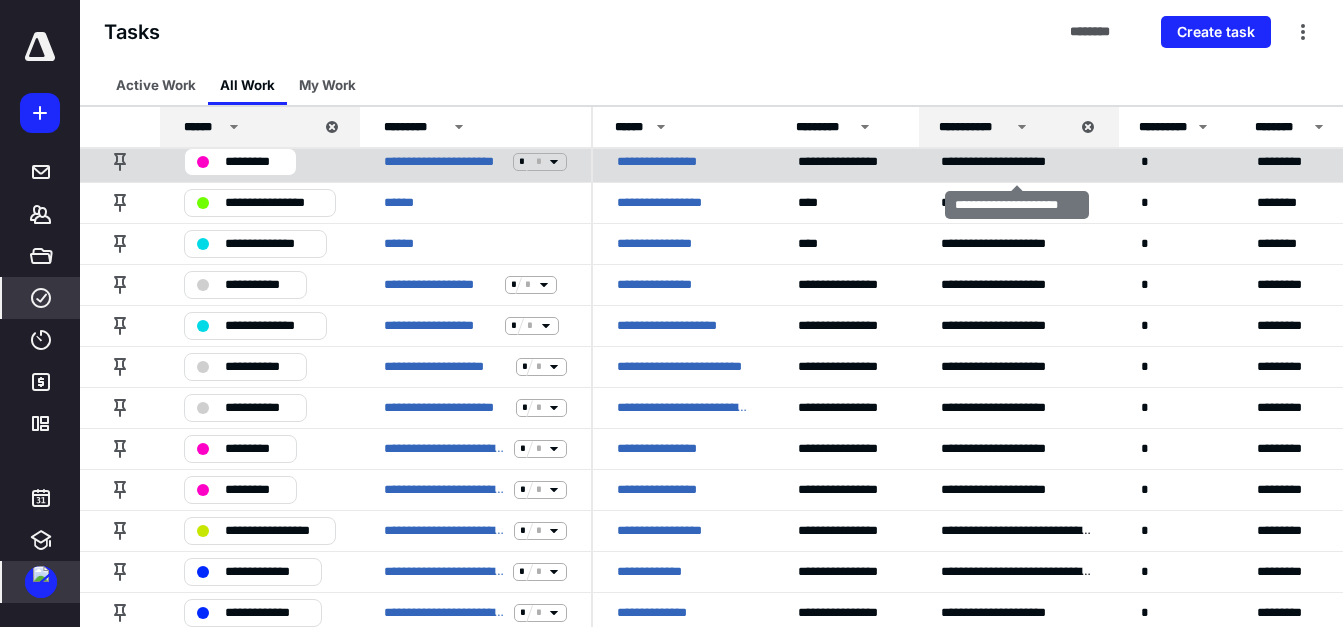 scroll, scrollTop: 200, scrollLeft: 0, axis: vertical 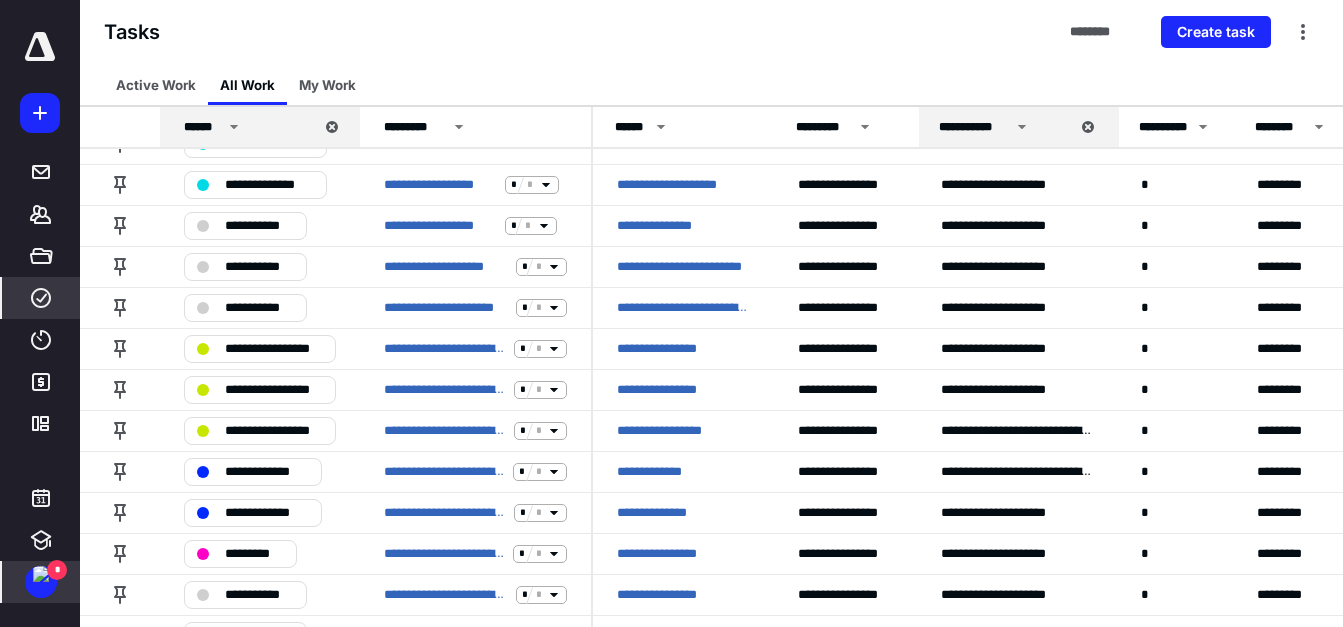 click at bounding box center (41, 574) 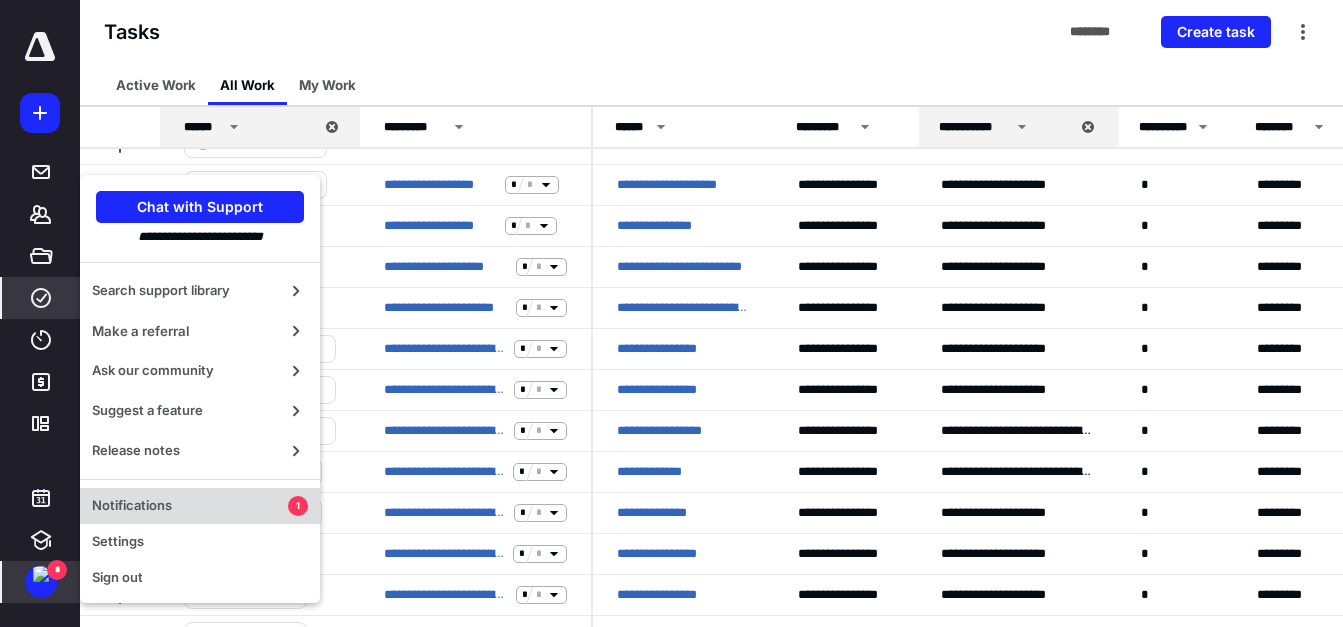 click on "Notifications" at bounding box center (190, 506) 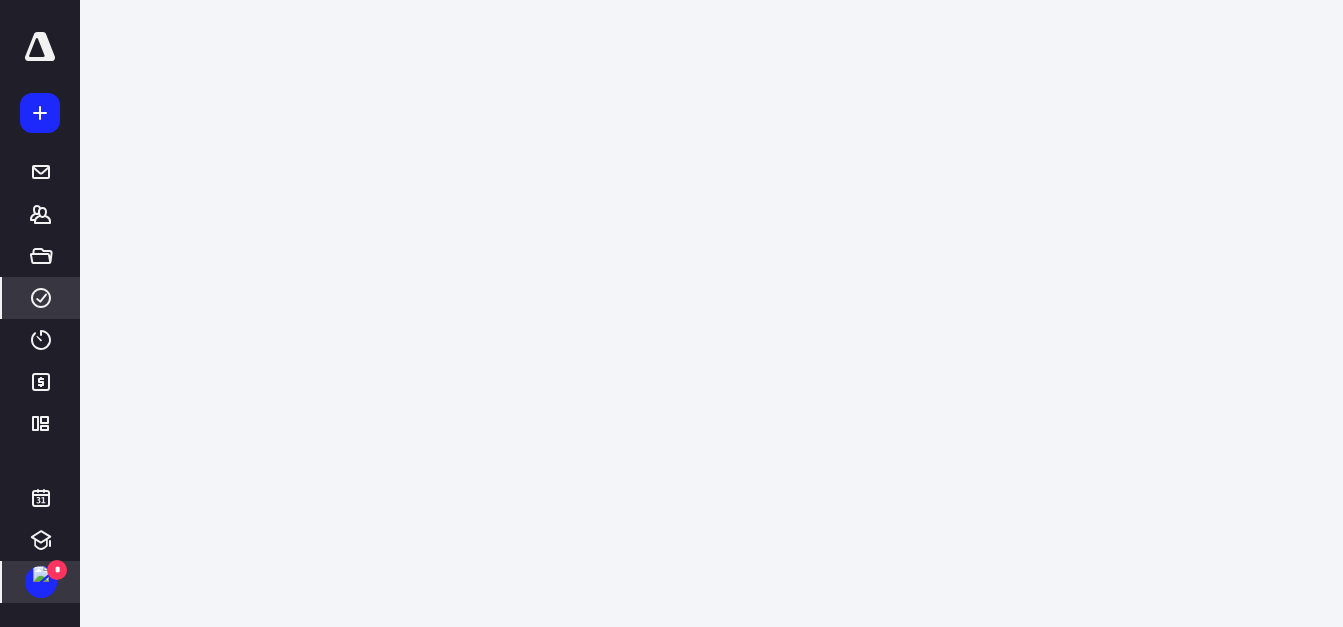 scroll, scrollTop: 0, scrollLeft: 0, axis: both 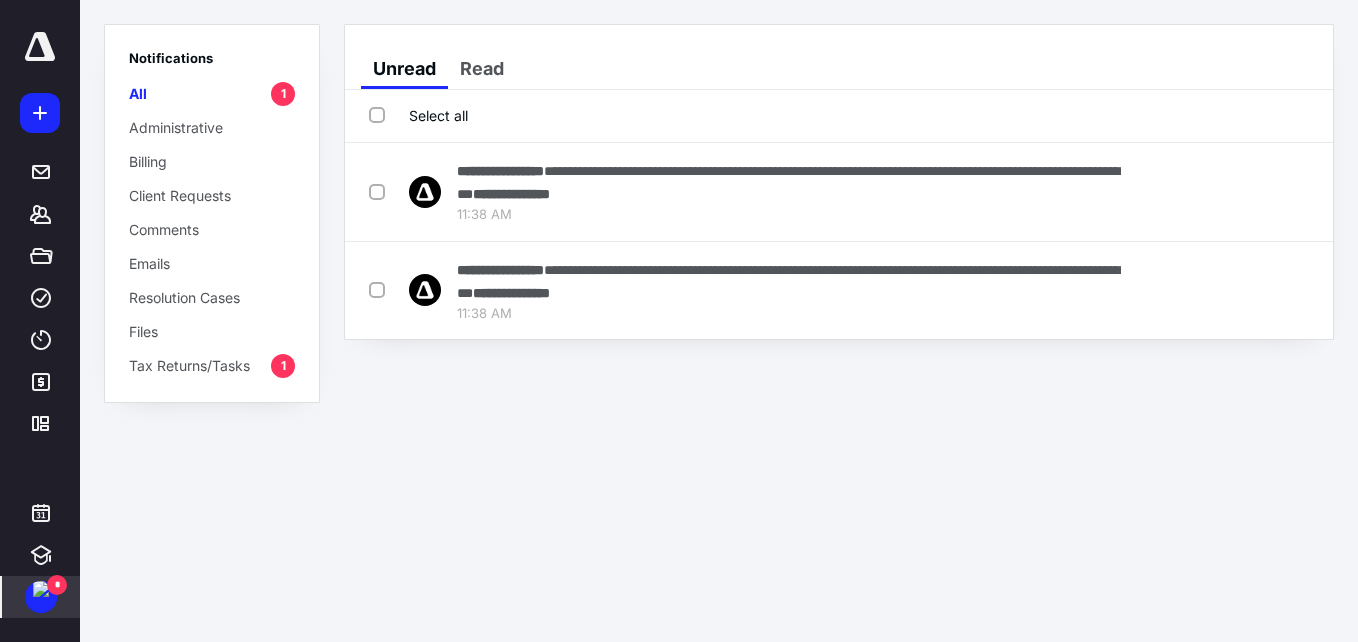 click on "Select all" at bounding box center [418, 115] 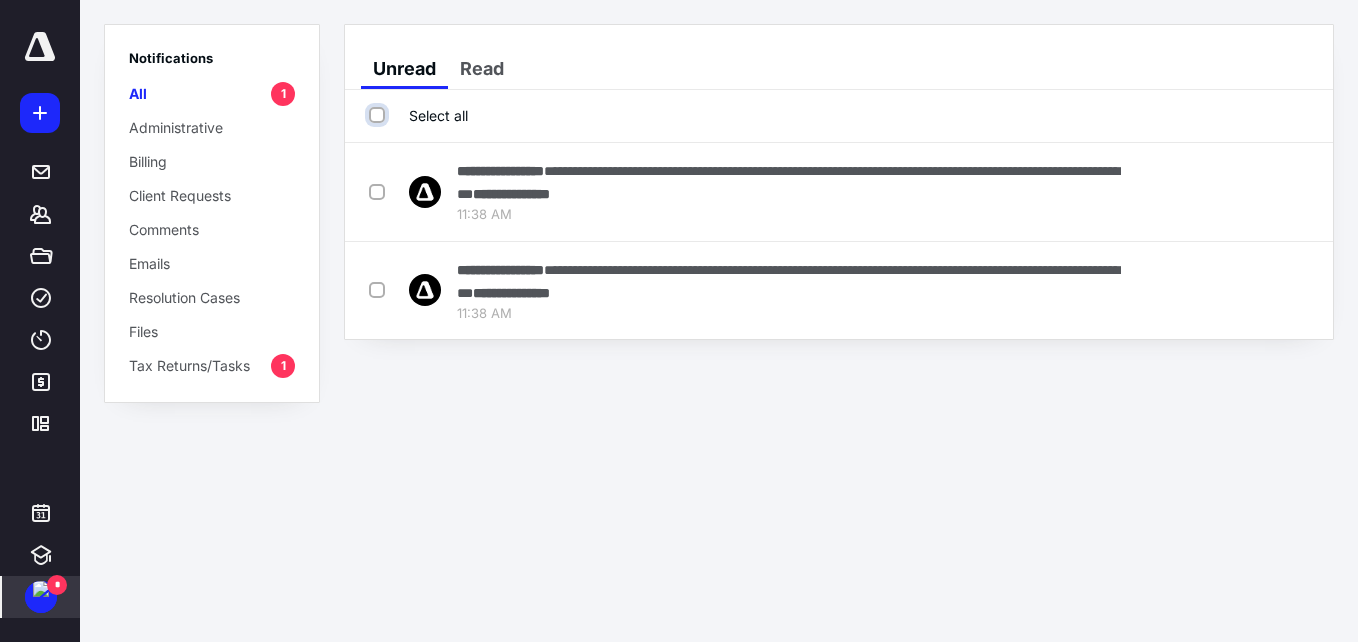 click on "Select all" at bounding box center (379, 115) 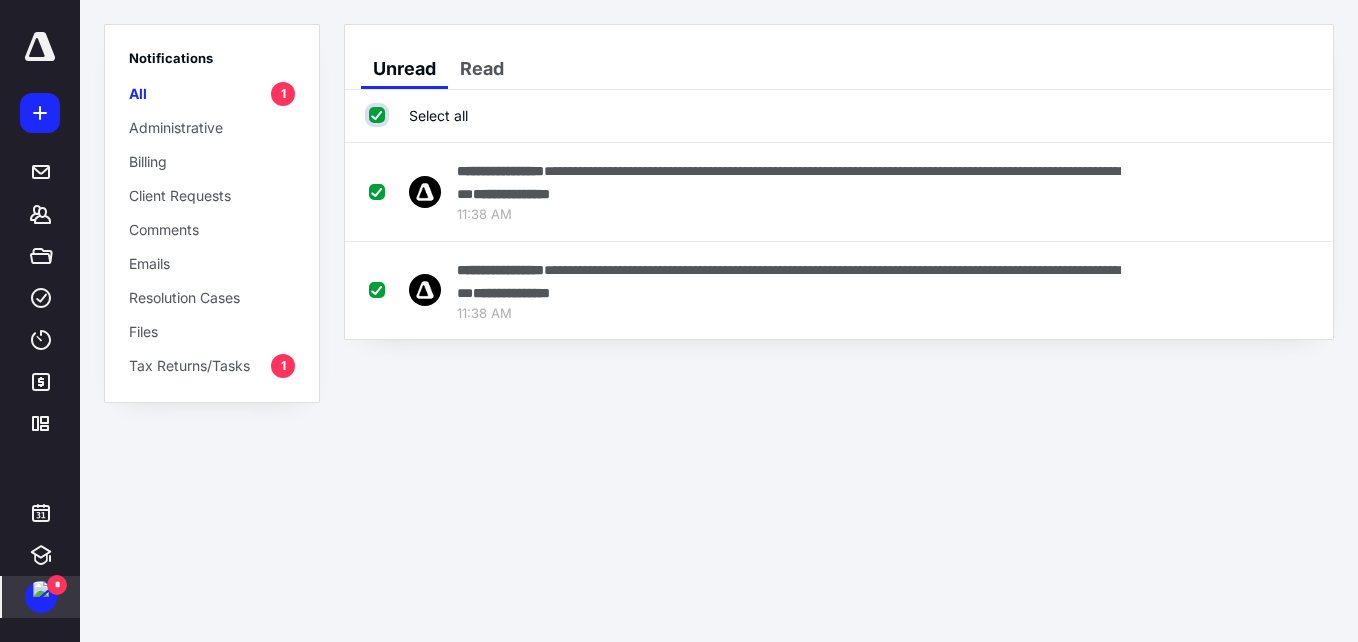 checkbox on "true" 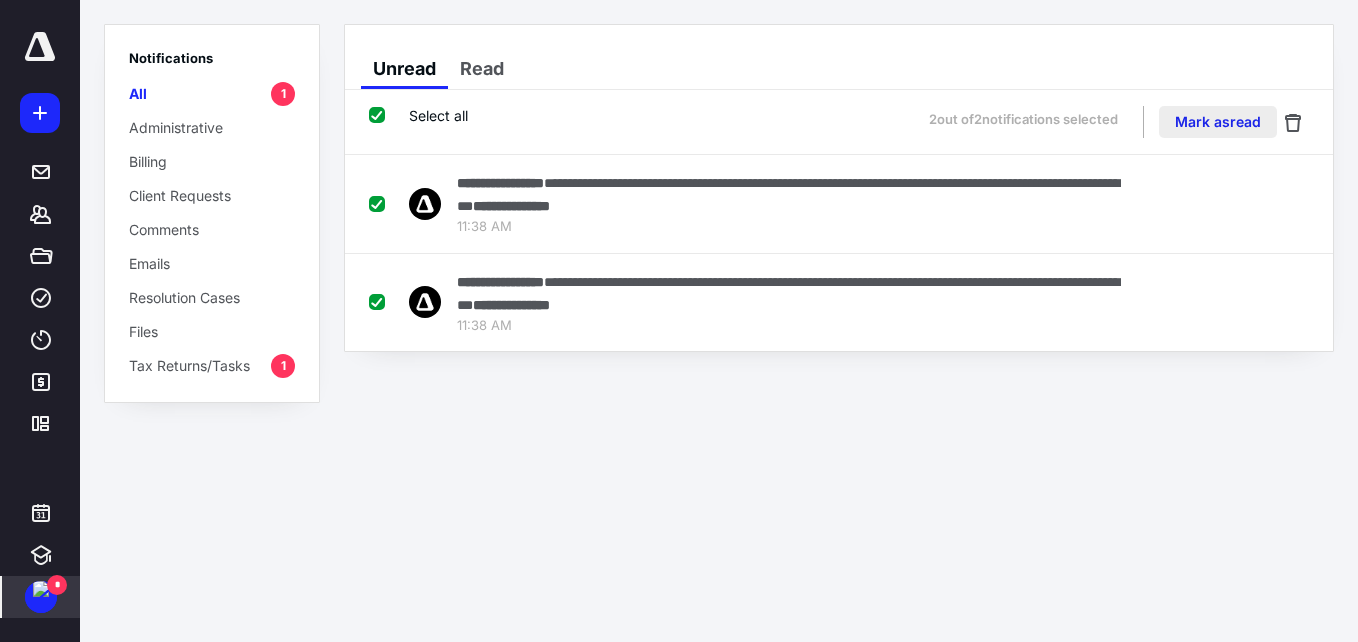 click on "Mark as  read" at bounding box center [1218, 122] 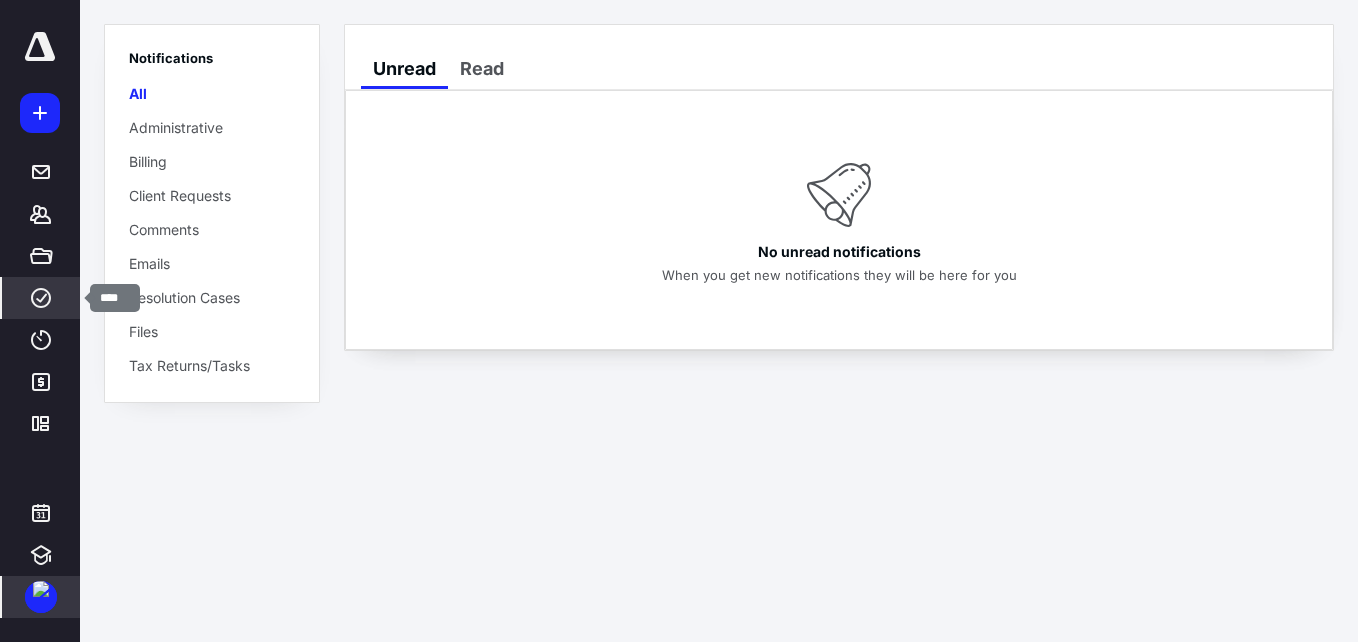 click 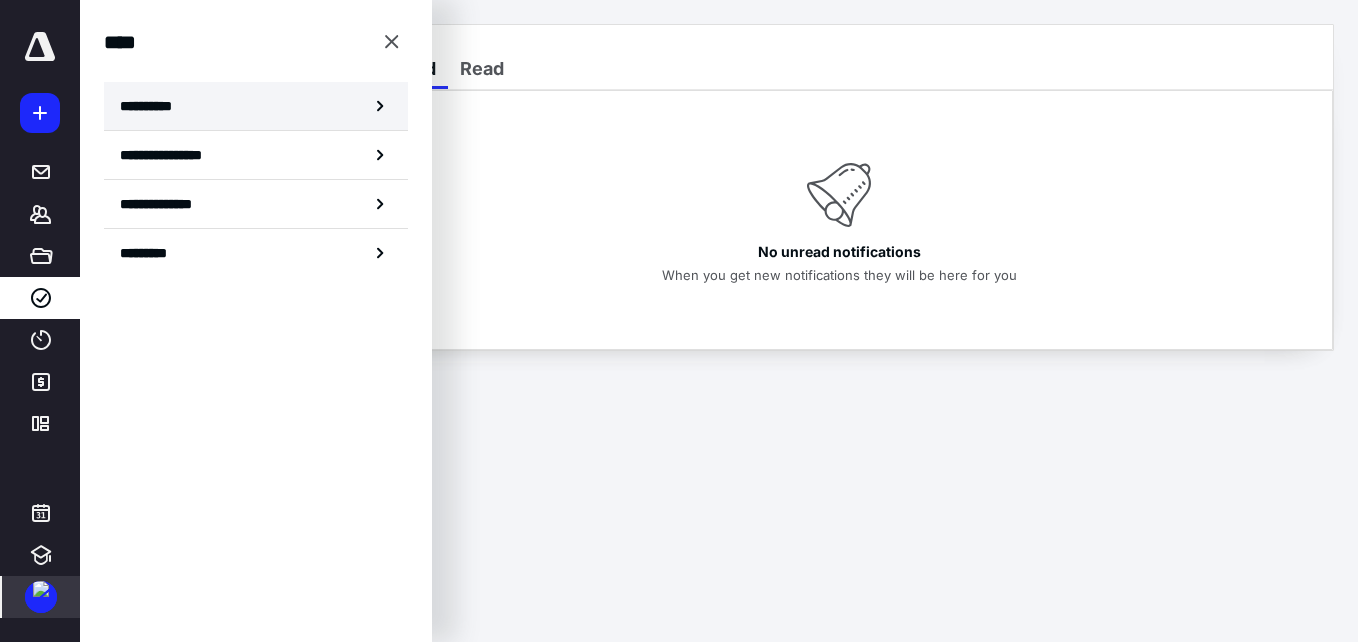 click on "**********" at bounding box center [153, 106] 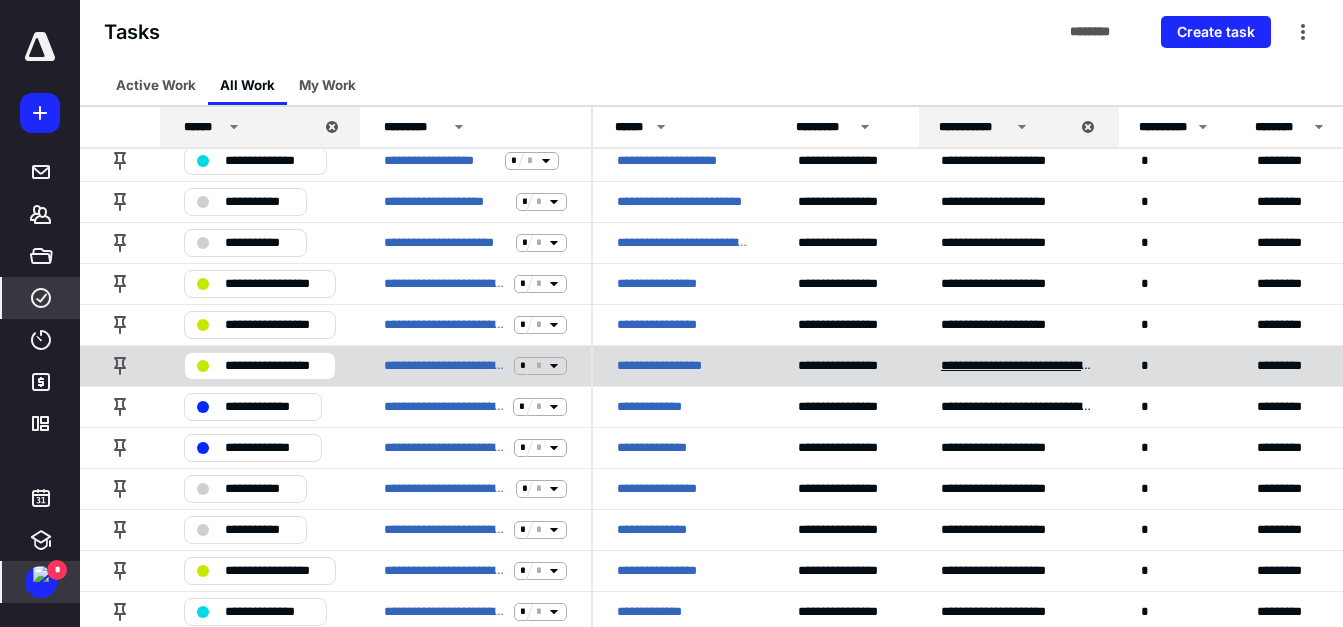 scroll, scrollTop: 300, scrollLeft: 0, axis: vertical 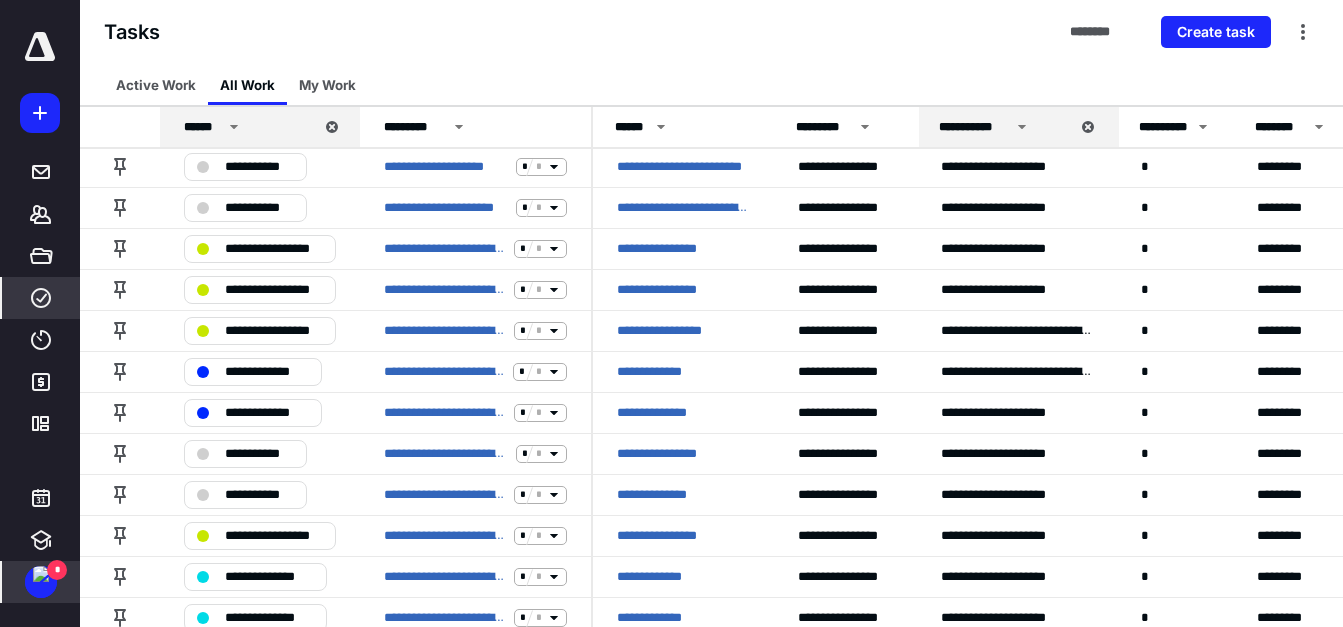 click at bounding box center (41, 574) 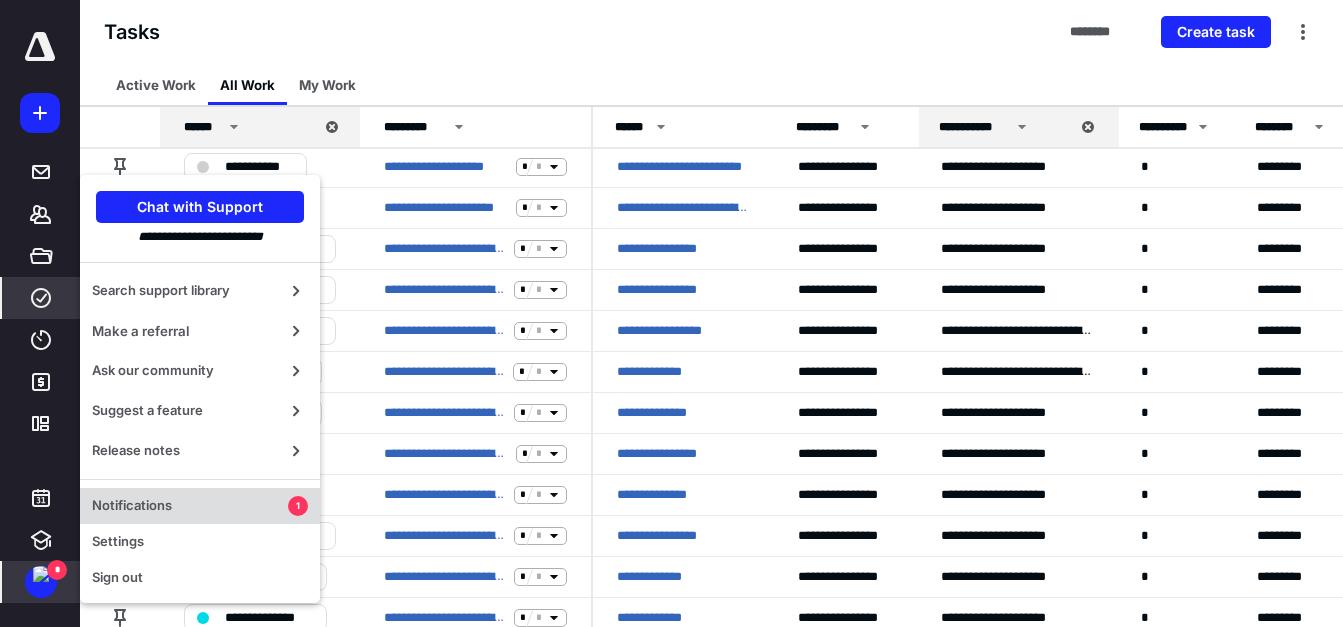 click on "Notifications" at bounding box center [190, 506] 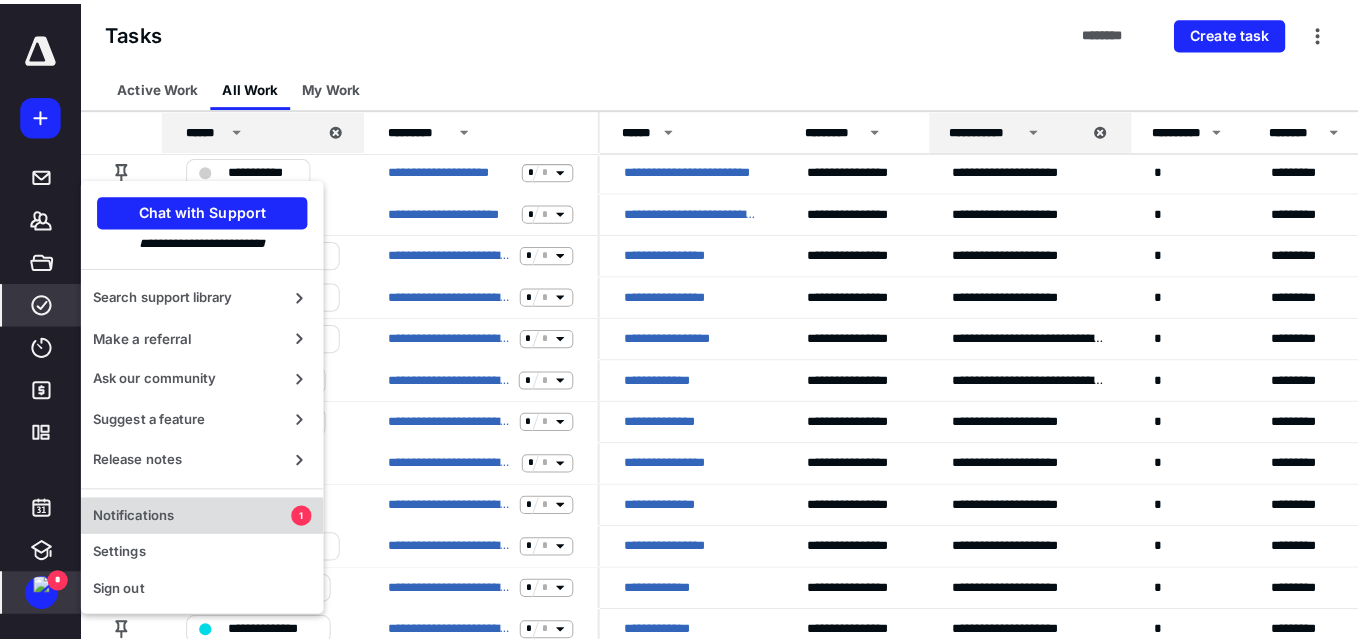 scroll, scrollTop: 0, scrollLeft: 0, axis: both 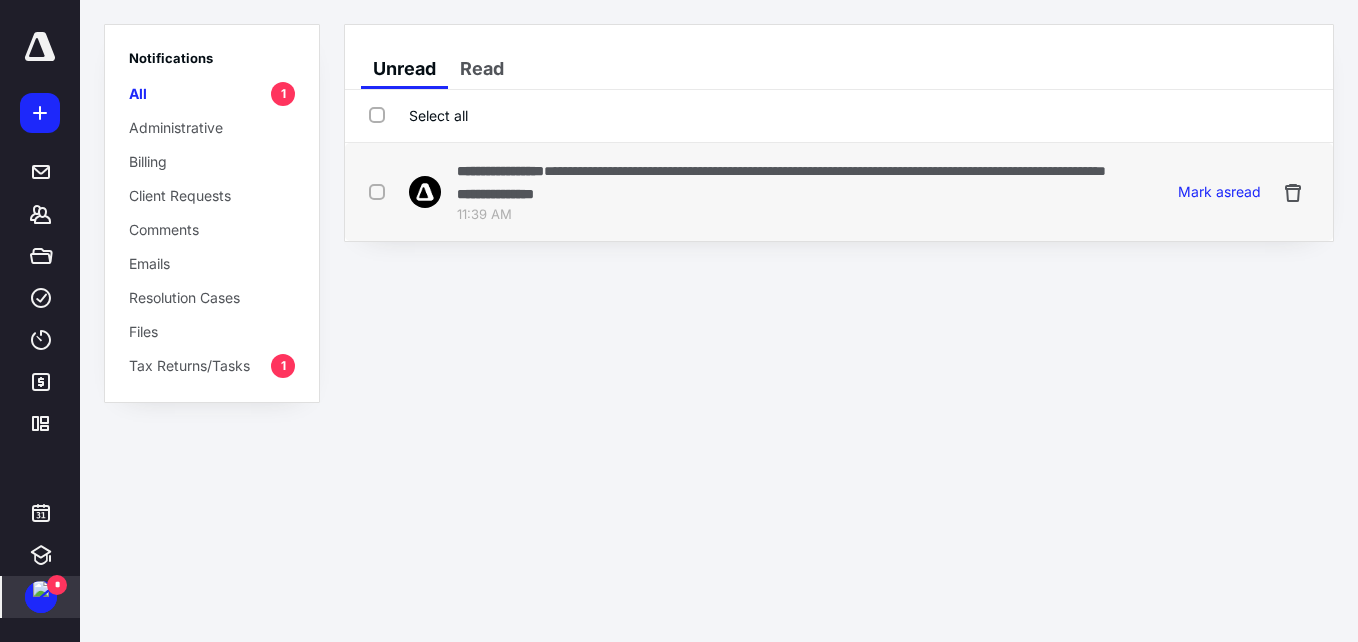 click on "**********" at bounding box center [839, 192] 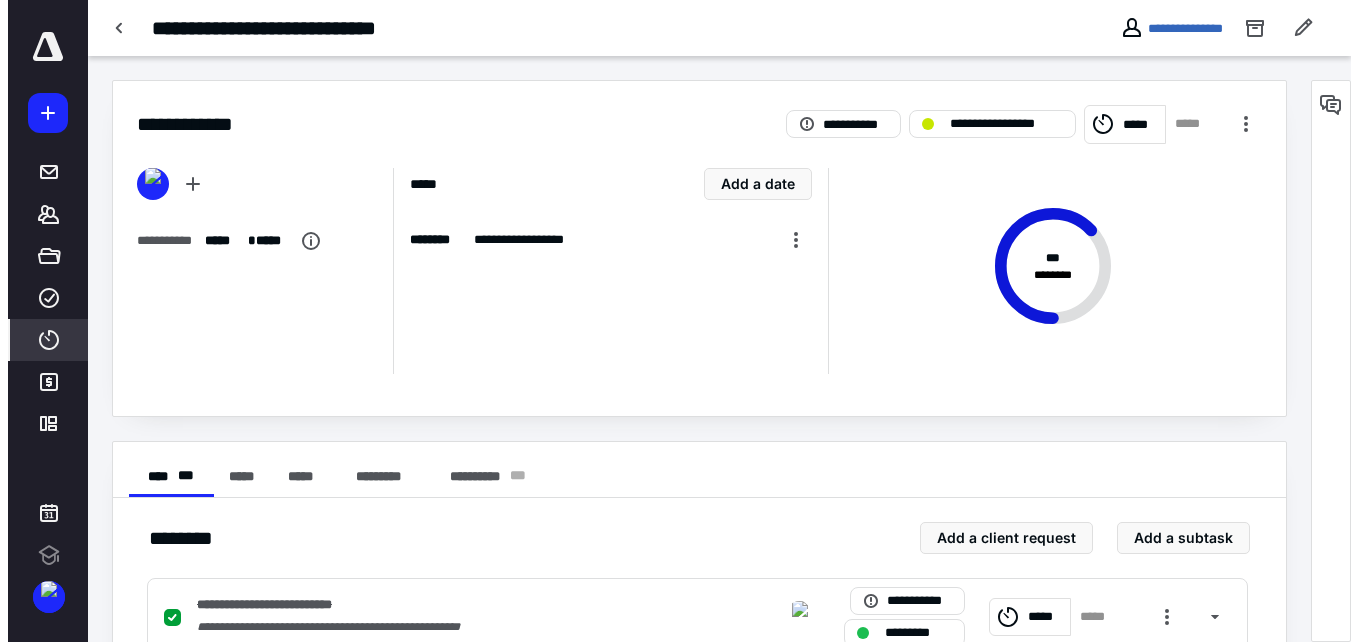 scroll, scrollTop: 0, scrollLeft: 0, axis: both 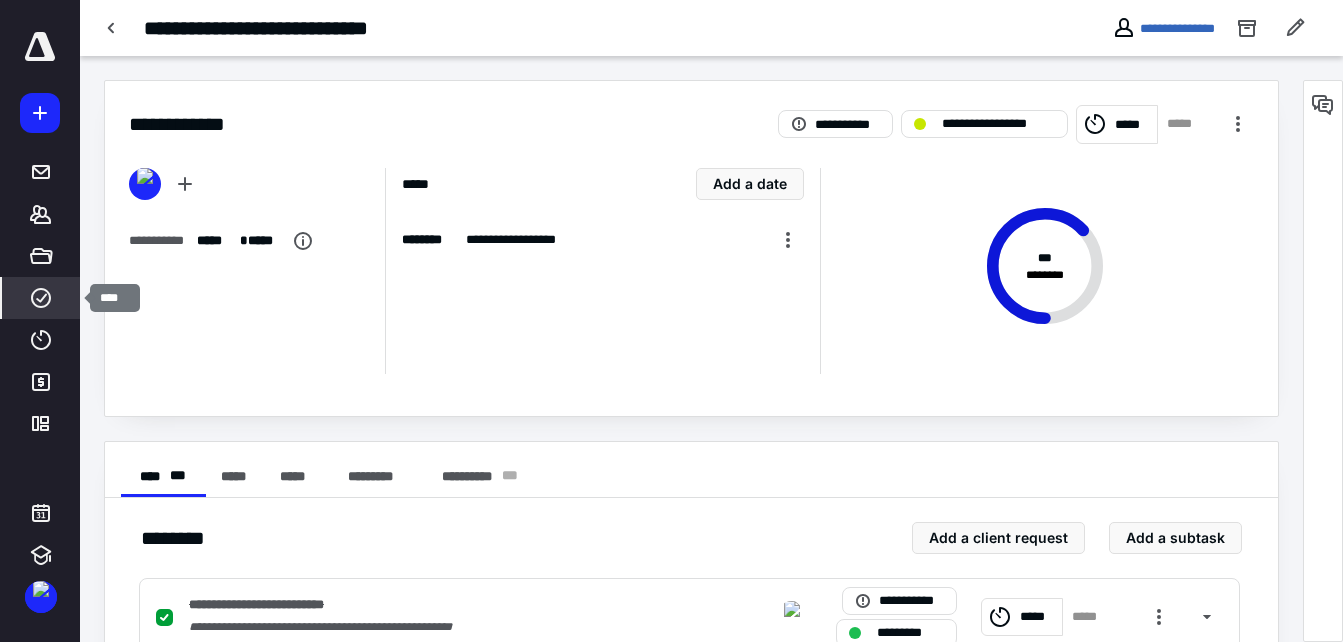 click on "****" at bounding box center (41, 298) 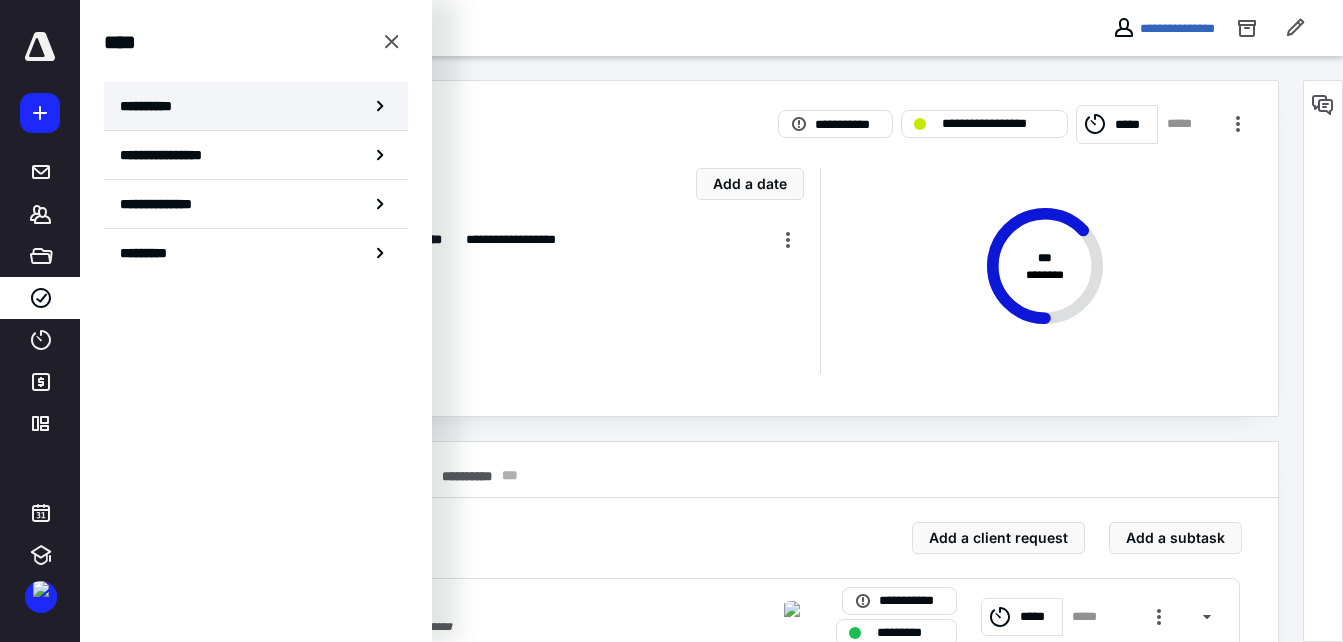click on "**********" at bounding box center (153, 106) 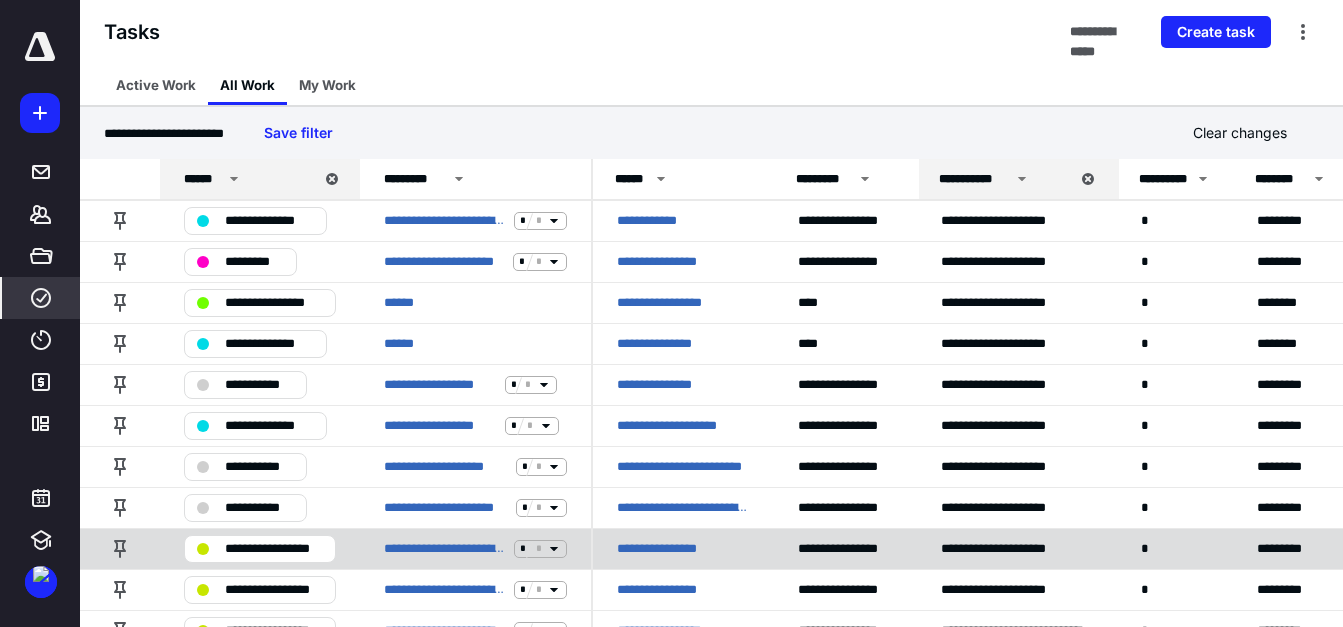 click on "**********" at bounding box center (665, 549) 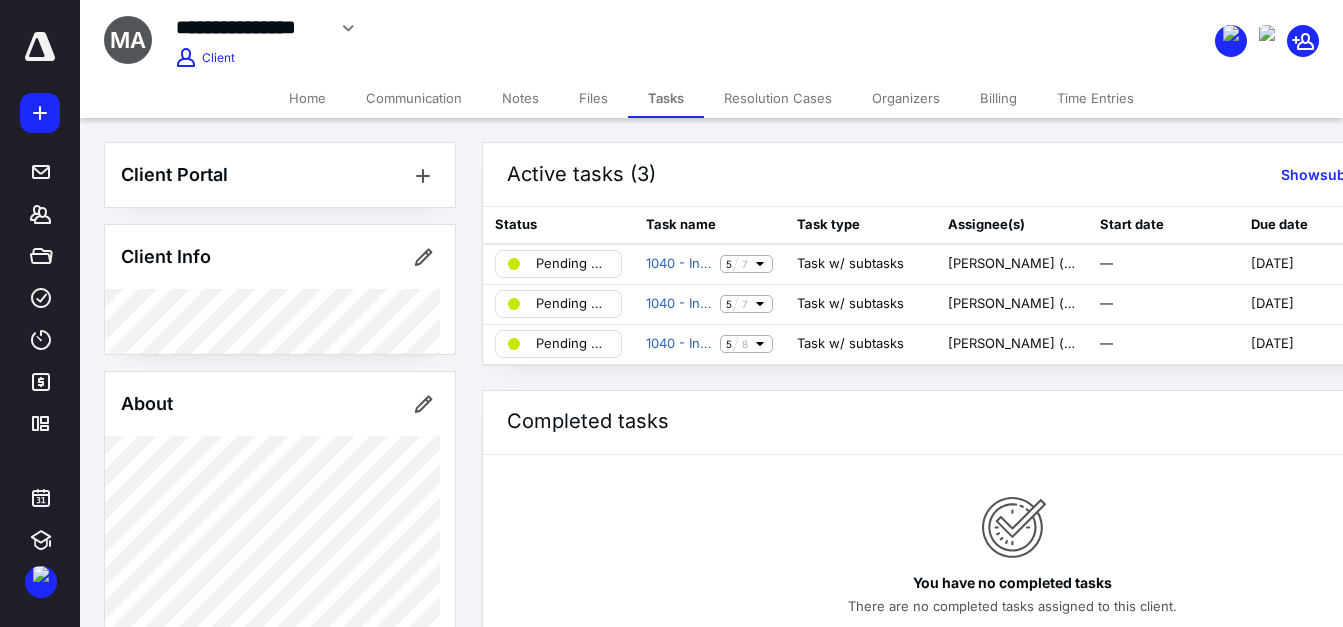 click on "Files" at bounding box center (593, 98) 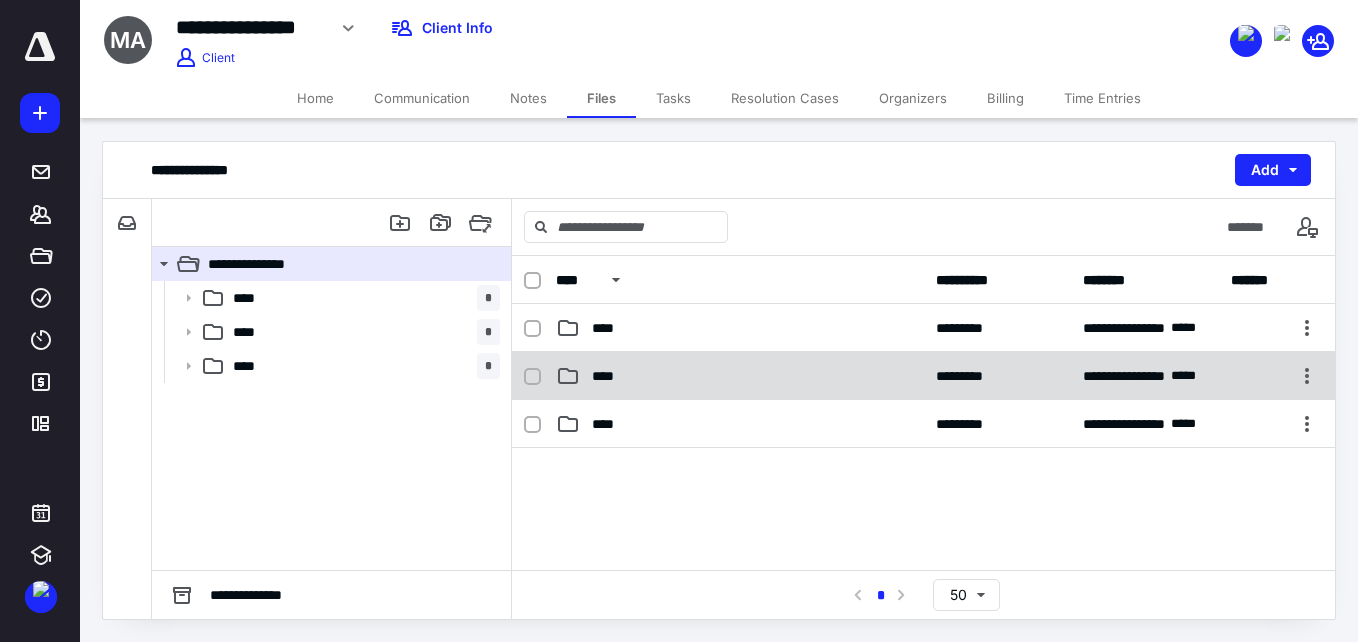 click on "****" at bounding box center [740, 376] 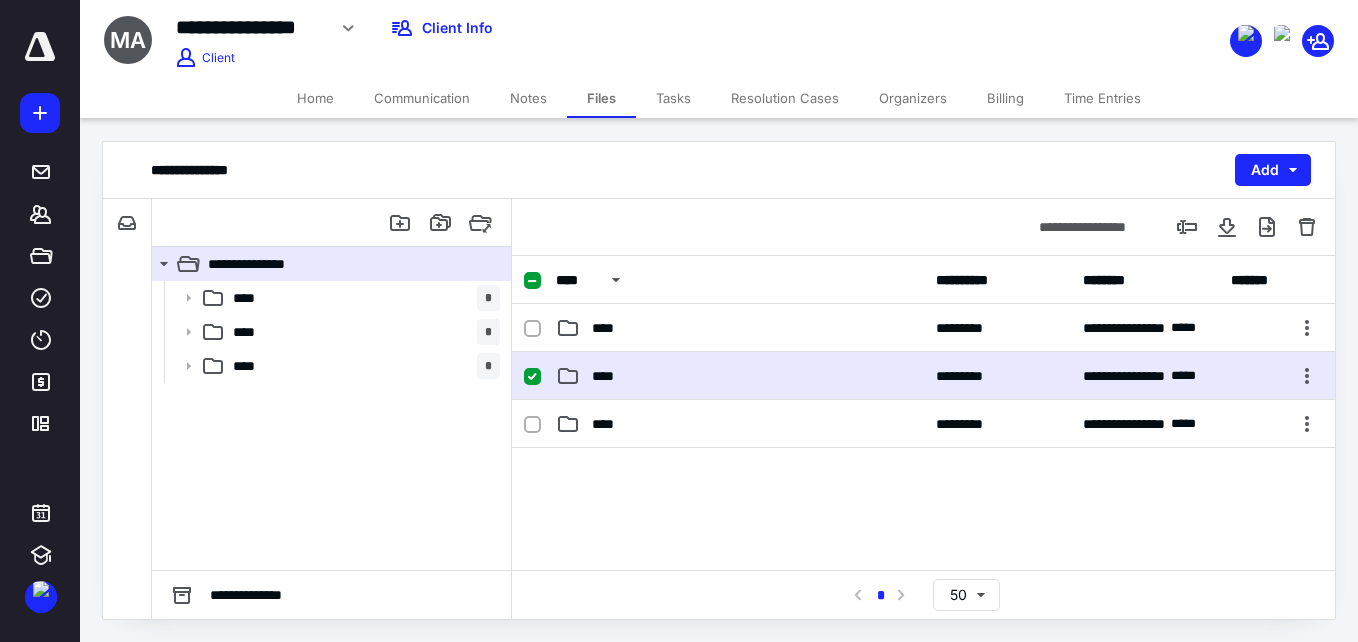 click on "****" at bounding box center (740, 376) 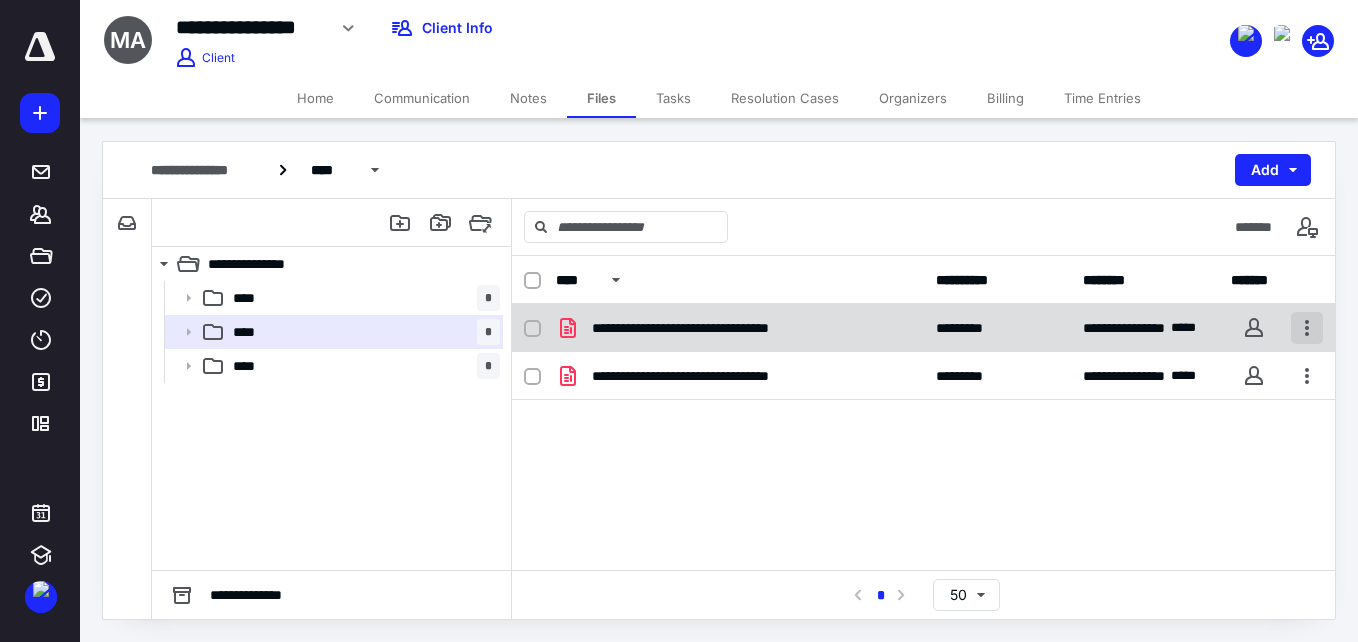click at bounding box center [1307, 328] 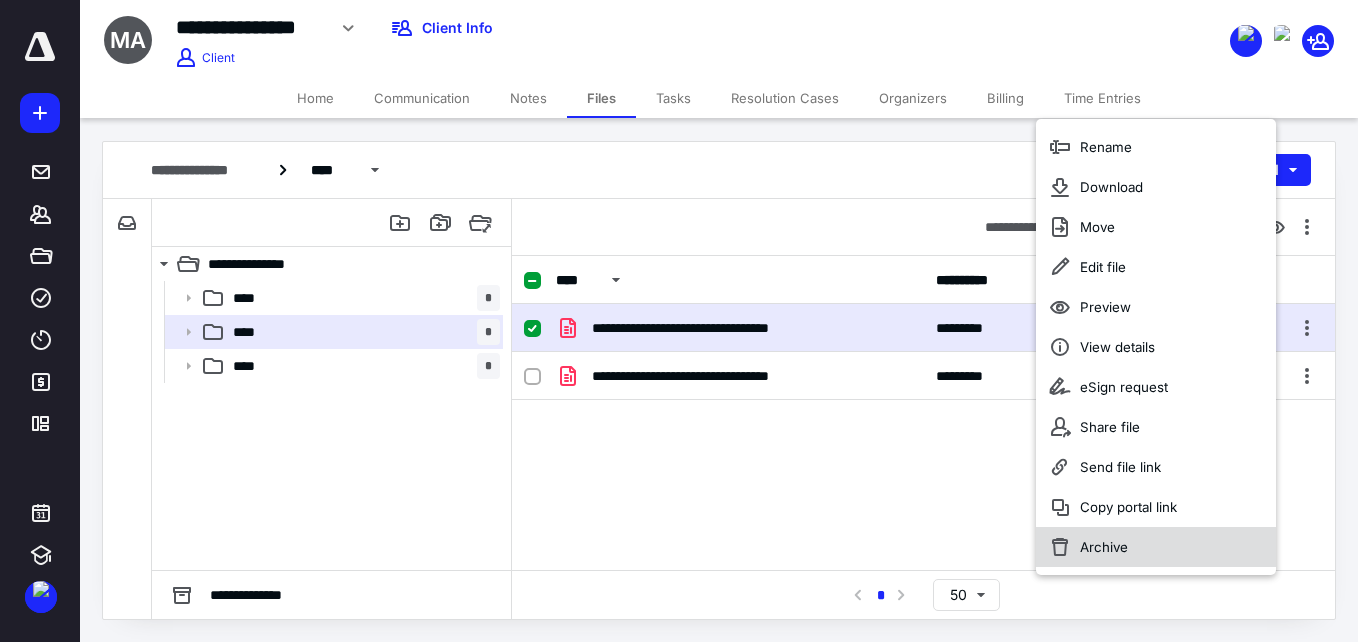 click on "Archive" at bounding box center (1156, 547) 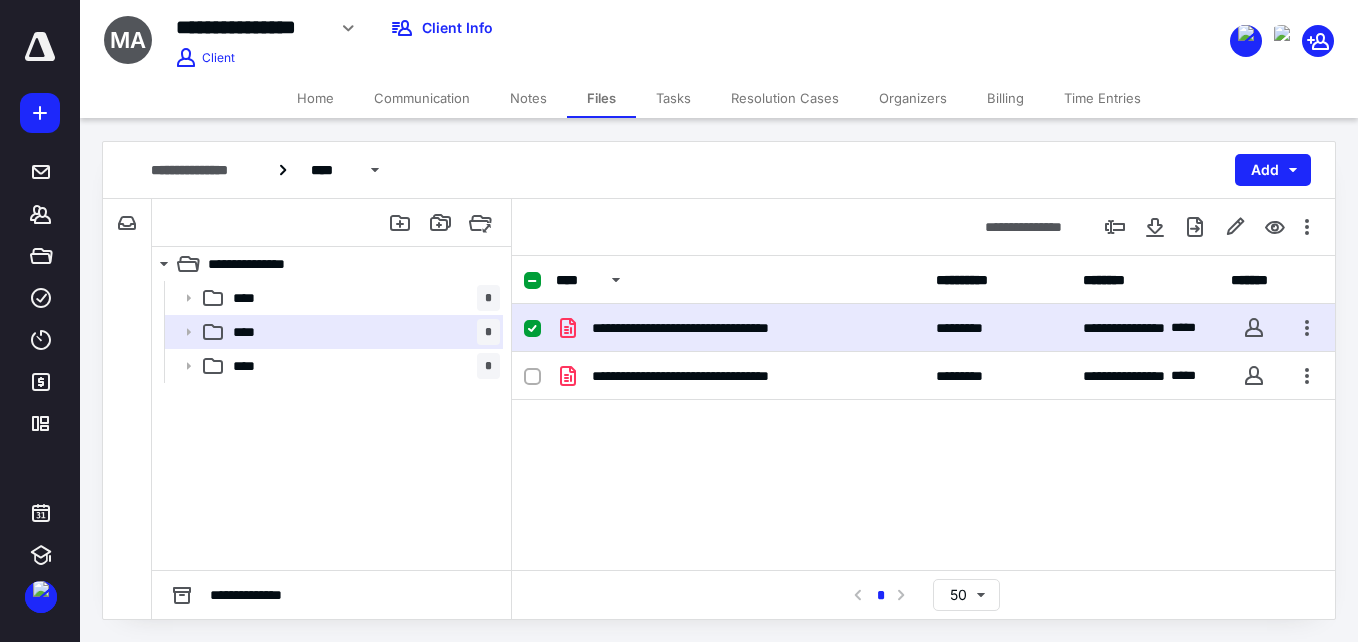 checkbox on "false" 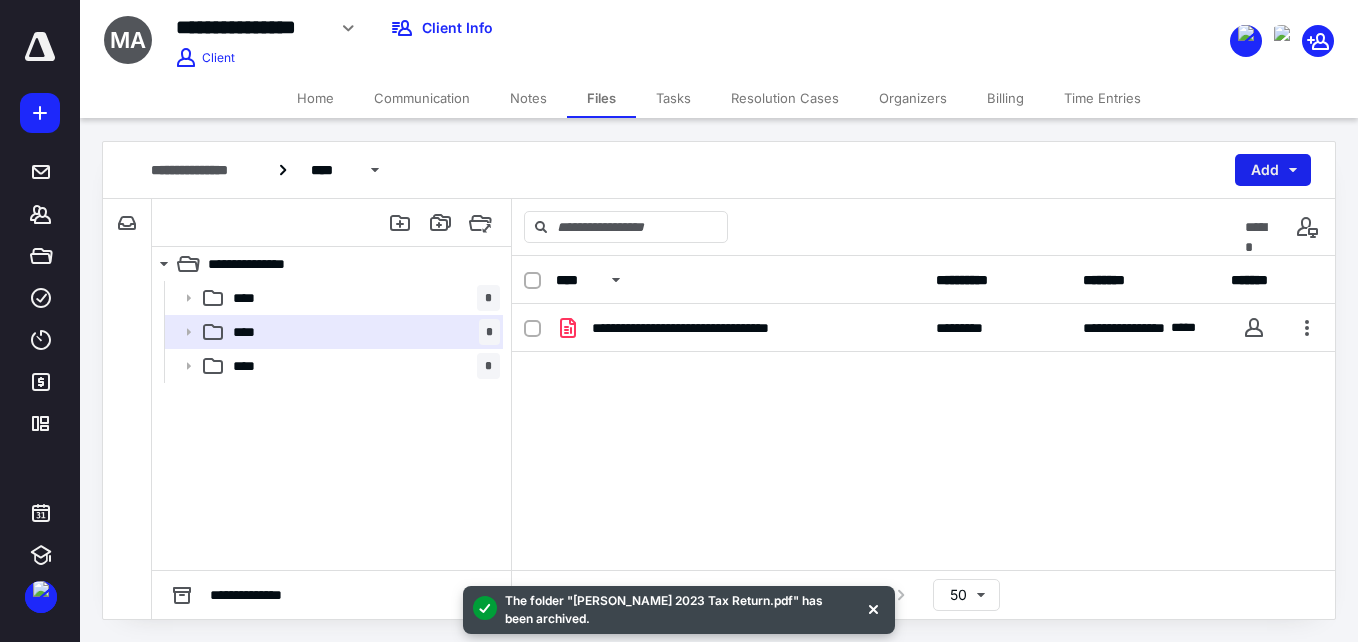 click on "Add" at bounding box center (1273, 170) 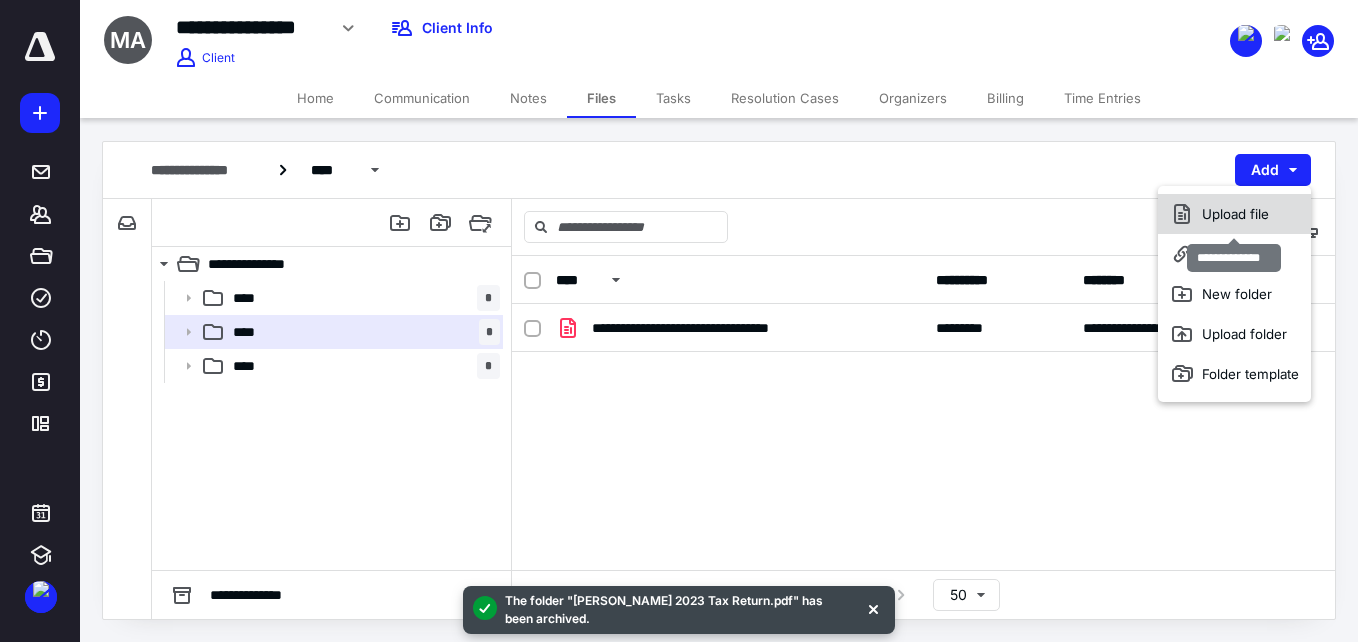 click on "Upload file" at bounding box center [1234, 214] 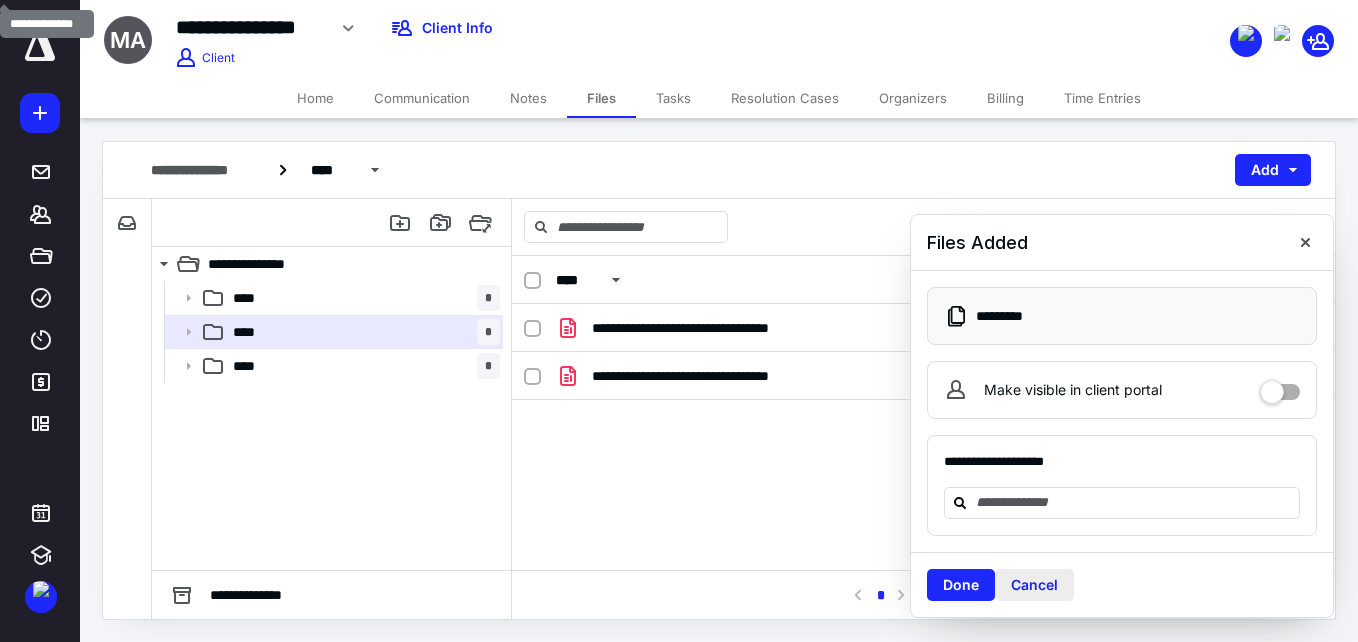 click on "Cancel" at bounding box center (1034, 585) 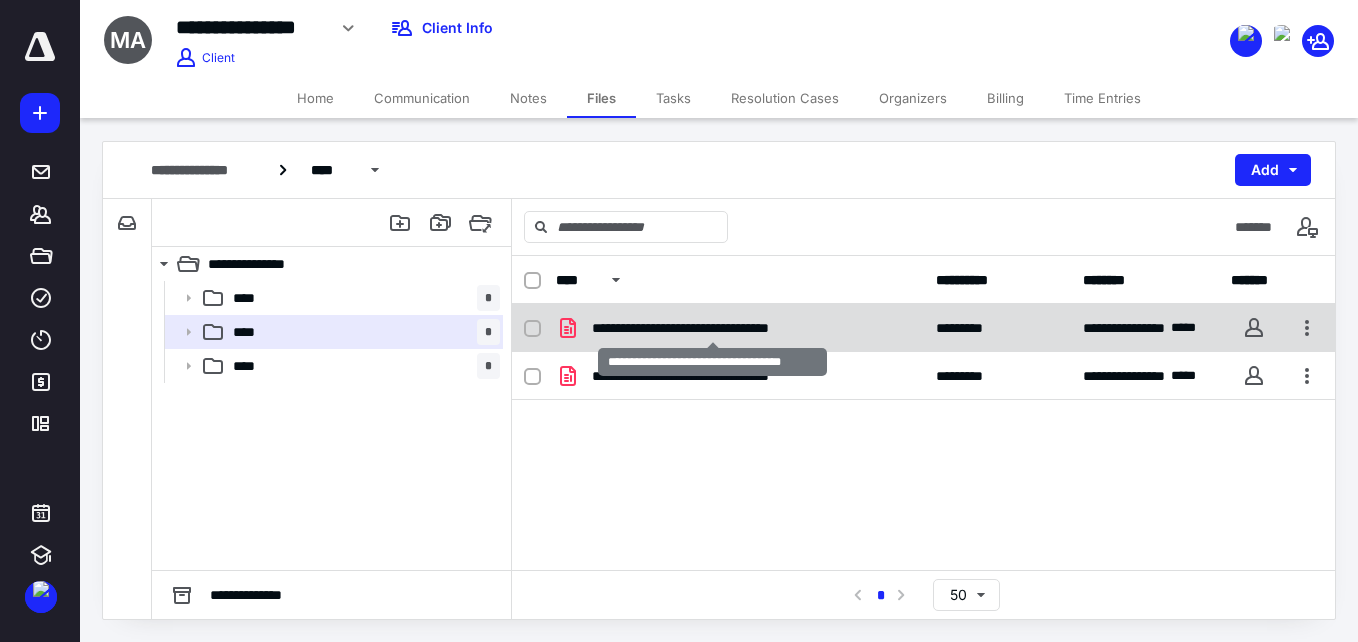 click on "**********" at bounding box center (712, 328) 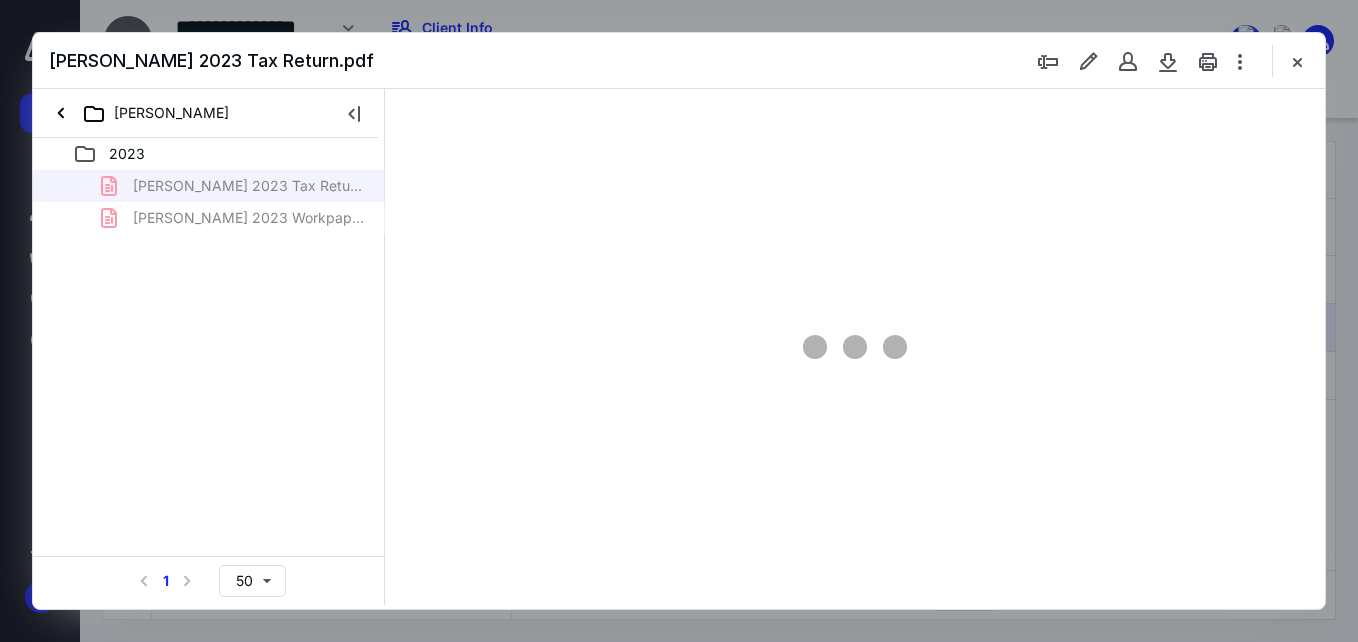 scroll, scrollTop: 0, scrollLeft: 0, axis: both 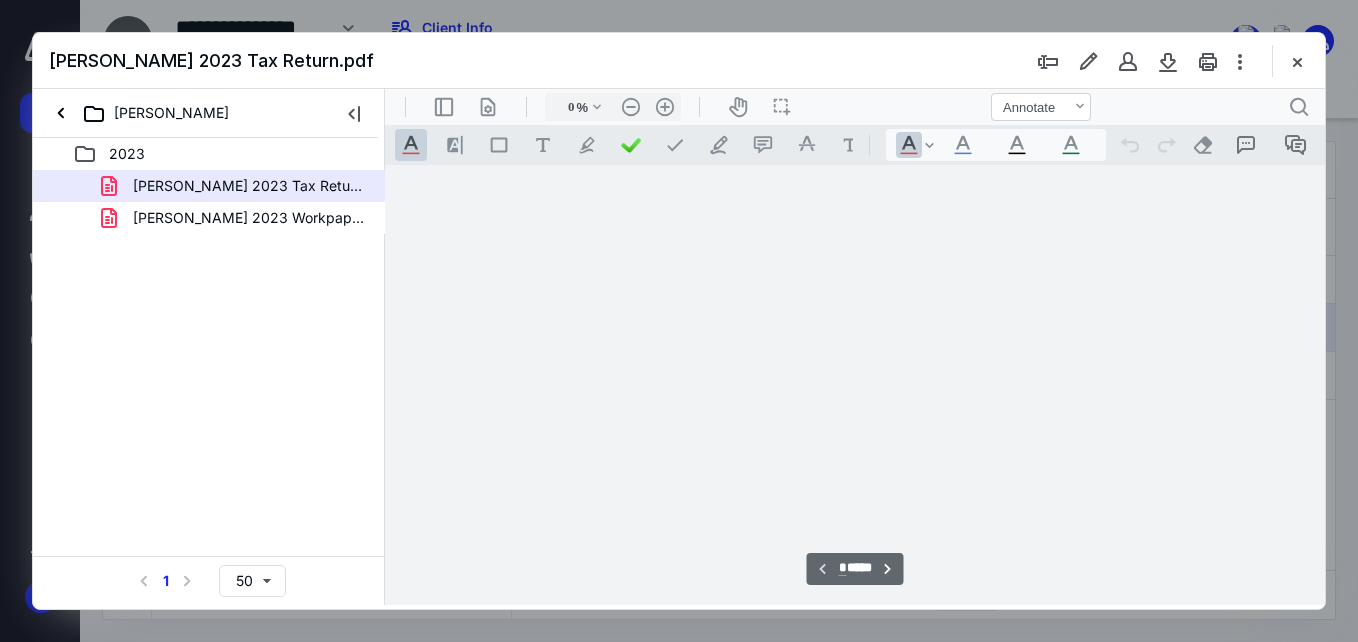 type on "56" 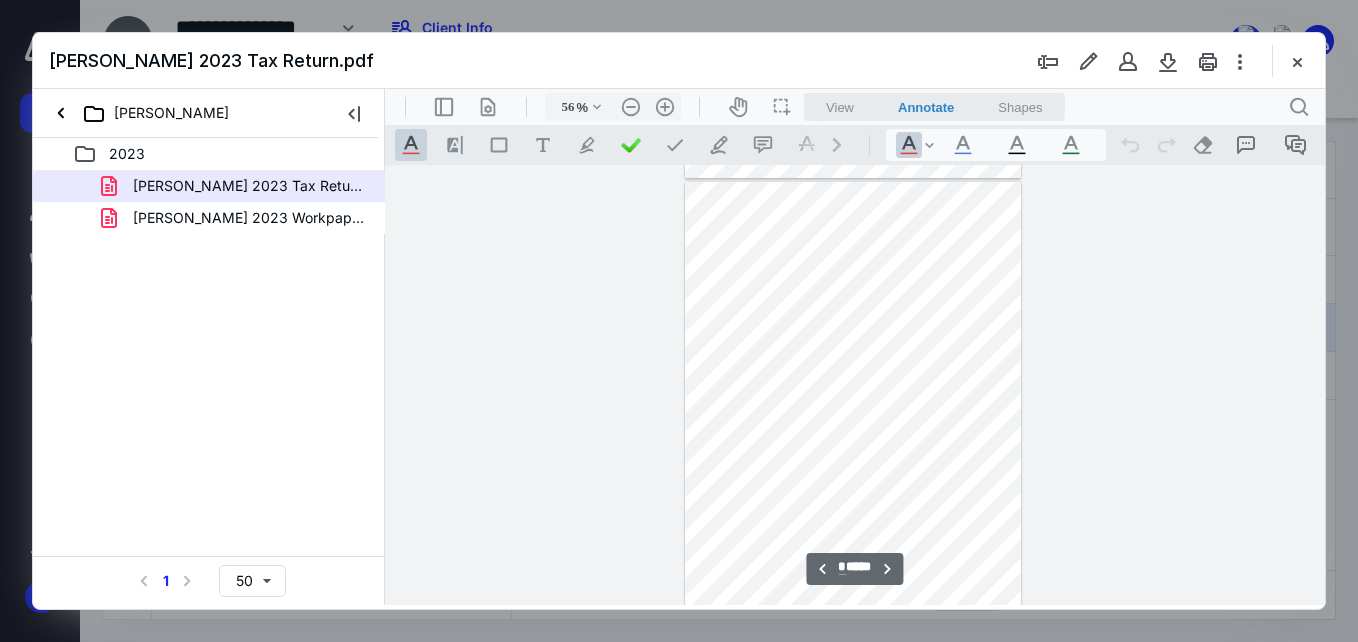 scroll, scrollTop: 878, scrollLeft: 0, axis: vertical 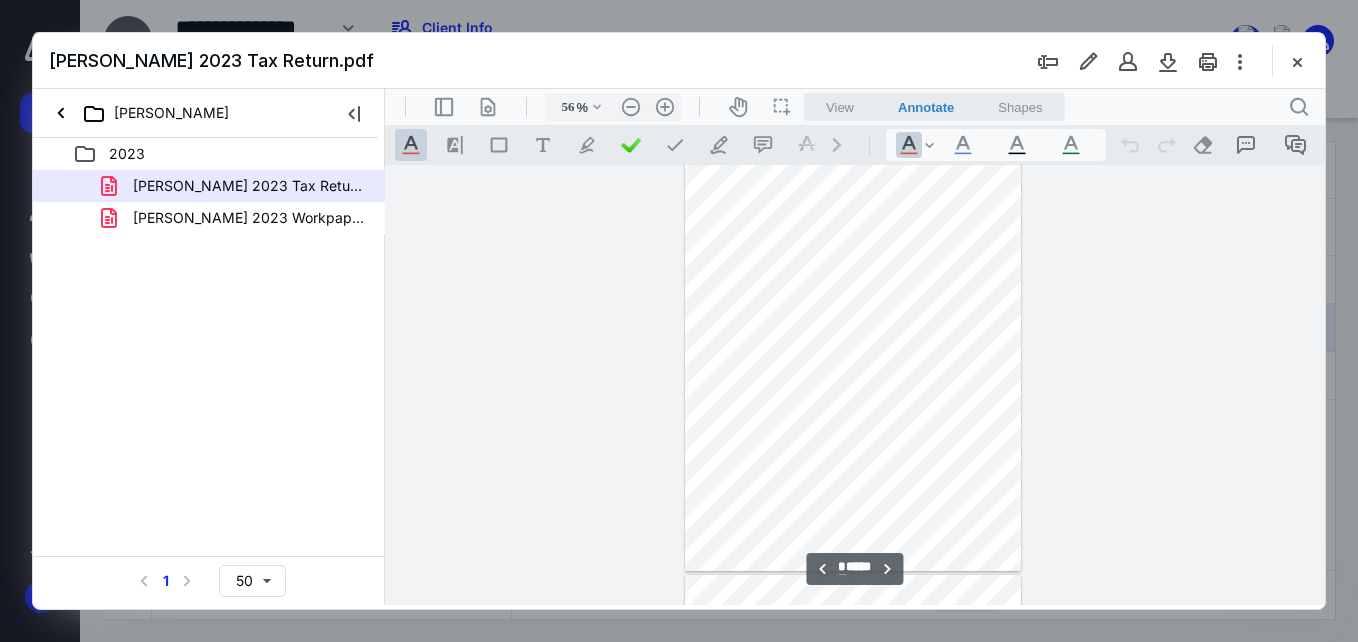 type on "*" 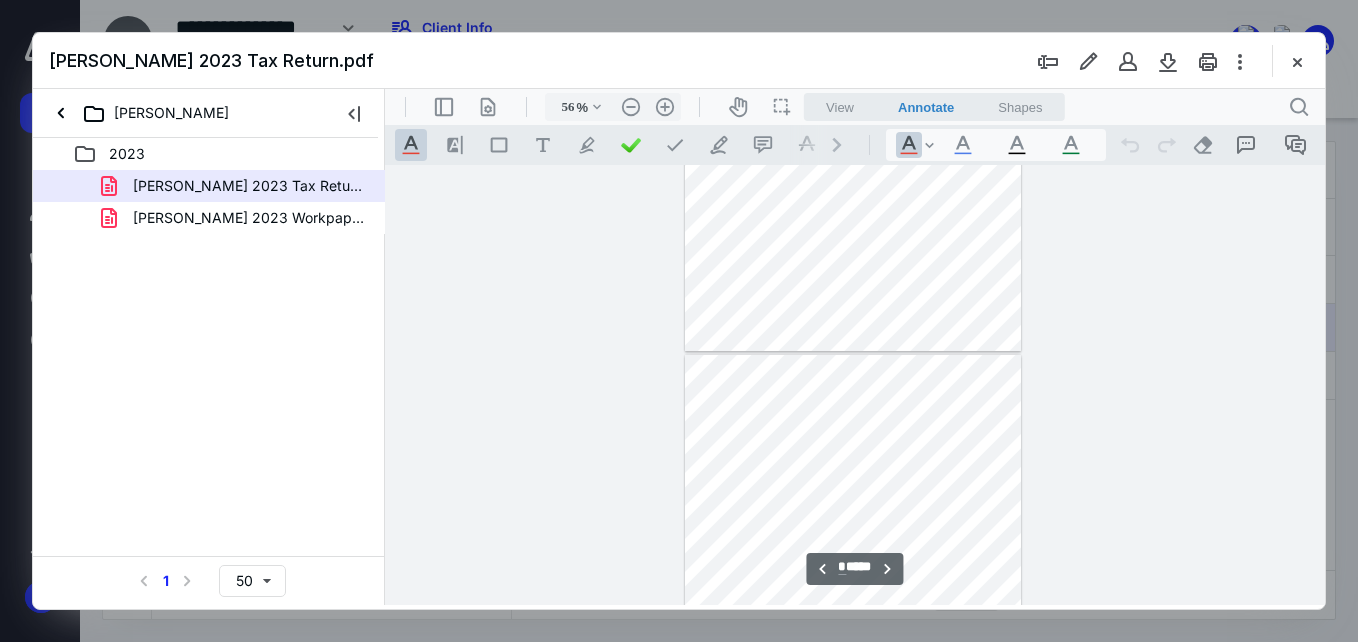 scroll, scrollTop: 1578, scrollLeft: 0, axis: vertical 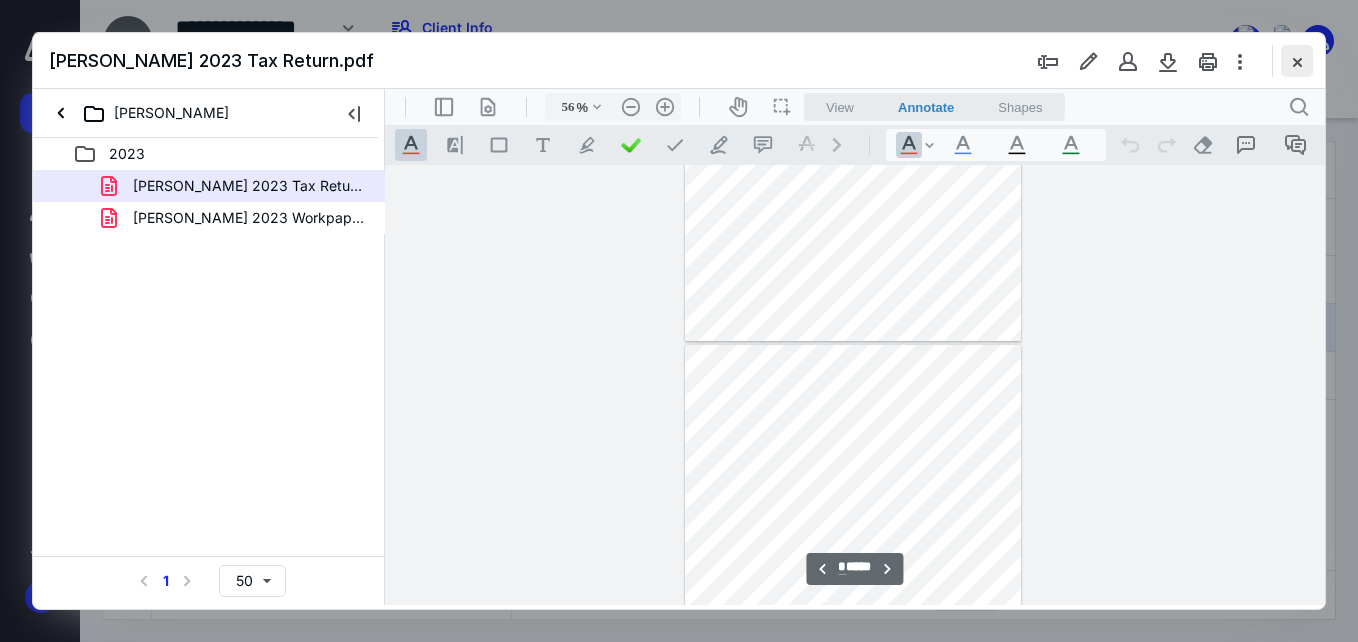 click at bounding box center [1297, 61] 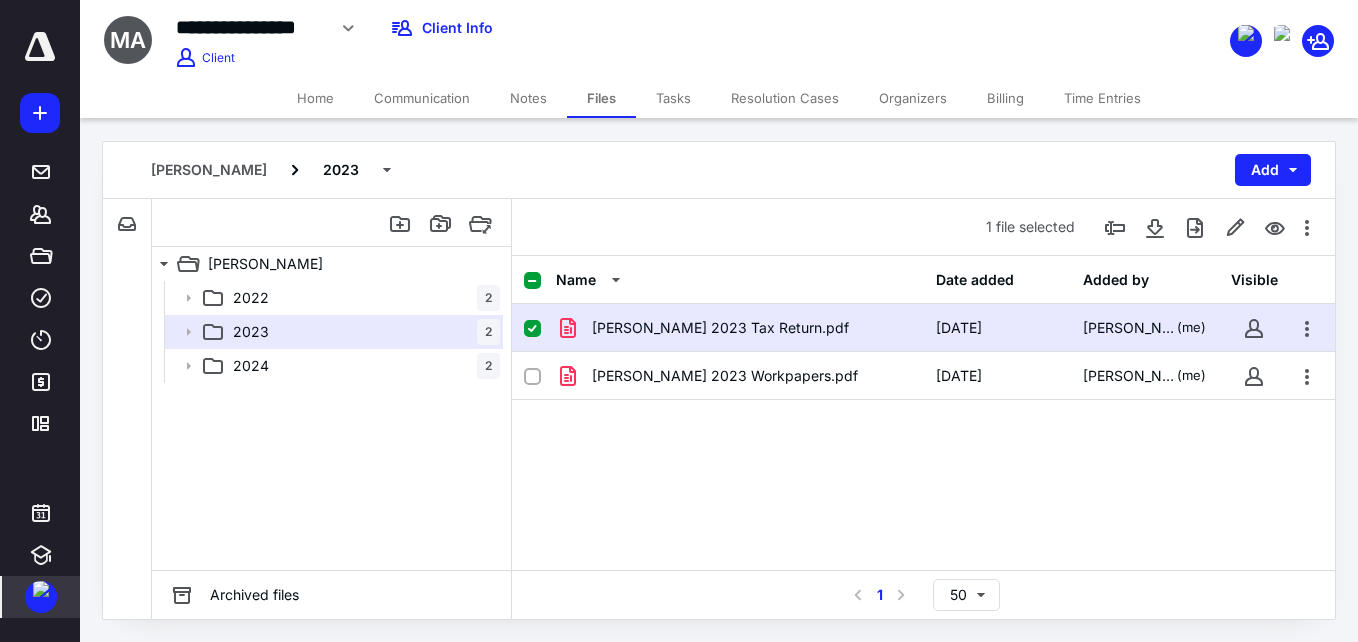 click at bounding box center [41, 589] 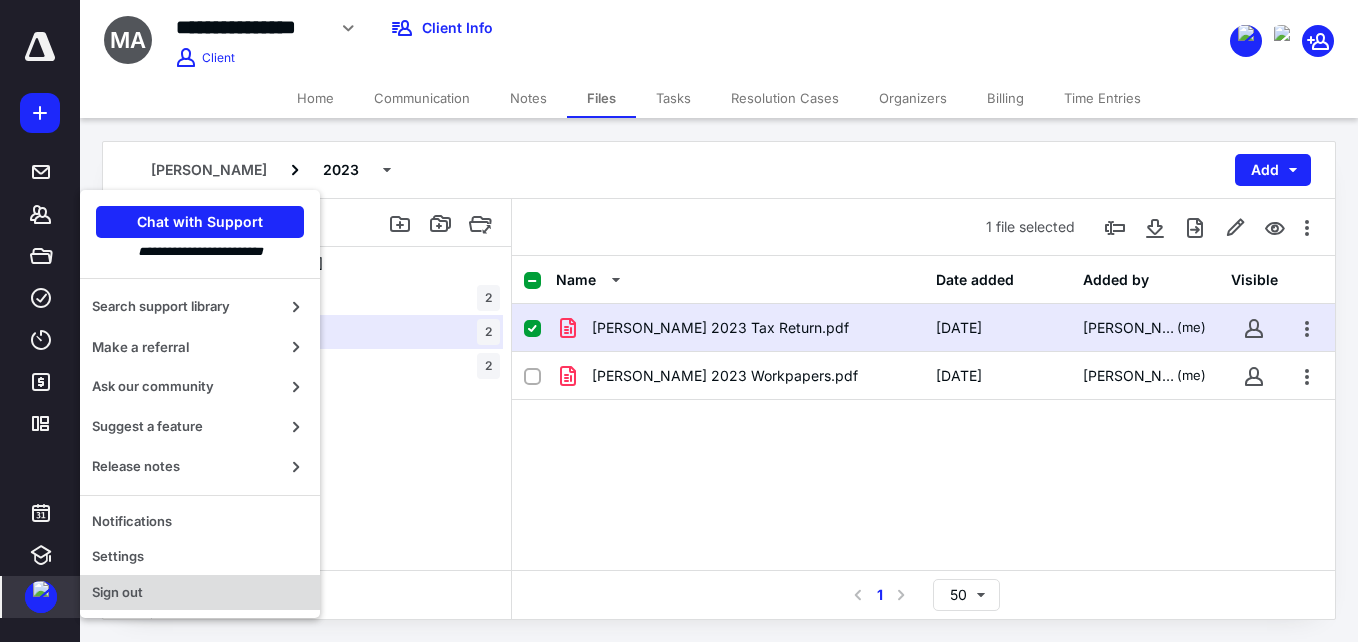 click on "Sign out" at bounding box center (200, 593) 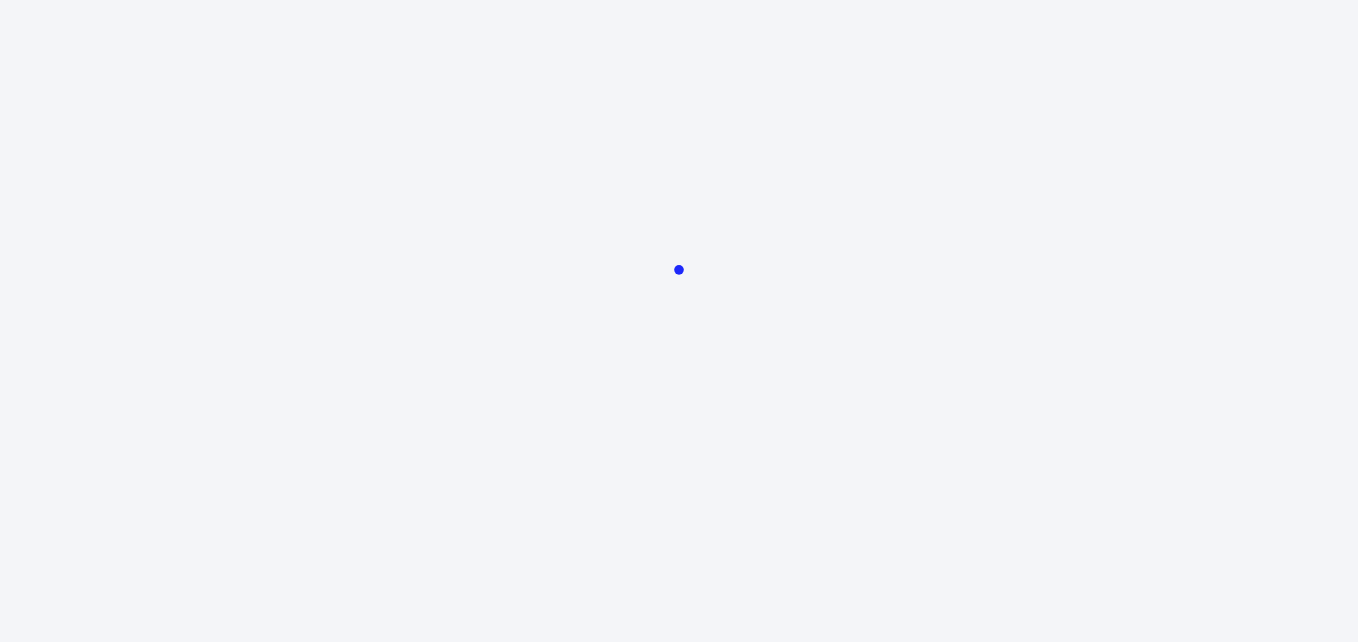 scroll, scrollTop: 0, scrollLeft: 0, axis: both 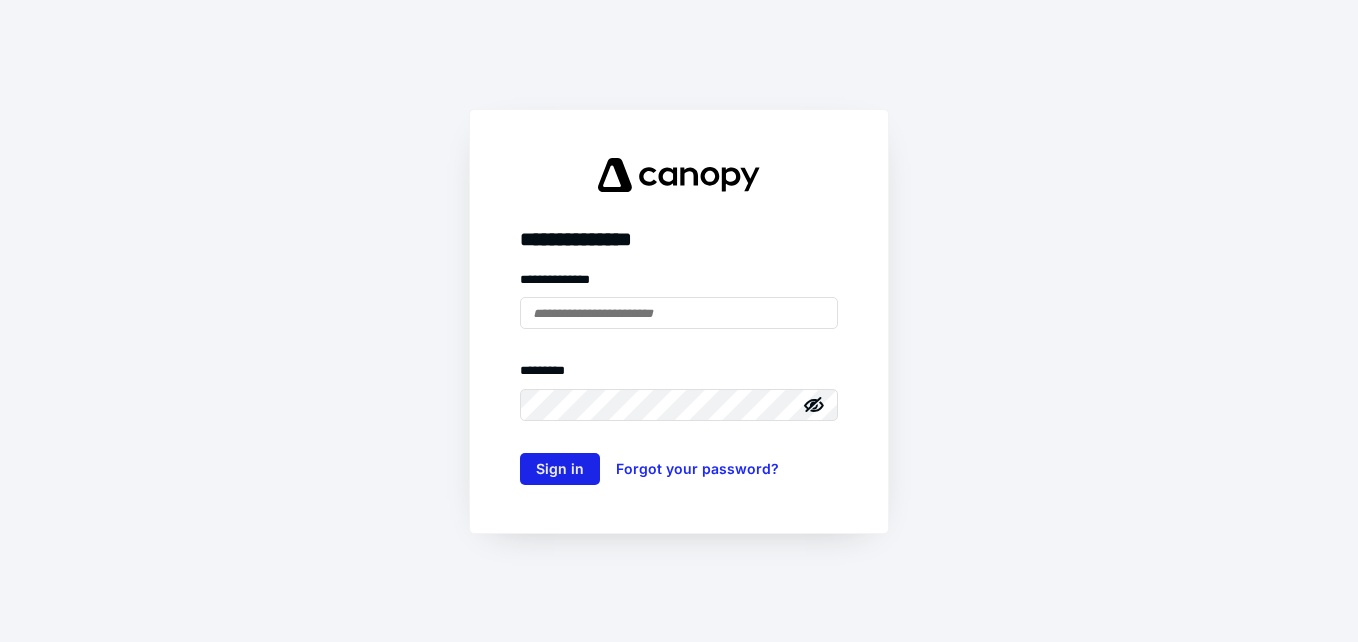 type on "**********" 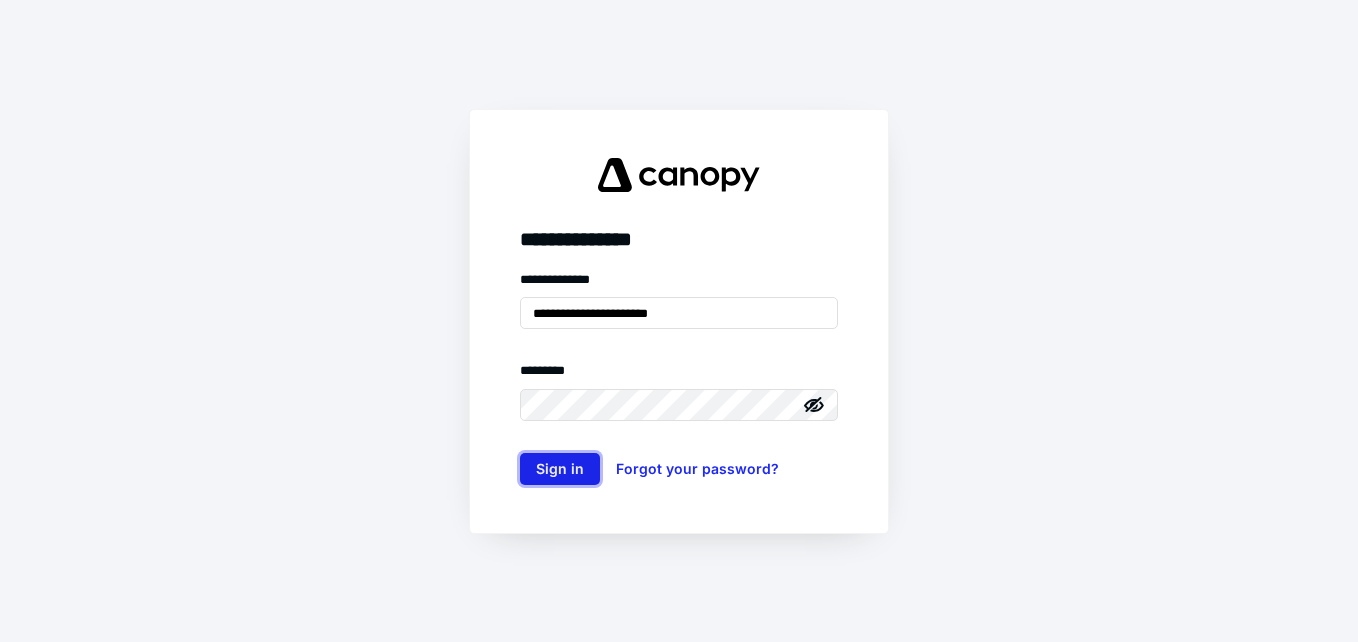 click on "Sign in" at bounding box center [560, 469] 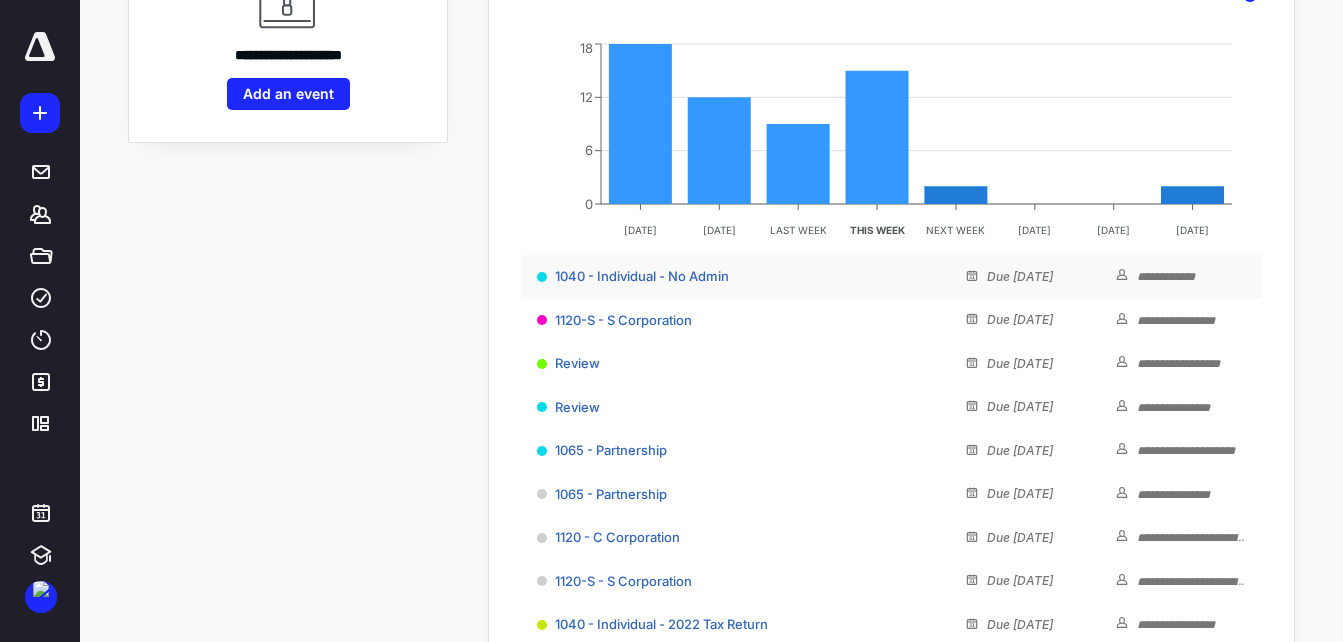 scroll, scrollTop: 300, scrollLeft: 0, axis: vertical 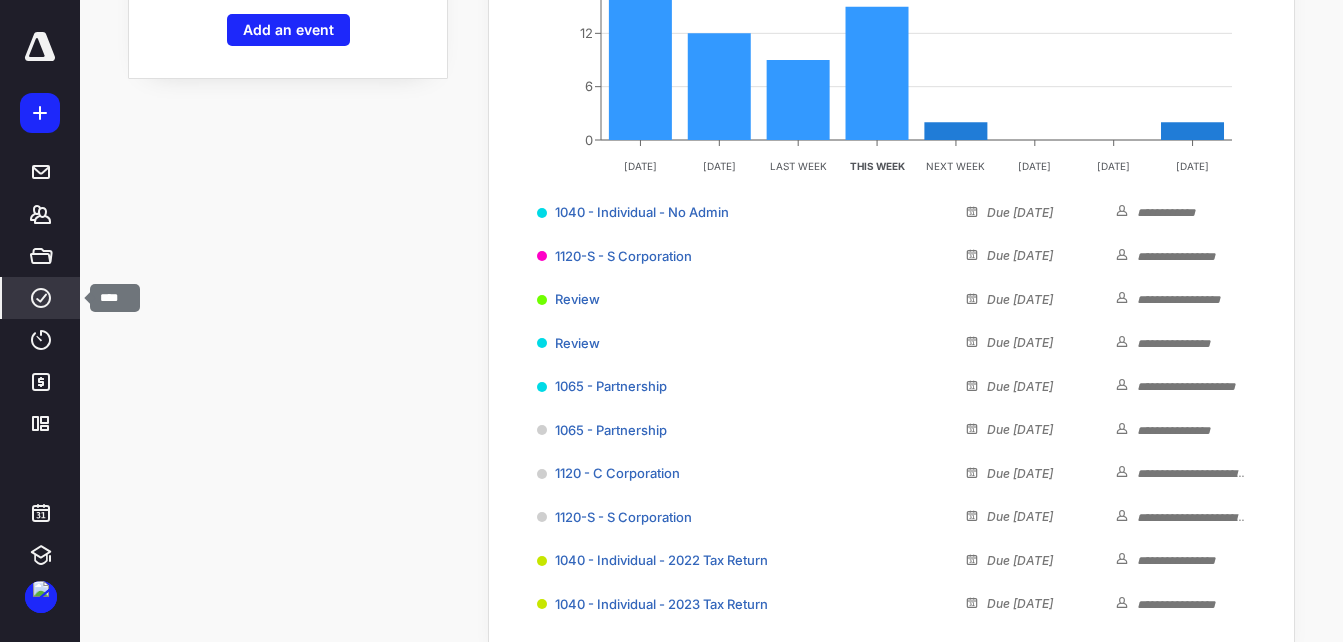 click 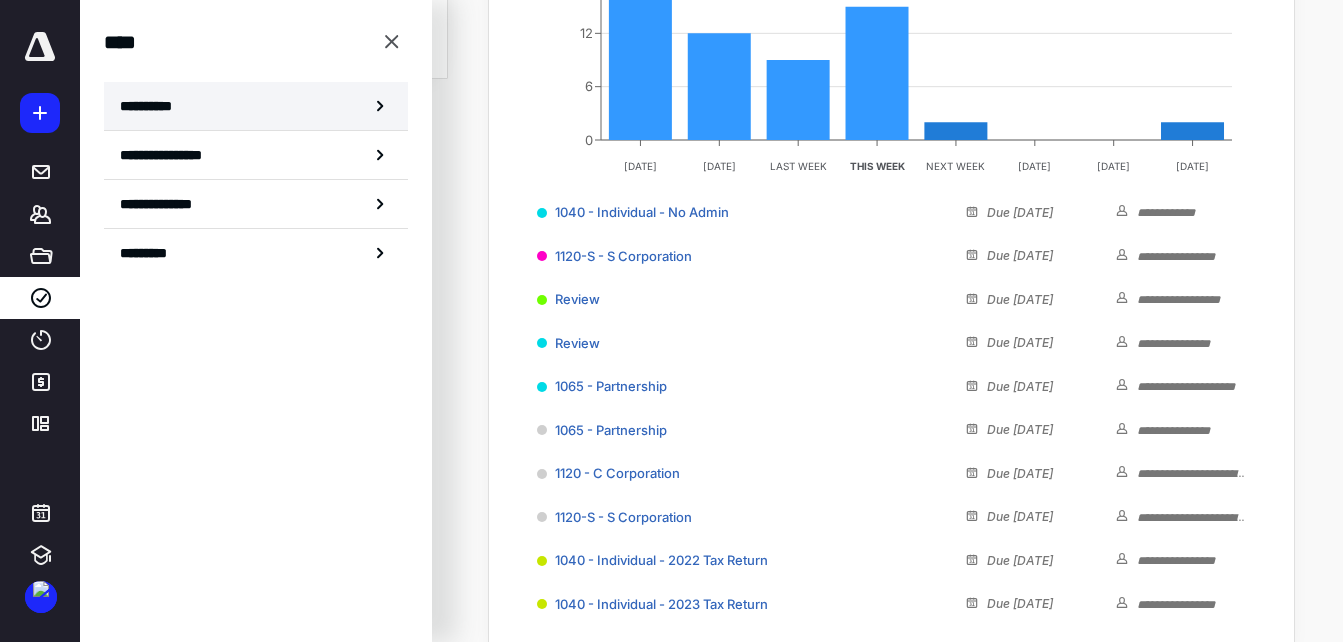 click on "**********" at bounding box center [153, 106] 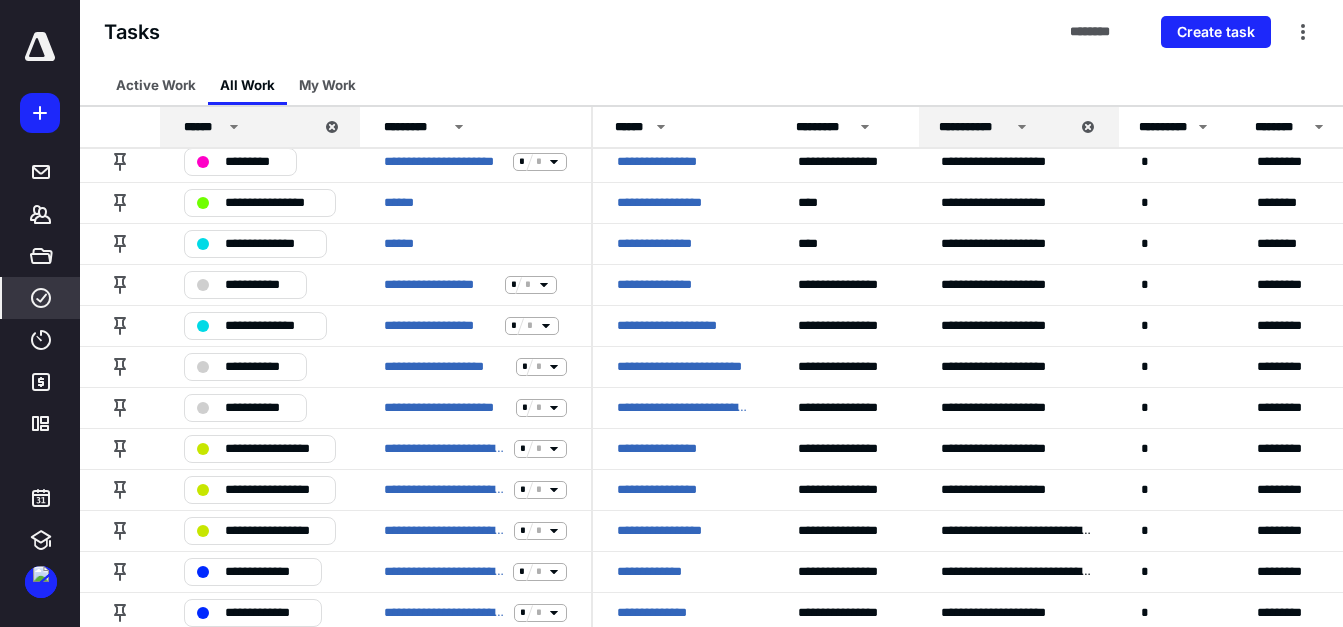 scroll, scrollTop: 0, scrollLeft: 0, axis: both 